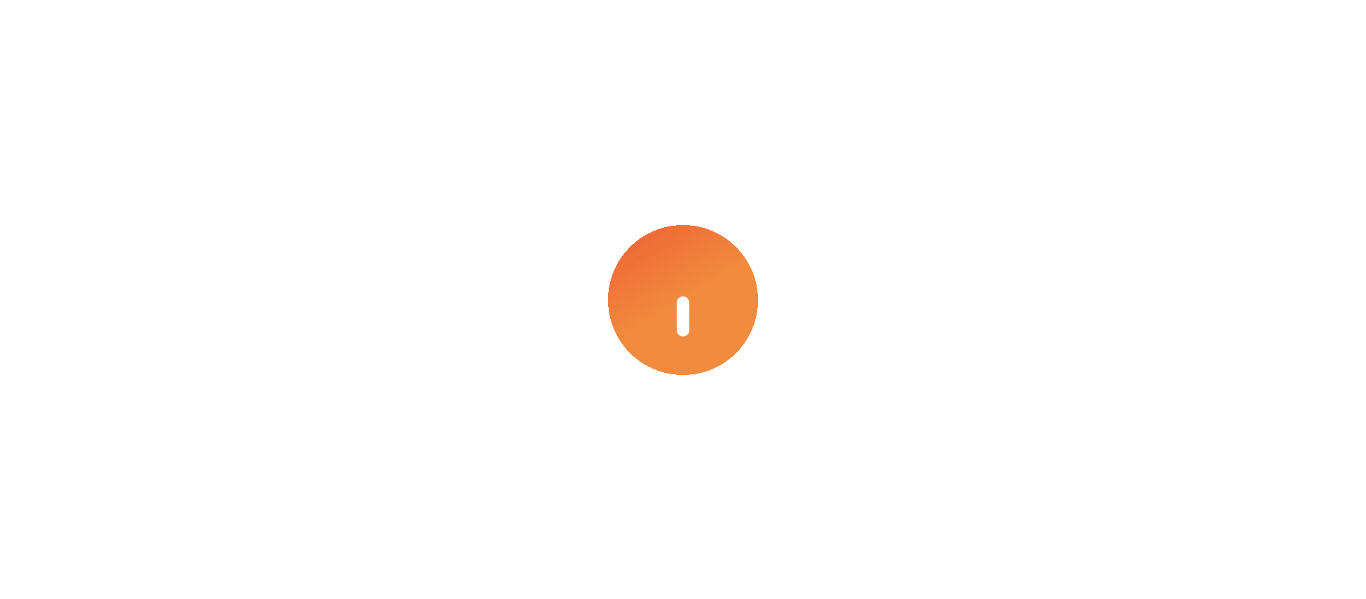 scroll, scrollTop: 0, scrollLeft: 0, axis: both 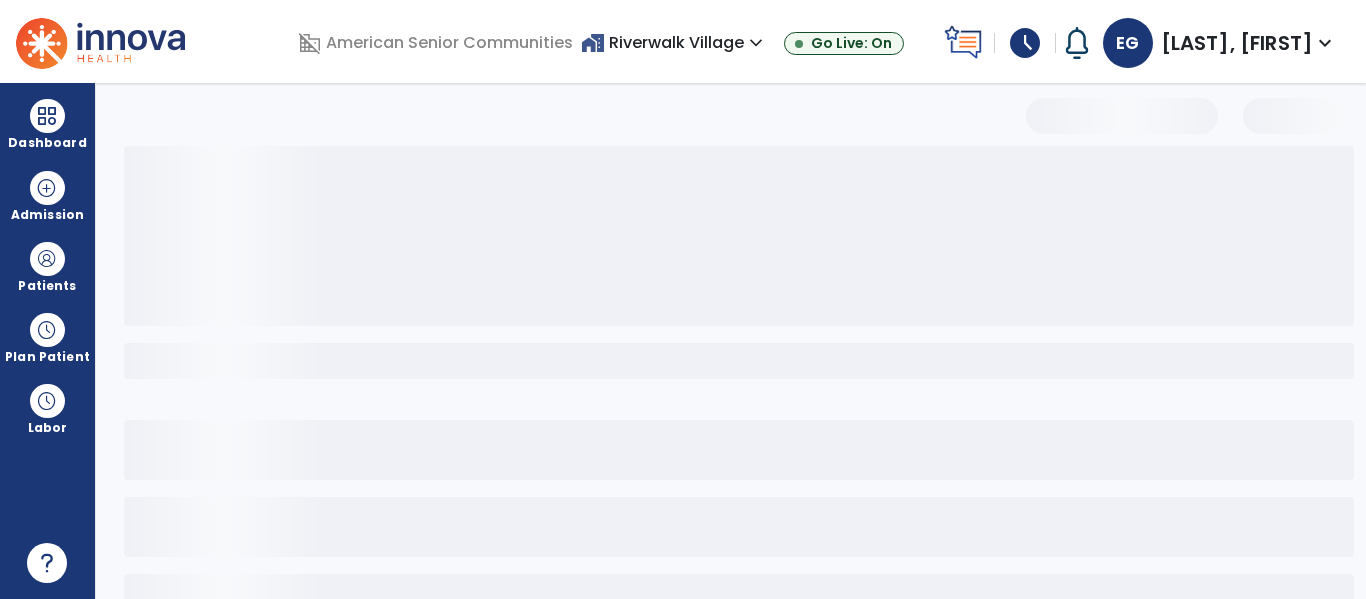 click on "home_work   Riverwalk Village   expand_more" at bounding box center (674, 42) 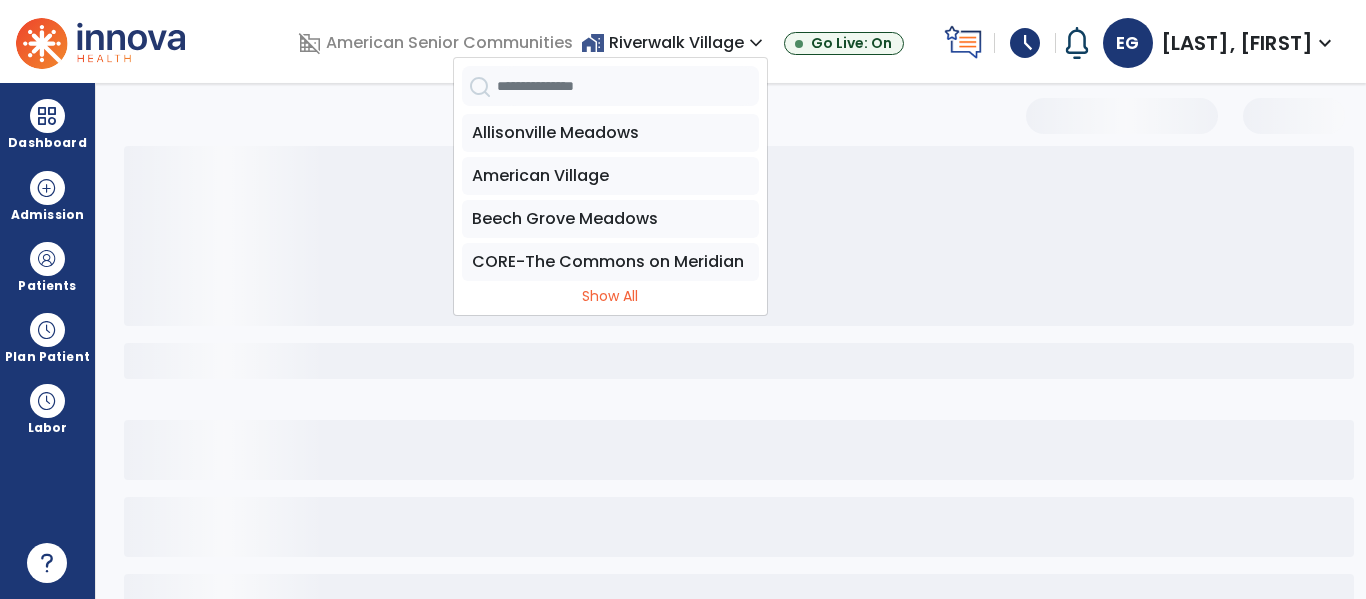 click on "CORE-The Commons on Meridian" at bounding box center [610, 262] 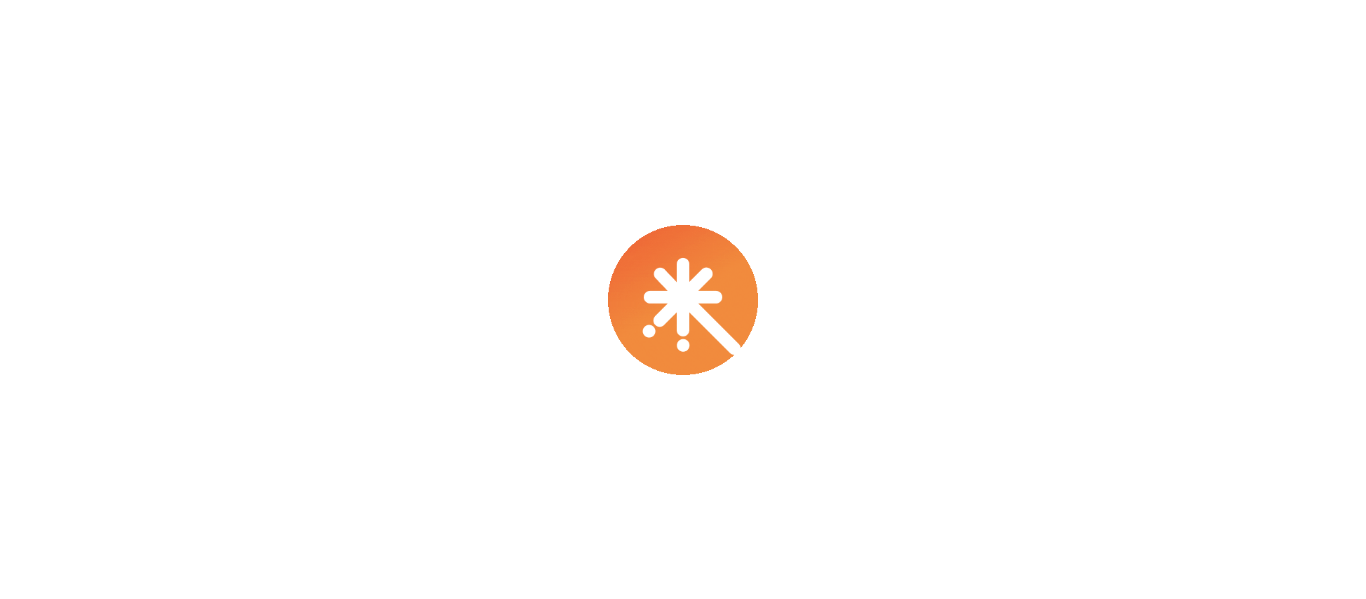scroll, scrollTop: 0, scrollLeft: 0, axis: both 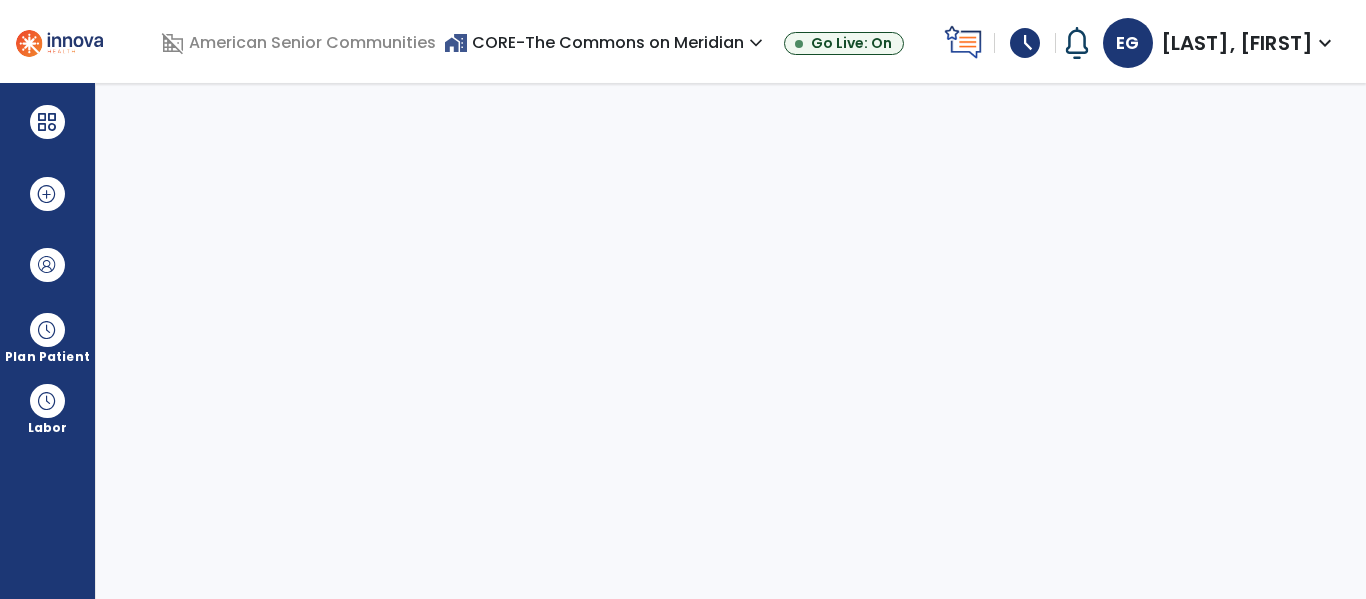 select on "****" 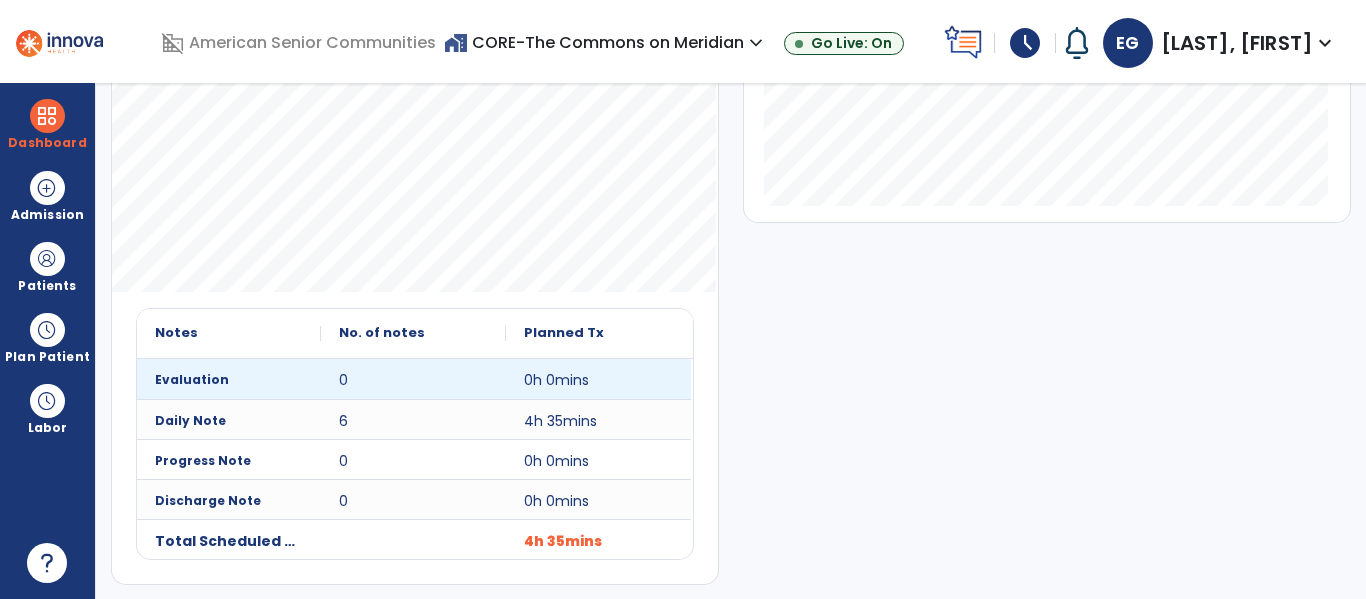 scroll, scrollTop: 550, scrollLeft: 0, axis: vertical 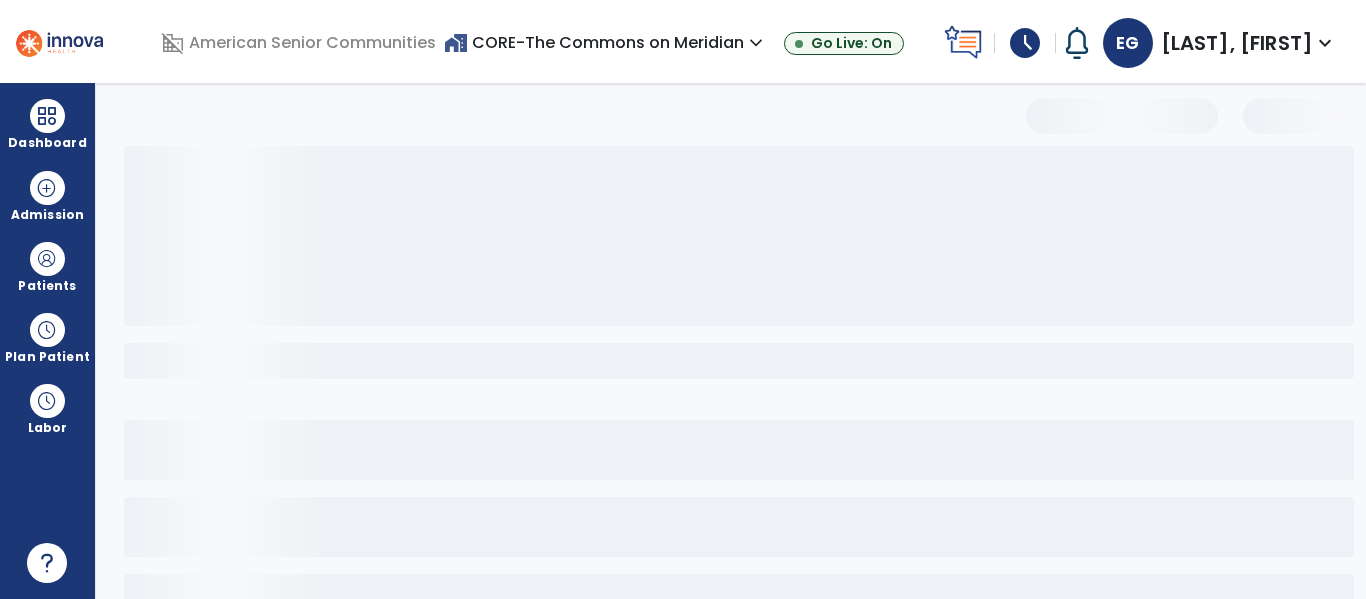 click on "home_work   CORE-The Commons on Meridian   expand_more" at bounding box center [606, 42] 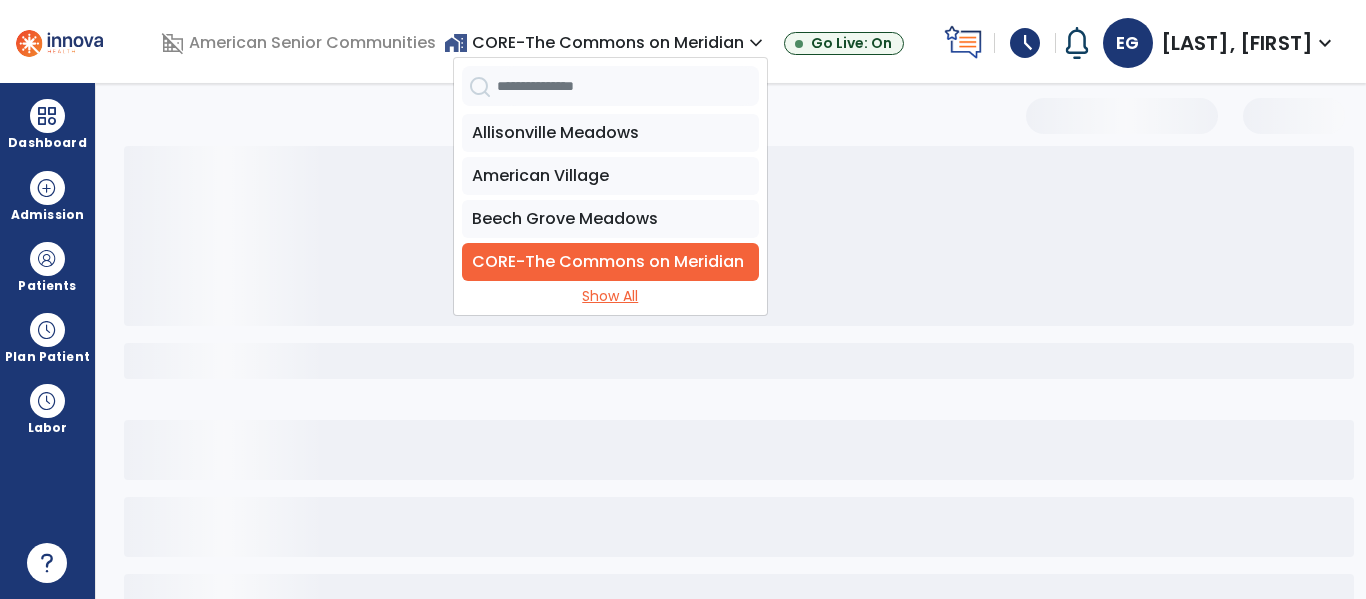 click on "Show All" at bounding box center (610, 296) 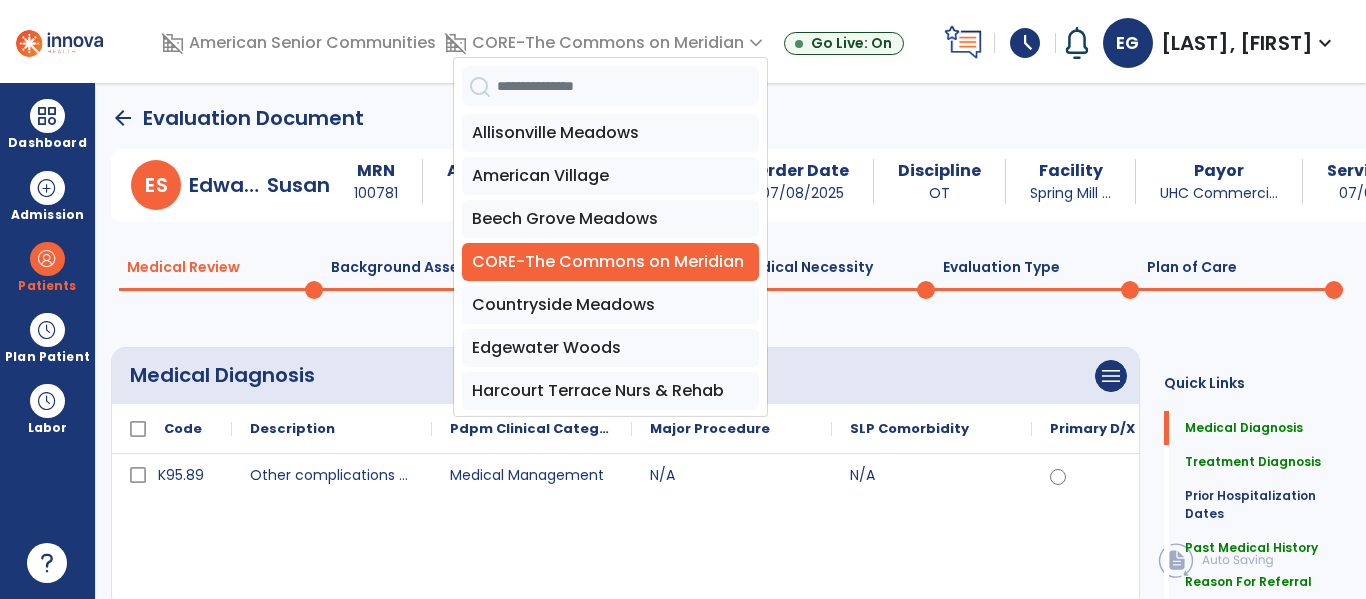 click on "Countryside Meadows" at bounding box center (610, 305) 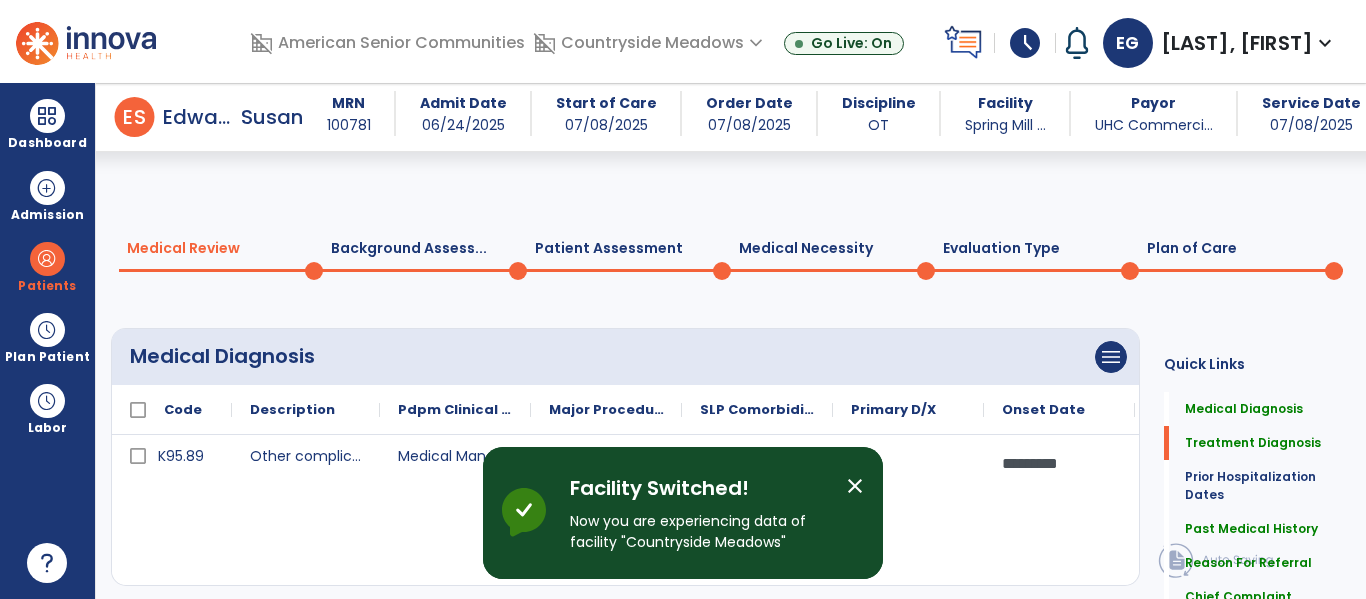 scroll, scrollTop: 299, scrollLeft: 0, axis: vertical 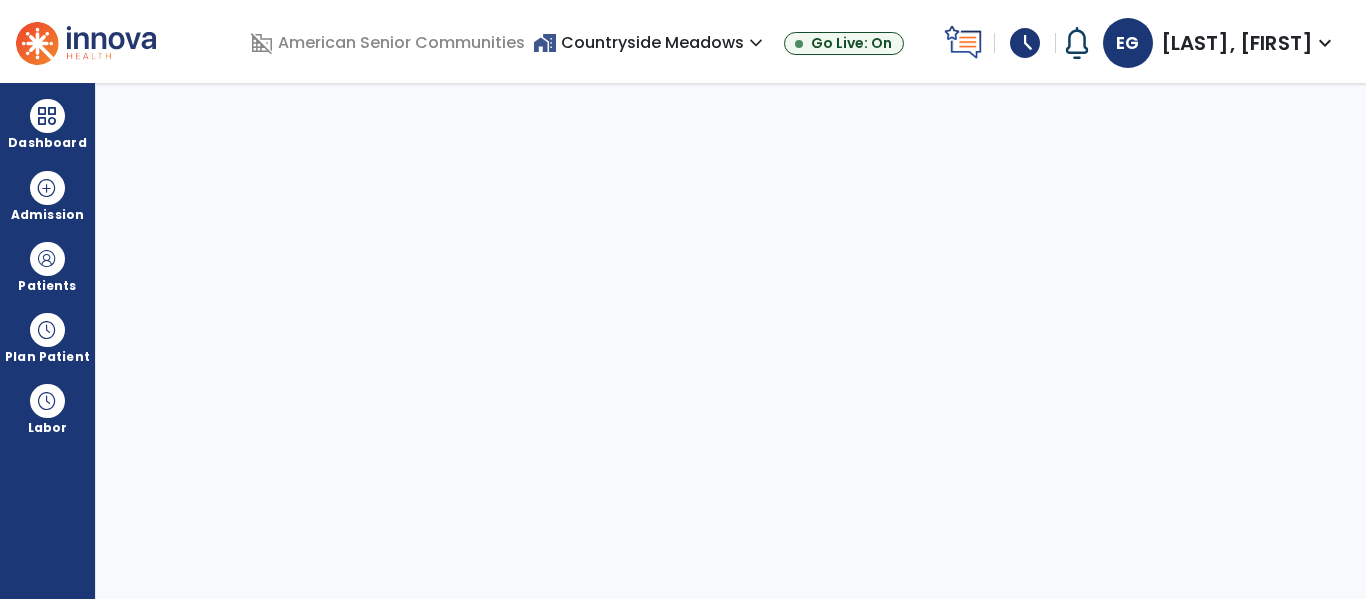 select on "****" 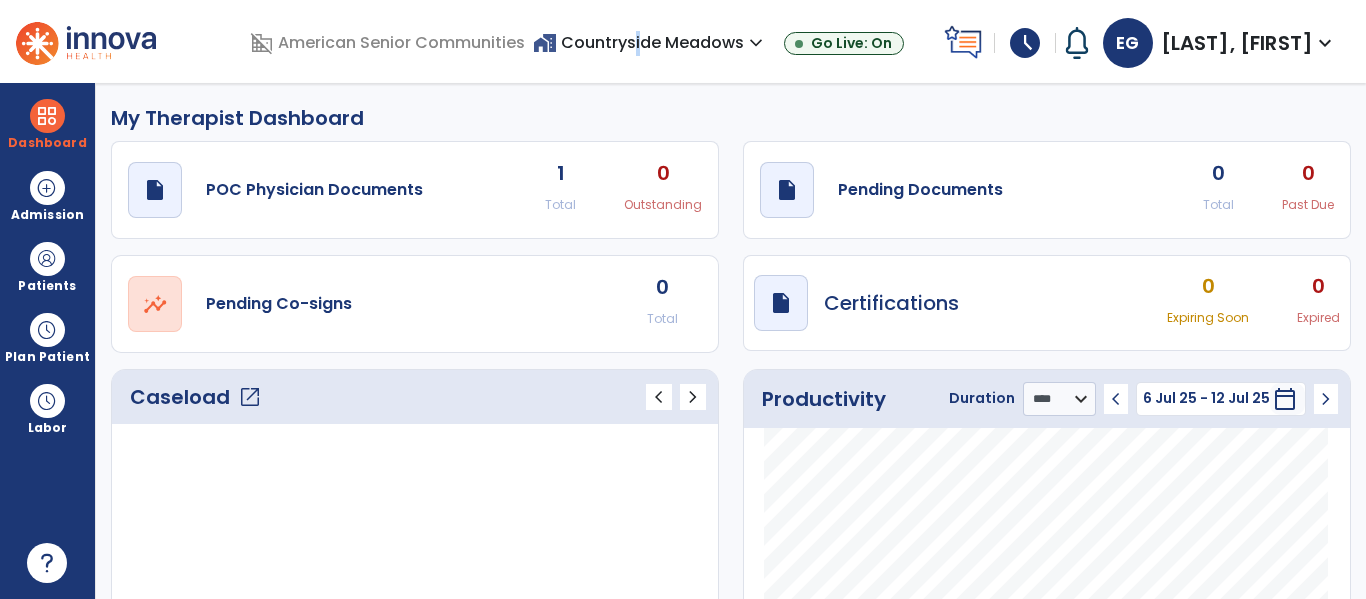 click on "home_work   Countryside Meadows   expand_more" at bounding box center (650, 42) 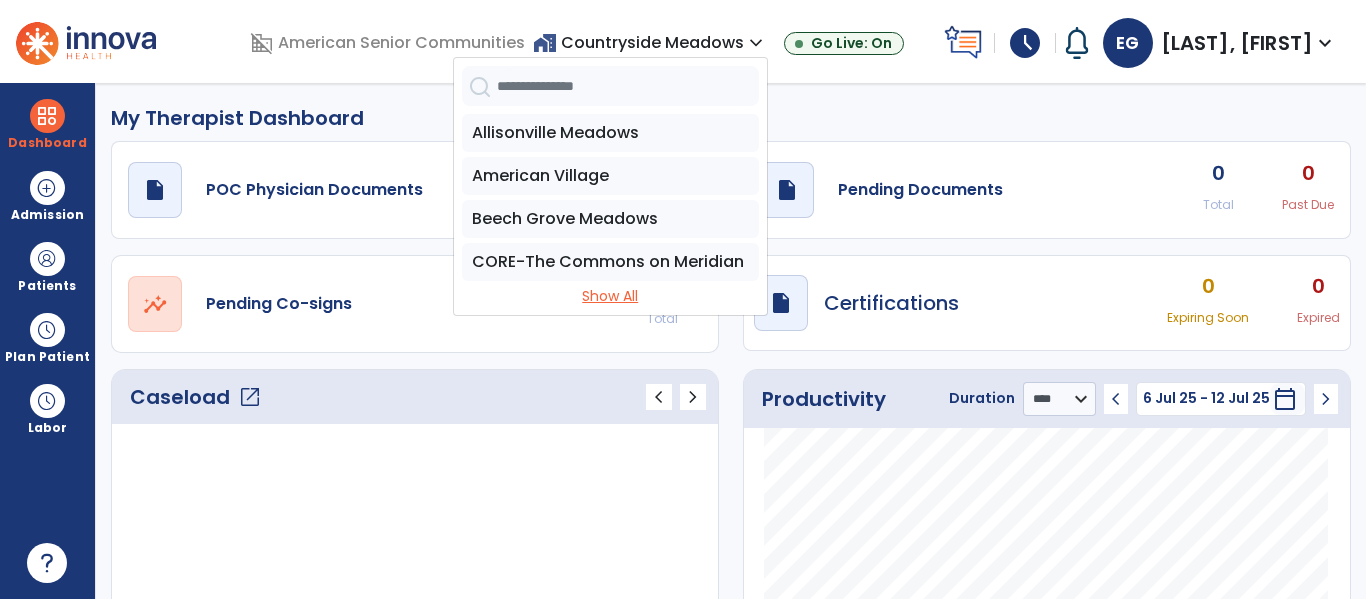 click on "Show All" at bounding box center [610, 296] 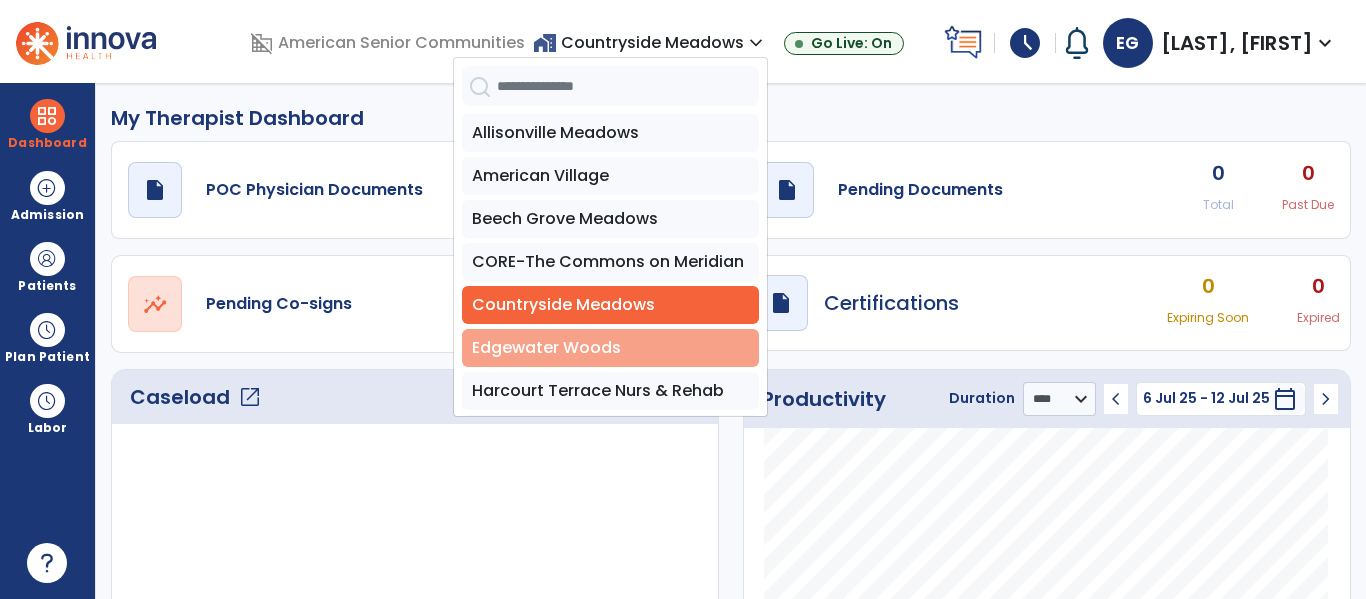 scroll, scrollTop: 222, scrollLeft: 0, axis: vertical 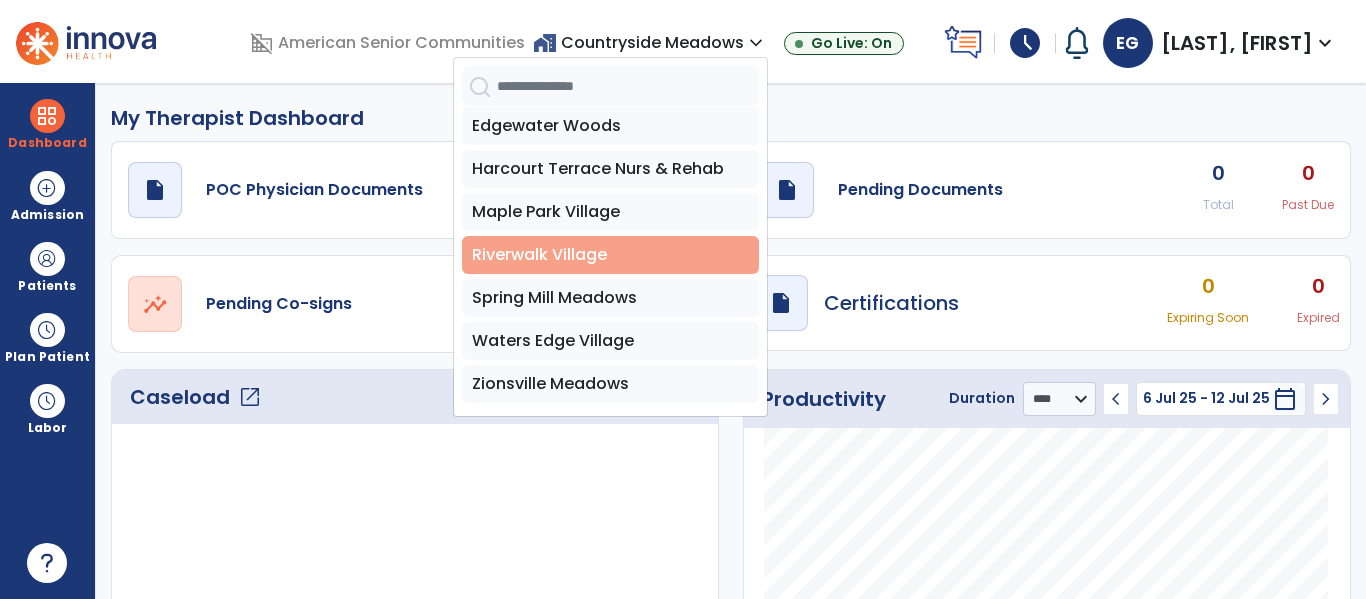 click on "Riverwalk Village" at bounding box center (610, 255) 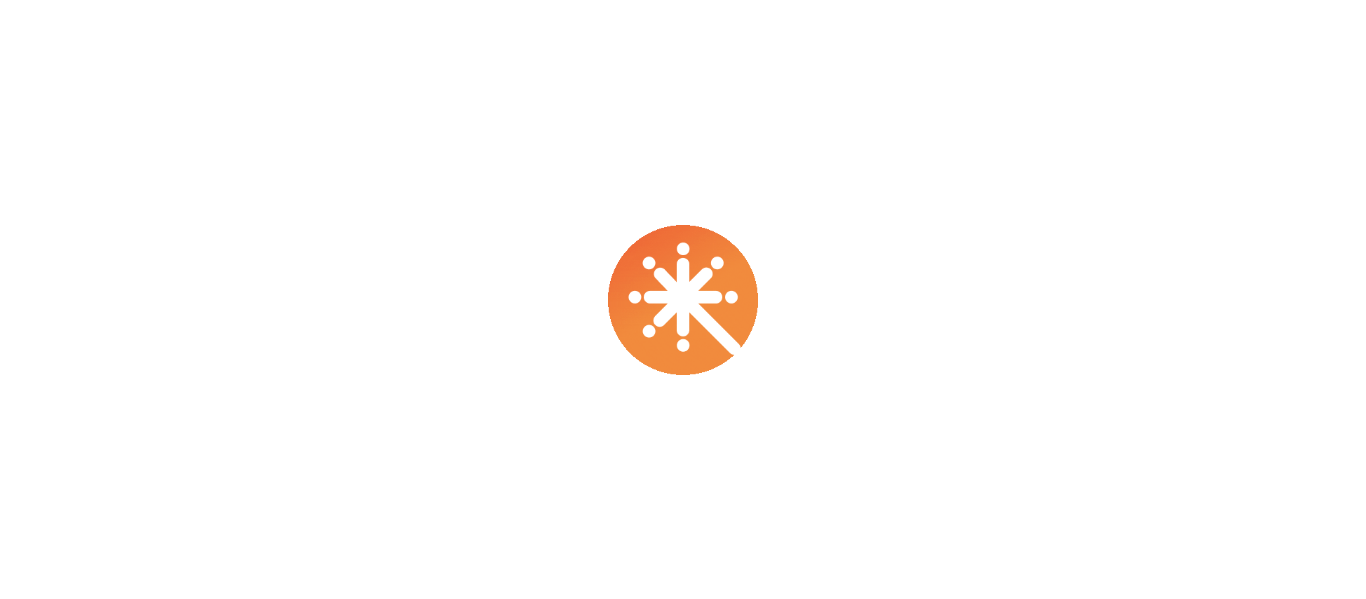 scroll, scrollTop: 0, scrollLeft: 0, axis: both 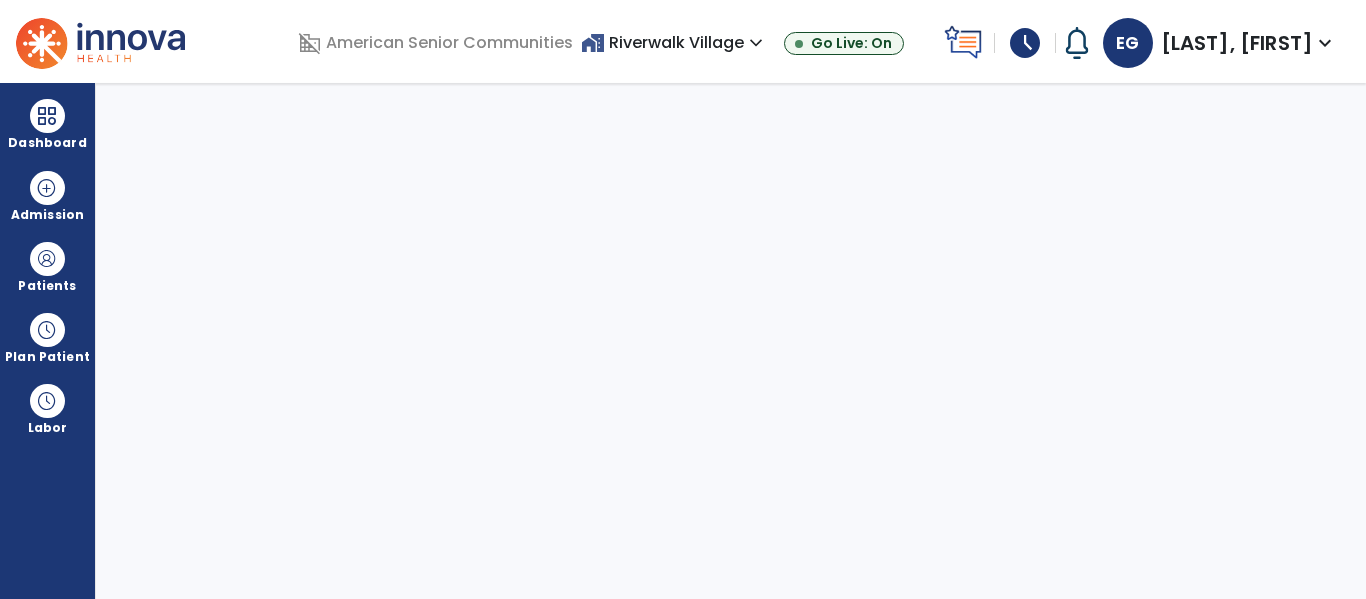 select on "****" 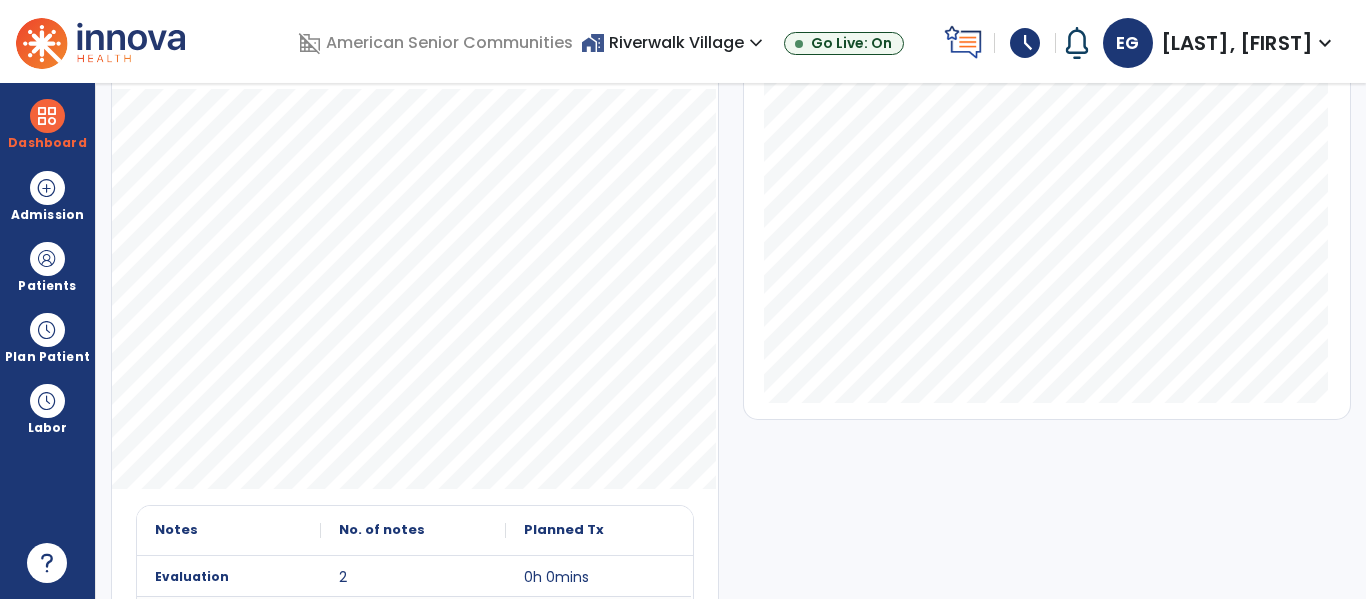 scroll, scrollTop: 113, scrollLeft: 0, axis: vertical 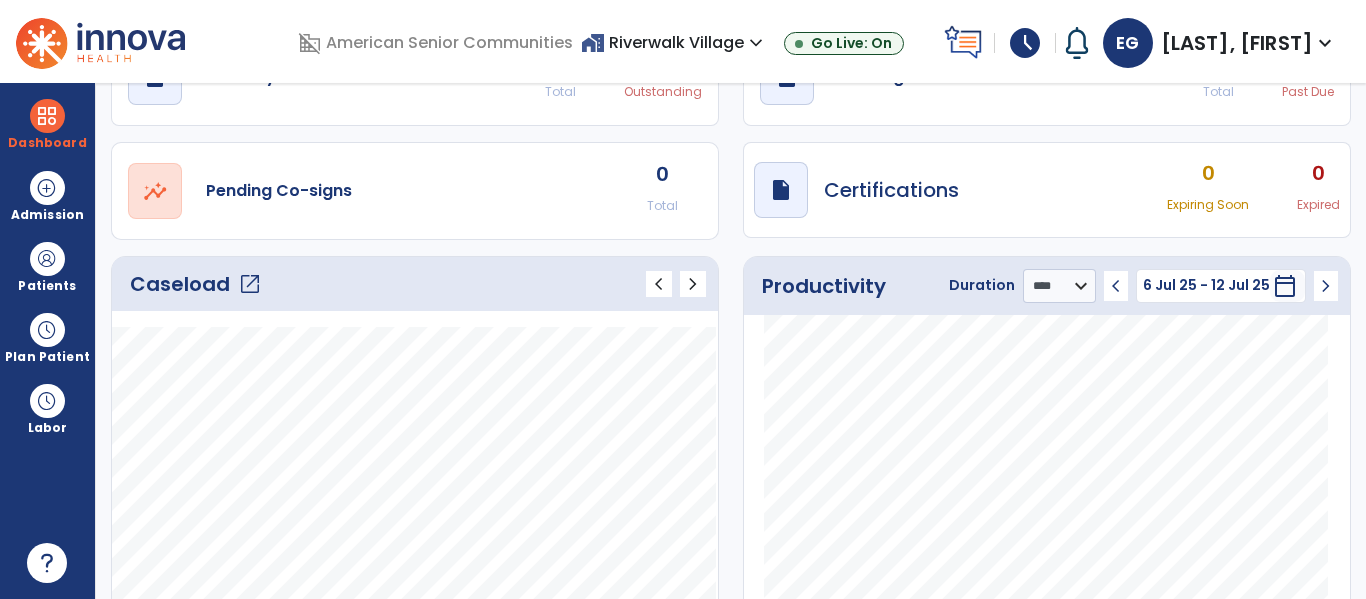 click on "open_in_new" 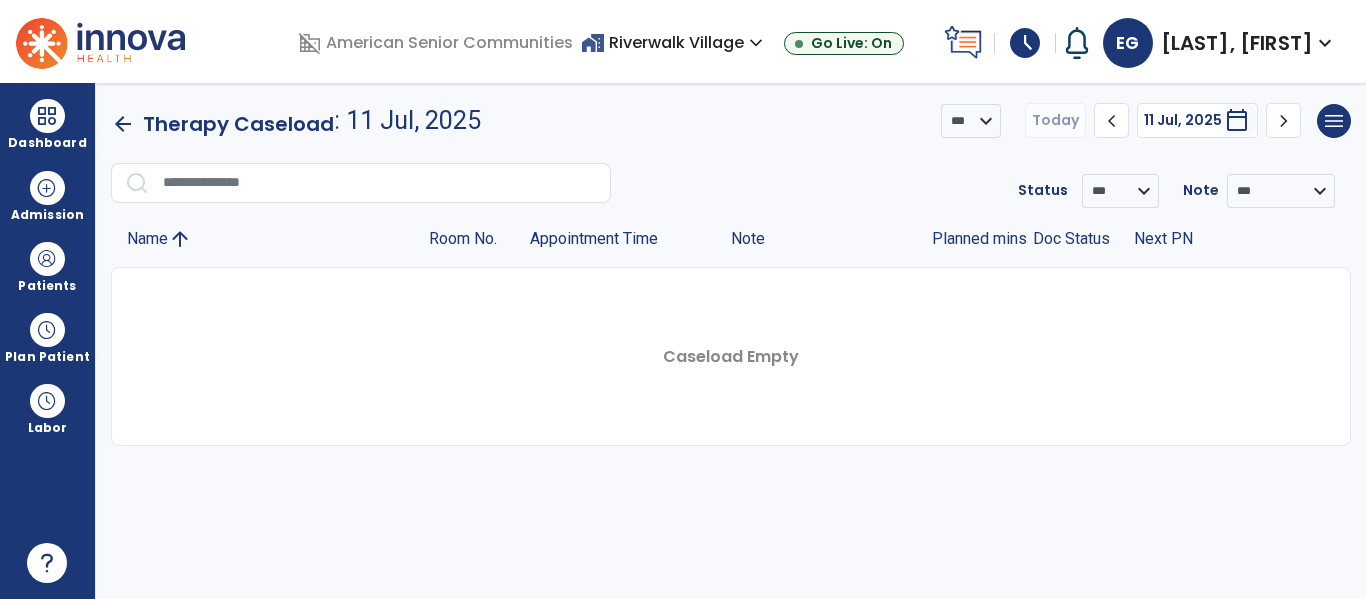 scroll, scrollTop: 0, scrollLeft: 0, axis: both 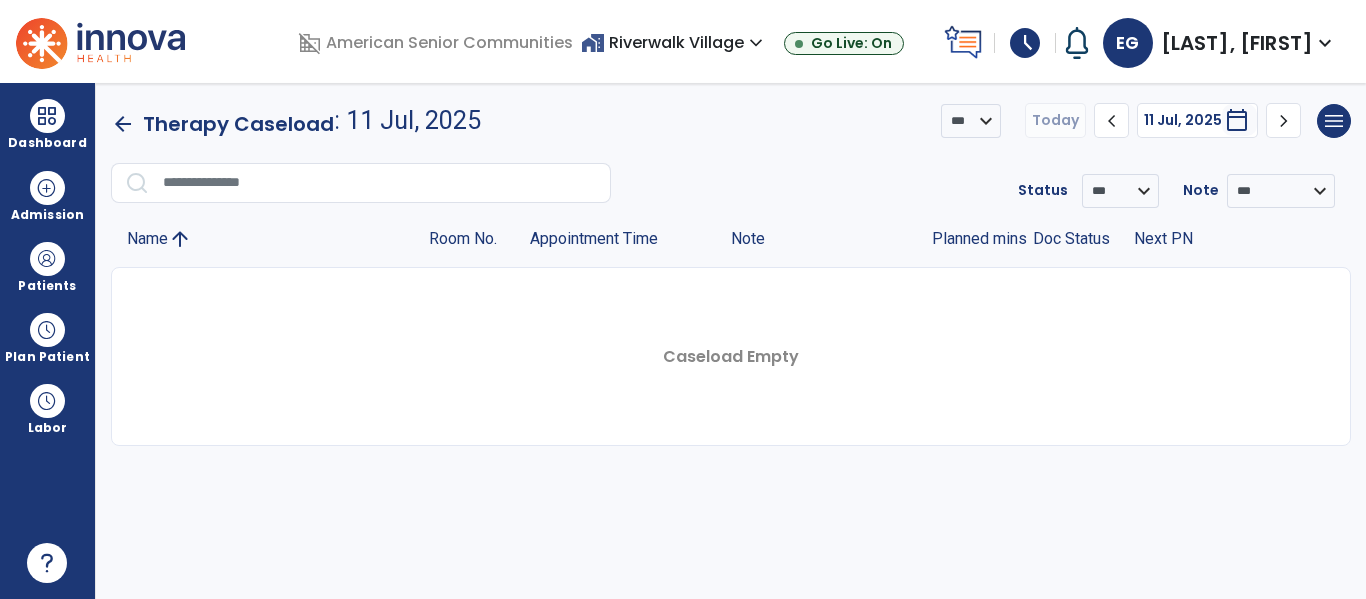 click on "chevron_left" 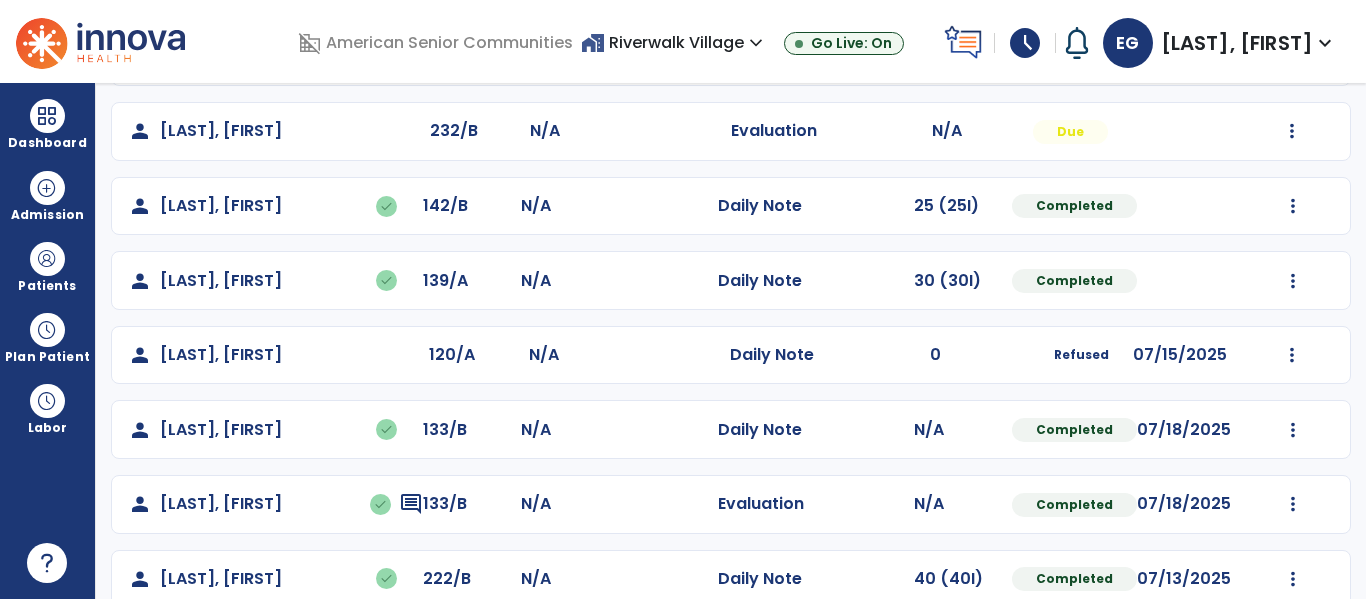 scroll, scrollTop: 621, scrollLeft: 0, axis: vertical 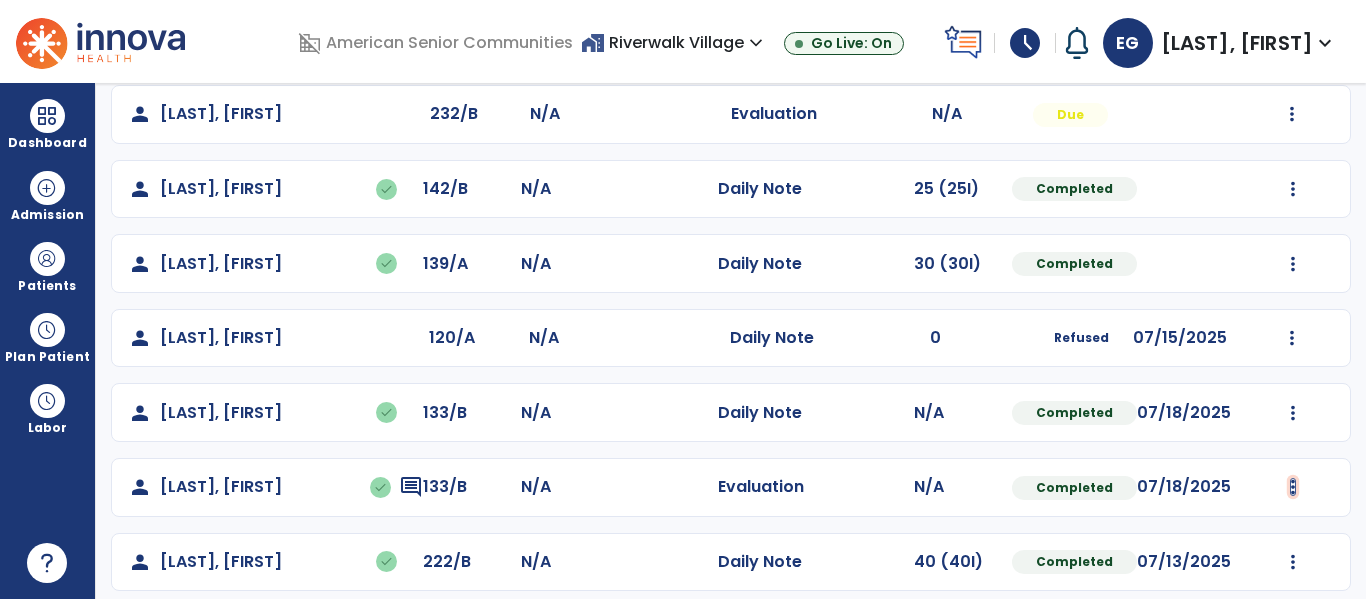 click at bounding box center [1293, -333] 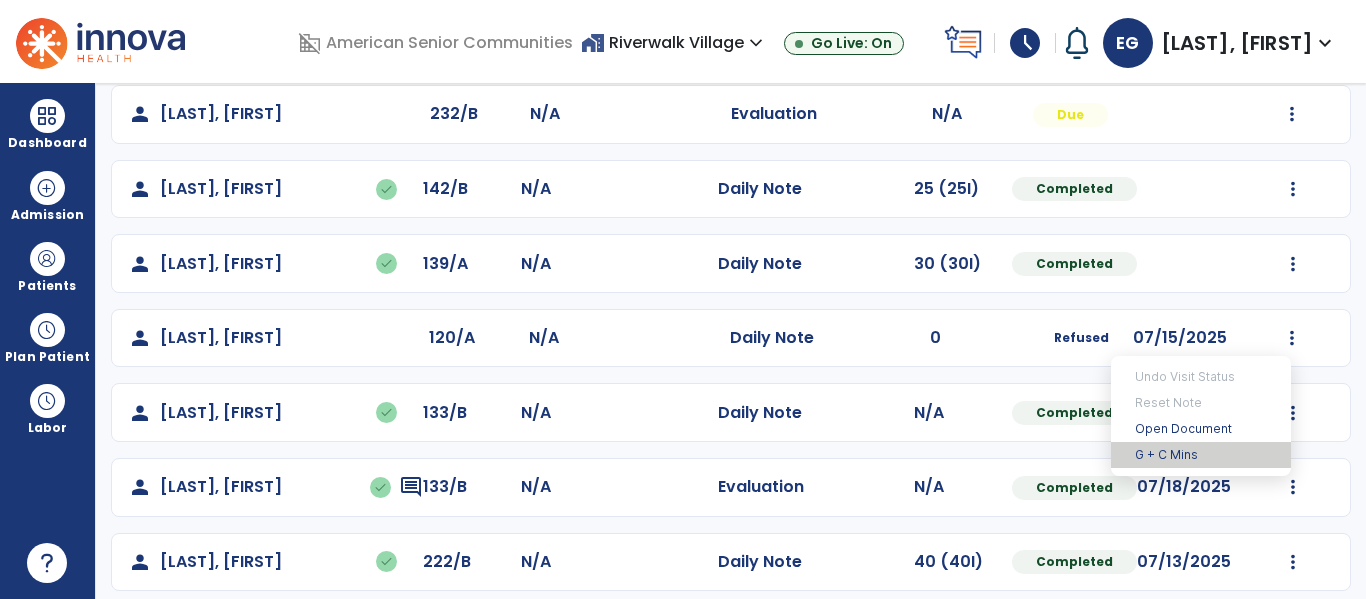 click on "G + C Mins" at bounding box center [1201, 455] 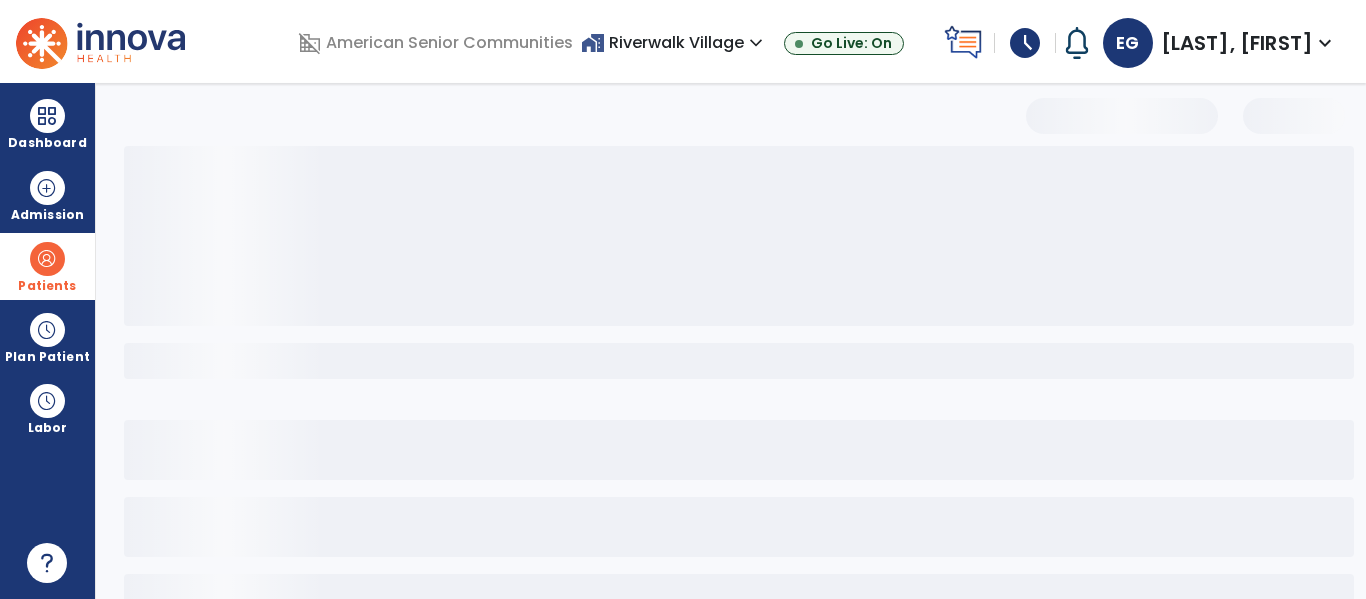 select on "***" 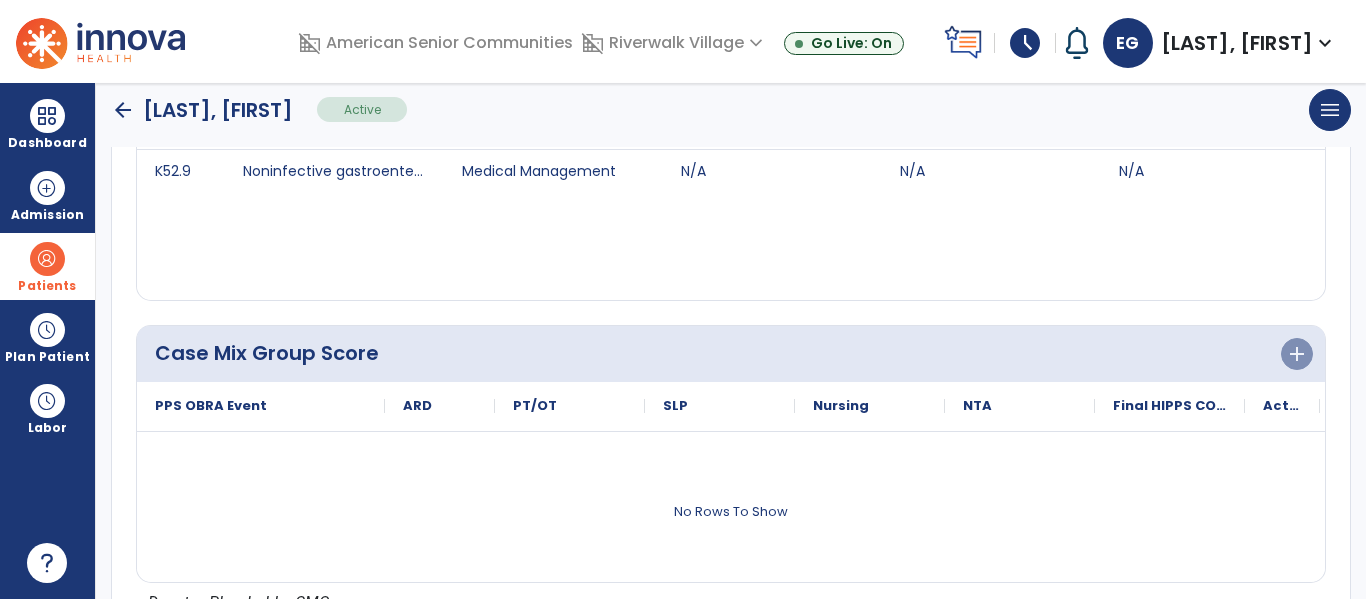scroll, scrollTop: 516, scrollLeft: 0, axis: vertical 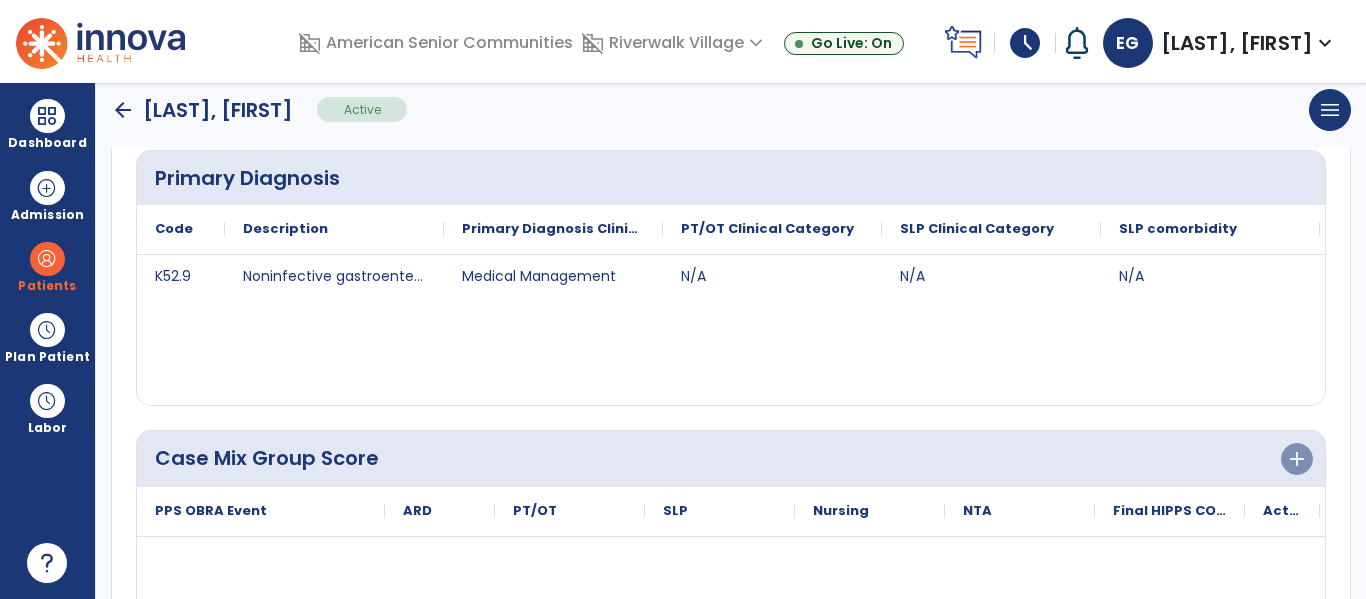 click on "arrow_back" 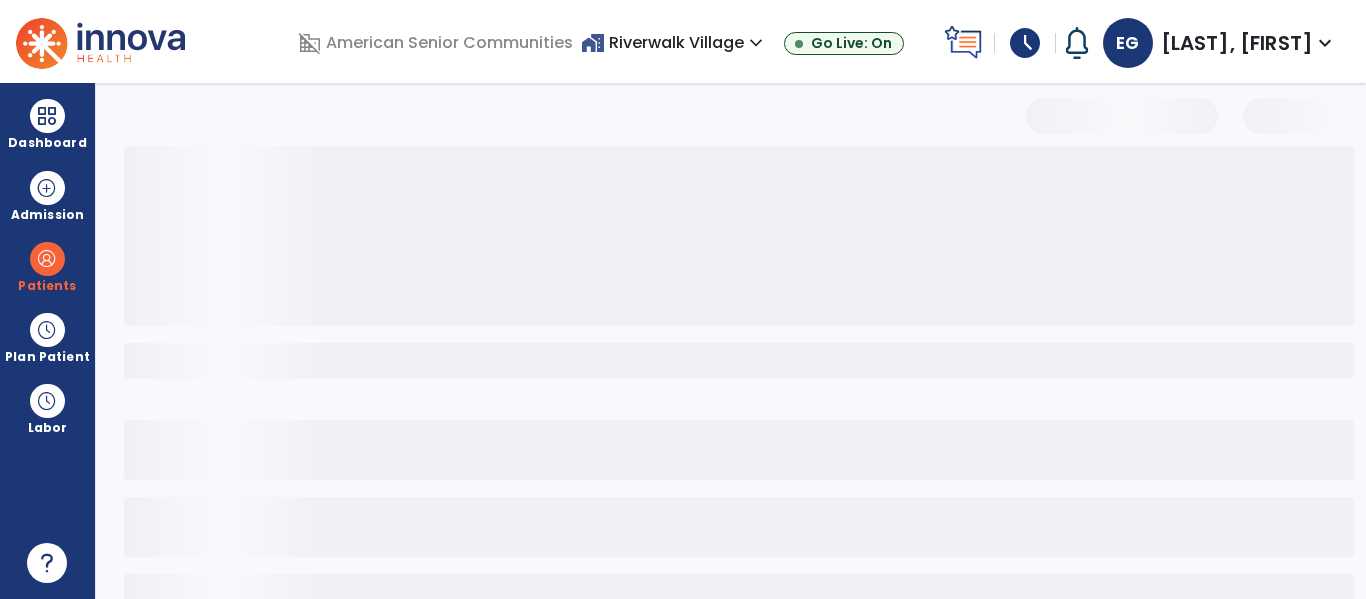 scroll, scrollTop: 0, scrollLeft: 0, axis: both 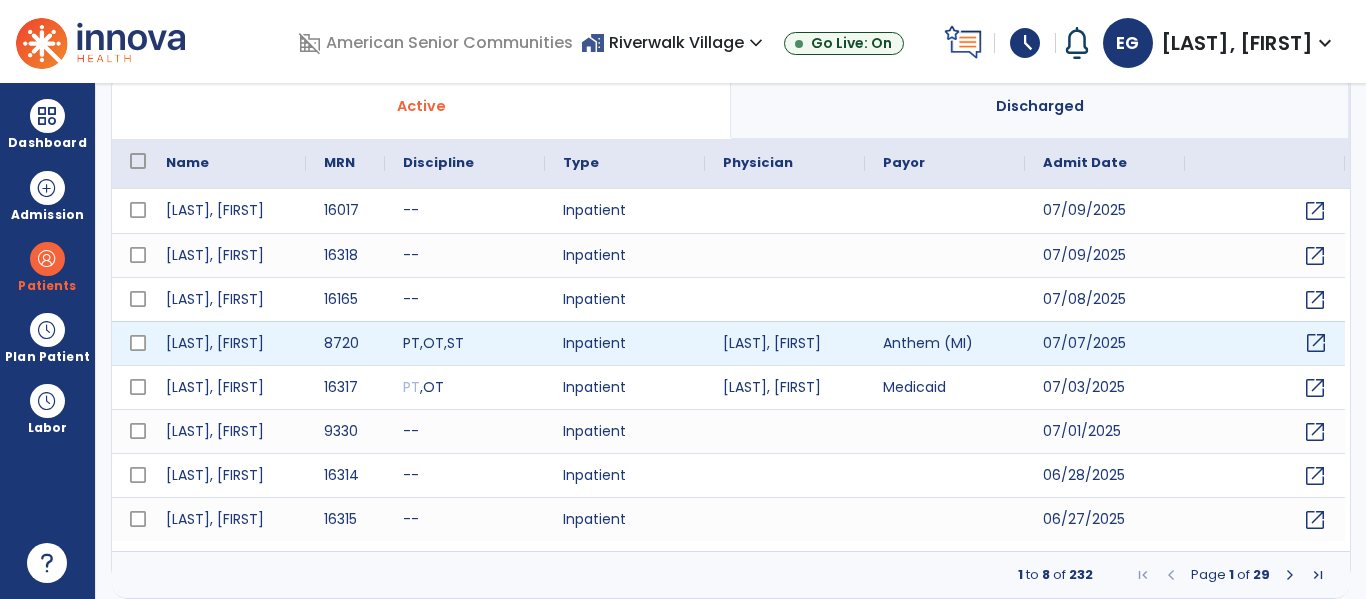 click on "open_in_new" at bounding box center [1316, 343] 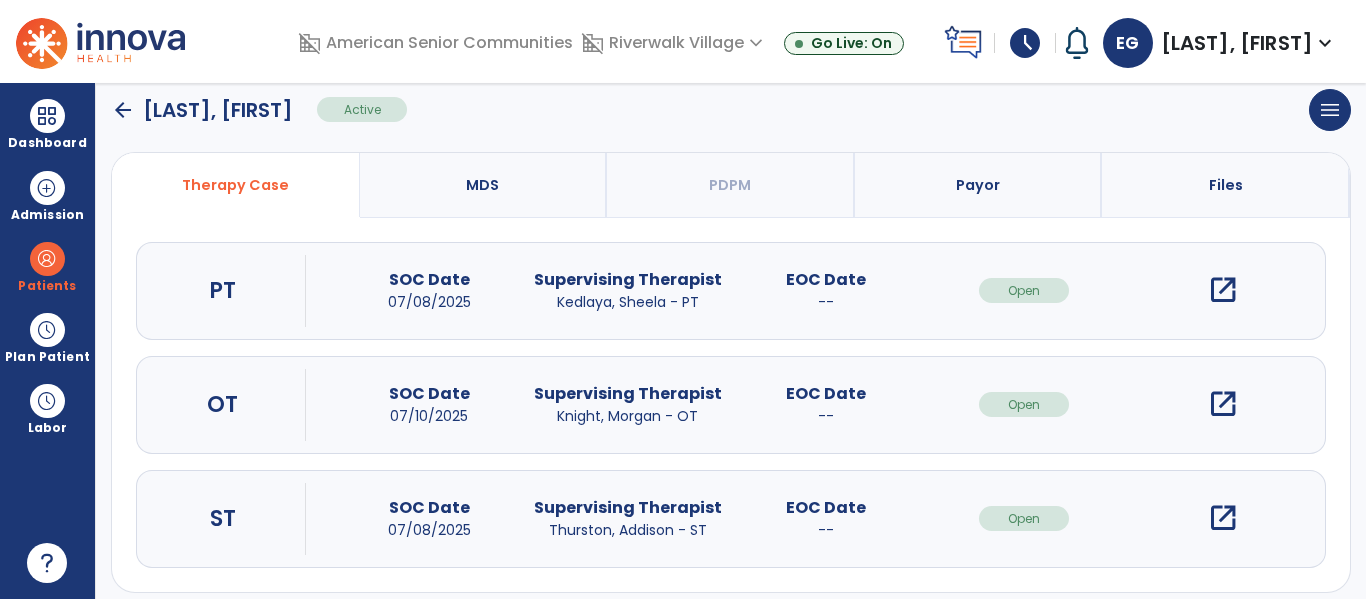click on "open_in_new" at bounding box center (1223, 404) 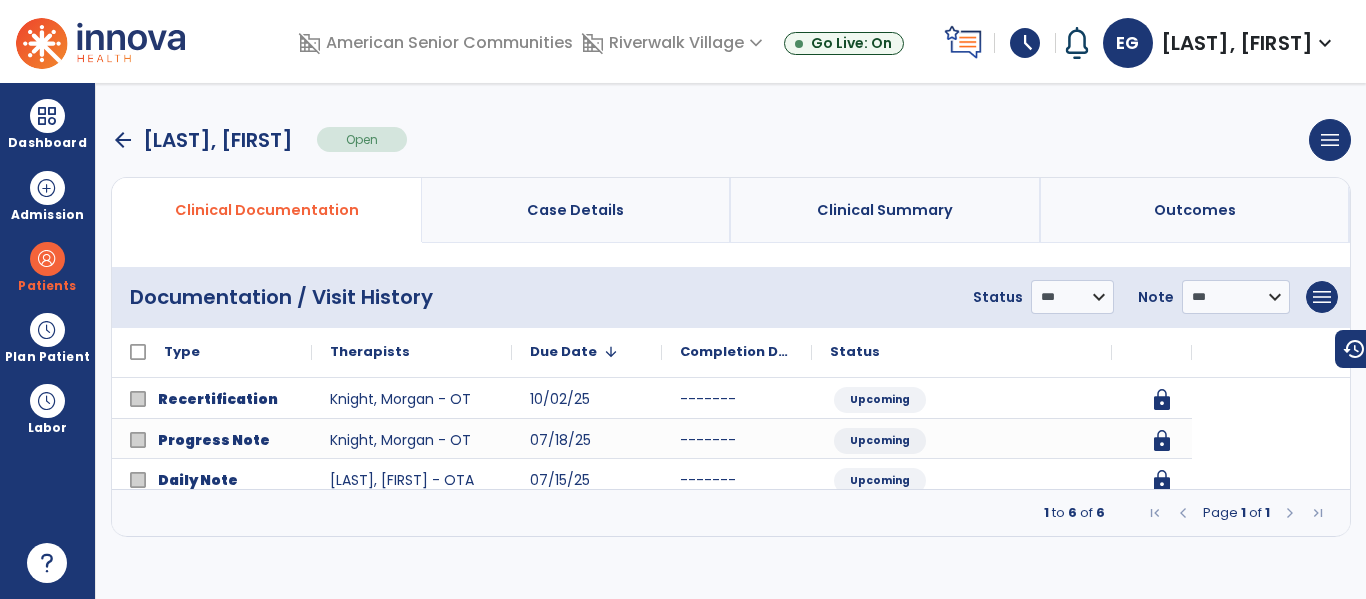 scroll, scrollTop: 0, scrollLeft: 0, axis: both 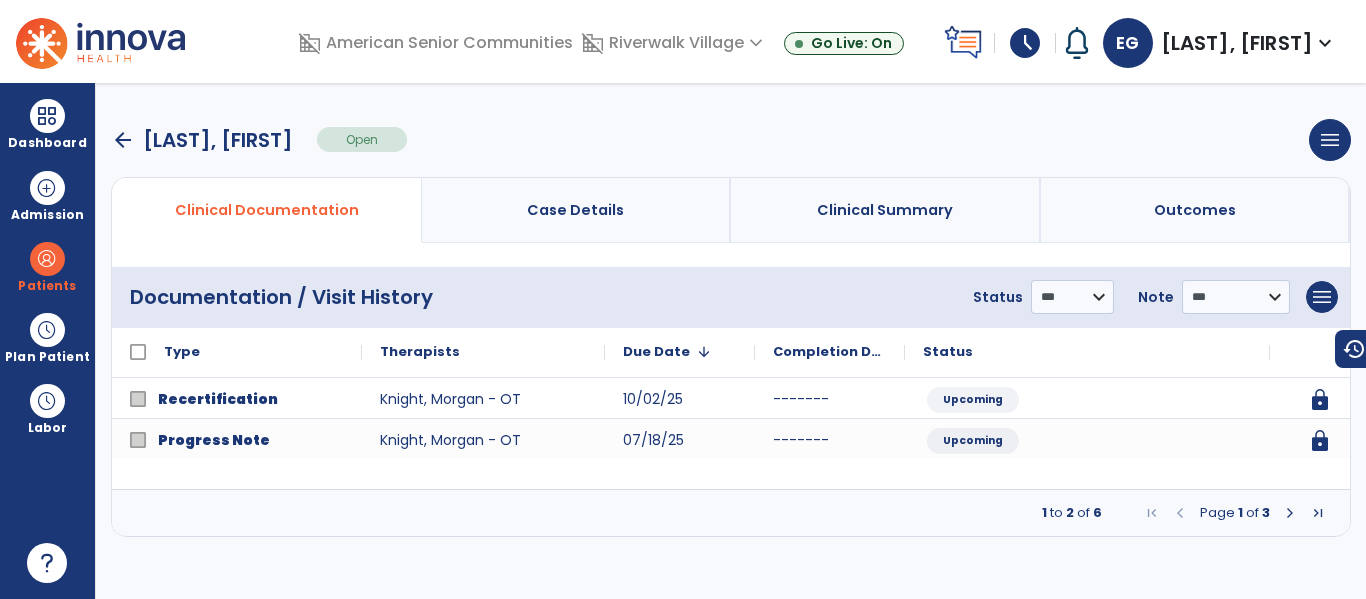 click at bounding box center (1290, 513) 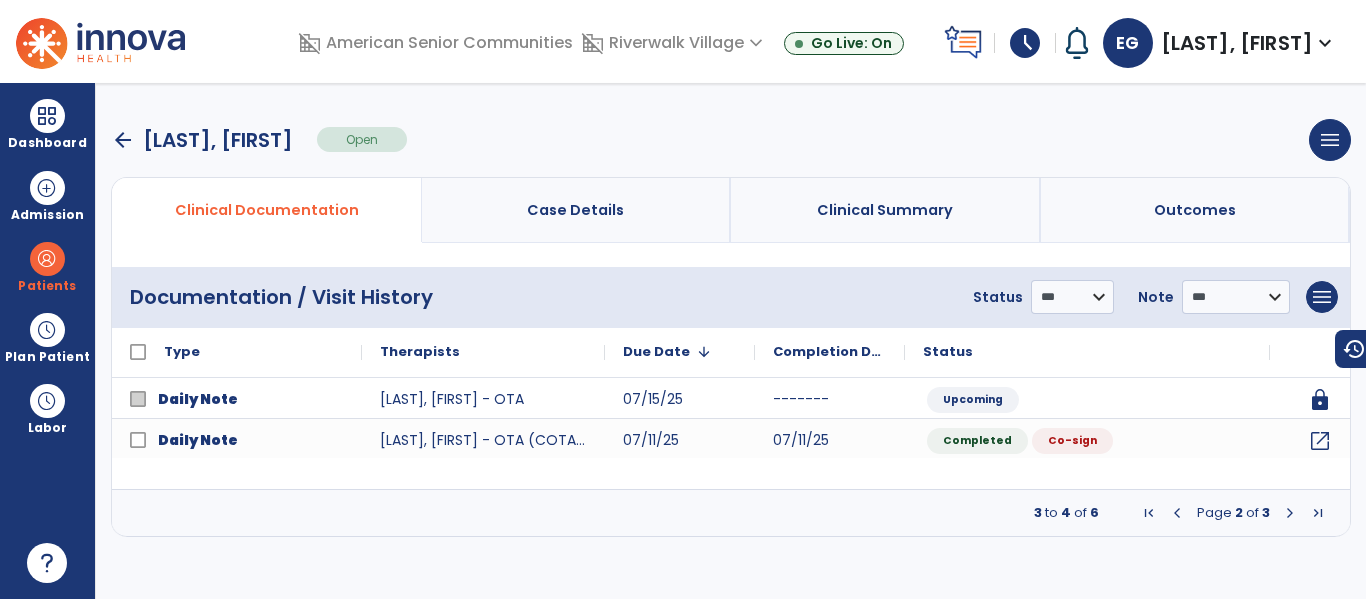 click at bounding box center [1290, 513] 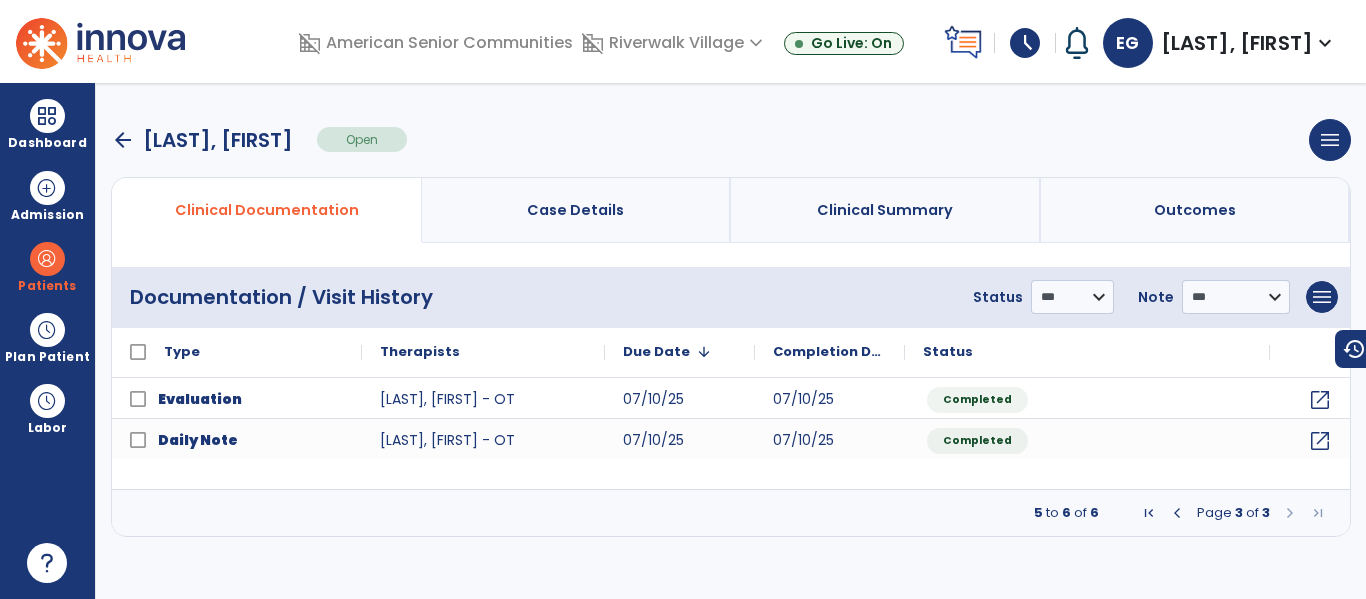 click at bounding box center [1177, 513] 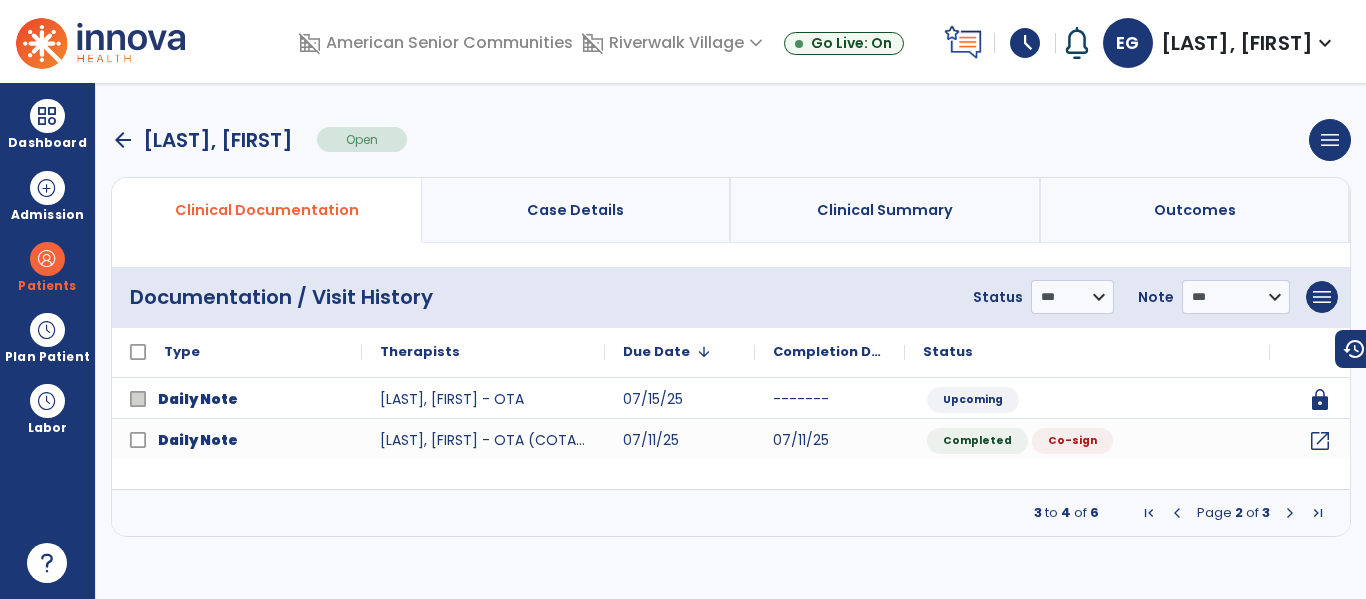 click at bounding box center (1290, 513) 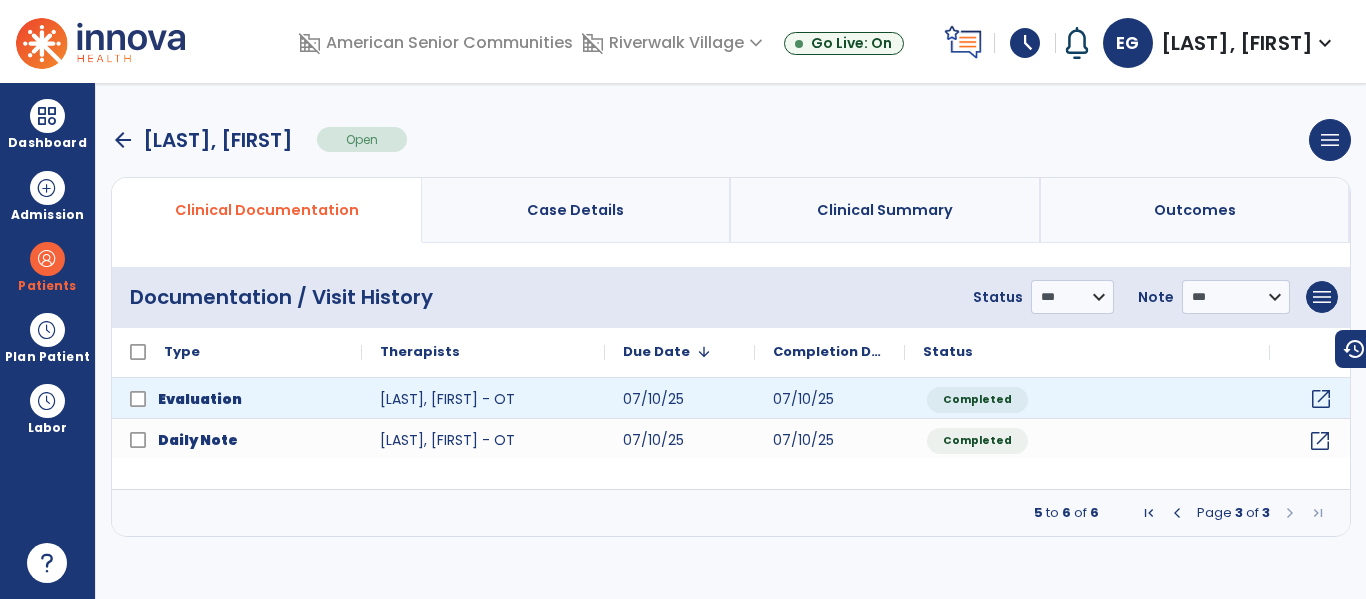 click on "open_in_new" 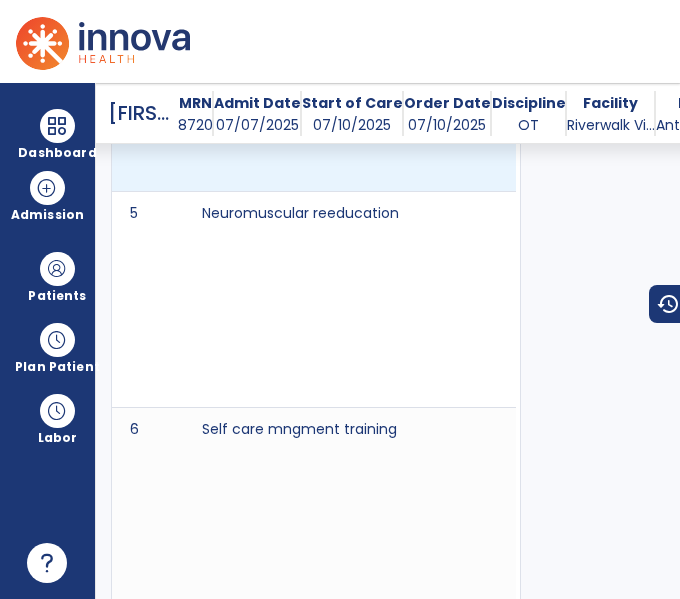 scroll, scrollTop: 13659, scrollLeft: 0, axis: vertical 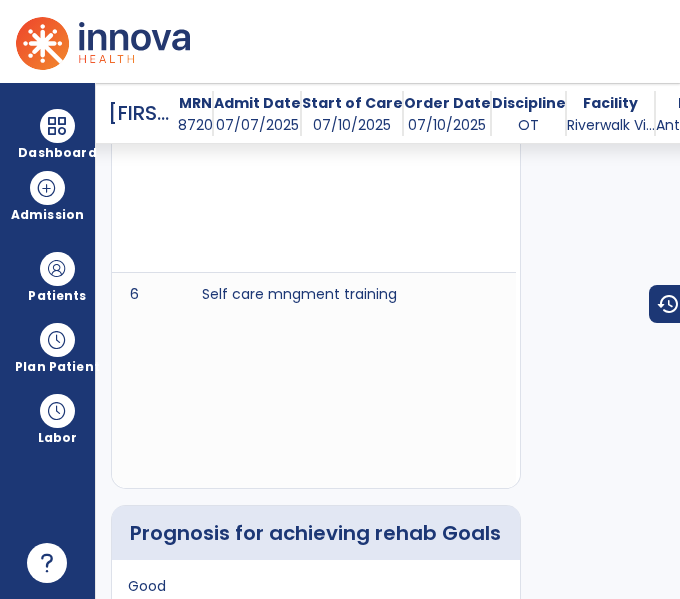 click on "Therapeutic activities" at bounding box center (350, -52) 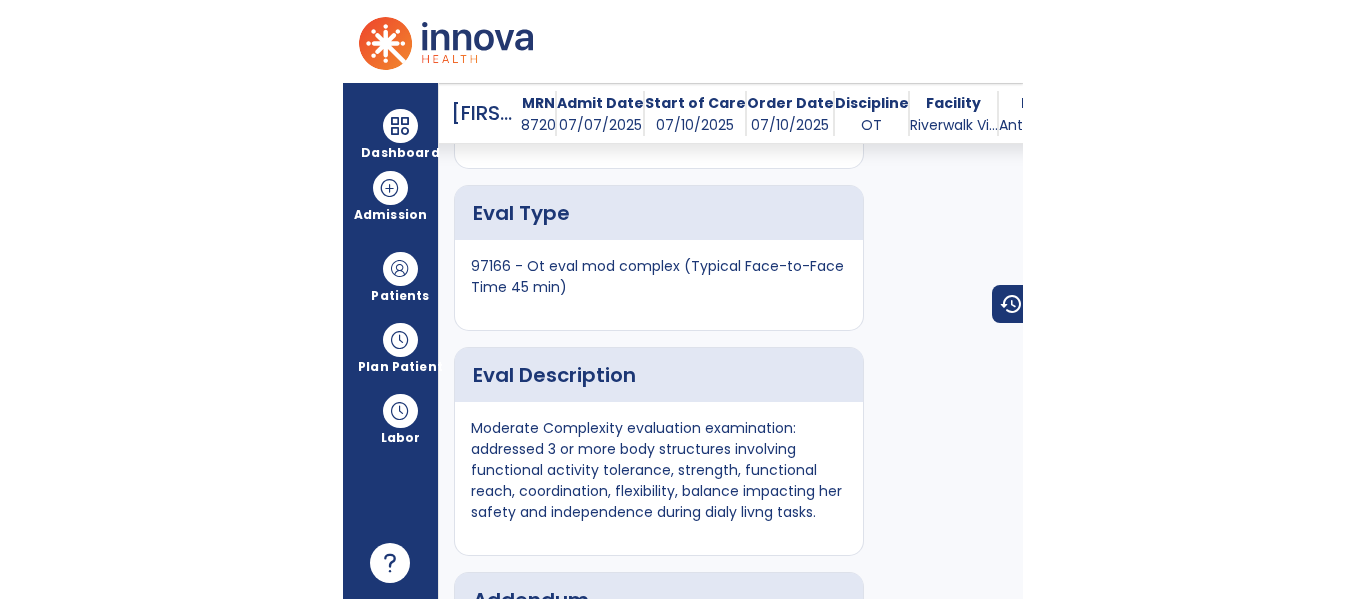scroll, scrollTop: 14437, scrollLeft: 0, axis: vertical 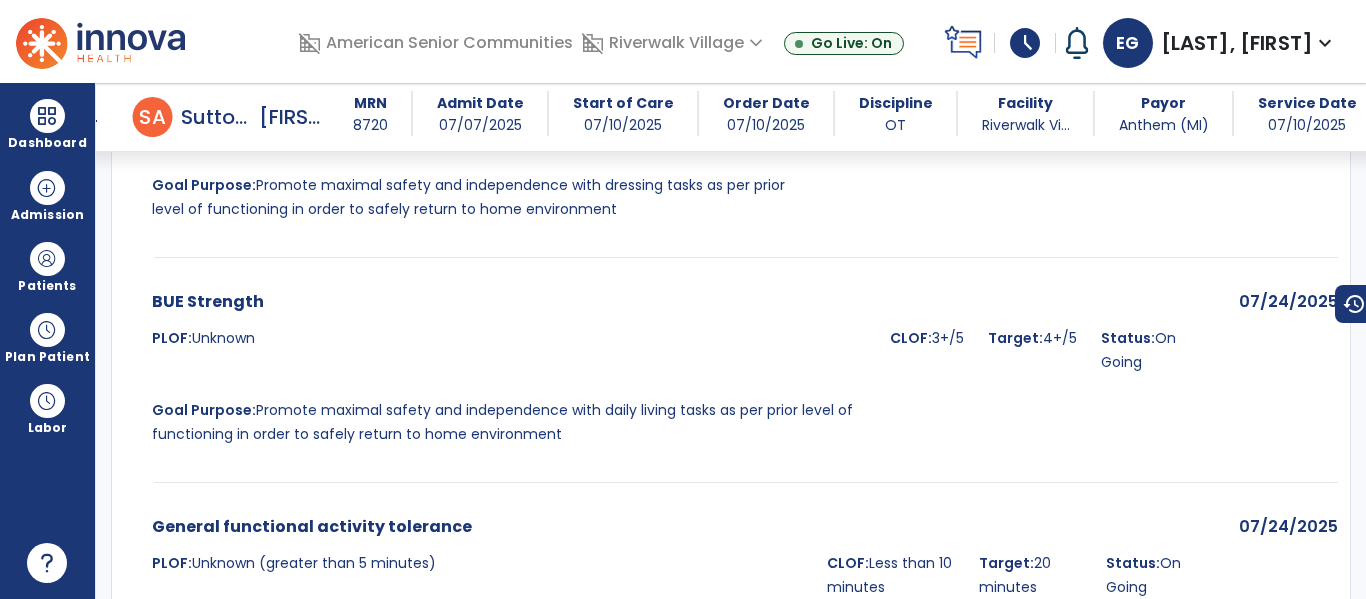 drag, startPoint x: 659, startPoint y: 37, endPoint x: 716, endPoint y: 46, distance: 57.706154 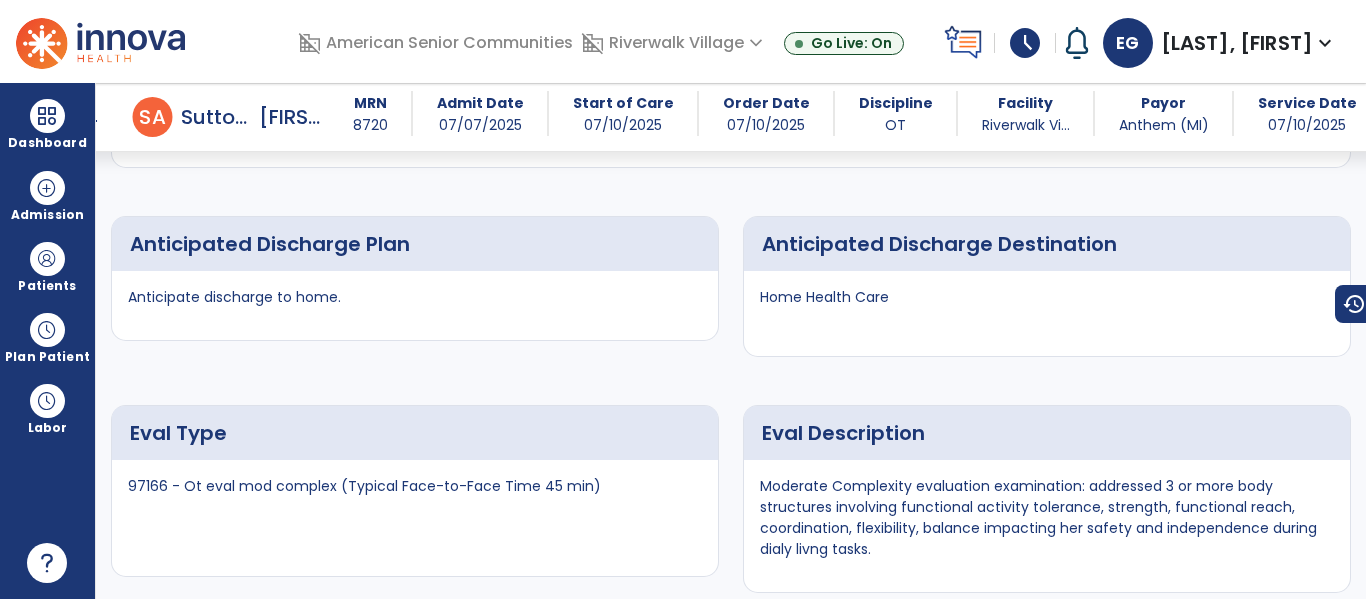 scroll, scrollTop: 3794, scrollLeft: 0, axis: vertical 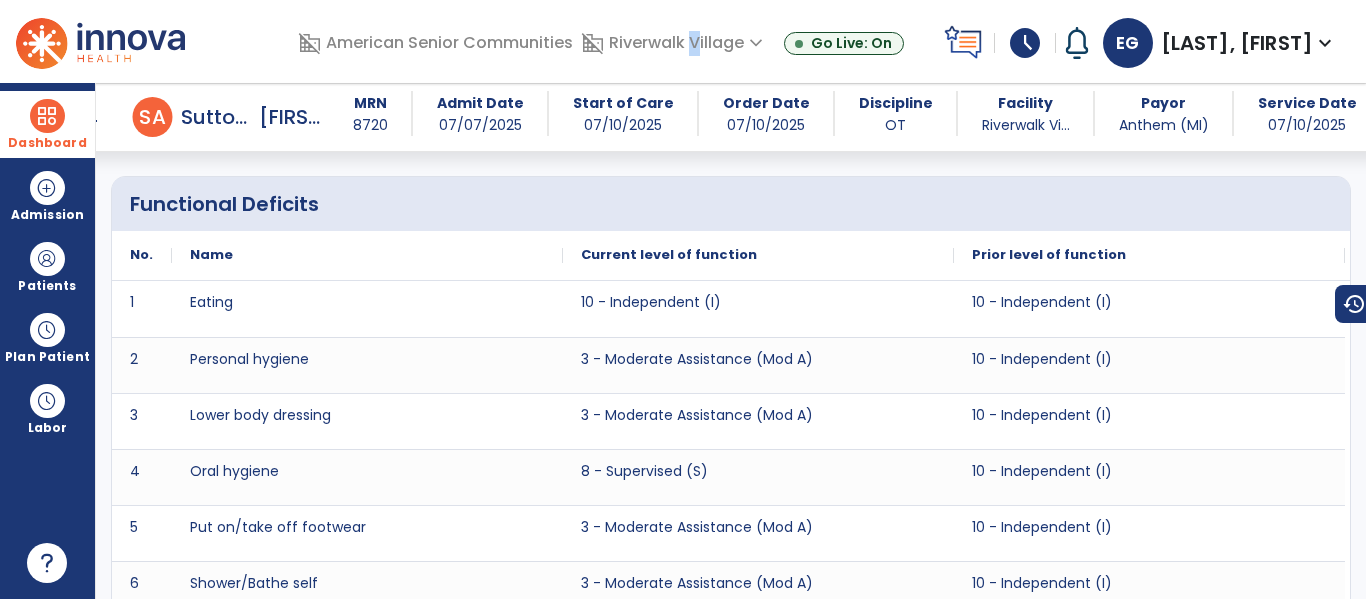 click at bounding box center [47, 116] 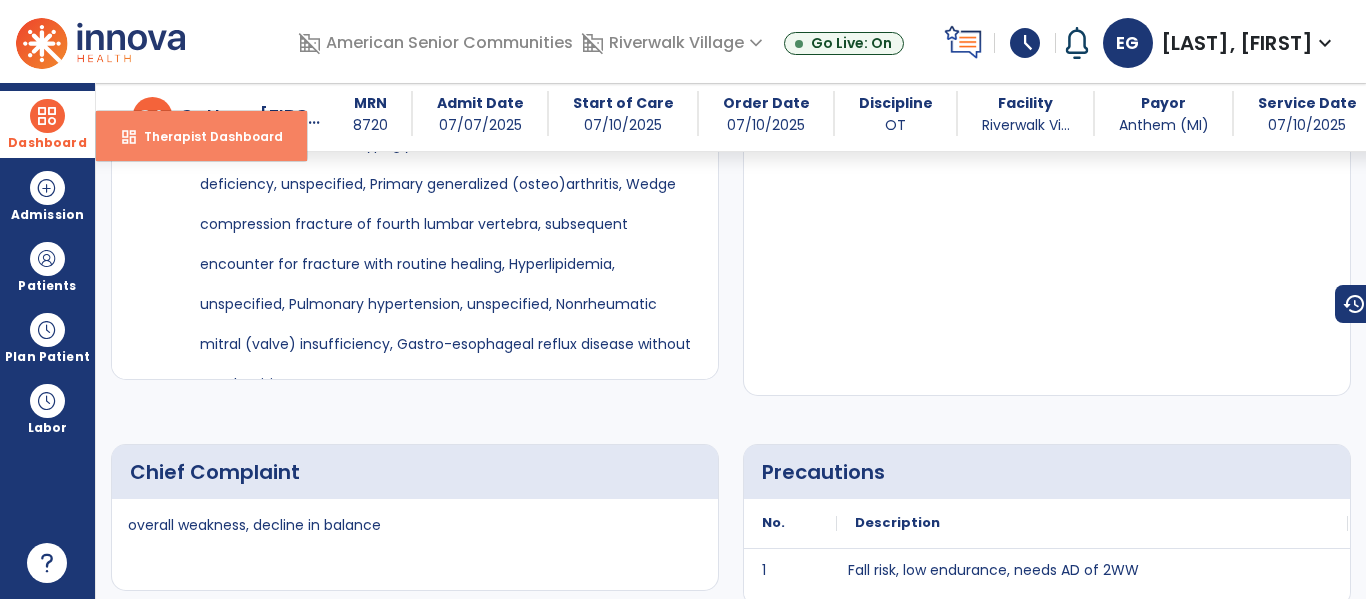 click on "Therapist Dashboard" at bounding box center [205, 136] 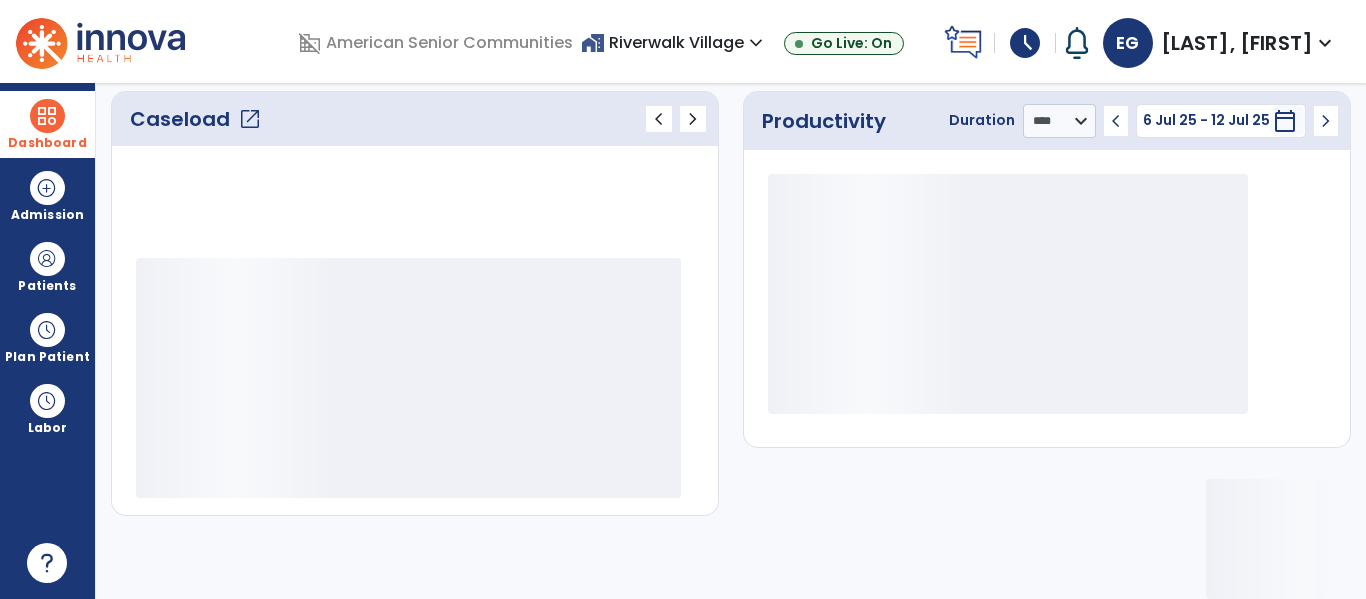 scroll, scrollTop: 278, scrollLeft: 0, axis: vertical 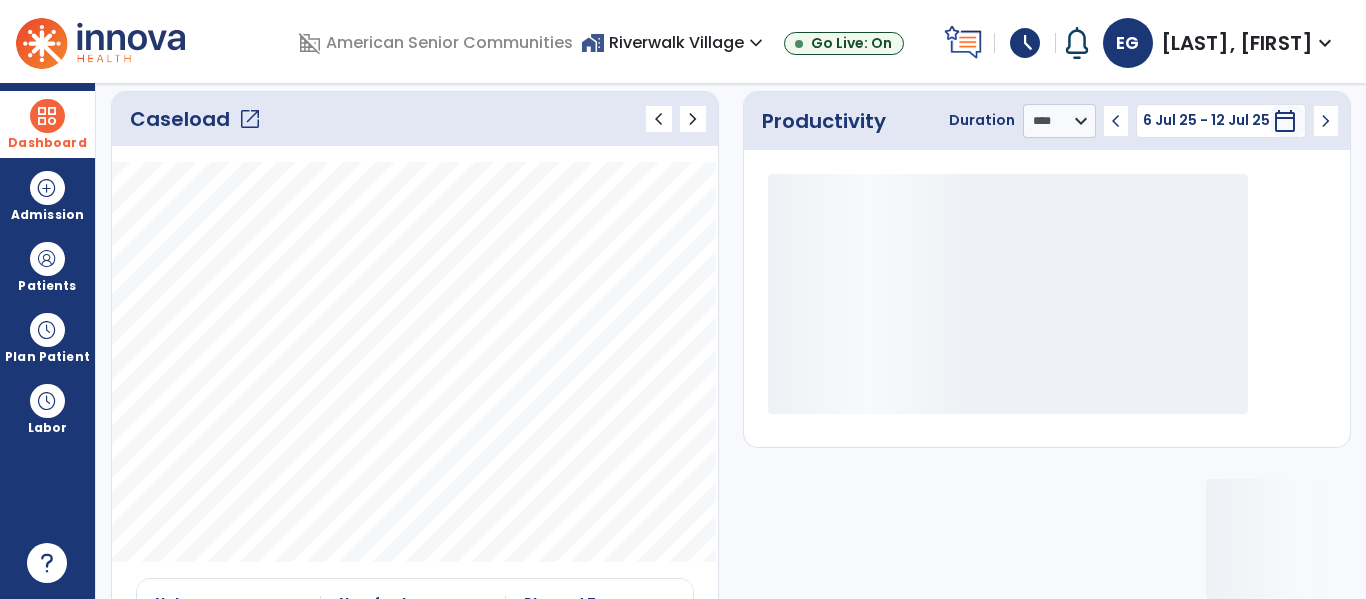 click on "home_work   Riverwalk Village   expand_more" at bounding box center [674, 42] 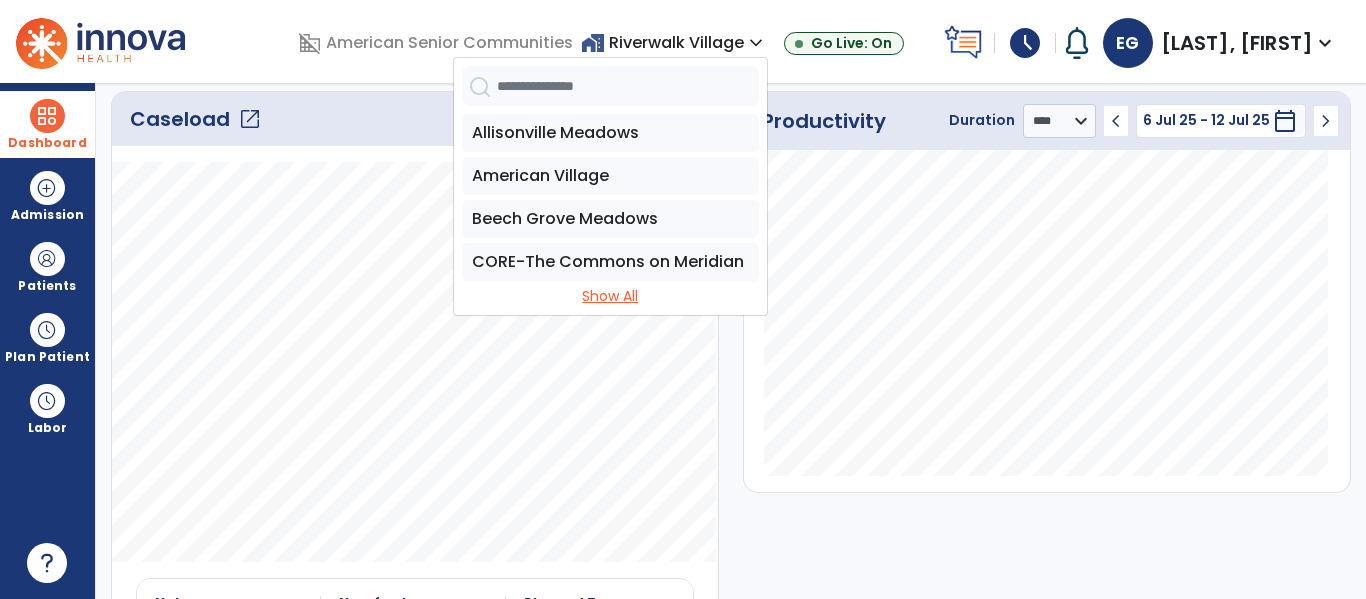 click on "Show All" at bounding box center (610, 296) 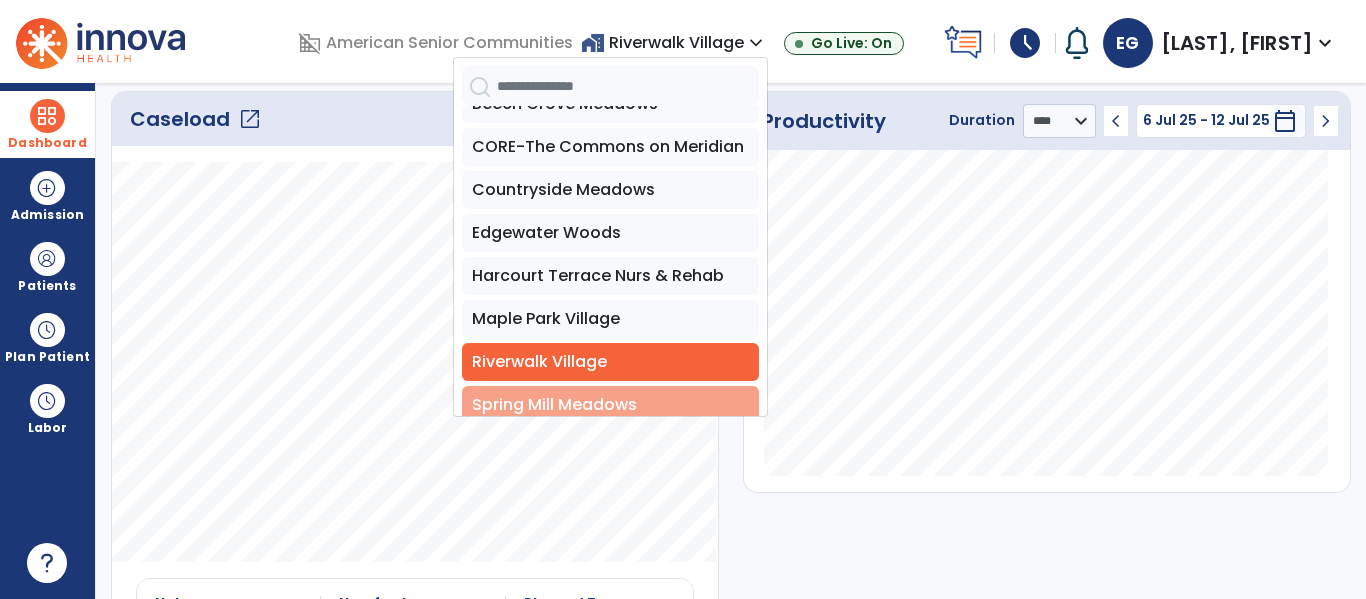 scroll, scrollTop: 222, scrollLeft: 0, axis: vertical 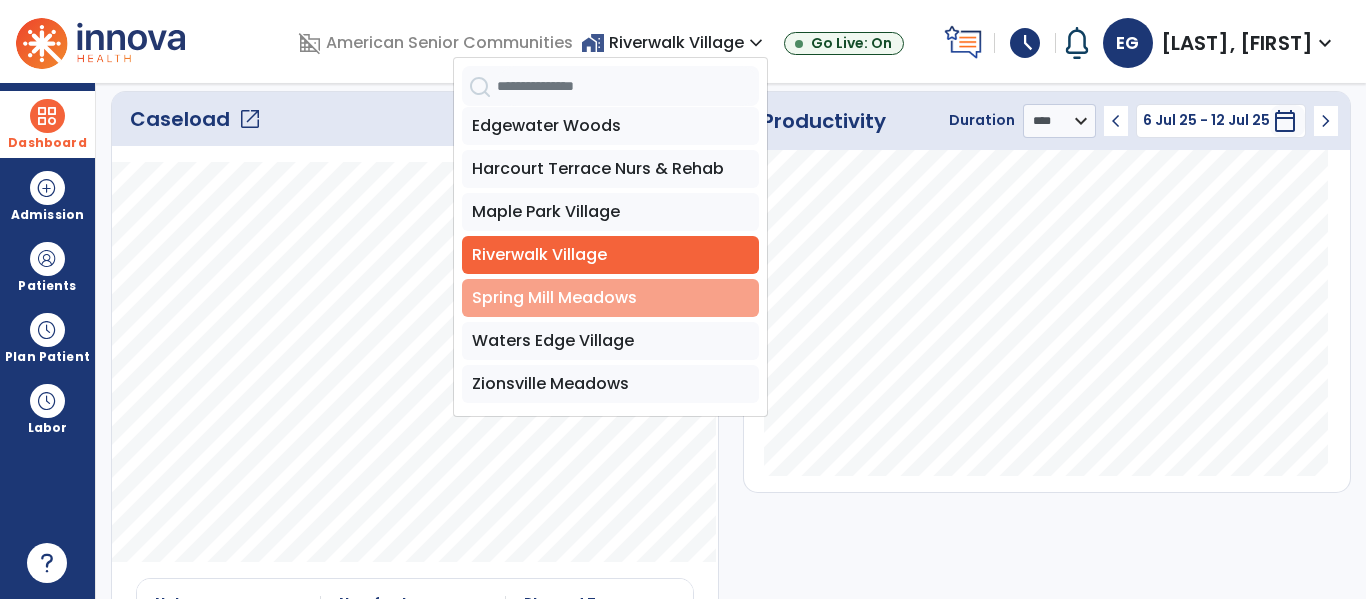 click on "Spring Mill Meadows" at bounding box center [610, 298] 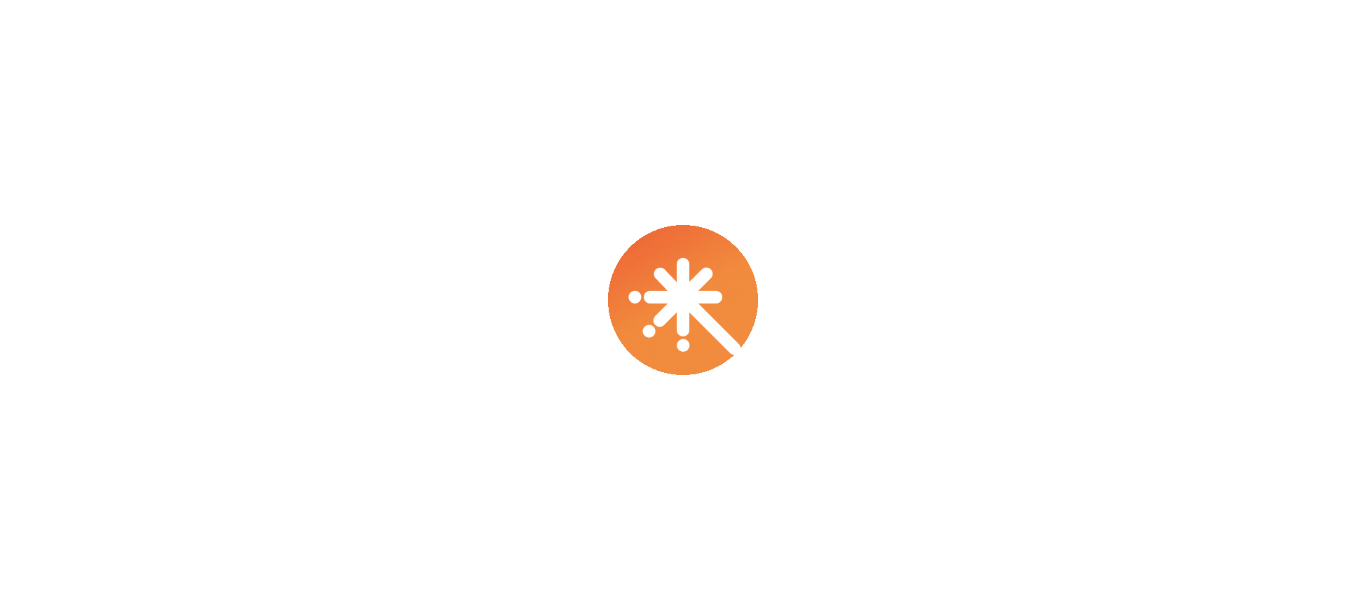 scroll, scrollTop: 0, scrollLeft: 0, axis: both 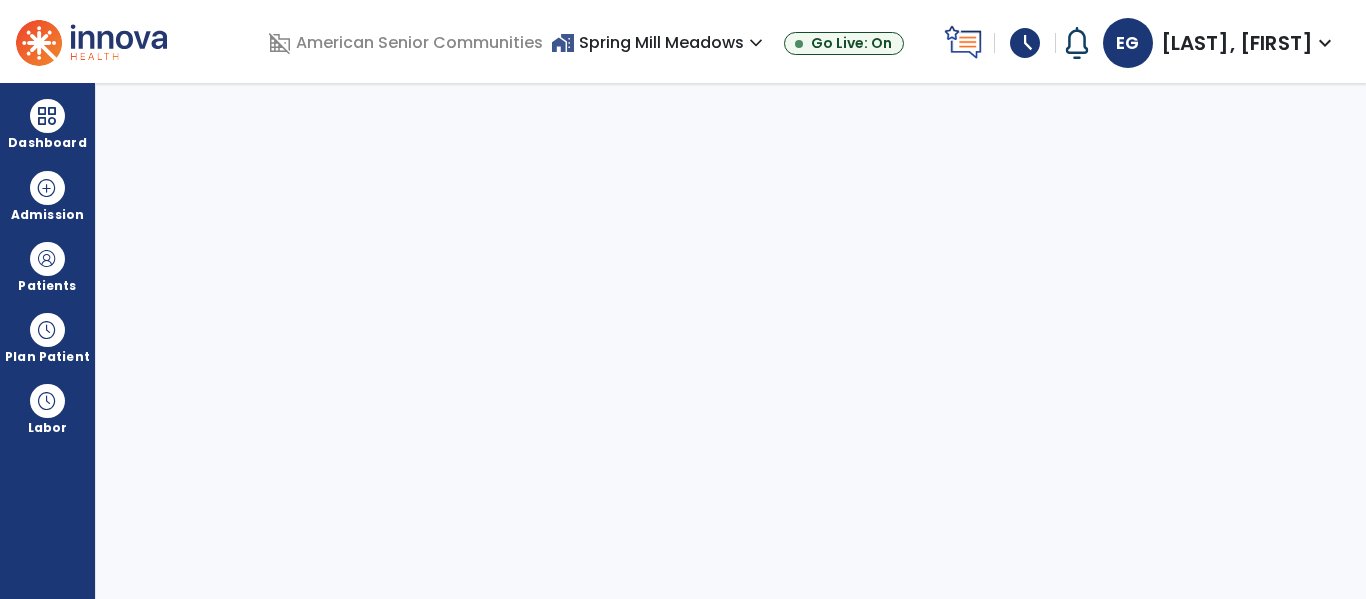 select on "****" 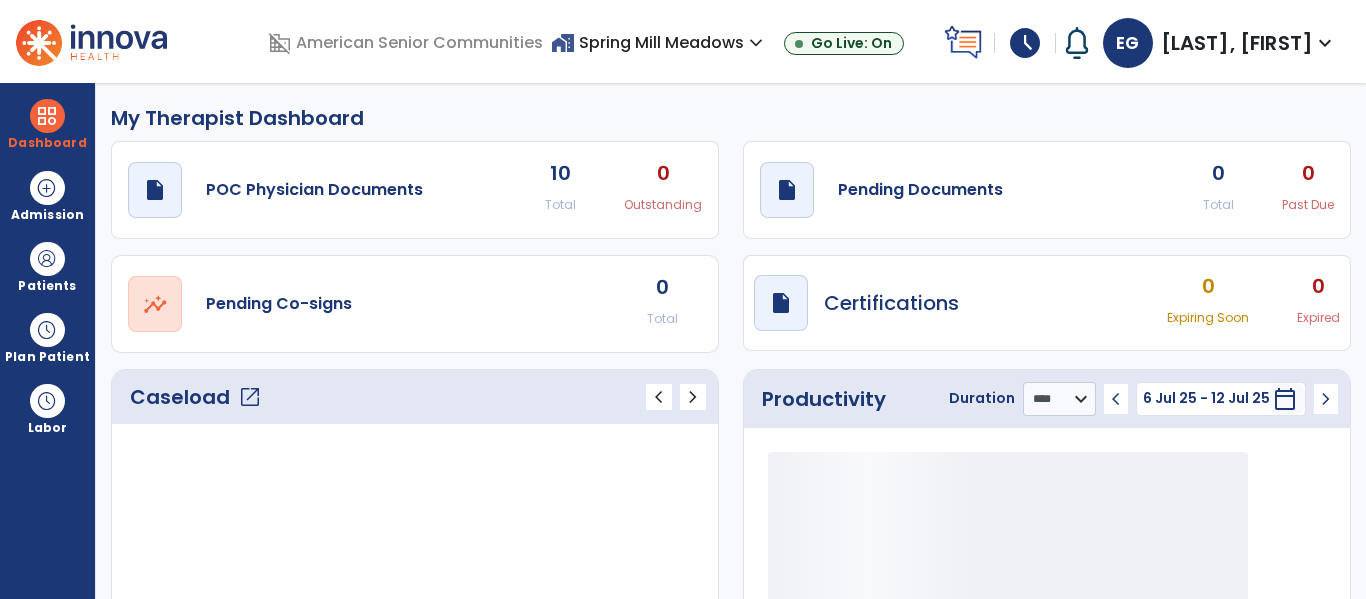 scroll, scrollTop: 244, scrollLeft: 0, axis: vertical 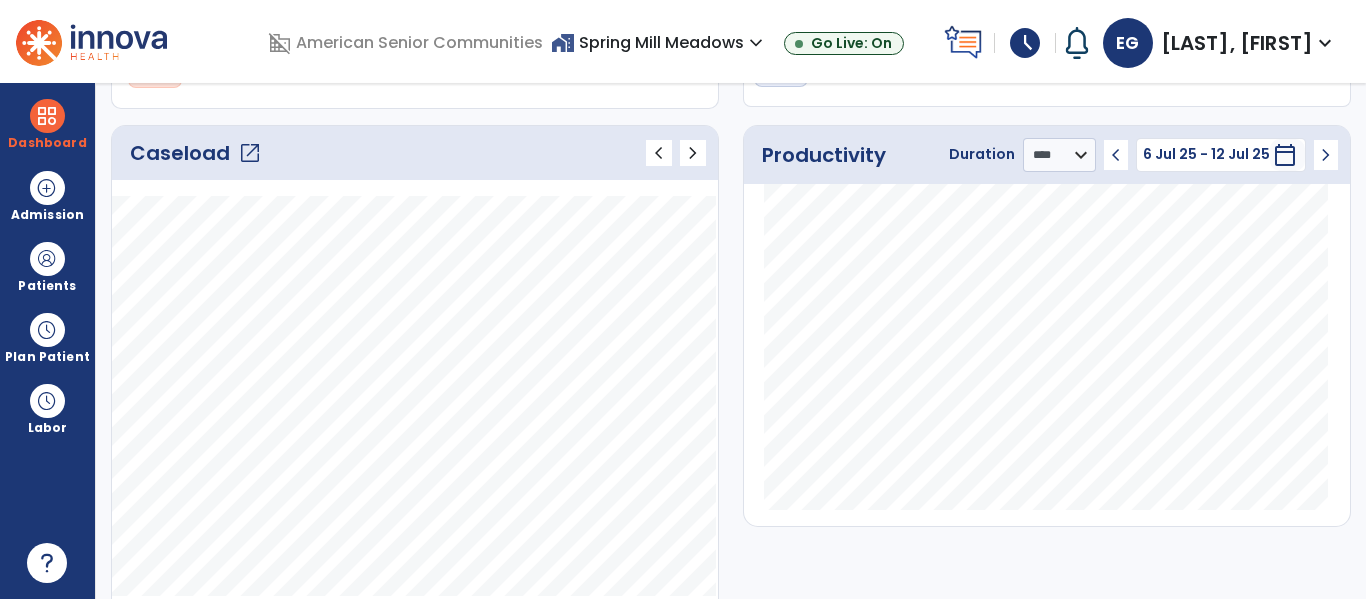 click on "open_in_new" 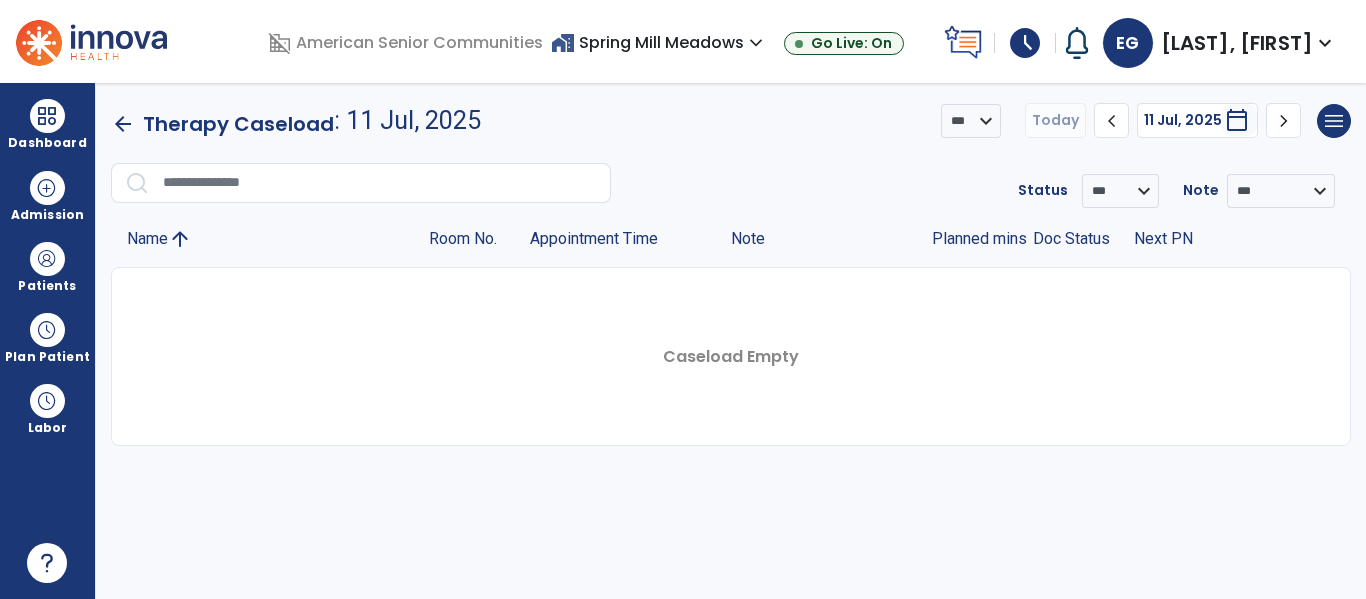 scroll, scrollTop: 0, scrollLeft: 0, axis: both 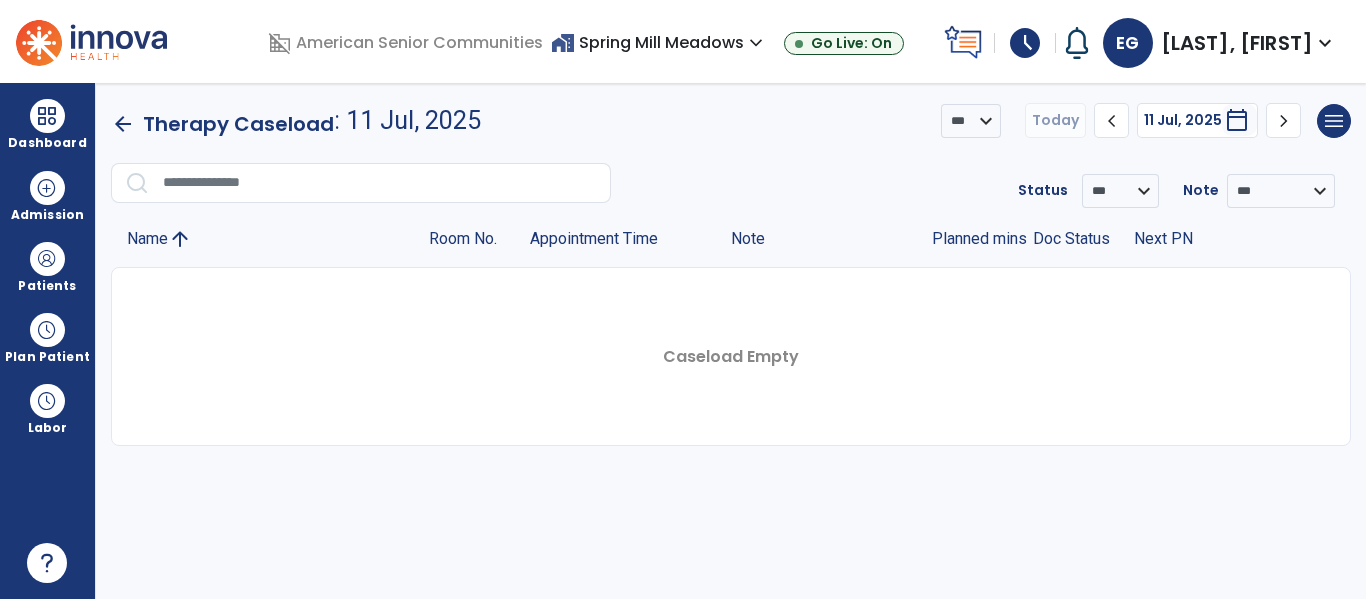 click on "chevron_left" 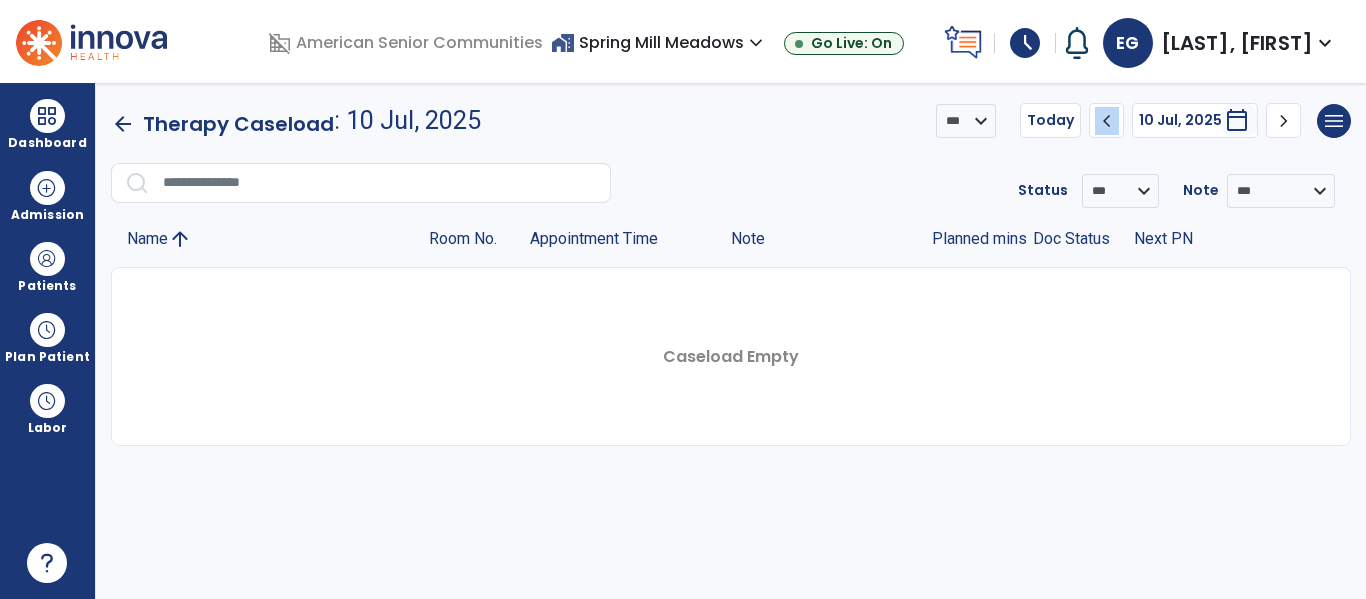click on "chevron_left" 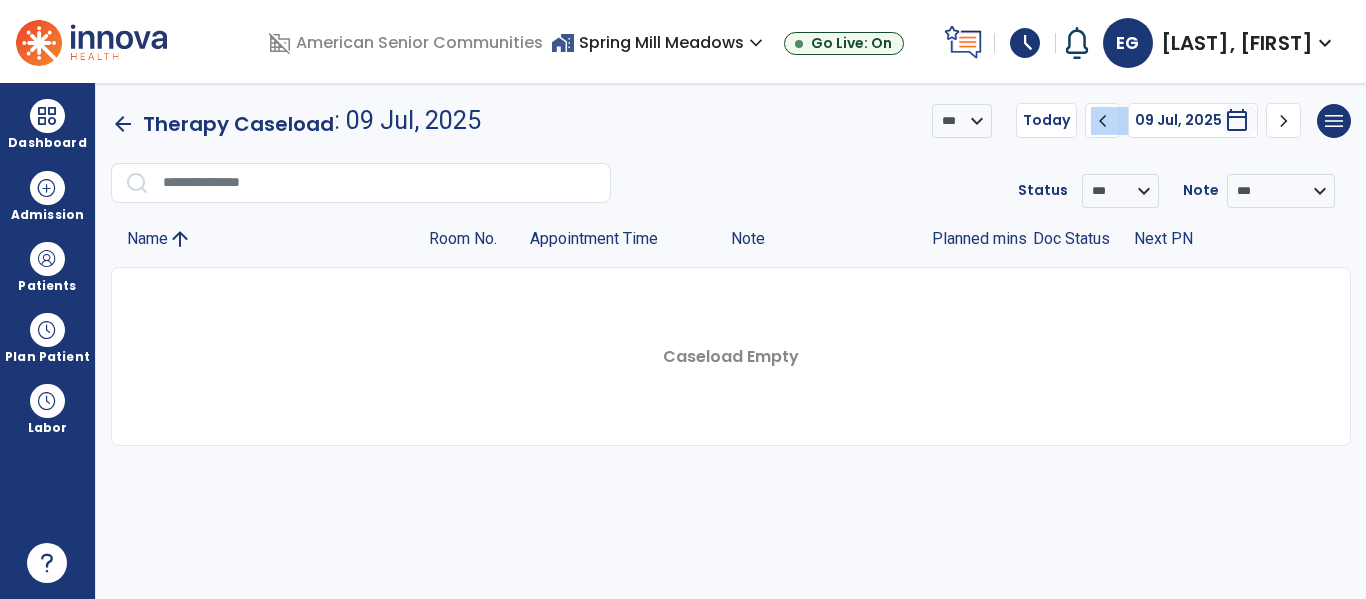 click on "chevron_left" 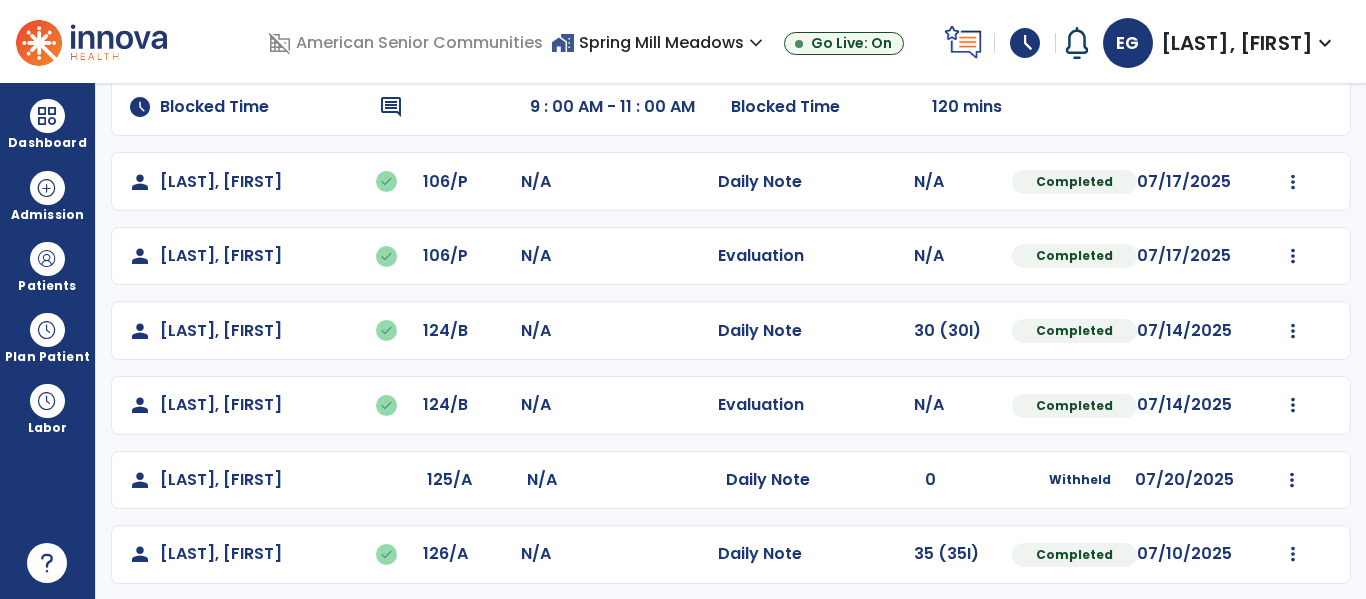 scroll, scrollTop: 264, scrollLeft: 0, axis: vertical 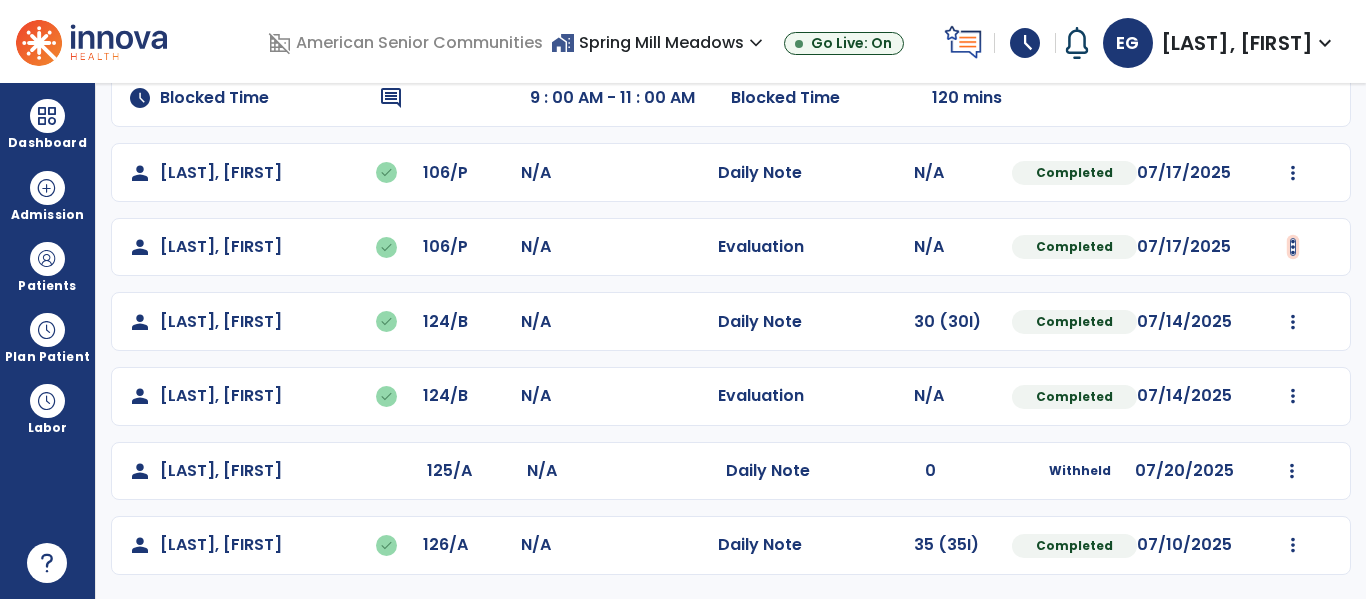 click at bounding box center [1293, 24] 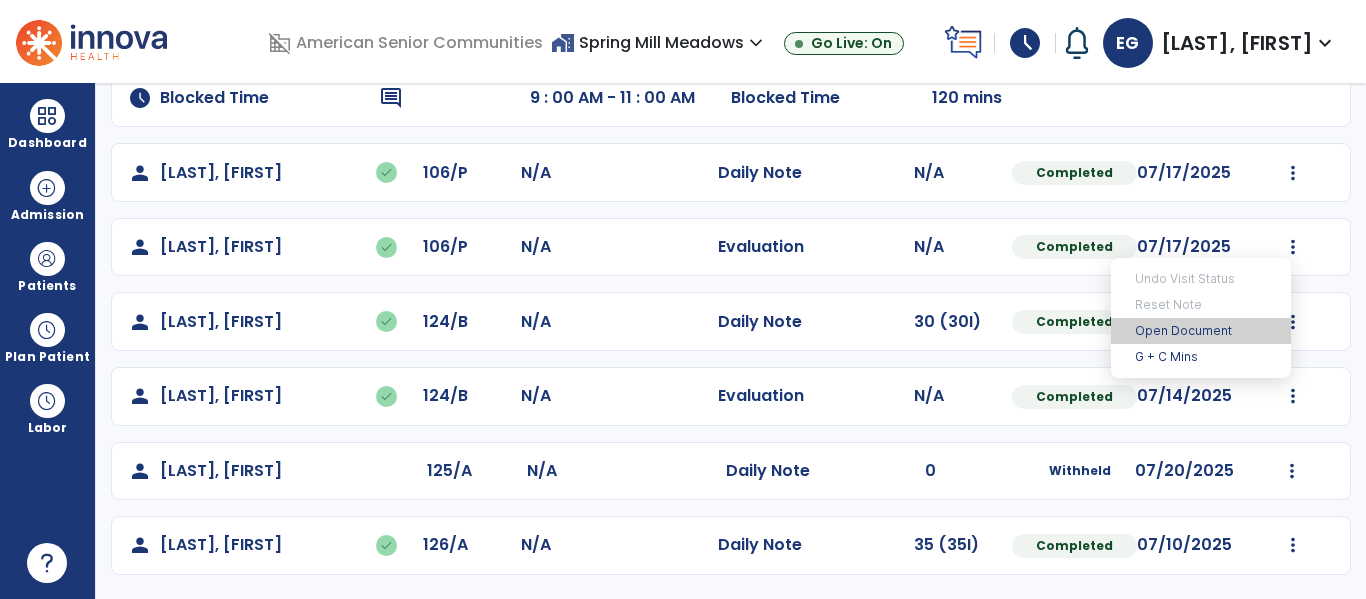 click on "Open Document" at bounding box center (1201, 331) 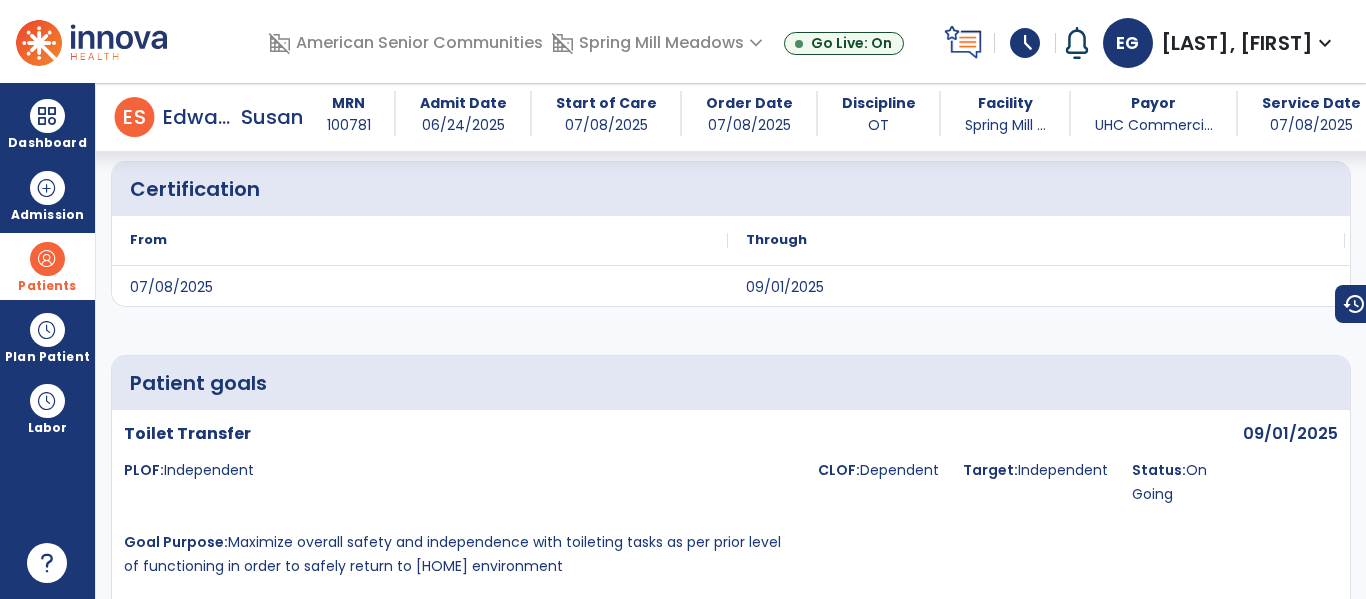 scroll, scrollTop: 4832, scrollLeft: 0, axis: vertical 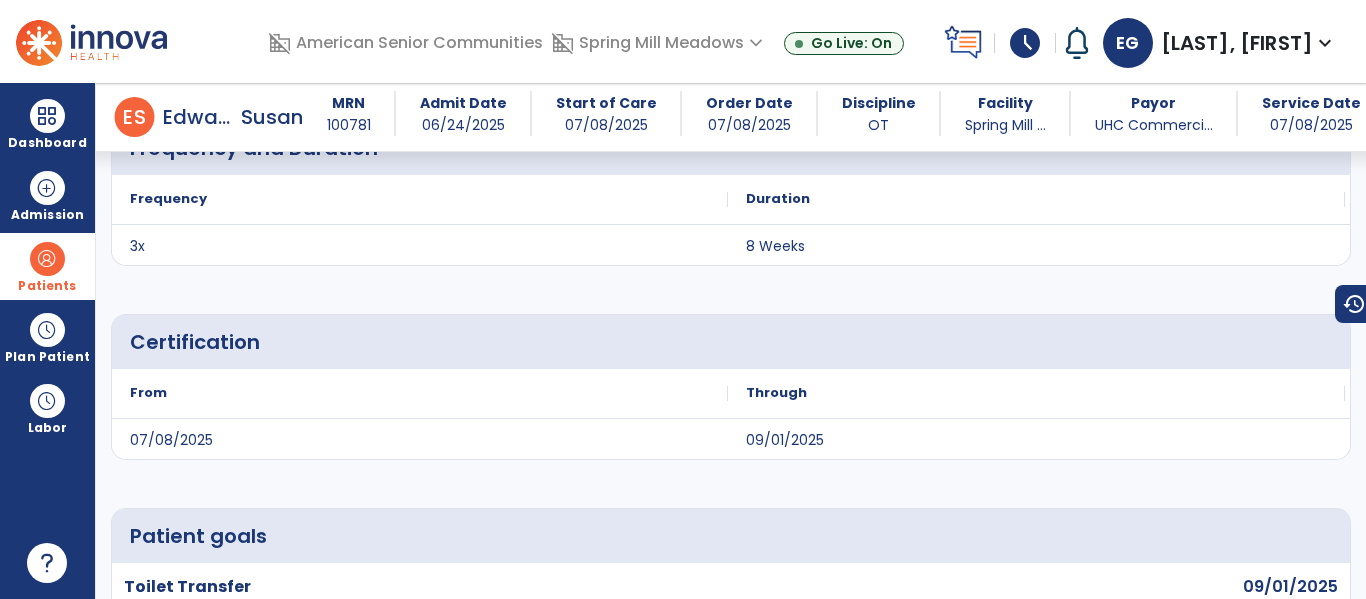 click on "Patients" at bounding box center (47, 286) 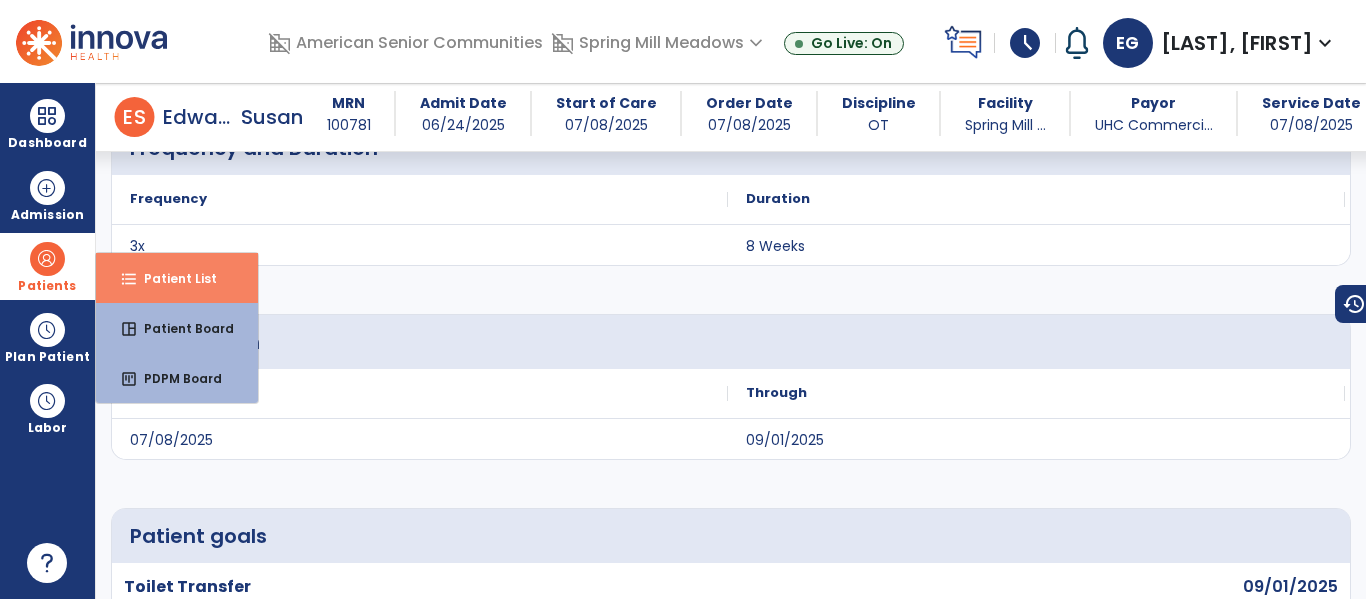 click on "format_list_bulleted  Patient List" at bounding box center (177, 278) 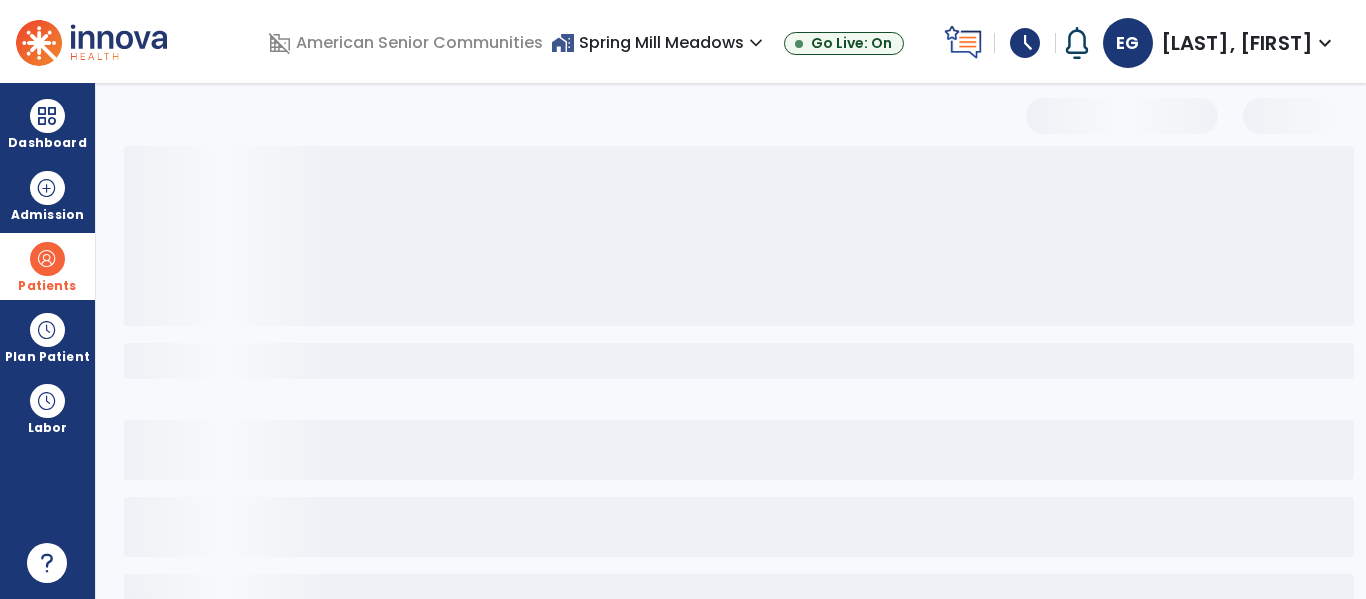scroll, scrollTop: 144, scrollLeft: 0, axis: vertical 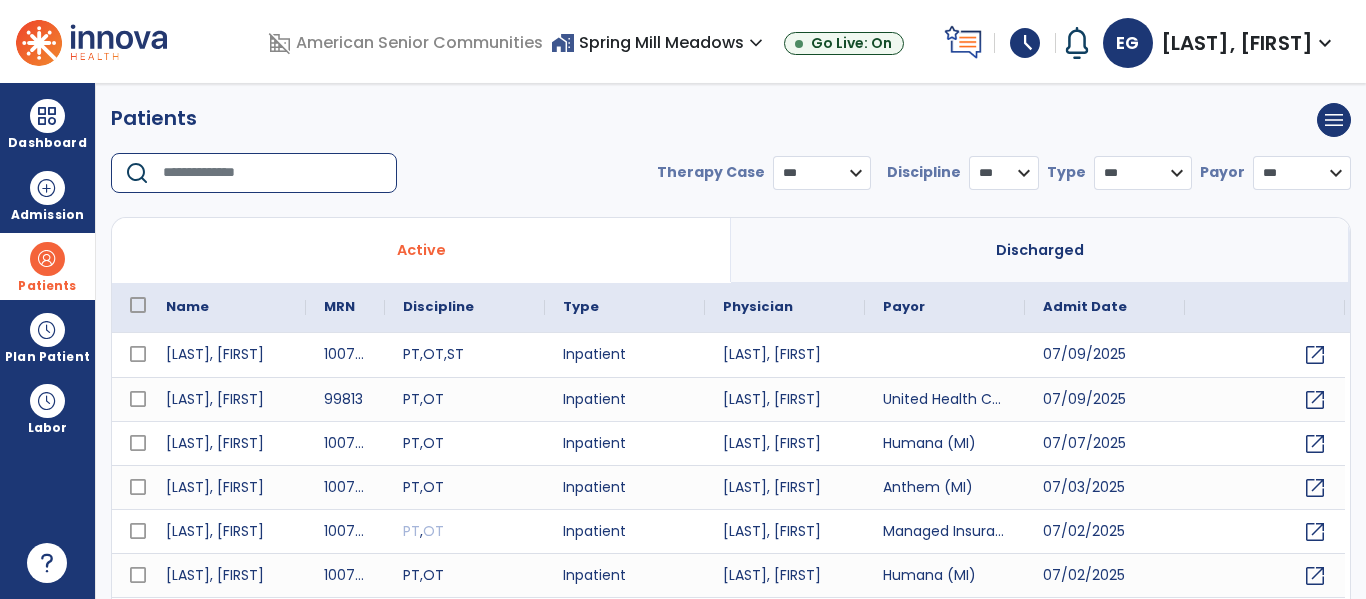 click at bounding box center (273, 173) 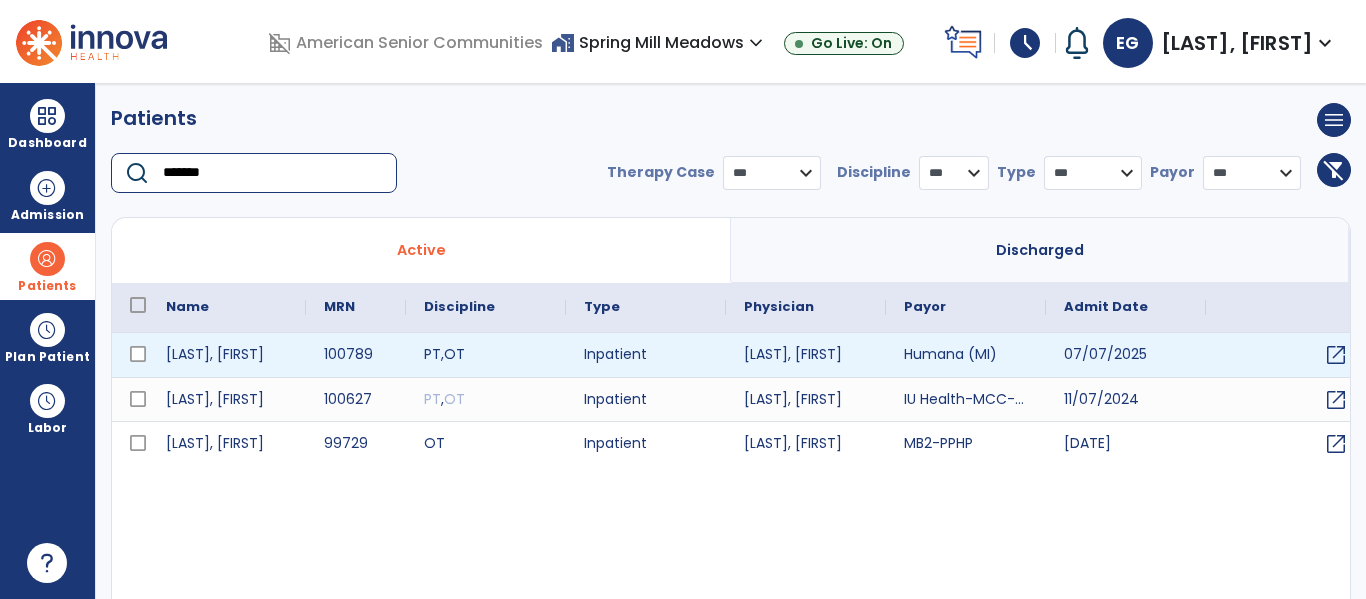 type on "*******" 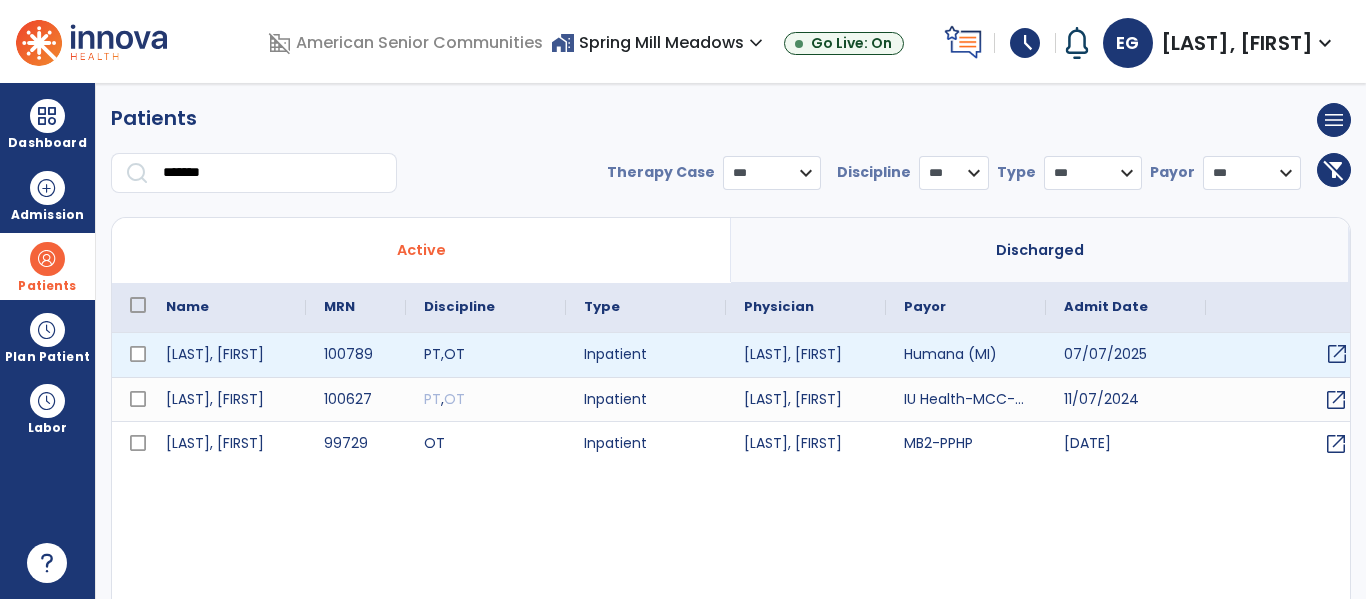 click on "open_in_new" at bounding box center [1337, 354] 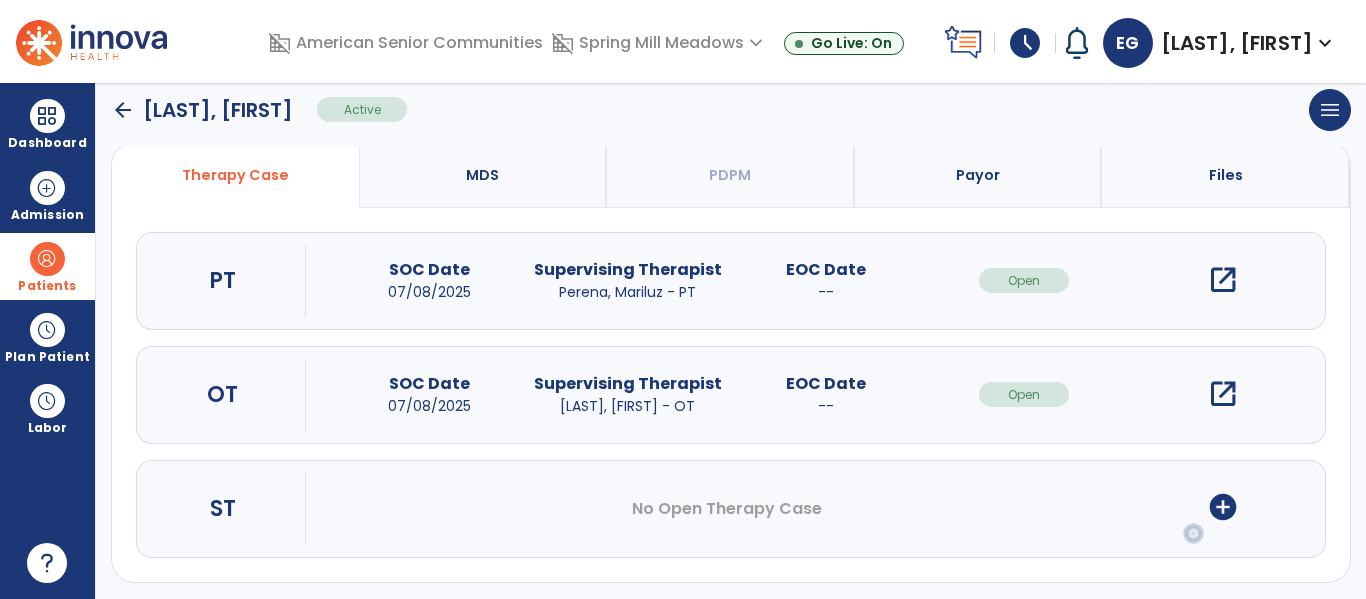 scroll, scrollTop: 162, scrollLeft: 0, axis: vertical 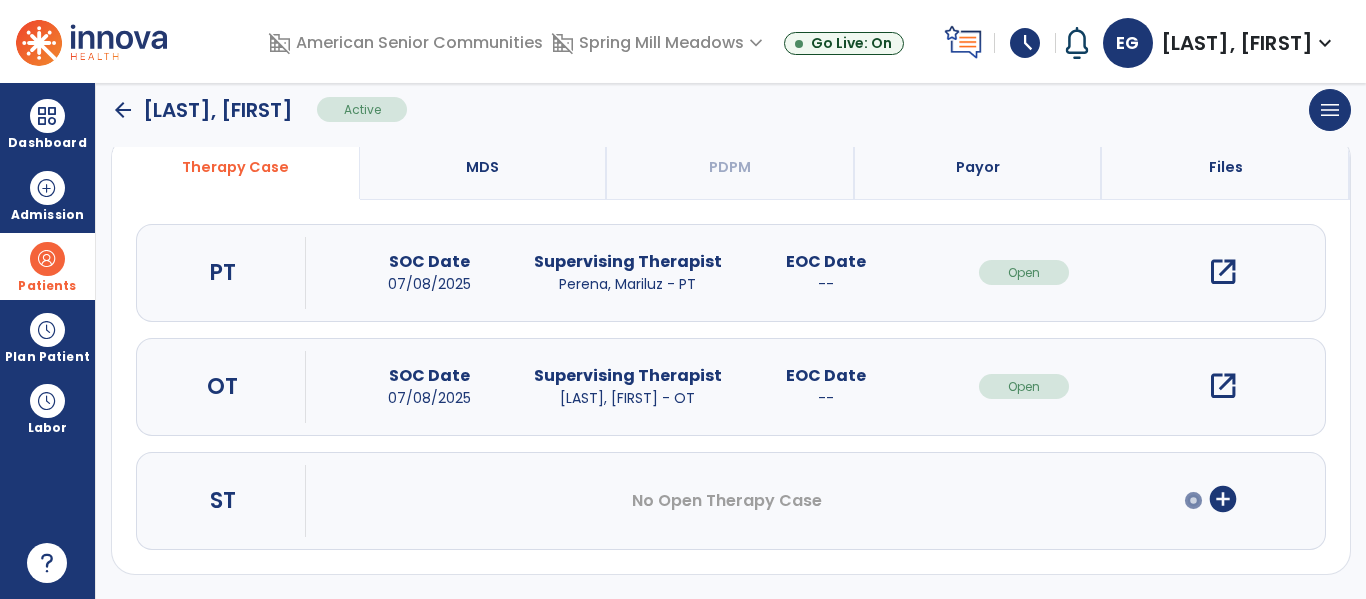 click on "open_in_new" at bounding box center (1223, 386) 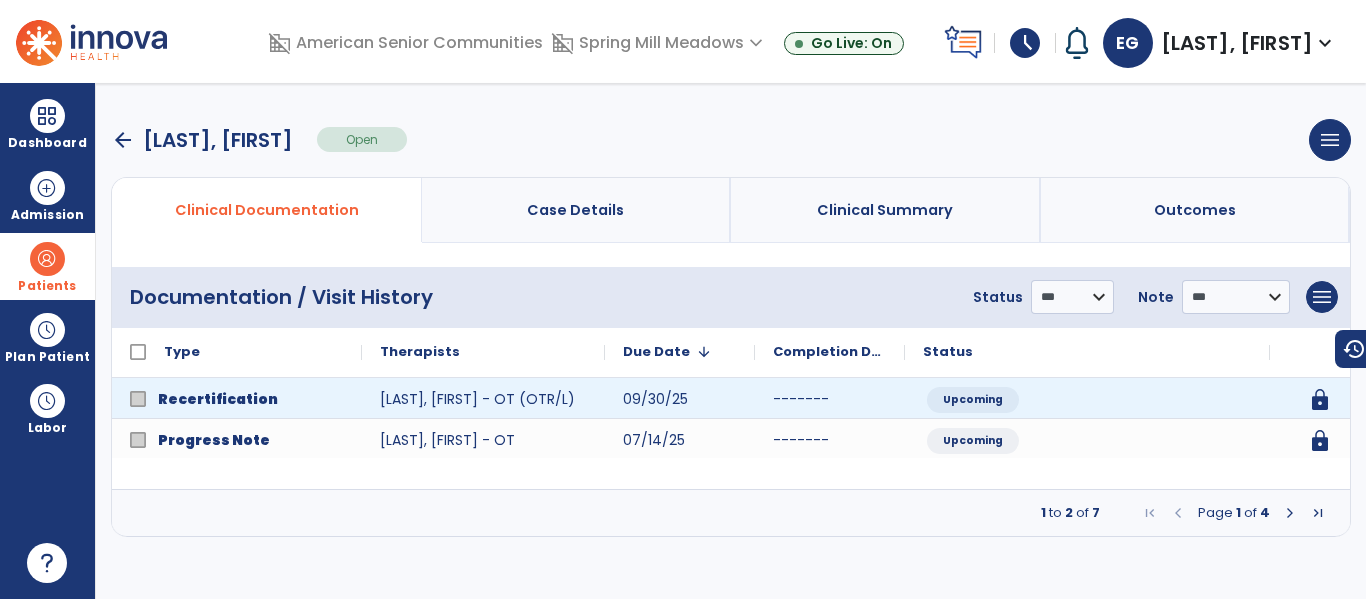 scroll, scrollTop: 0, scrollLeft: 0, axis: both 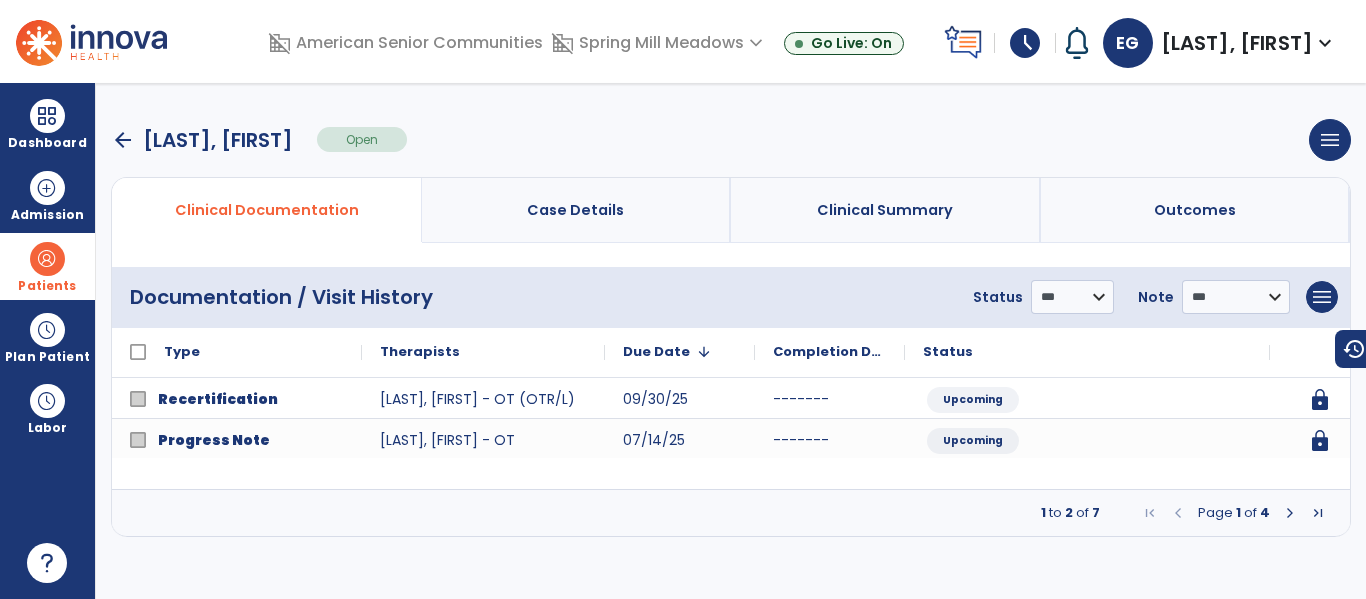 click at bounding box center [1290, 513] 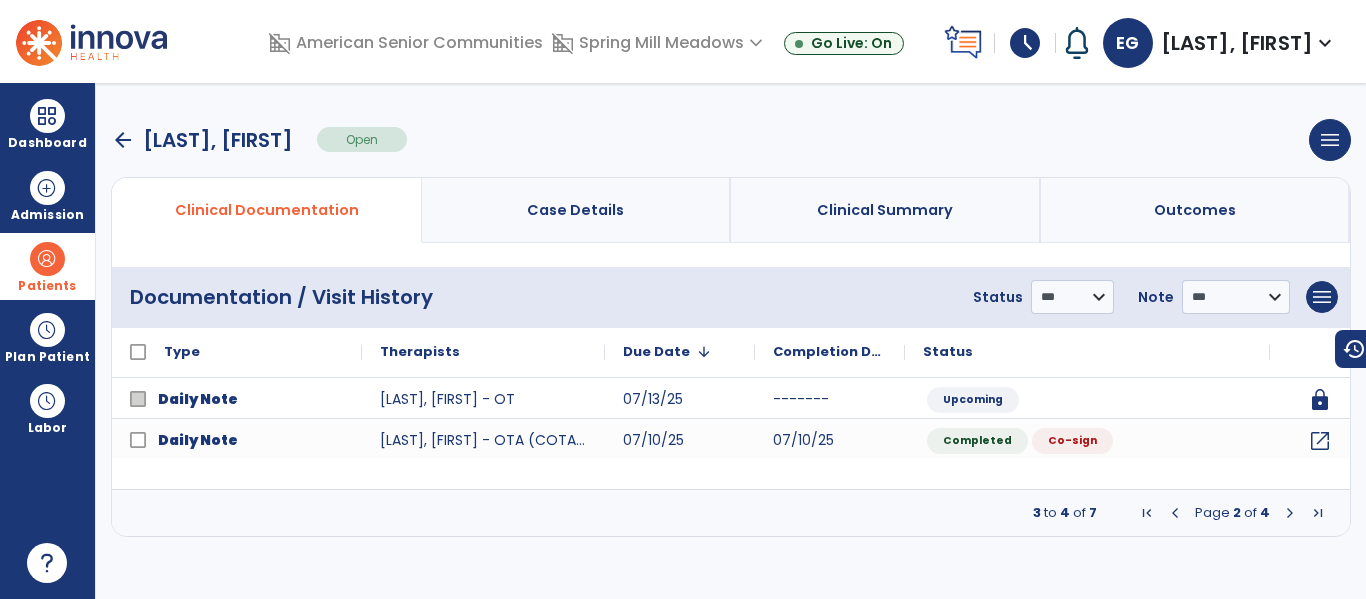 click at bounding box center [1290, 513] 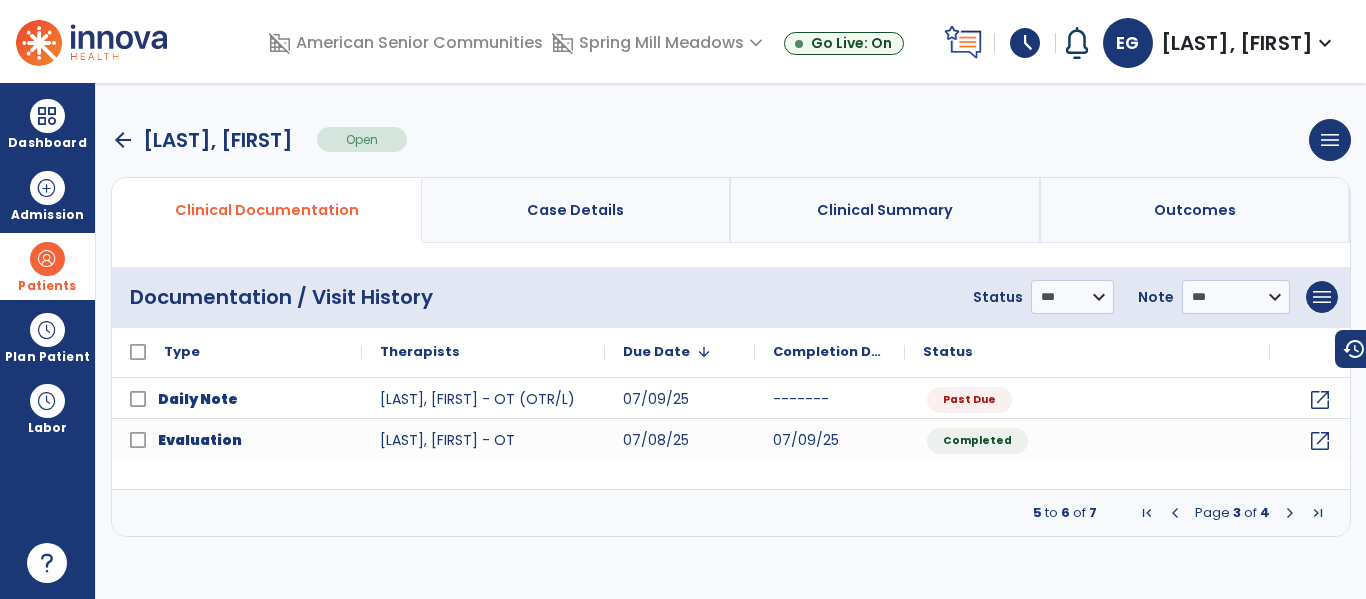 click at bounding box center (1290, 513) 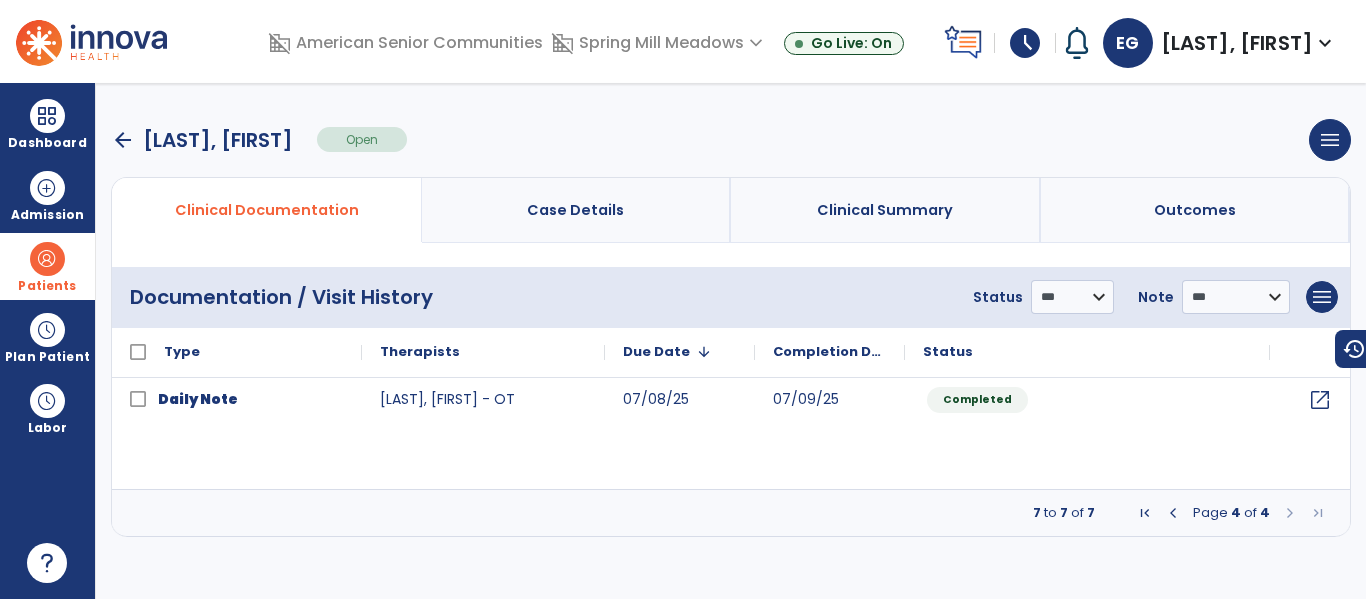 click at bounding box center (1173, 513) 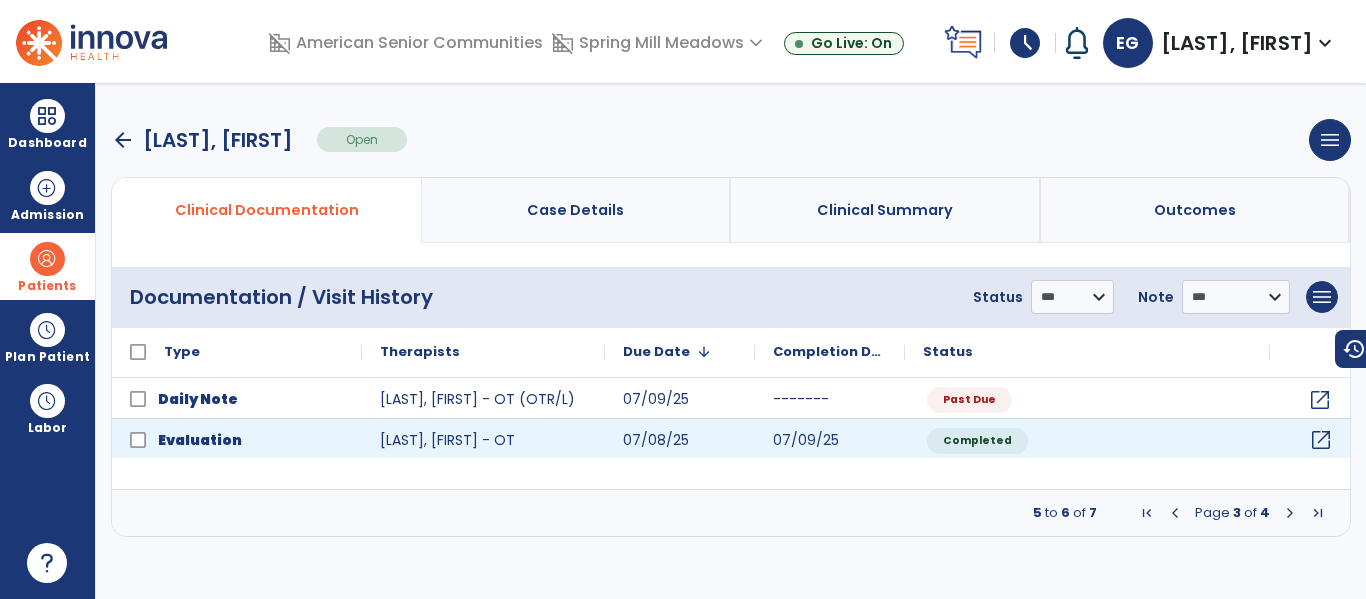 click on "open_in_new" 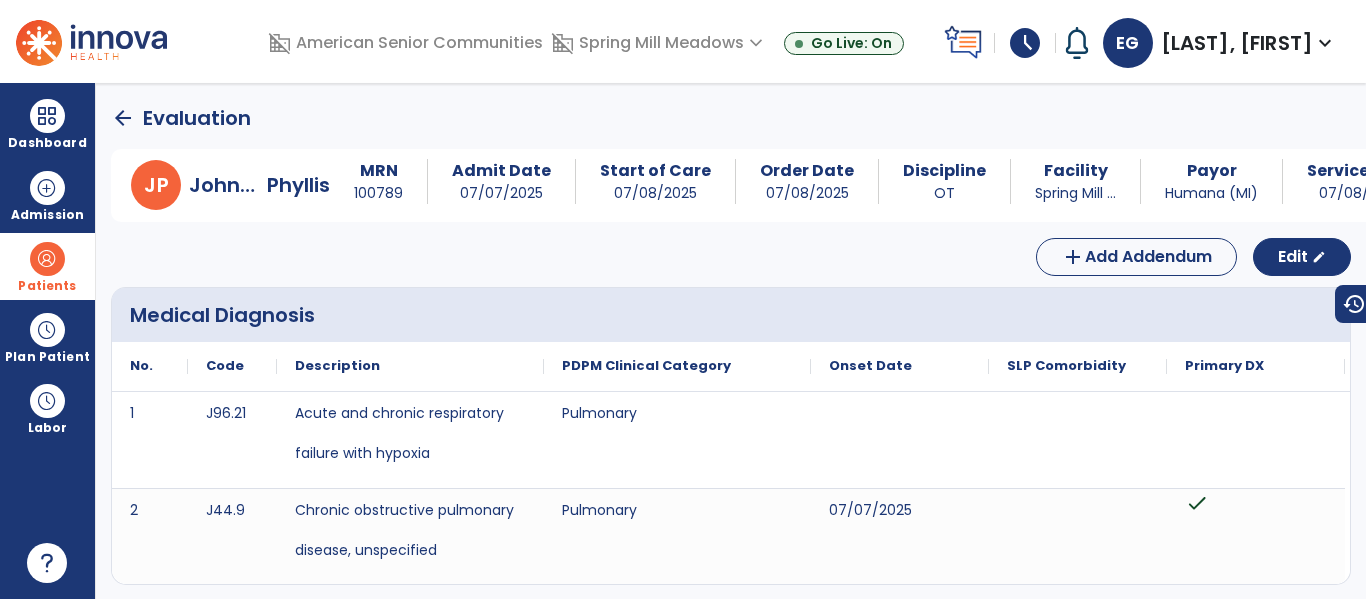 drag, startPoint x: 1068, startPoint y: 387, endPoint x: 890, endPoint y: 255, distance: 221.60326 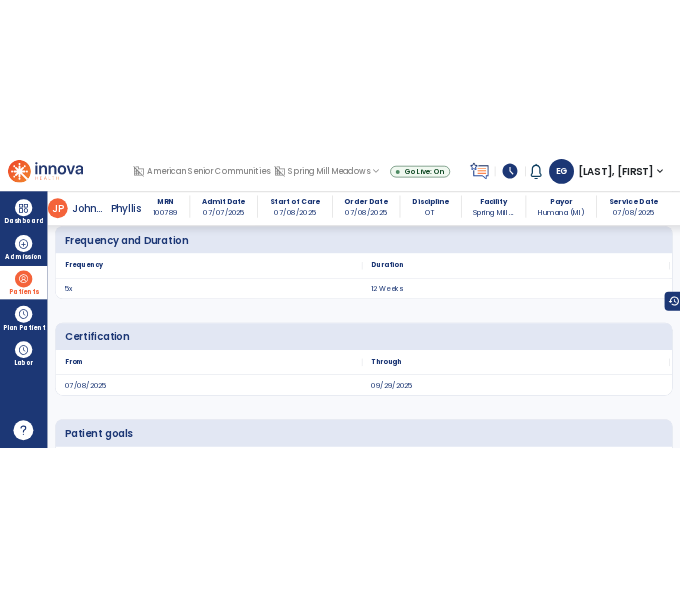 scroll, scrollTop: 4729, scrollLeft: 0, axis: vertical 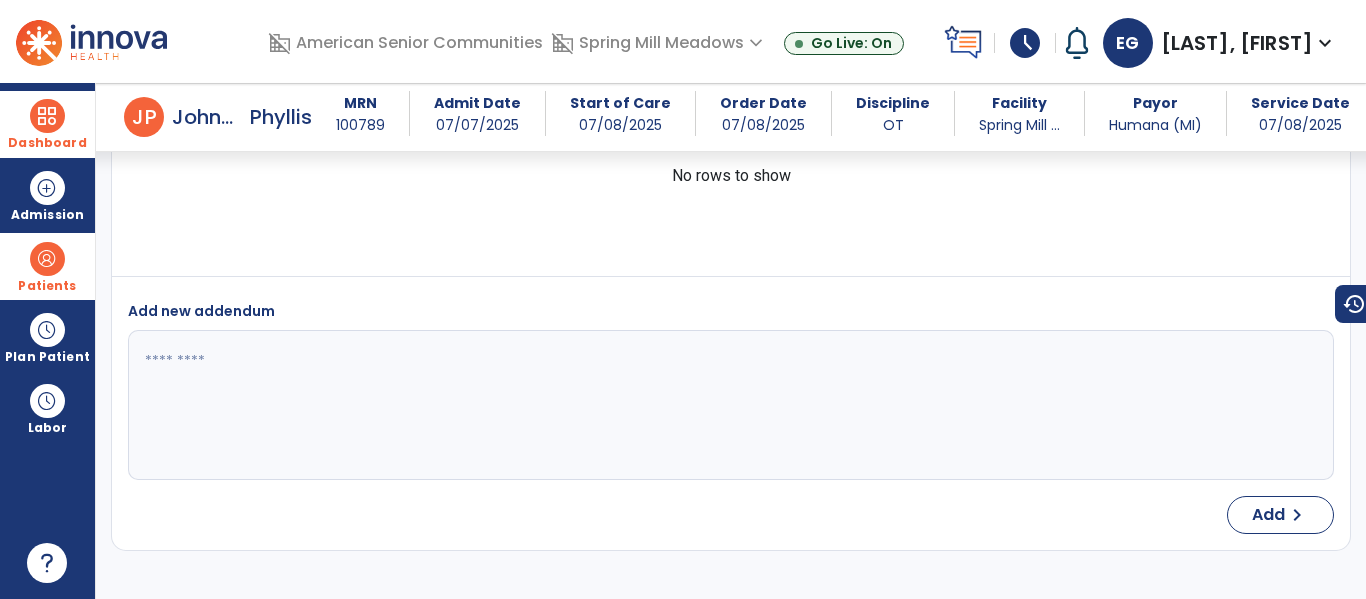 click on "Dashboard" at bounding box center (47, 124) 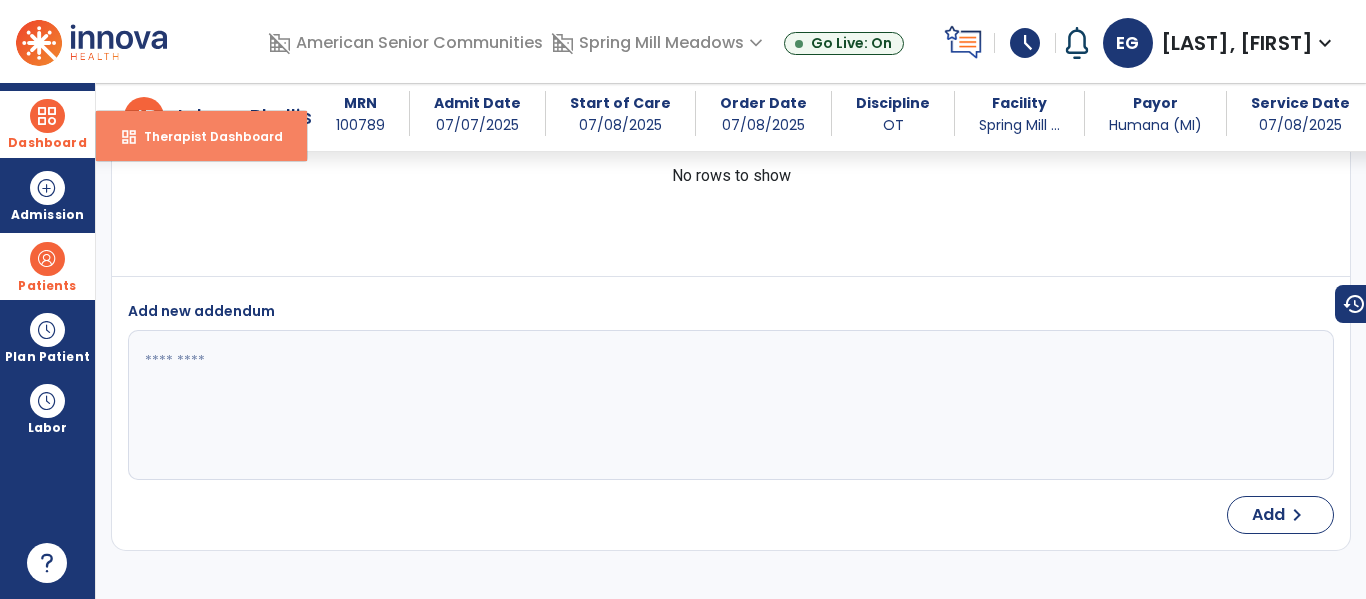 click on "dashboard  Therapist Dashboard" at bounding box center (201, 136) 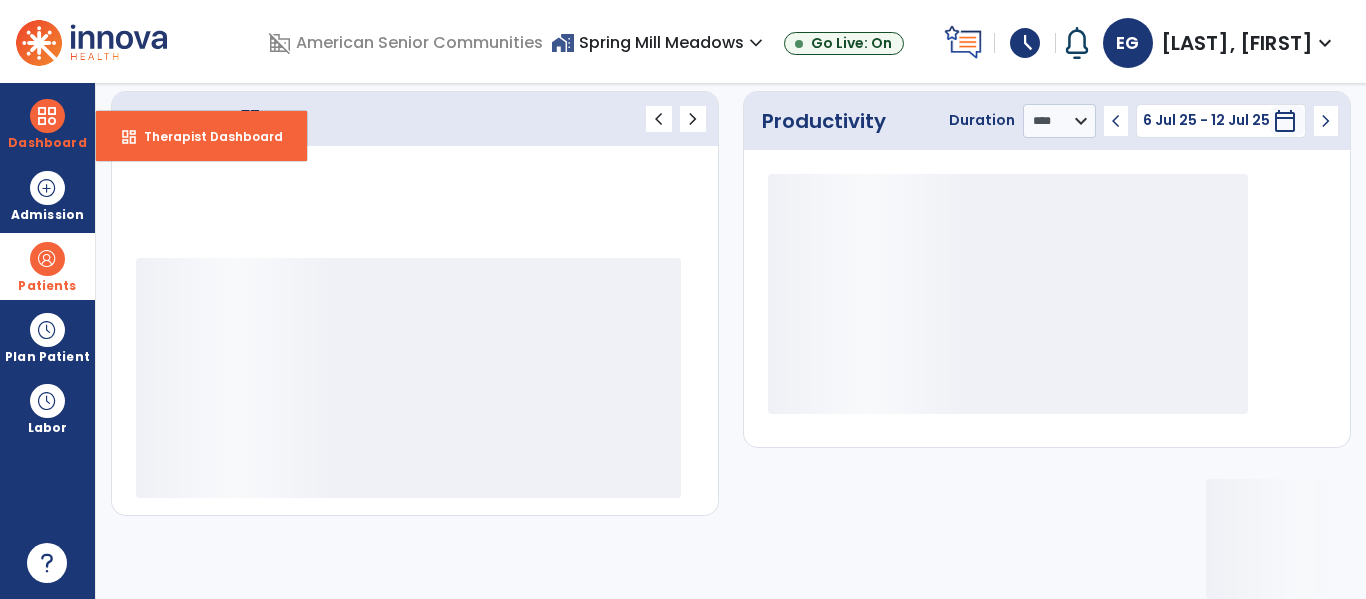 scroll, scrollTop: 278, scrollLeft: 0, axis: vertical 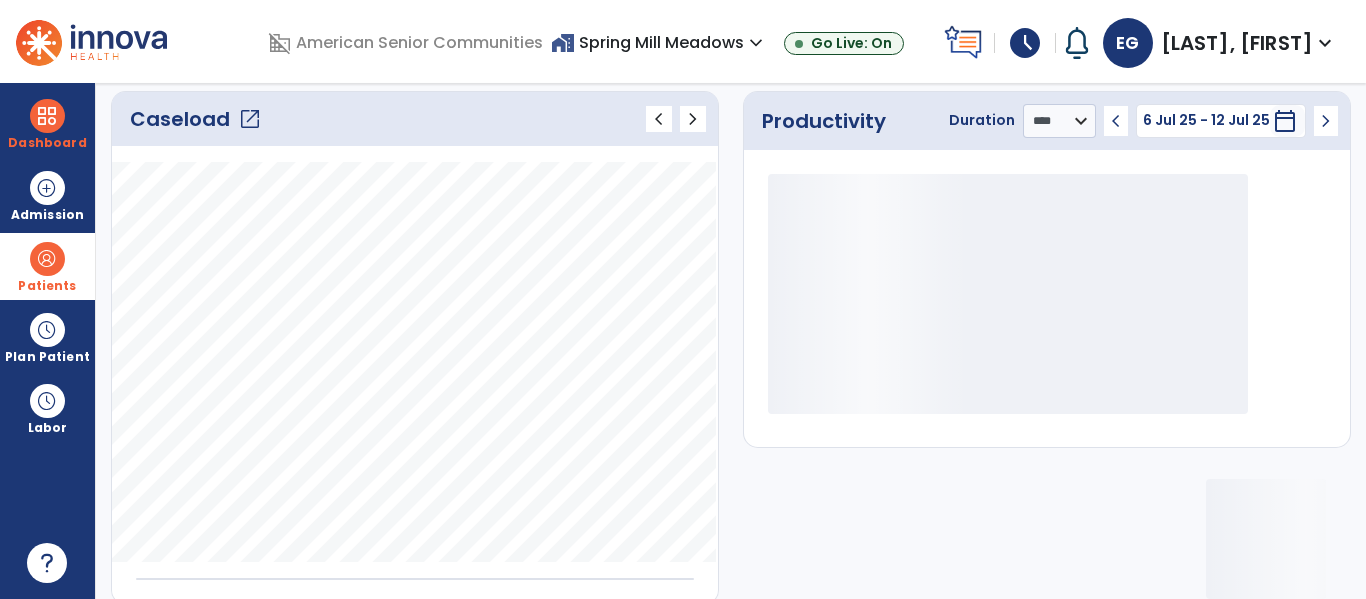 click on "home_work   Spring Mill Meadows   expand_more   Allisonville Meadows   American Village   Beech Grove Meadows   CORE-The Commons on Meridian  Show All" at bounding box center [659, 43] 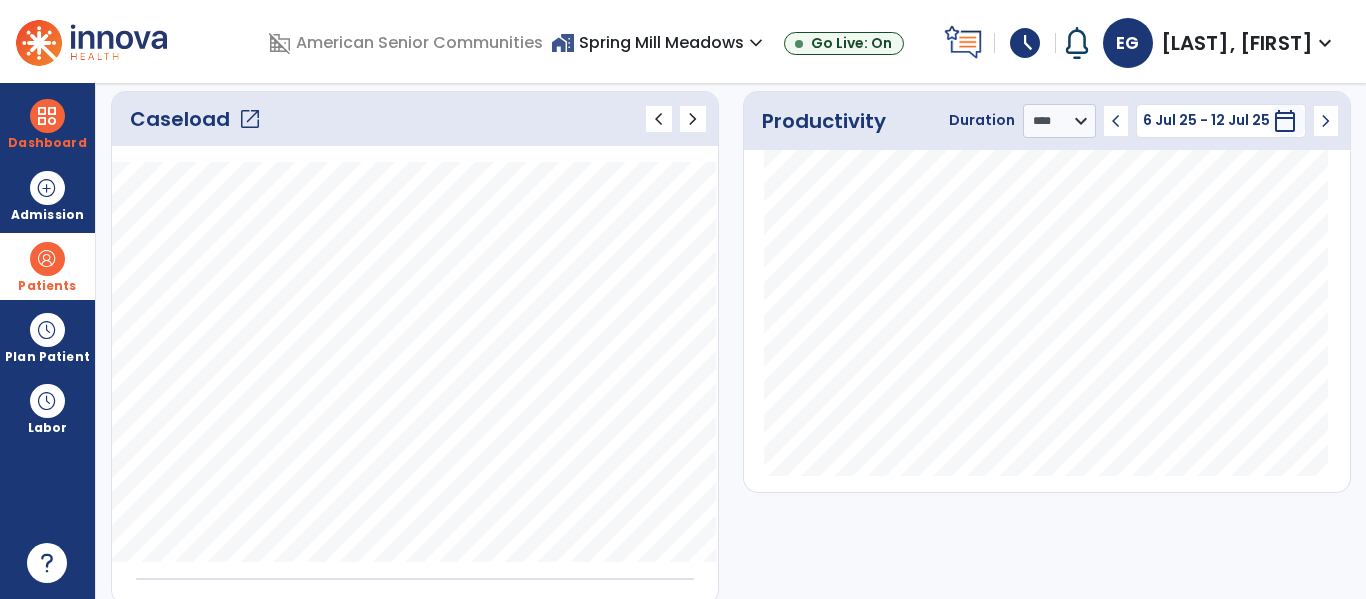 click on "home_work   Spring Mill Meadows   expand_more" at bounding box center (659, 42) 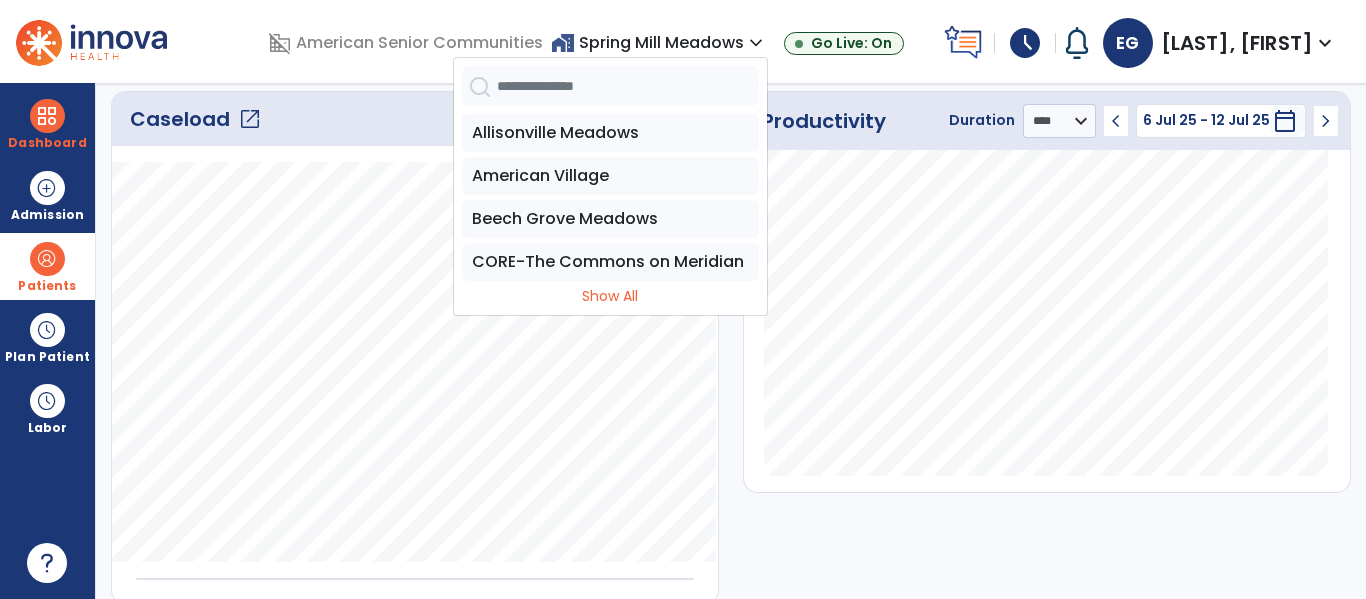 click at bounding box center (628, 86) 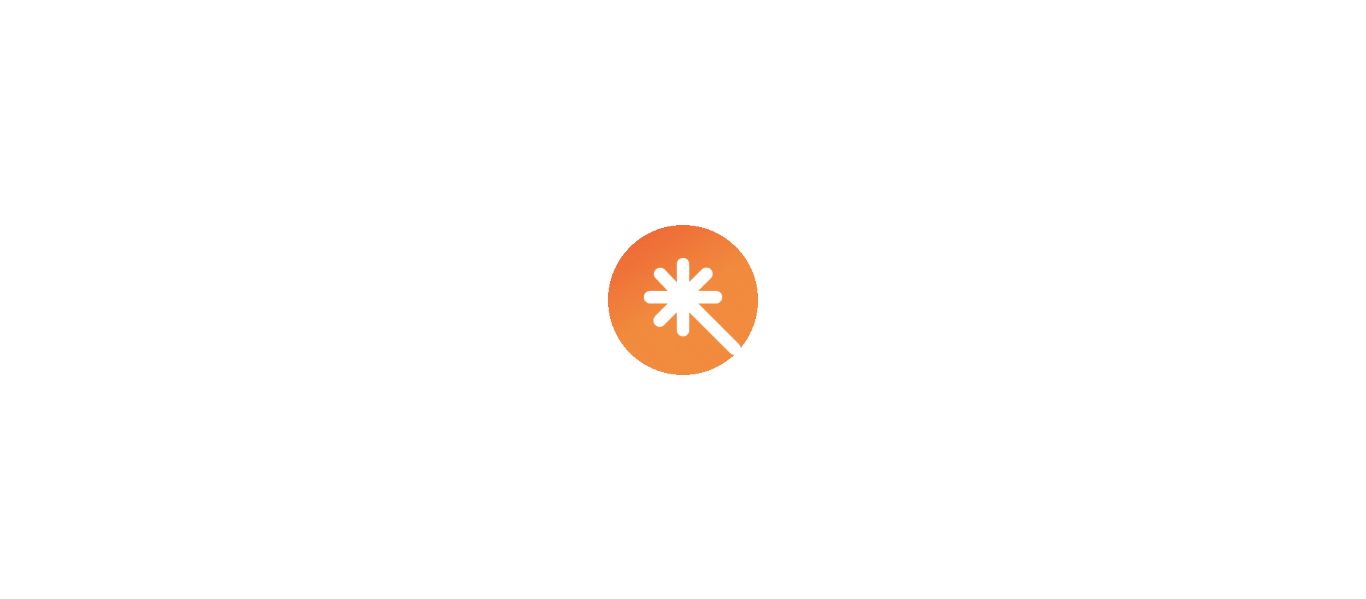 scroll, scrollTop: 0, scrollLeft: 0, axis: both 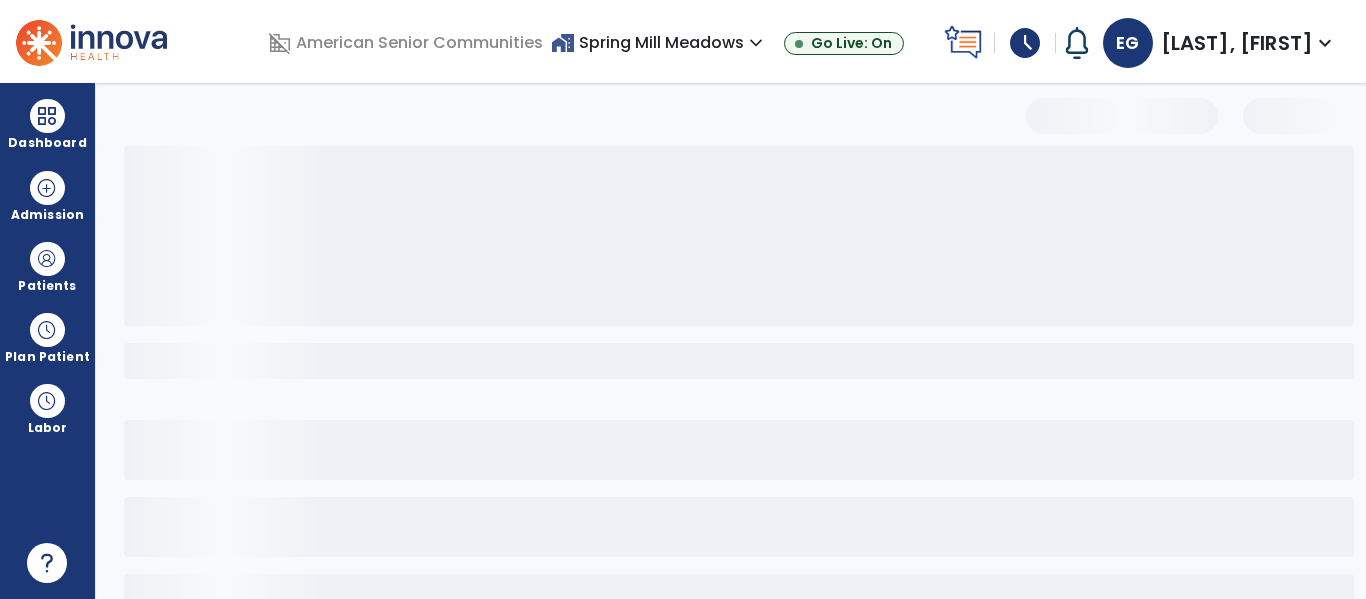 click on "home_work   [STREET_NAME]   expand_more" at bounding box center (659, 42) 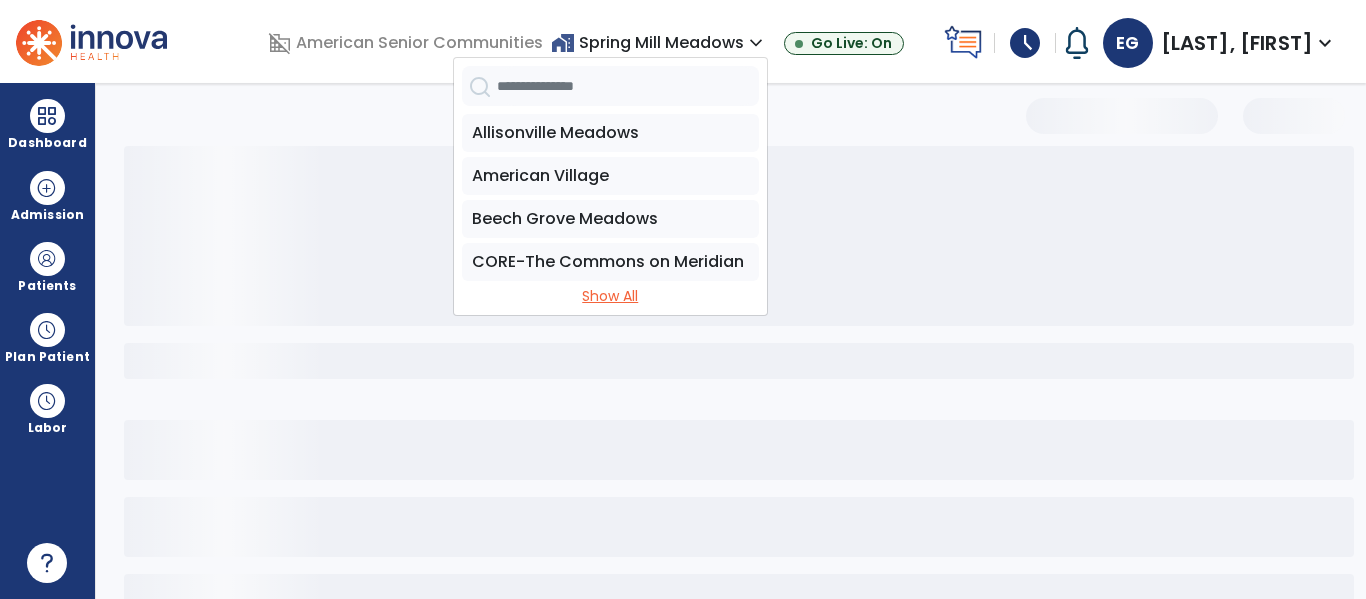 click on "Show All" at bounding box center [610, 296] 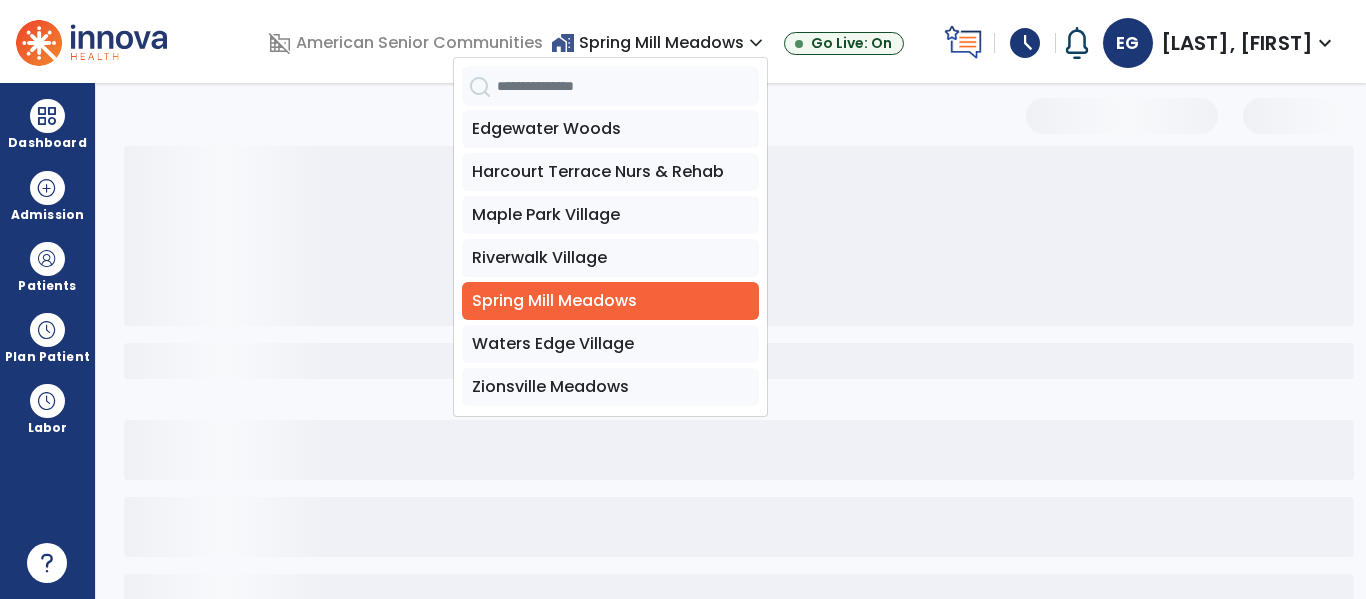 scroll, scrollTop: 222, scrollLeft: 0, axis: vertical 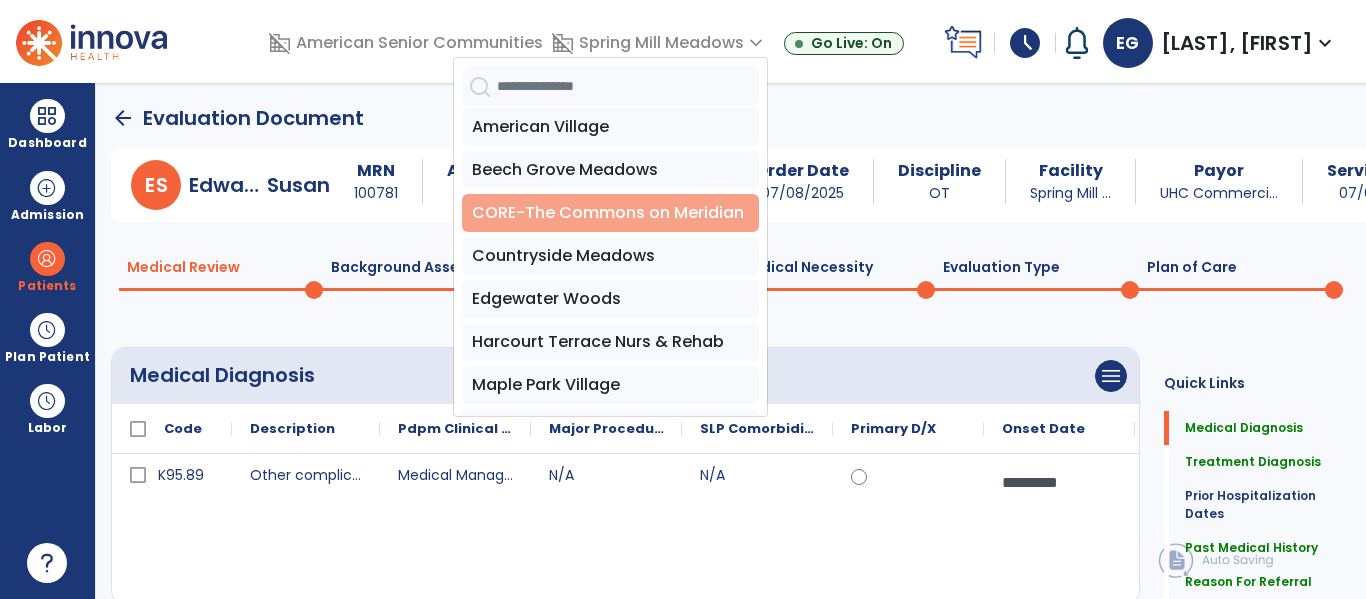 click on "CORE-The Commons on Meridian" at bounding box center [610, 213] 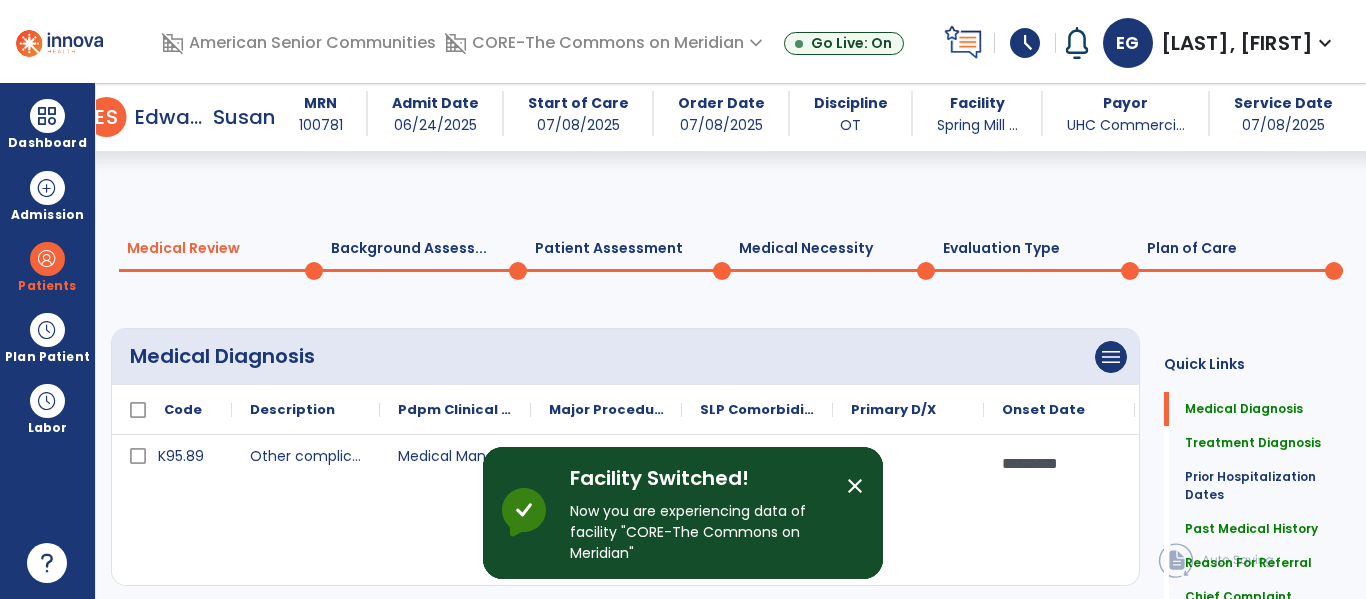 scroll, scrollTop: 216, scrollLeft: 0, axis: vertical 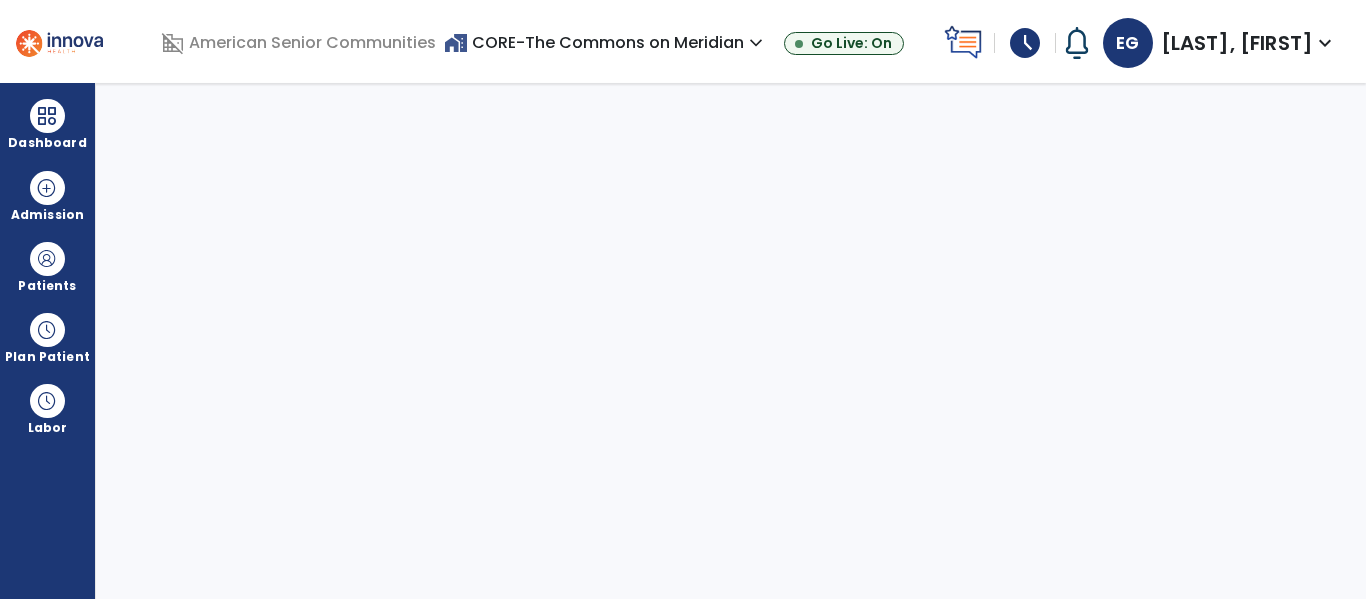 select on "****" 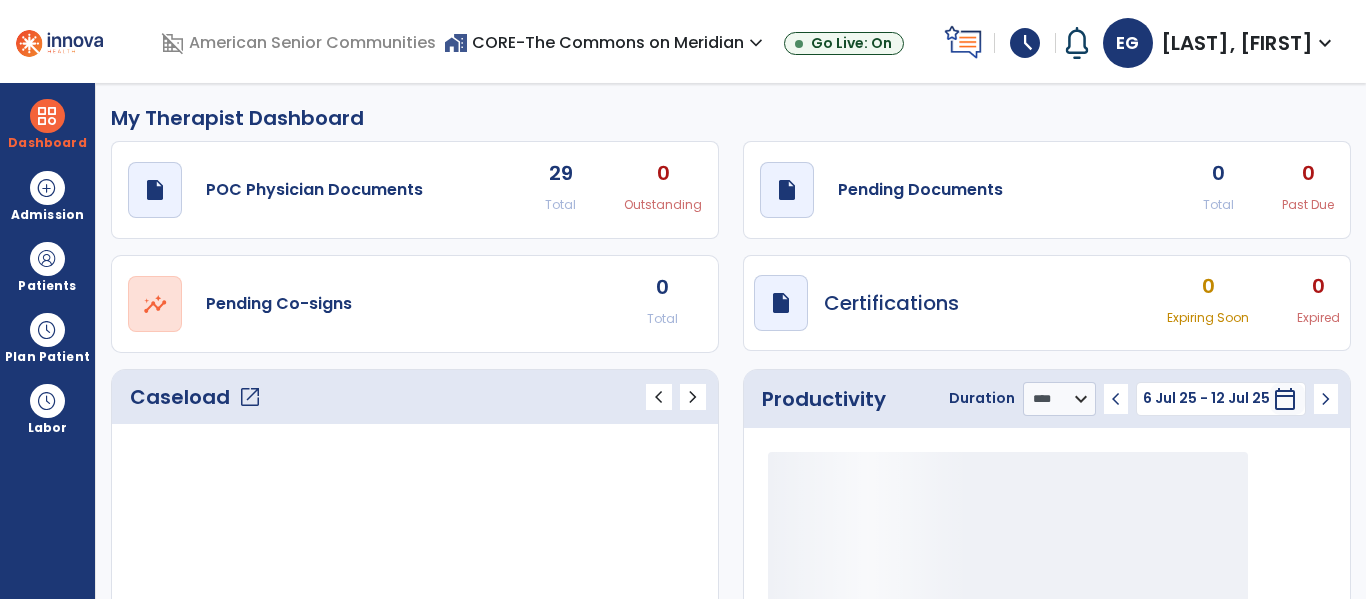 scroll, scrollTop: 71, scrollLeft: 0, axis: vertical 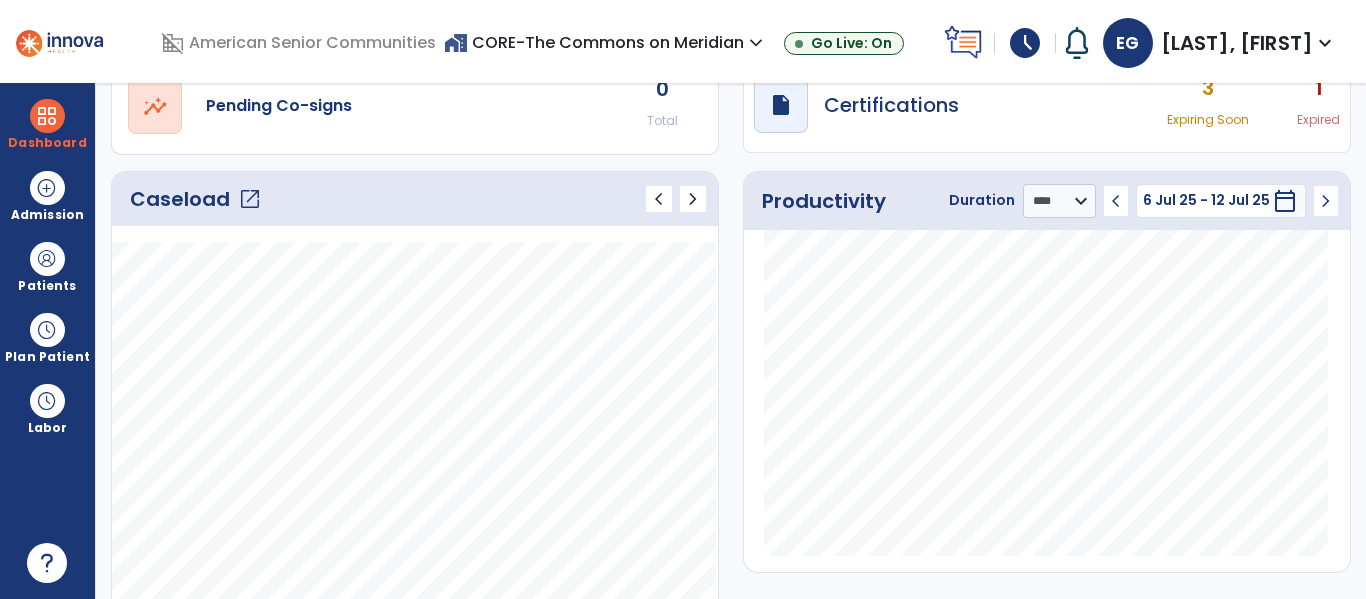 click on "open_in_new" 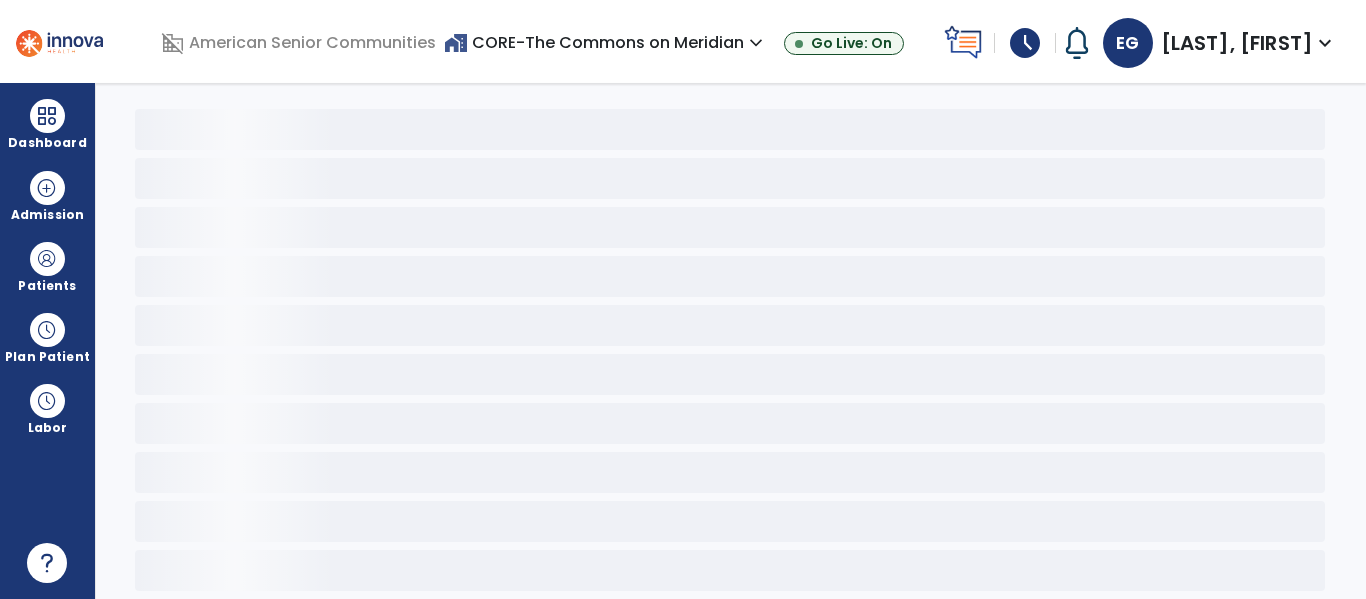 scroll, scrollTop: 78, scrollLeft: 0, axis: vertical 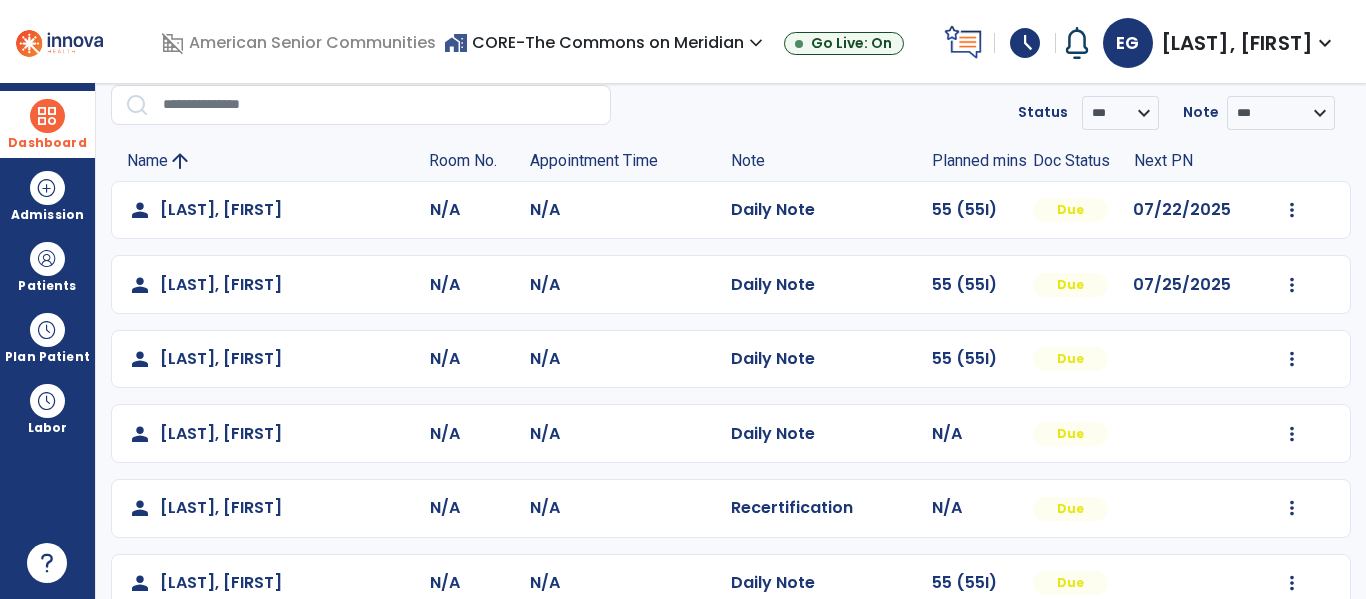 drag, startPoint x: 40, startPoint y: 107, endPoint x: 145, endPoint y: 126, distance: 106.7052 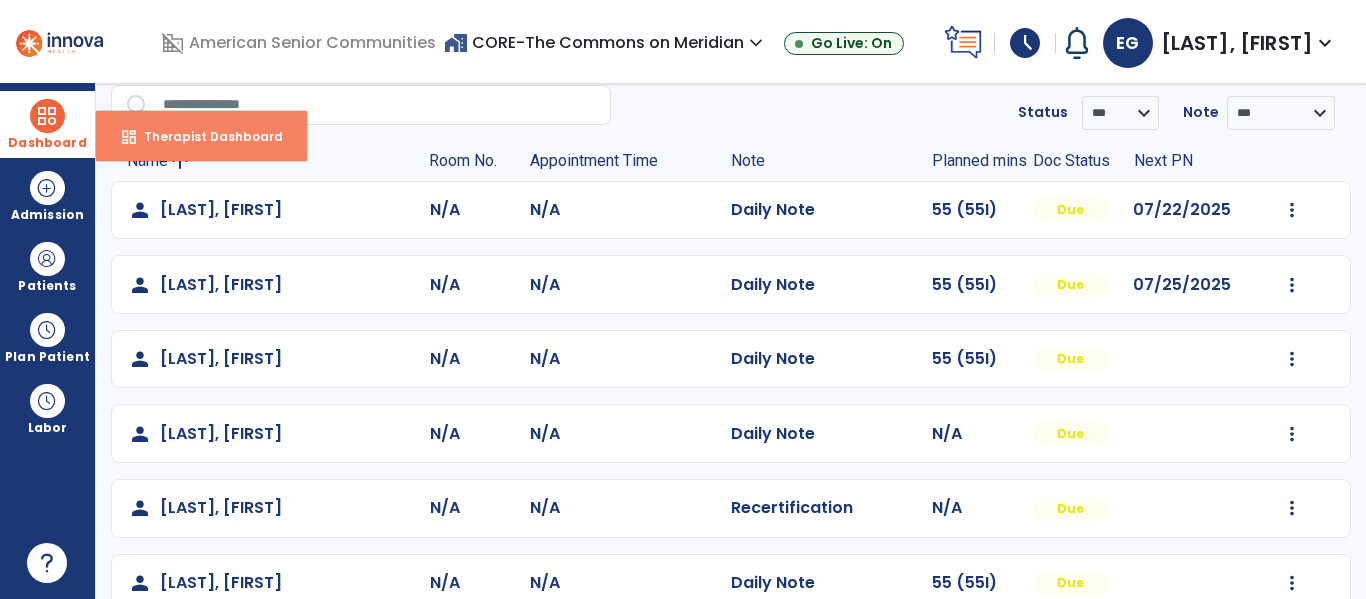 click on "Therapist Dashboard" at bounding box center (205, 136) 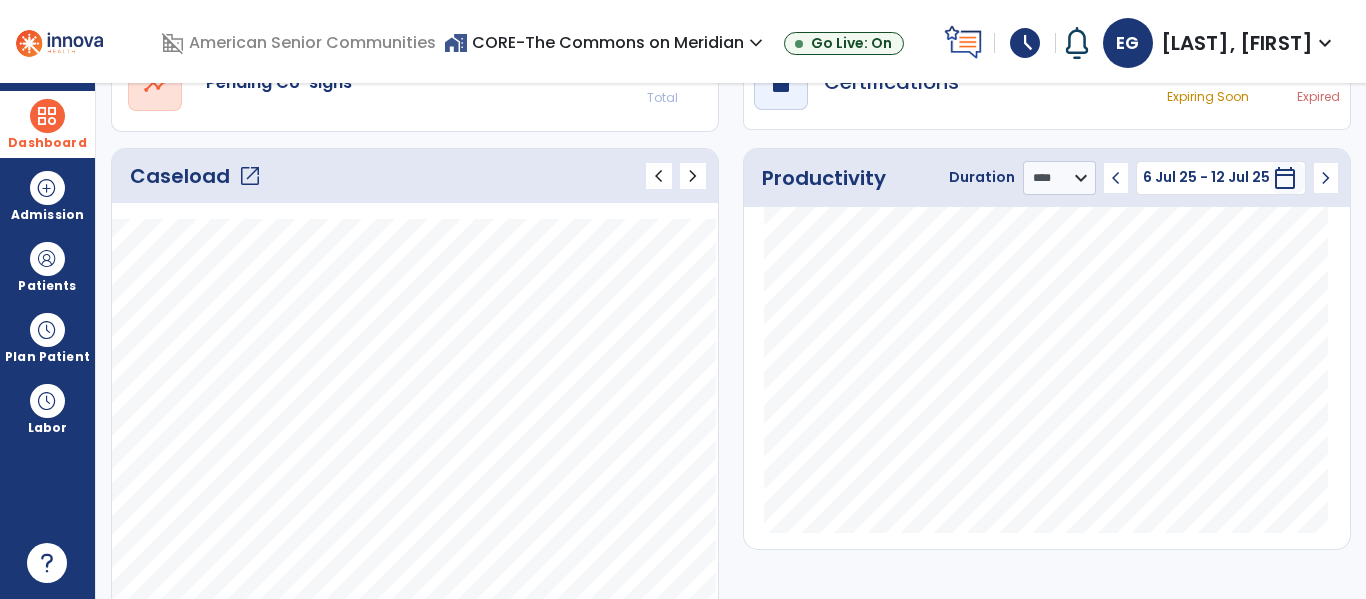 scroll, scrollTop: 159, scrollLeft: 0, axis: vertical 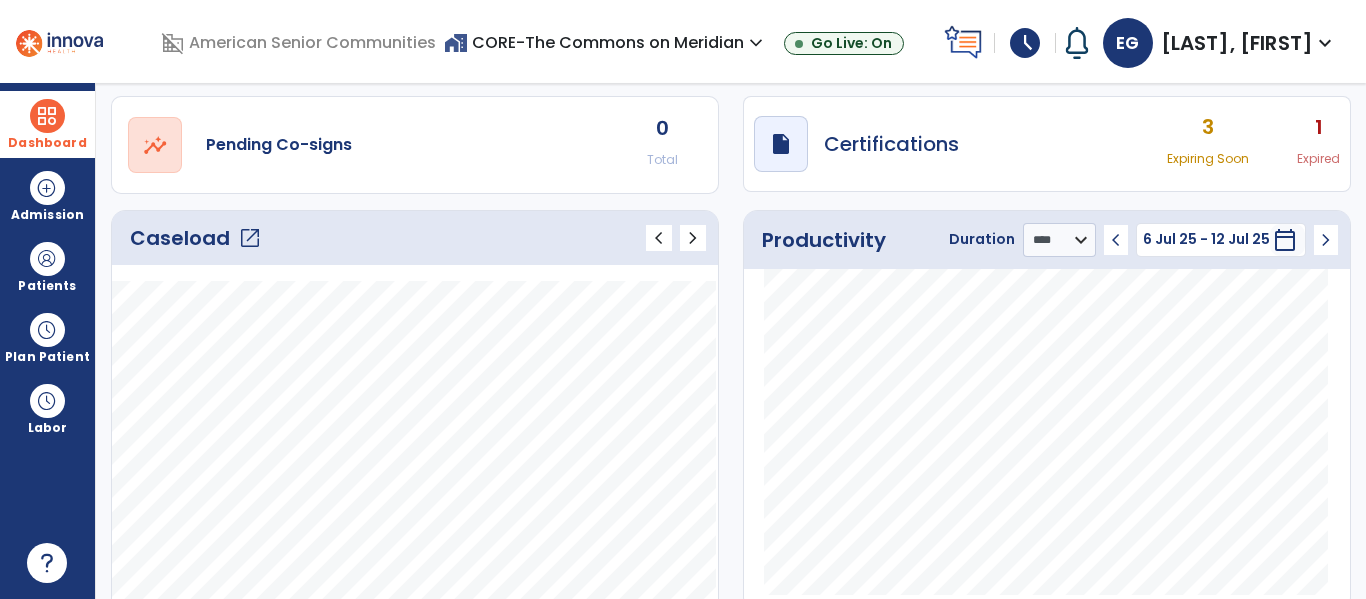 click on "open_in_new" 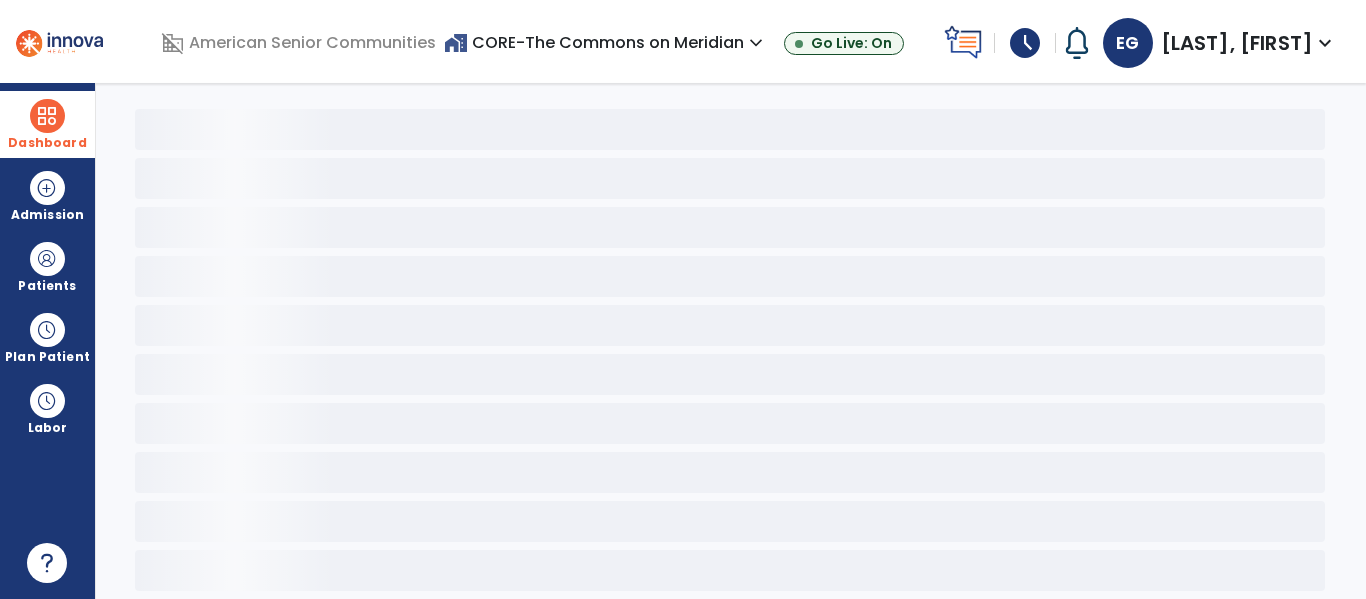 scroll, scrollTop: 78, scrollLeft: 0, axis: vertical 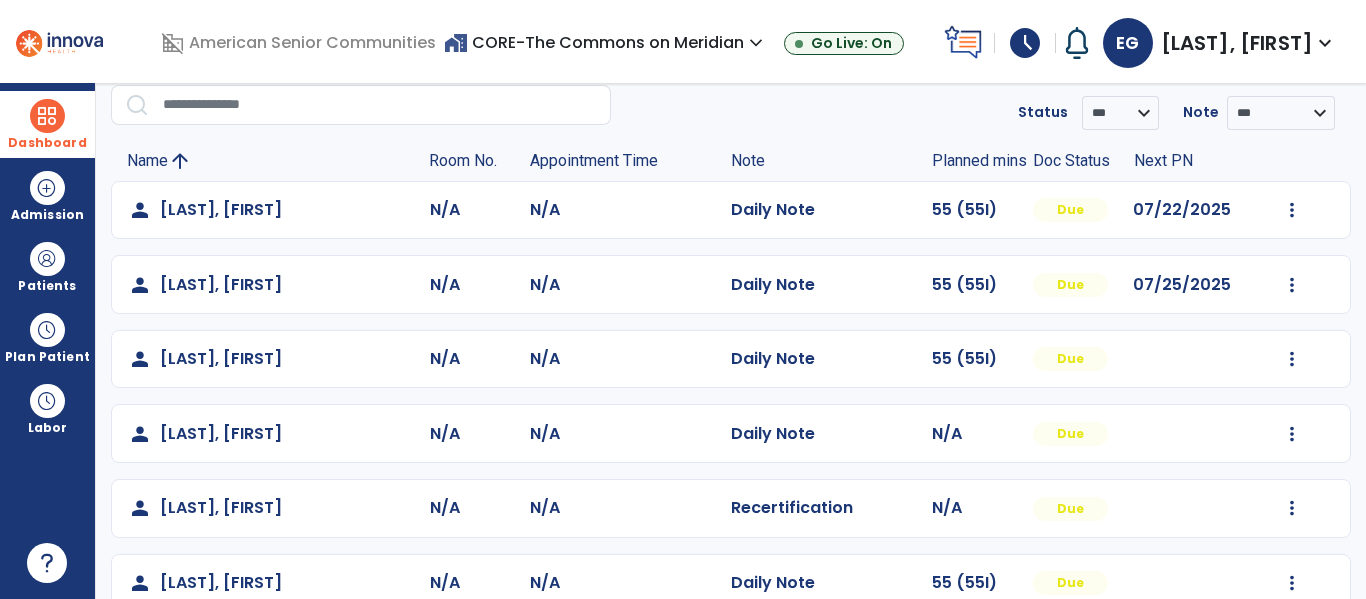 click on "Mark Visit As Complete   Reset Note   Open Document   G + C Mins" 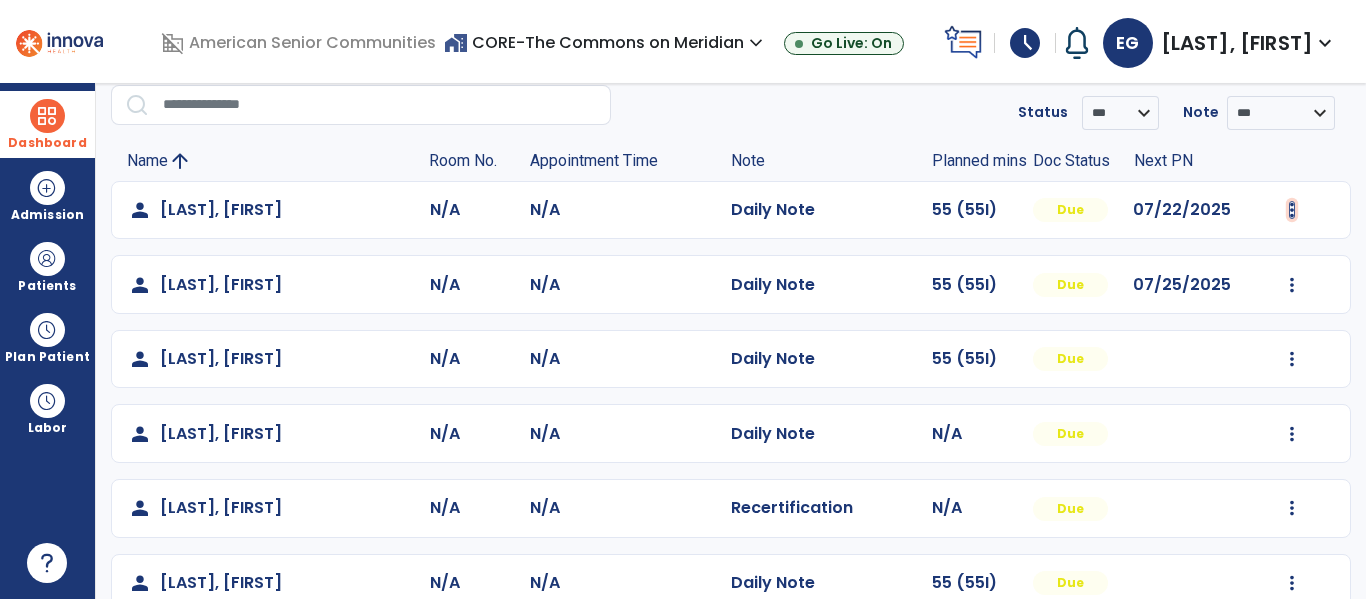 click at bounding box center [1292, 210] 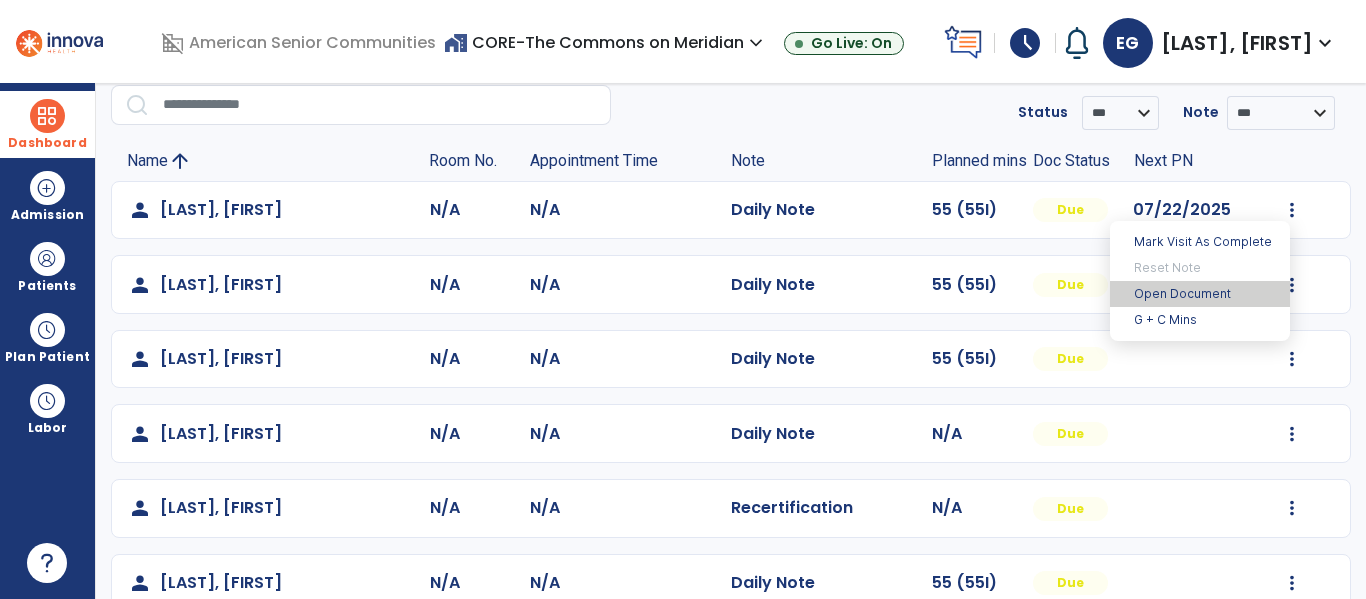 click on "Open Document" at bounding box center (1200, 294) 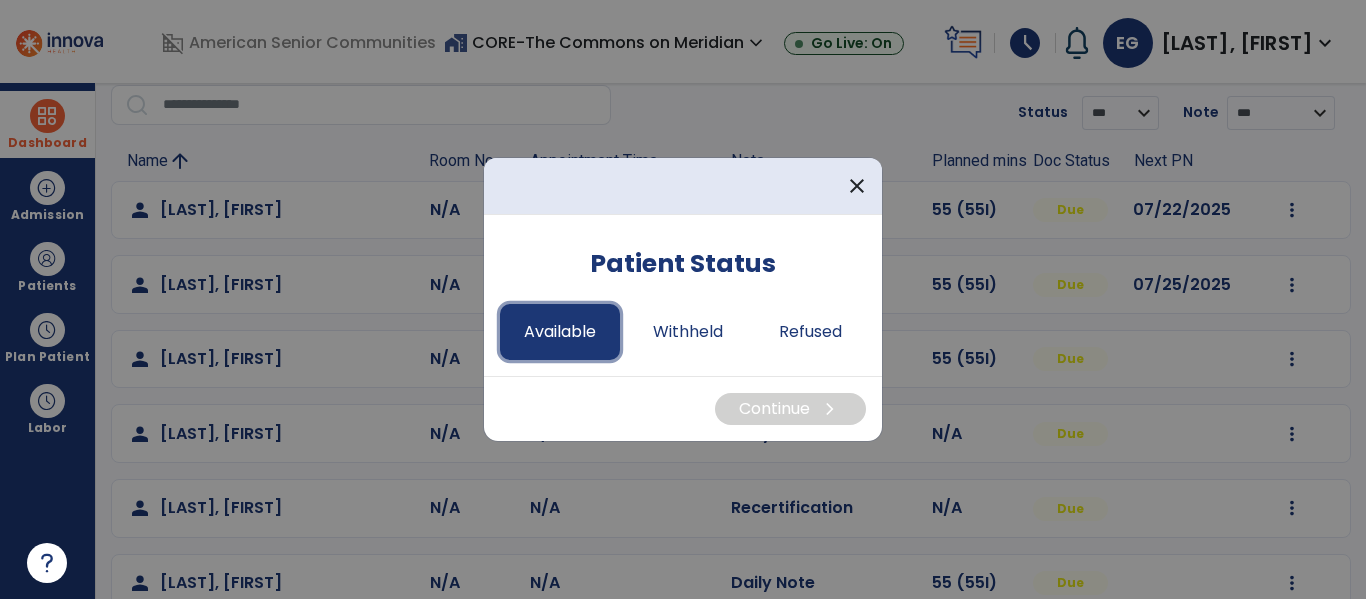 click on "Available" at bounding box center (560, 332) 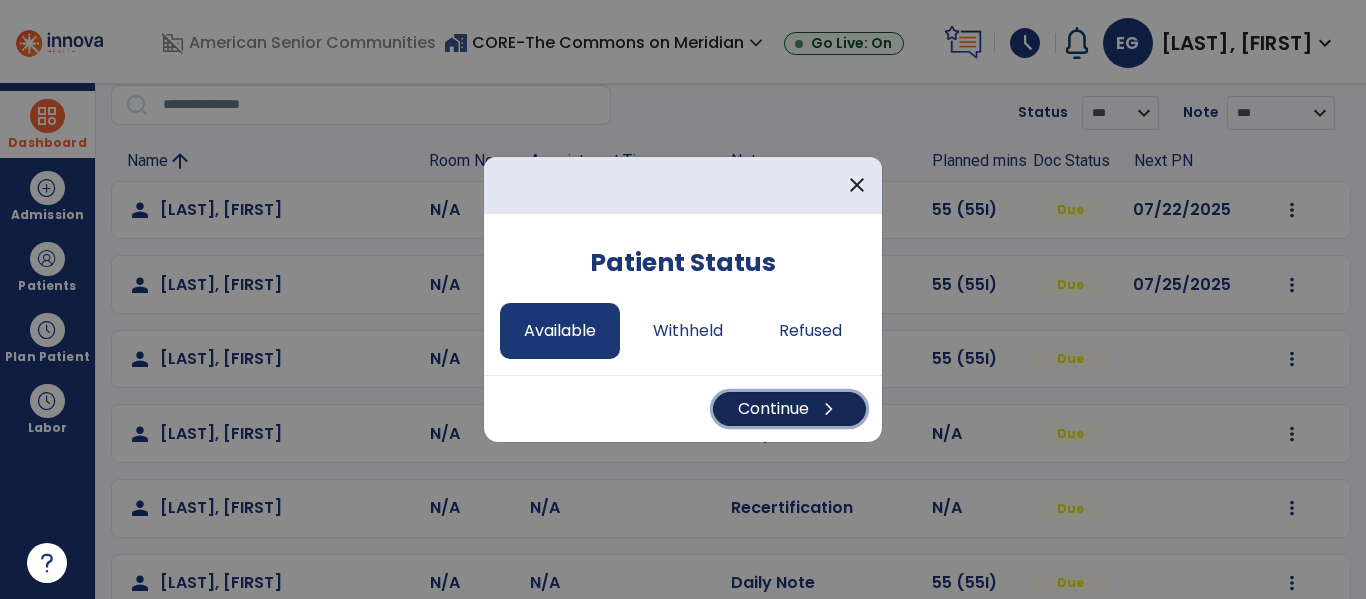 click on "Continue   chevron_right" at bounding box center (789, 409) 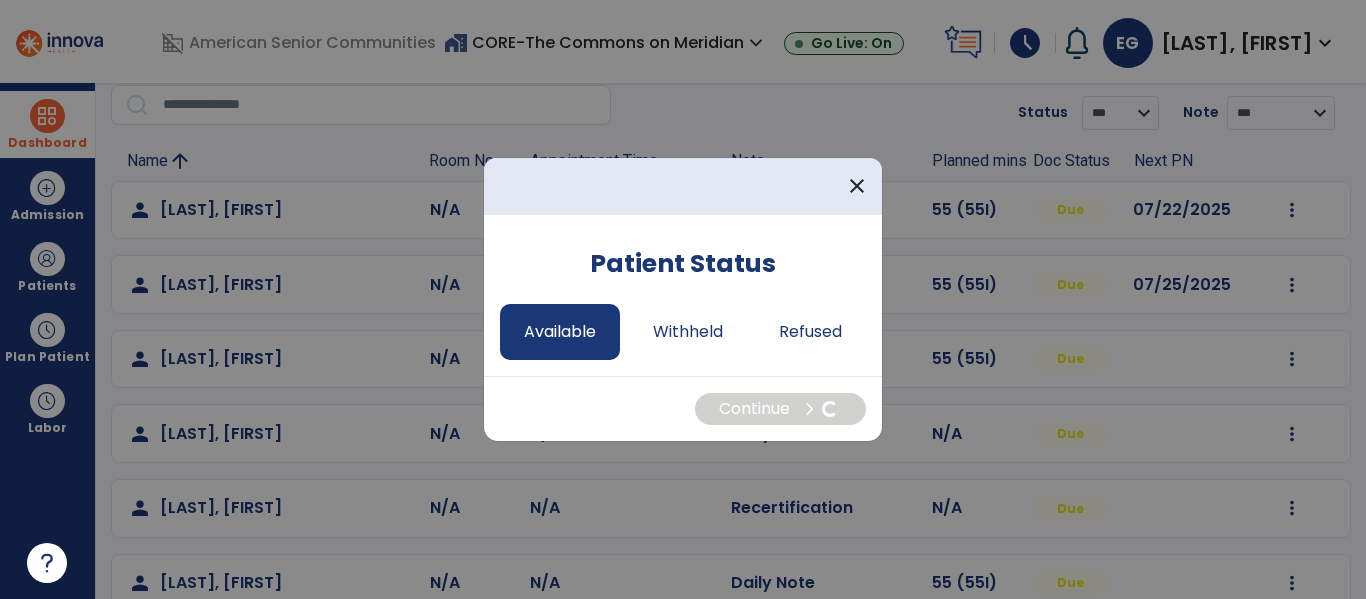 select on "*" 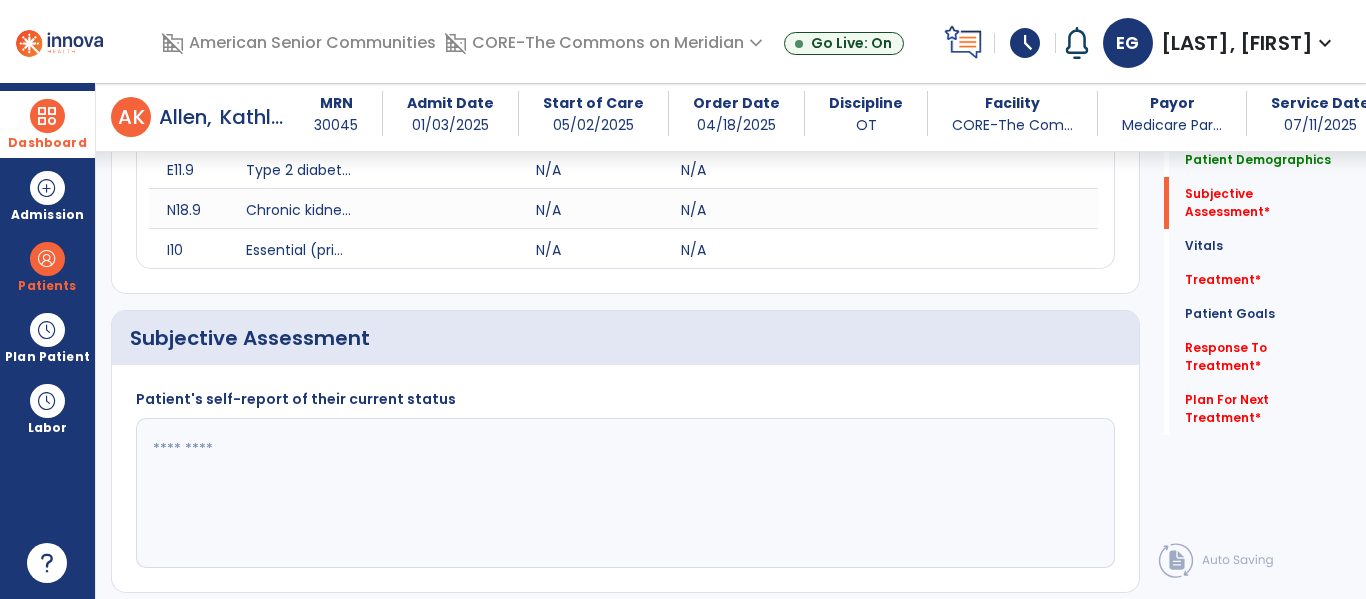 scroll, scrollTop: 522, scrollLeft: 0, axis: vertical 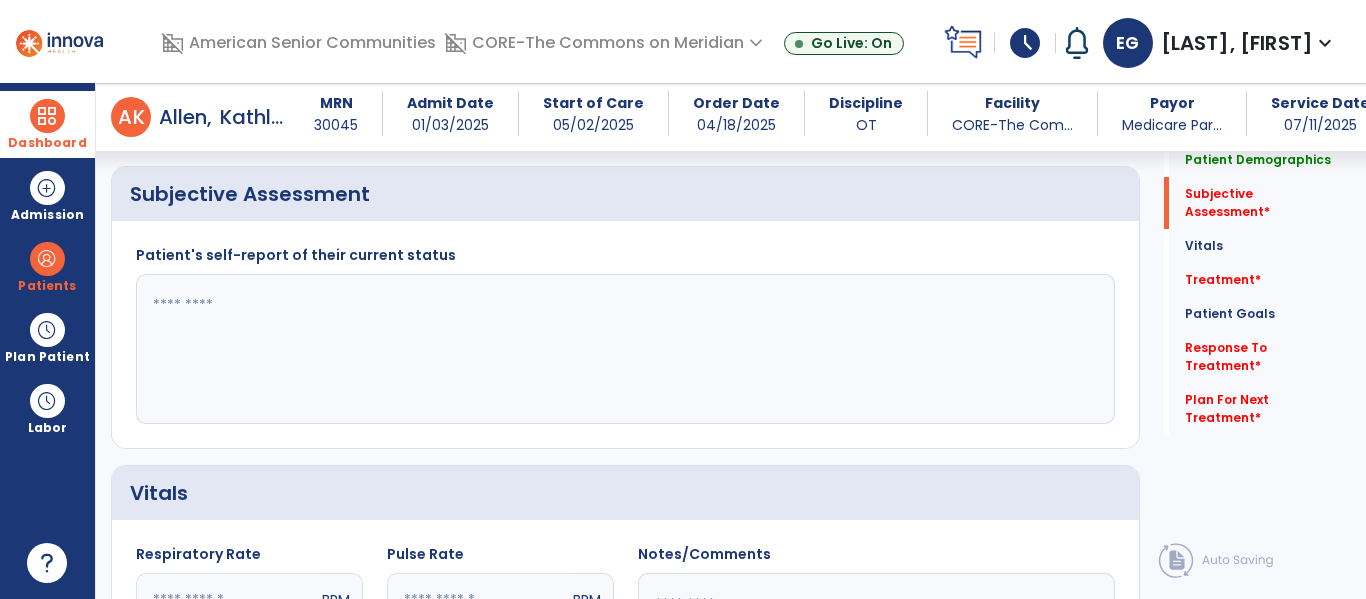 click 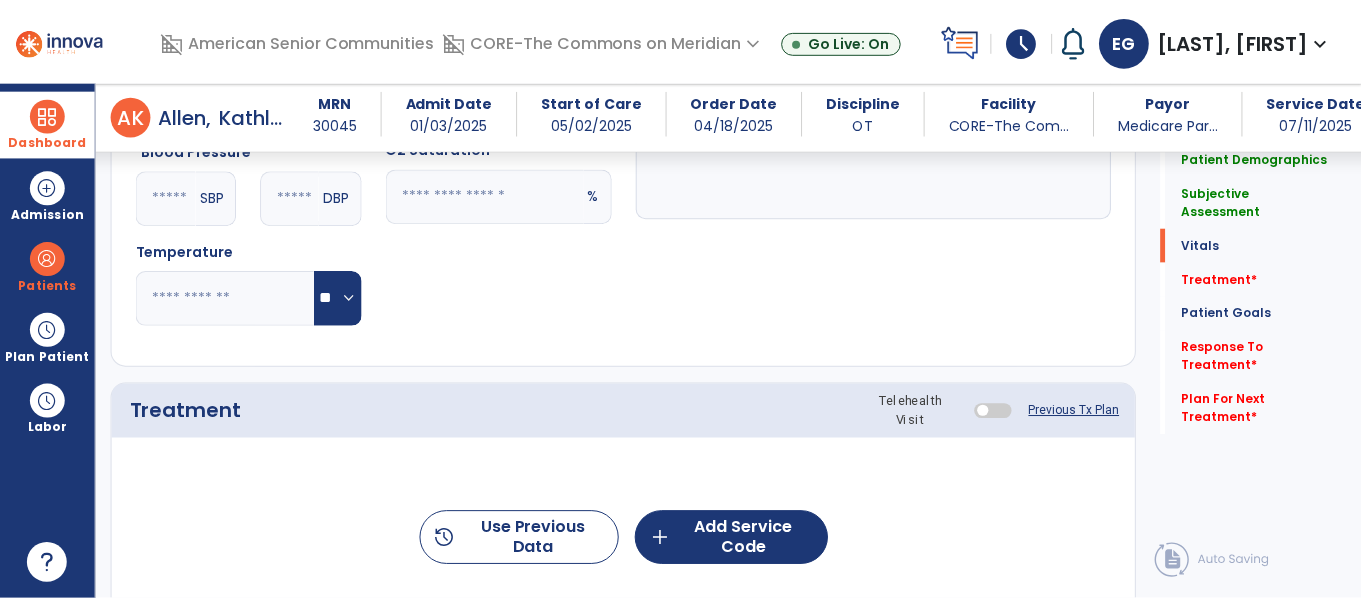 scroll, scrollTop: 1033, scrollLeft: 0, axis: vertical 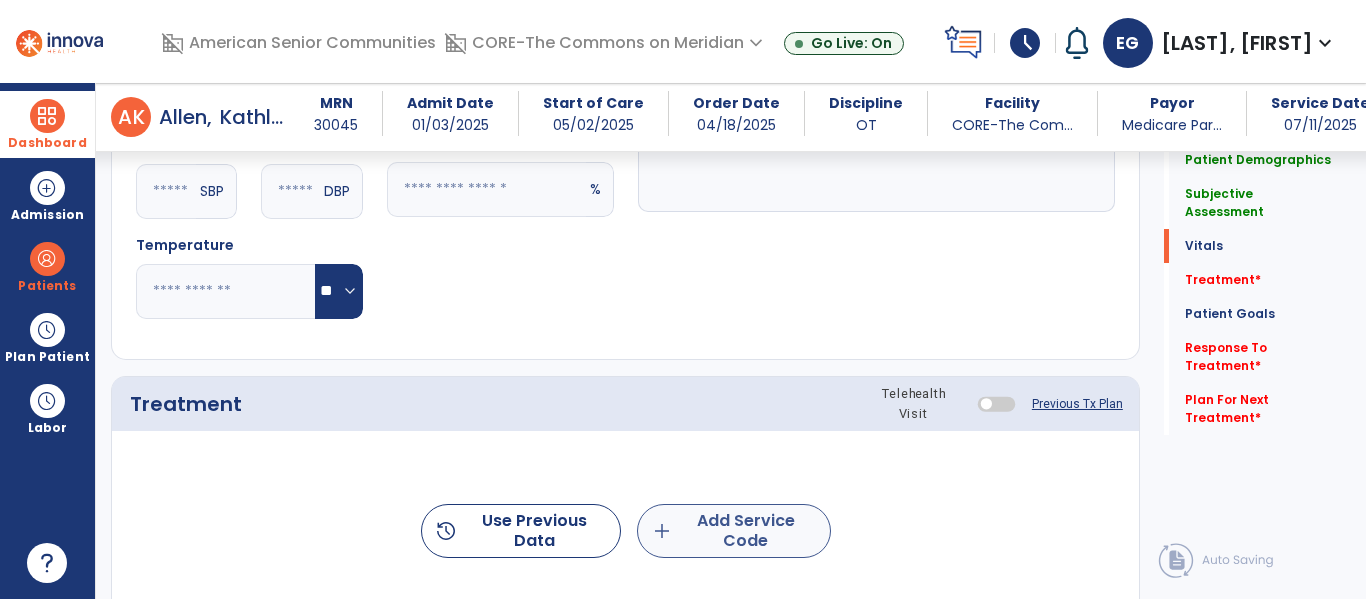 type on "**********" 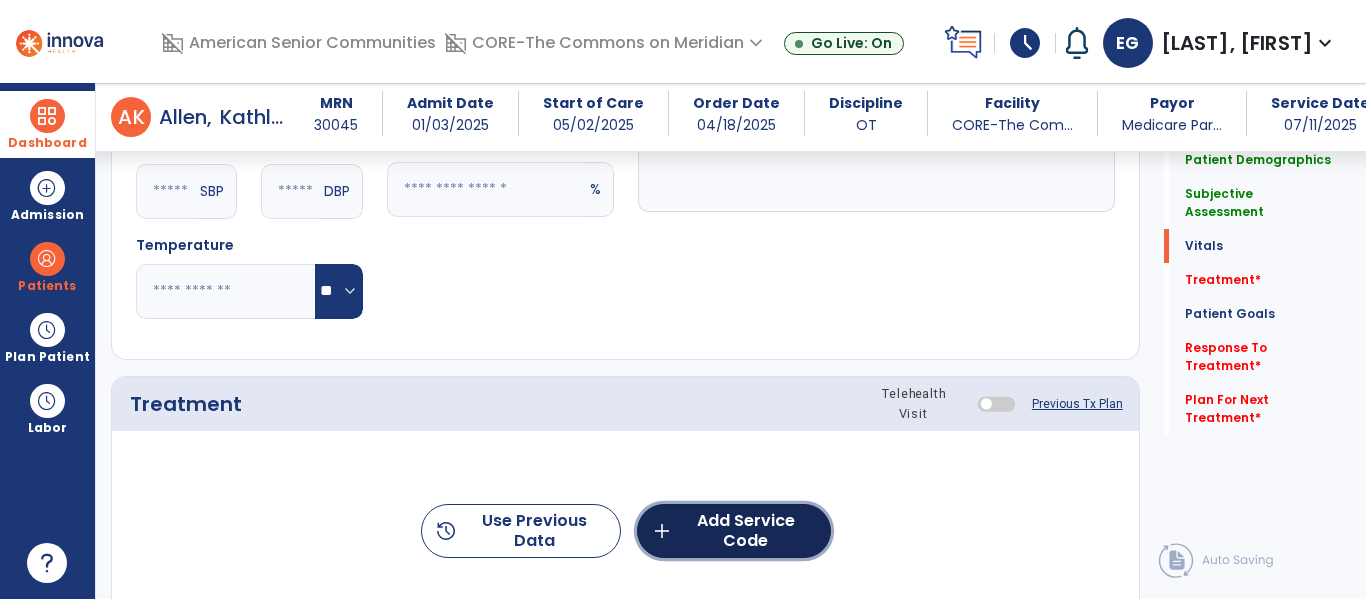 drag, startPoint x: 716, startPoint y: 515, endPoint x: 1365, endPoint y: 35, distance: 807.2181 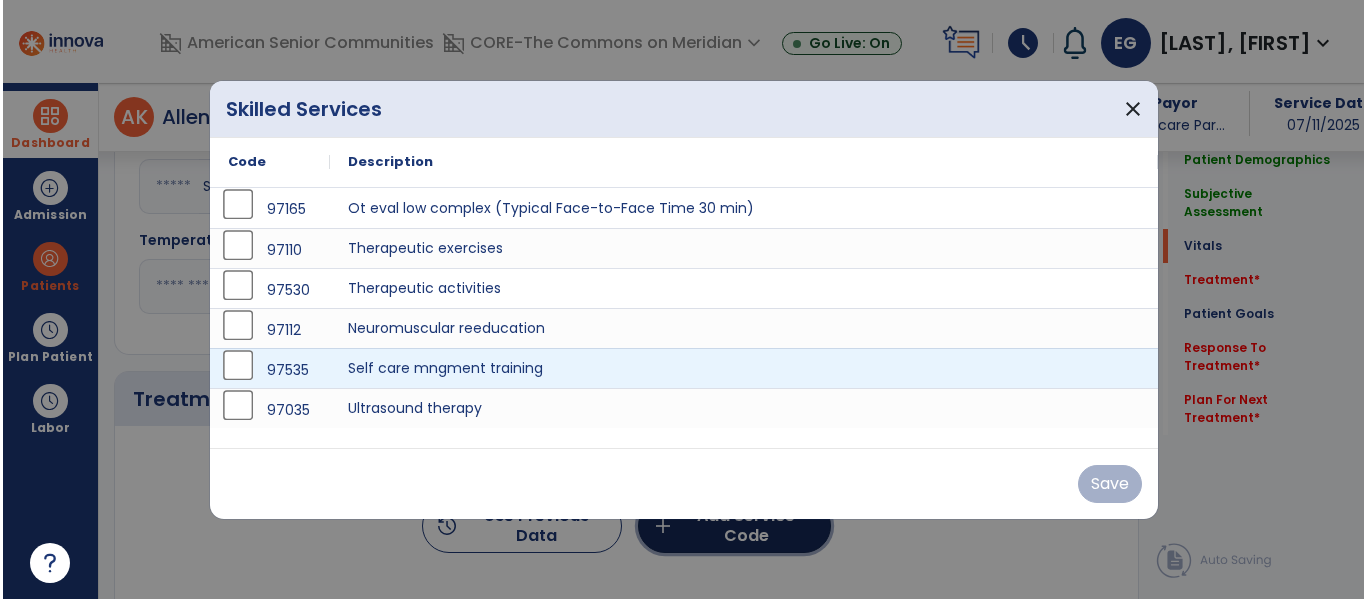 scroll, scrollTop: 1033, scrollLeft: 0, axis: vertical 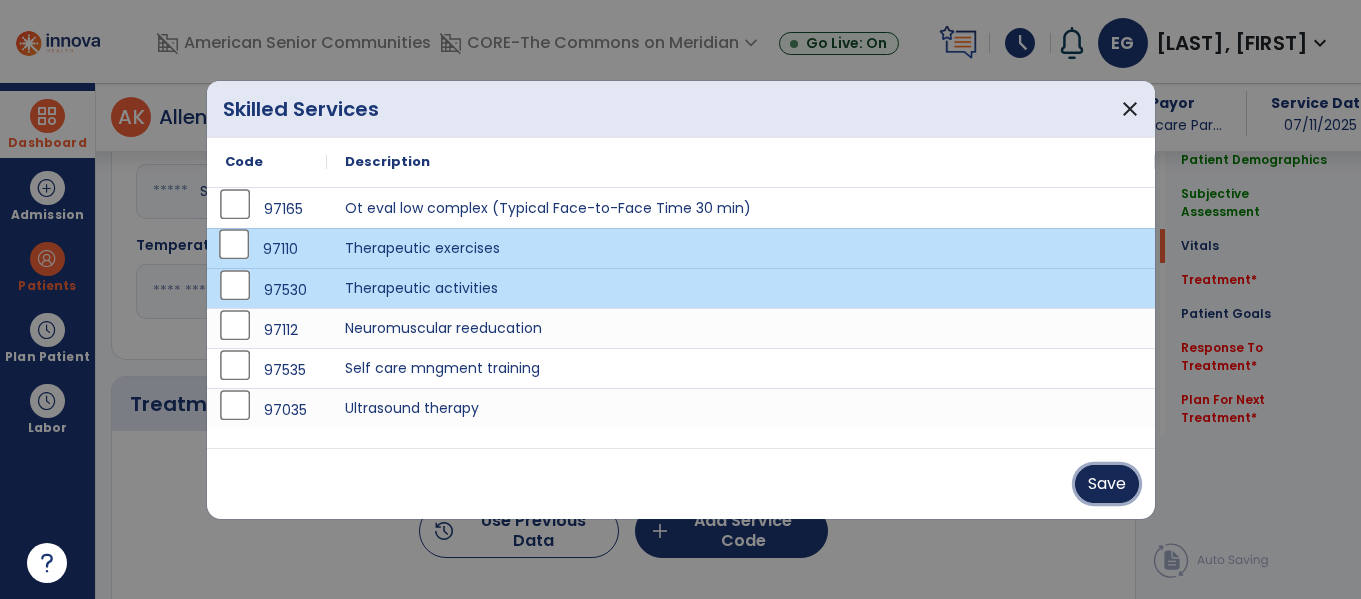 click on "Save" at bounding box center [1107, 484] 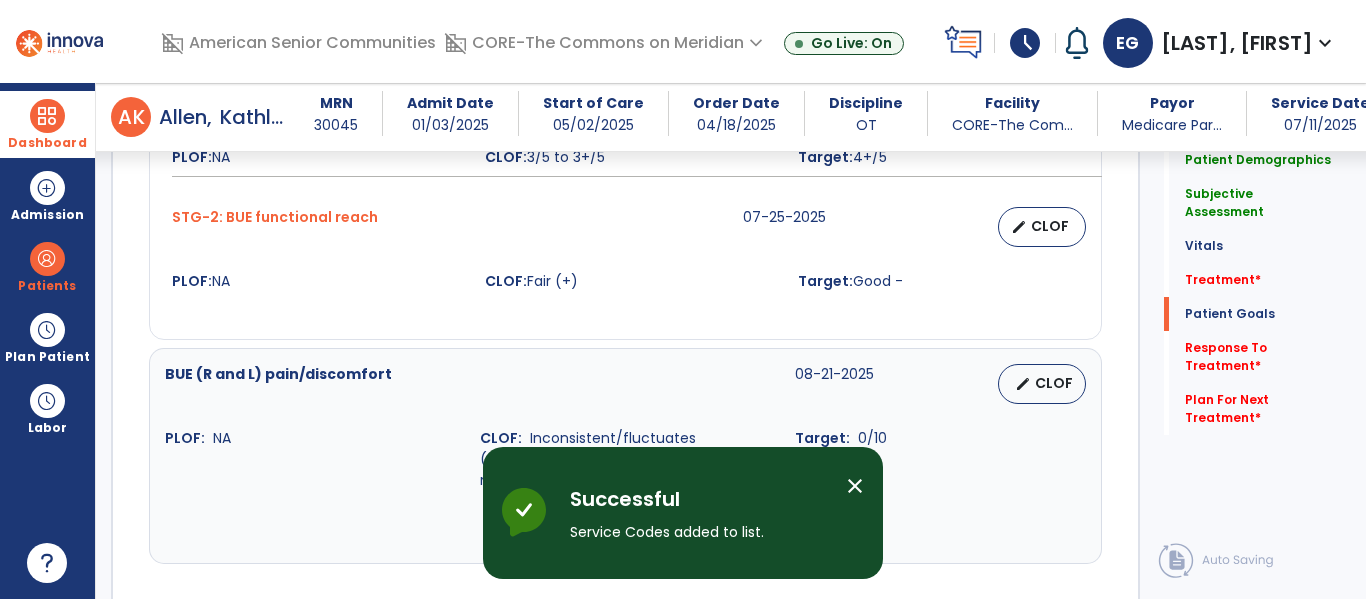 scroll, scrollTop: 2714, scrollLeft: 0, axis: vertical 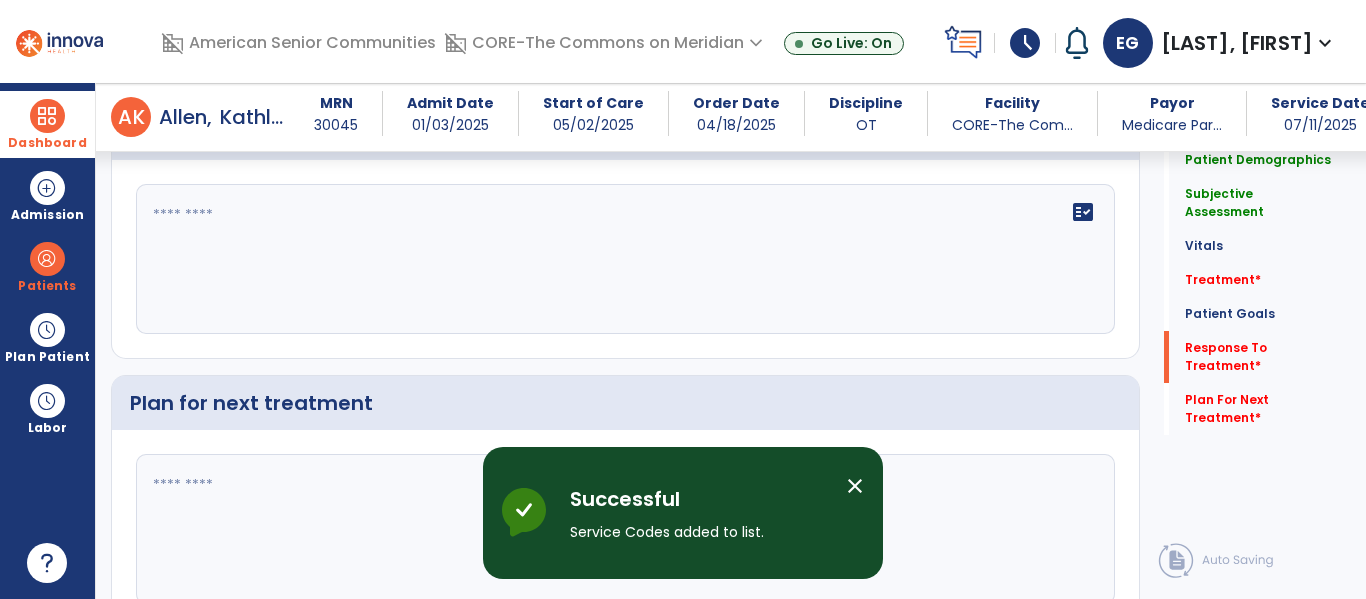 drag, startPoint x: 425, startPoint y: 465, endPoint x: 404, endPoint y: 531, distance: 69.260376 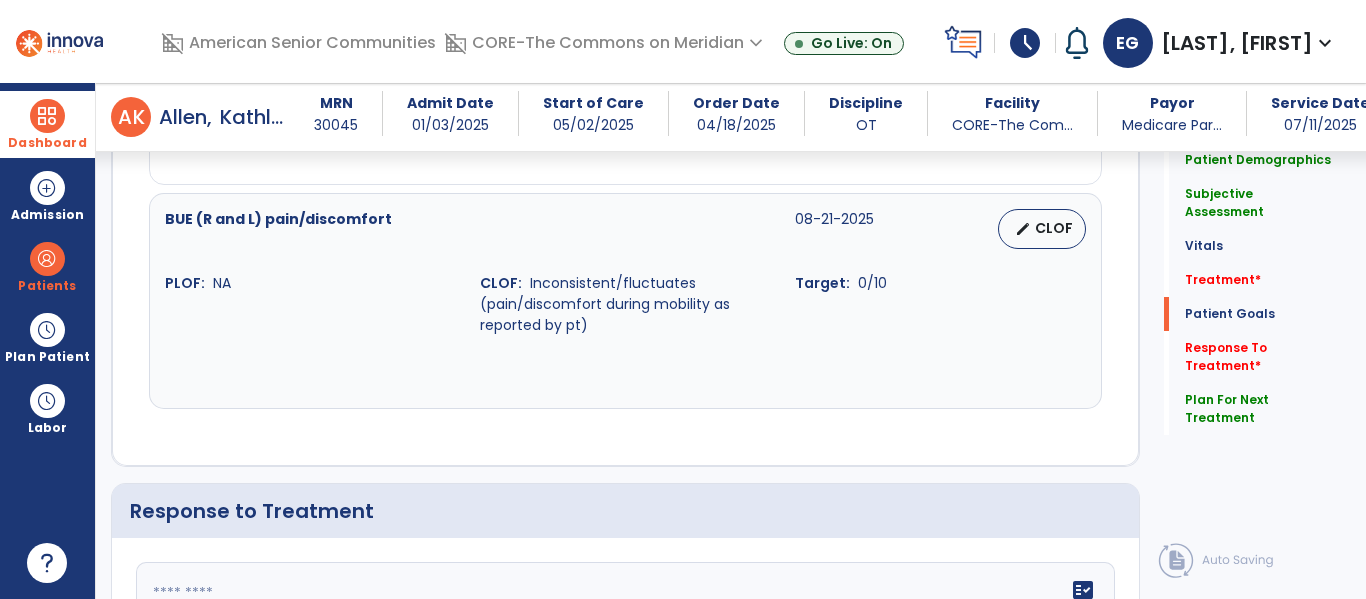 scroll, scrollTop: 2495, scrollLeft: 0, axis: vertical 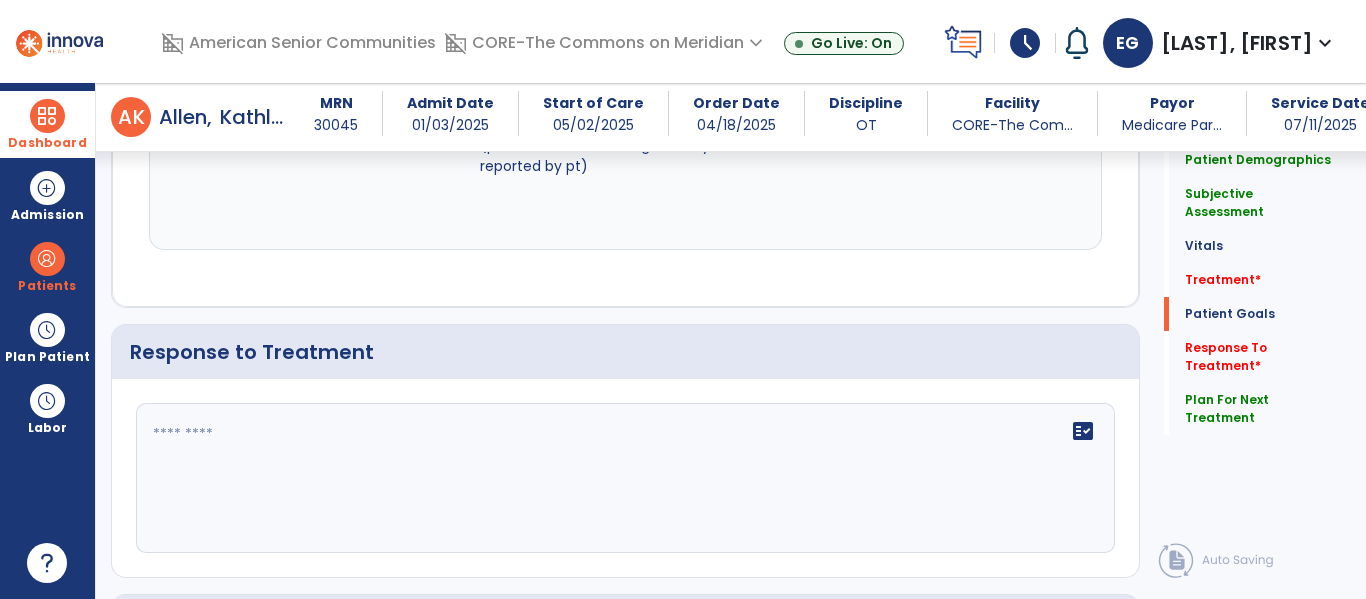 type on "**********" 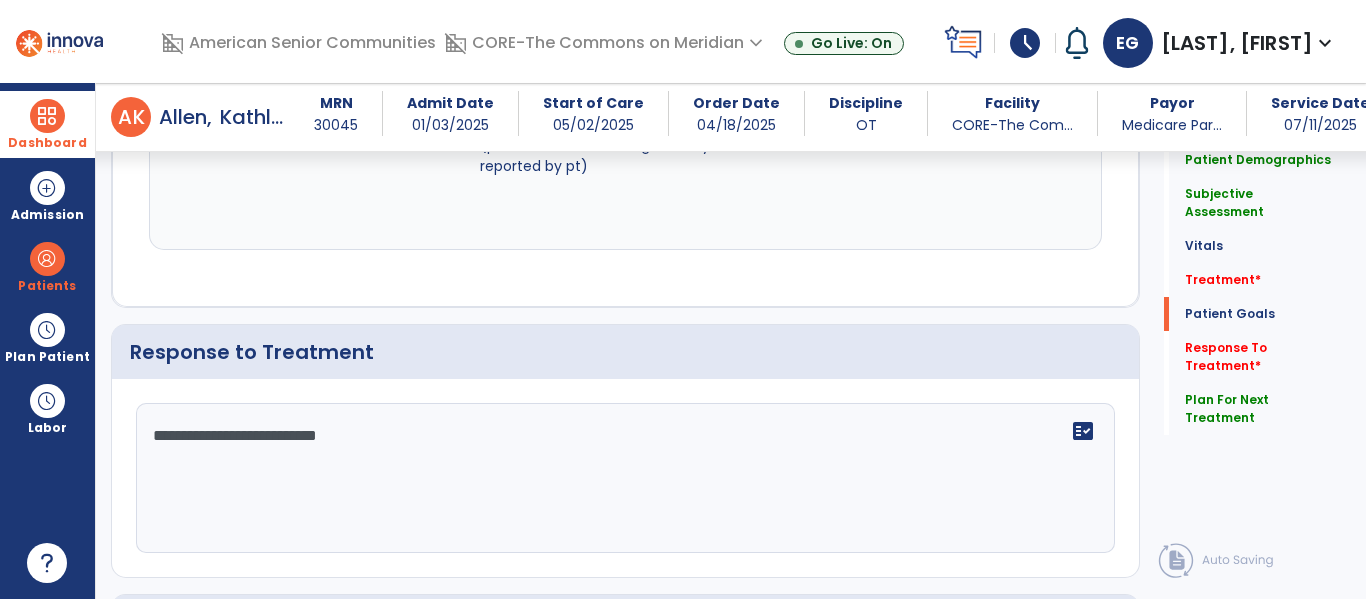 click on "**********" 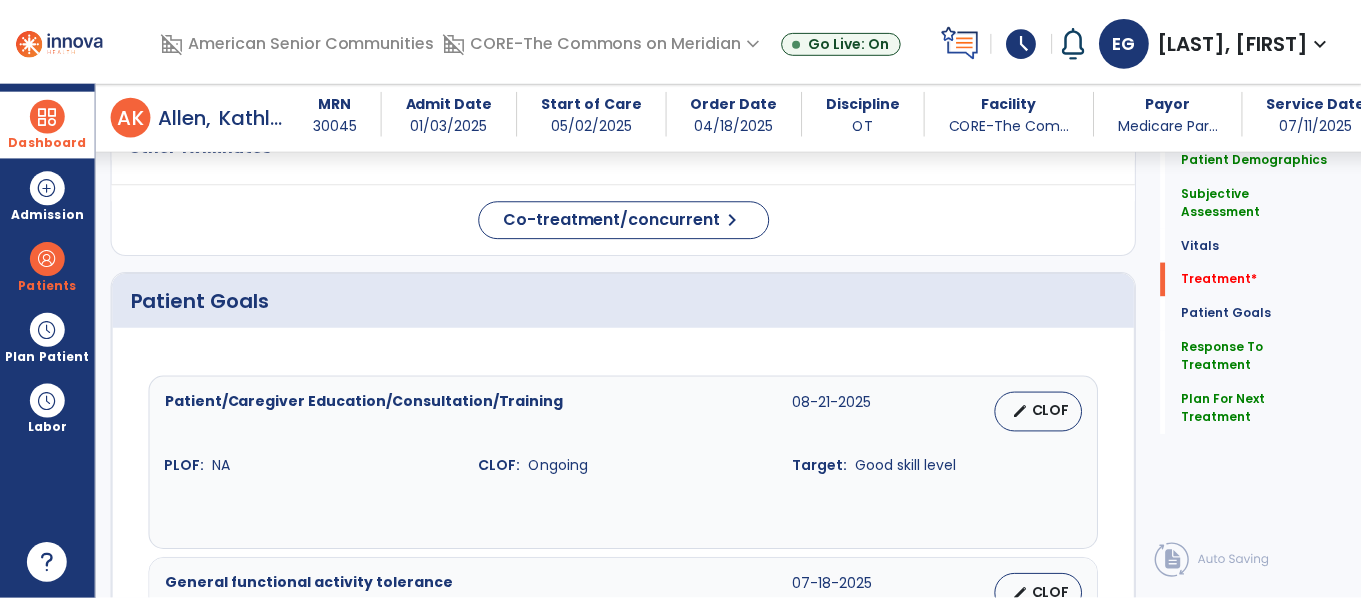 scroll, scrollTop: 1177, scrollLeft: 0, axis: vertical 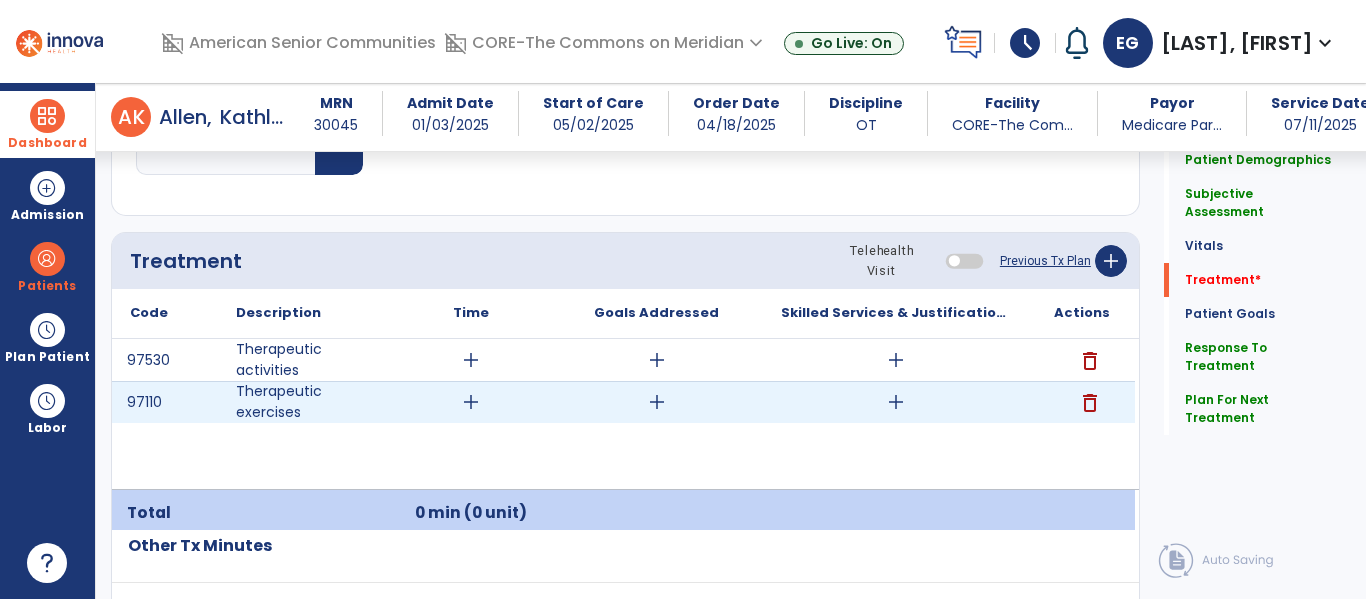 type on "**********" 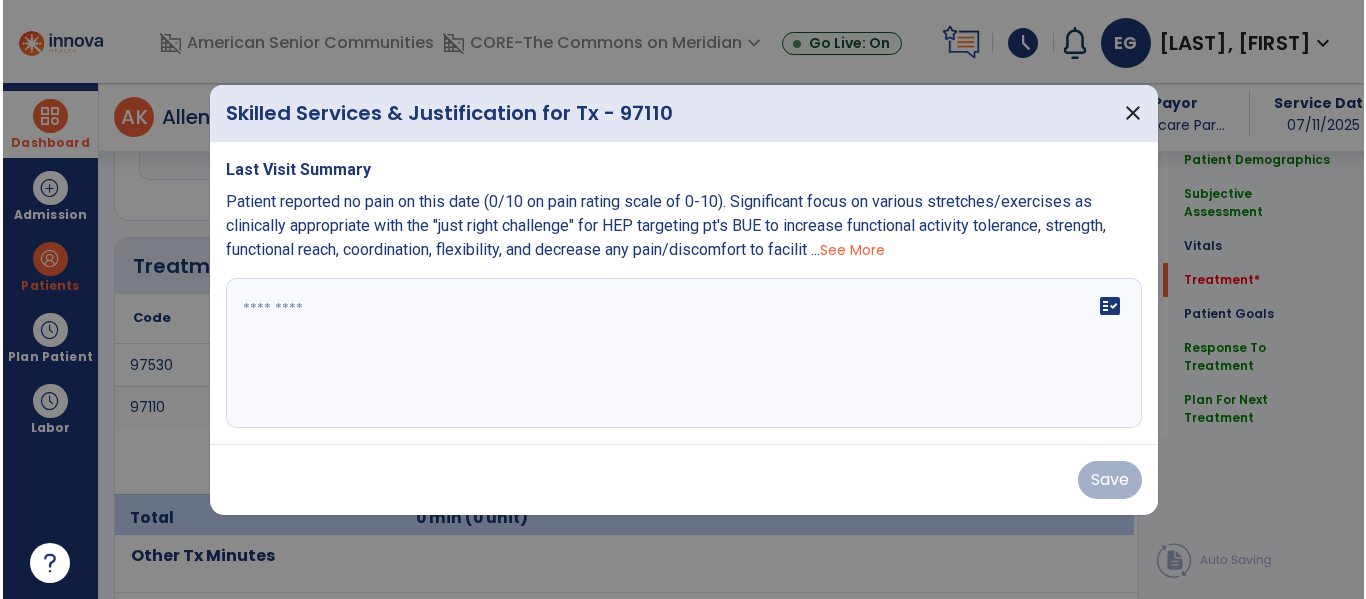 scroll, scrollTop: 1177, scrollLeft: 0, axis: vertical 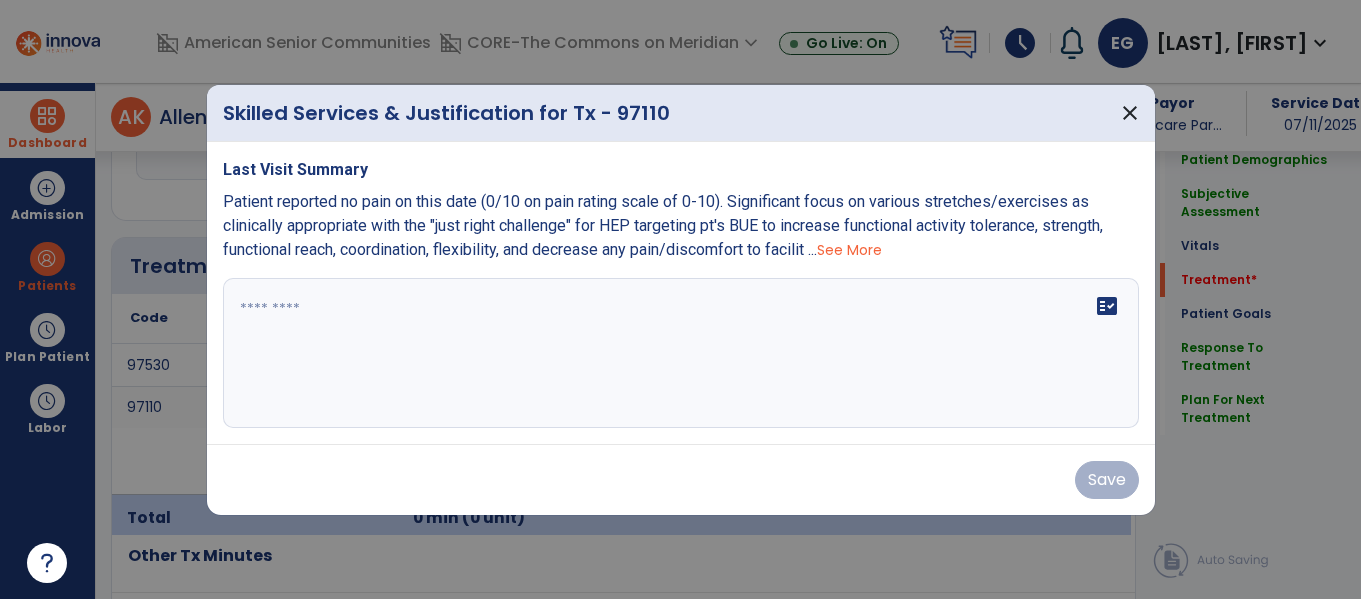 click on "fact_check" at bounding box center (681, 353) 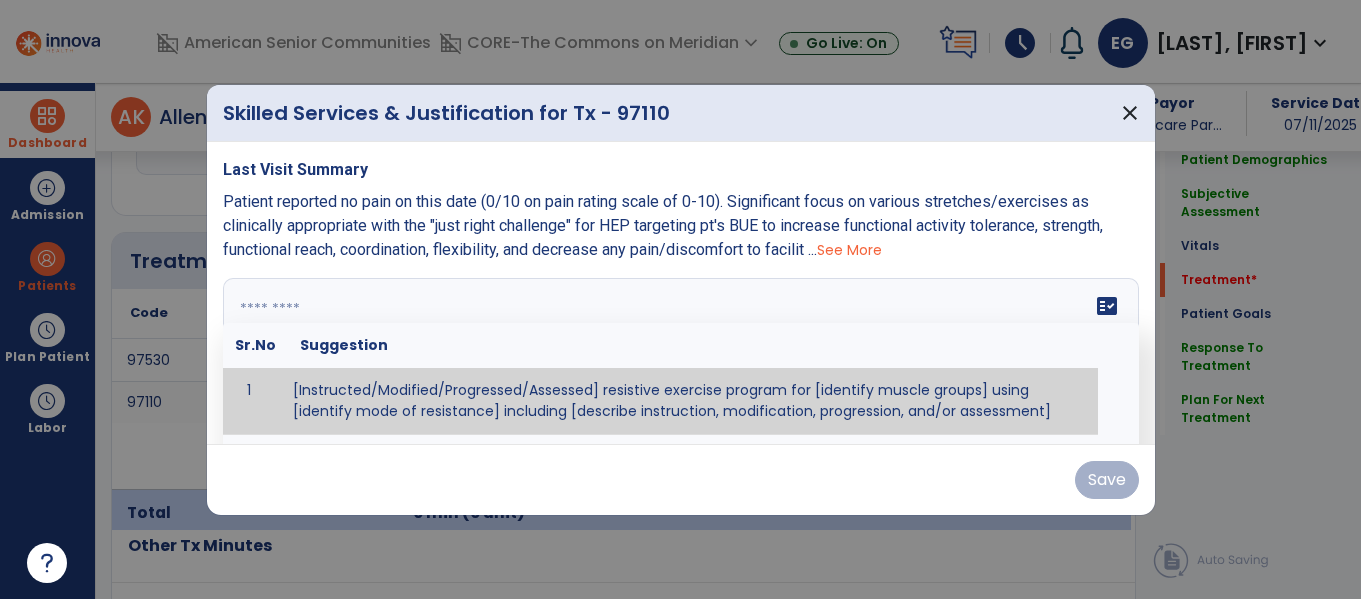 click on "See More" at bounding box center [849, 250] 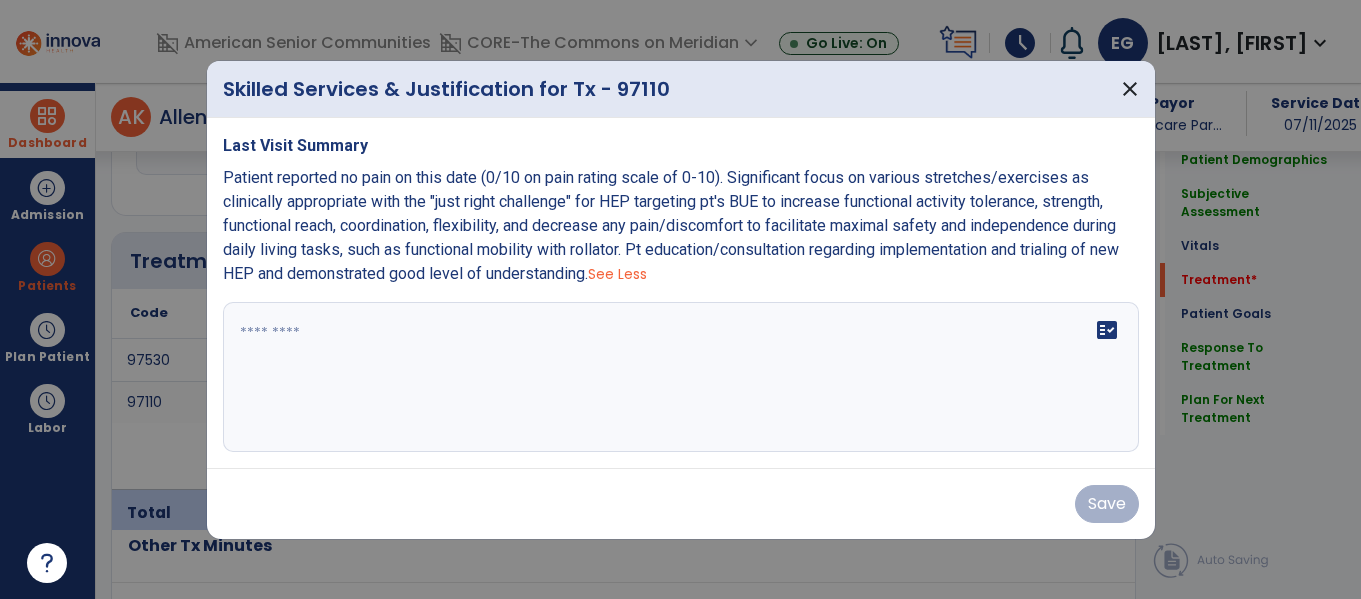 click on "fact_check" at bounding box center [681, 377] 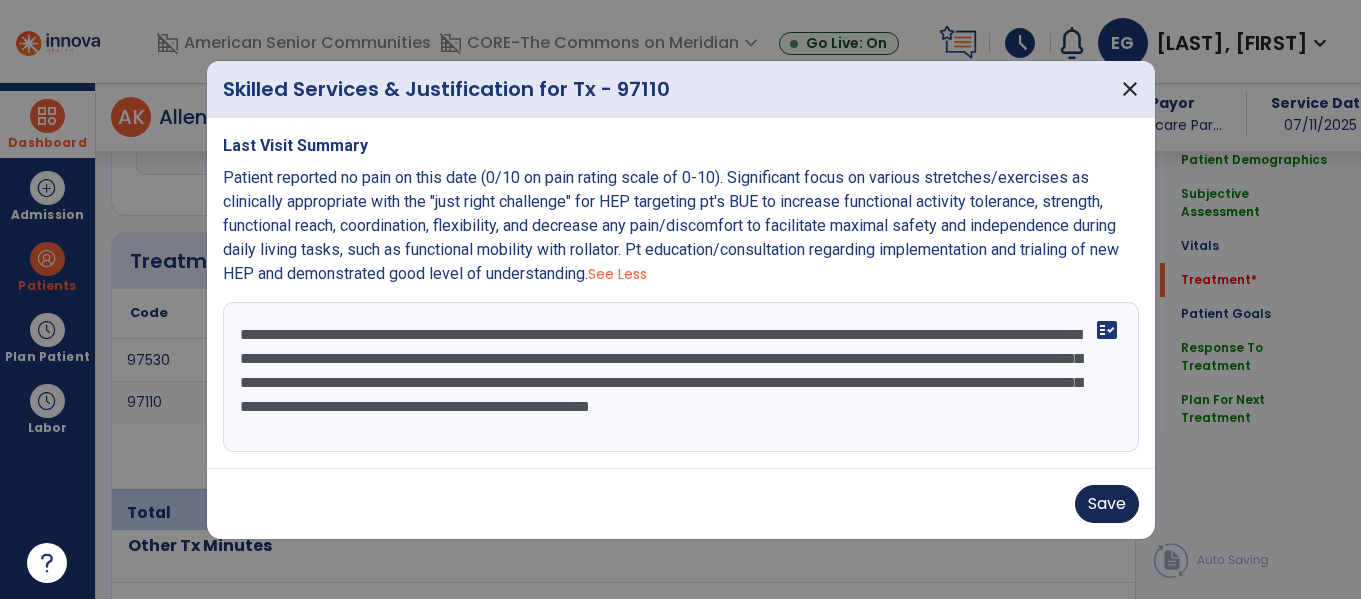 type on "**********" 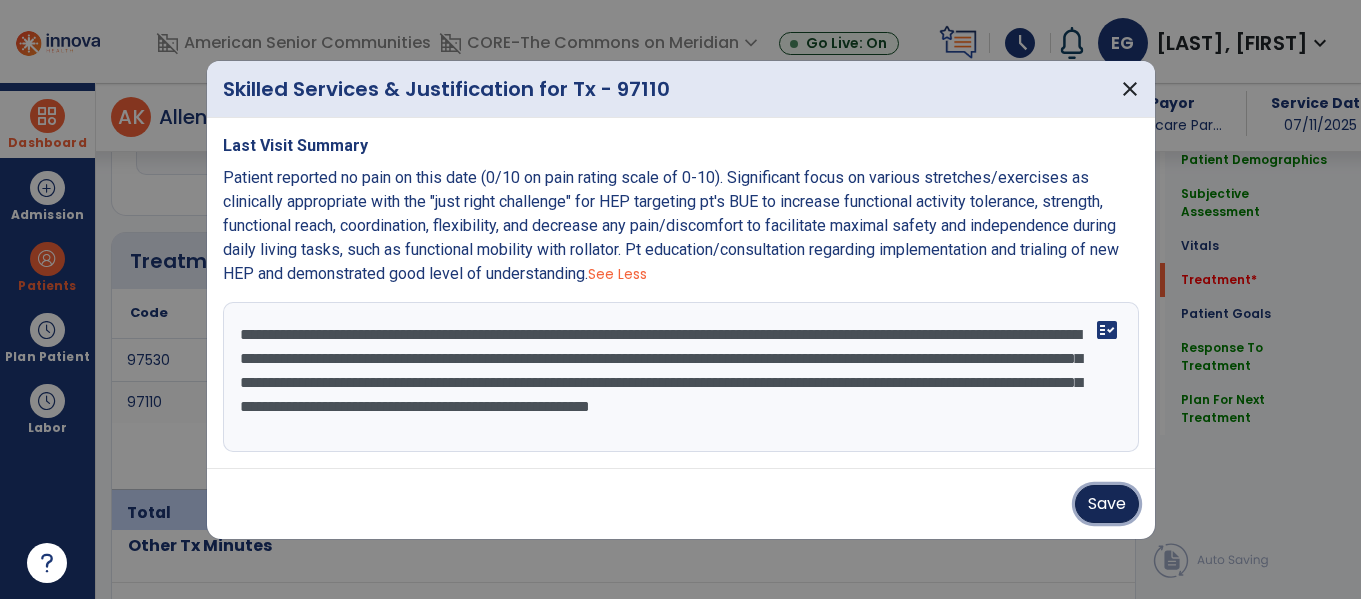 click on "Save" at bounding box center (1107, 504) 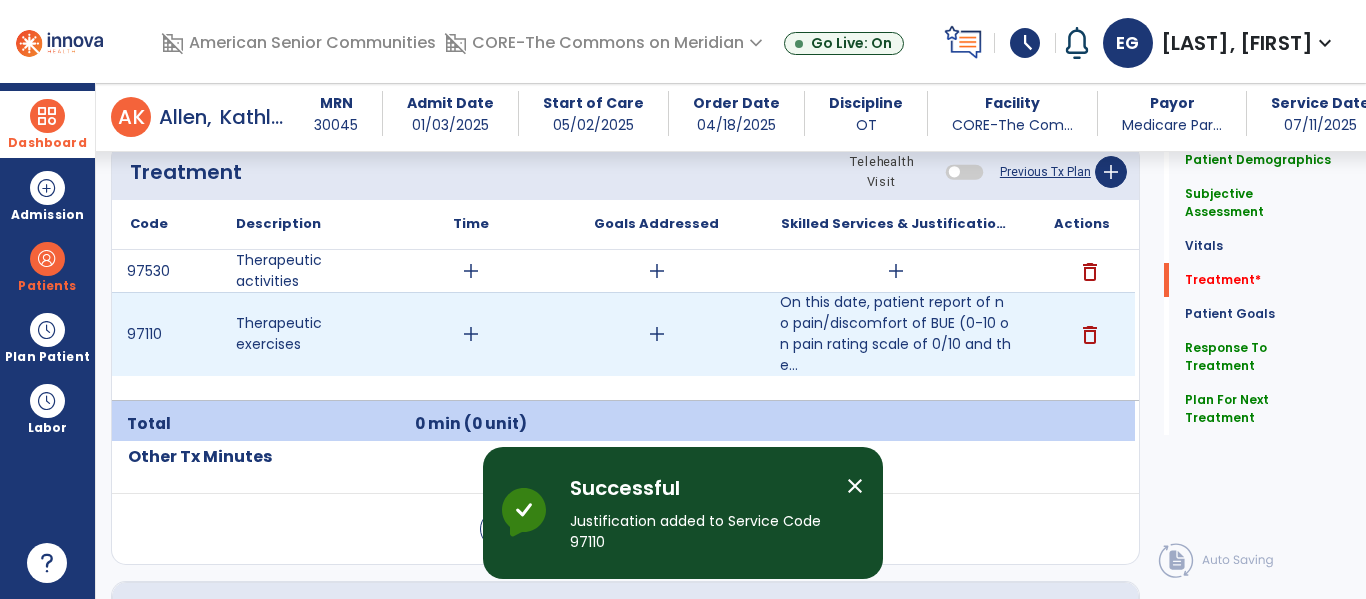 click on "add" at bounding box center (657, 334) 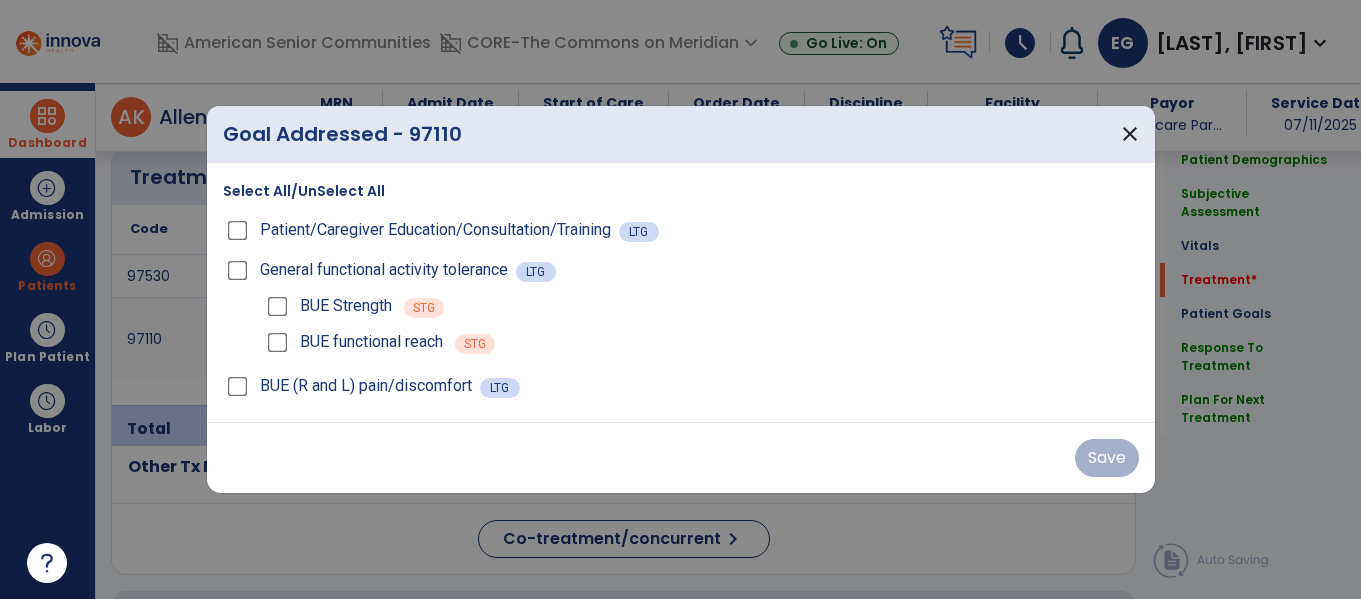 scroll, scrollTop: 1266, scrollLeft: 0, axis: vertical 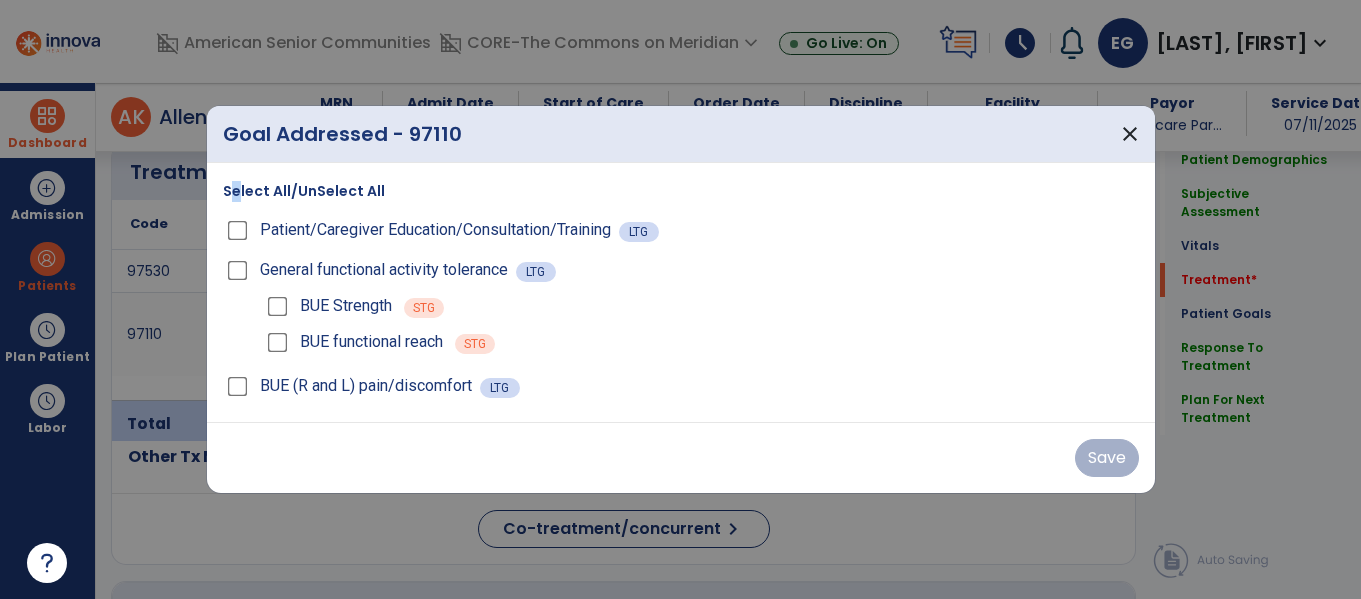 drag, startPoint x: 235, startPoint y: 186, endPoint x: 267, endPoint y: 205, distance: 37.215588 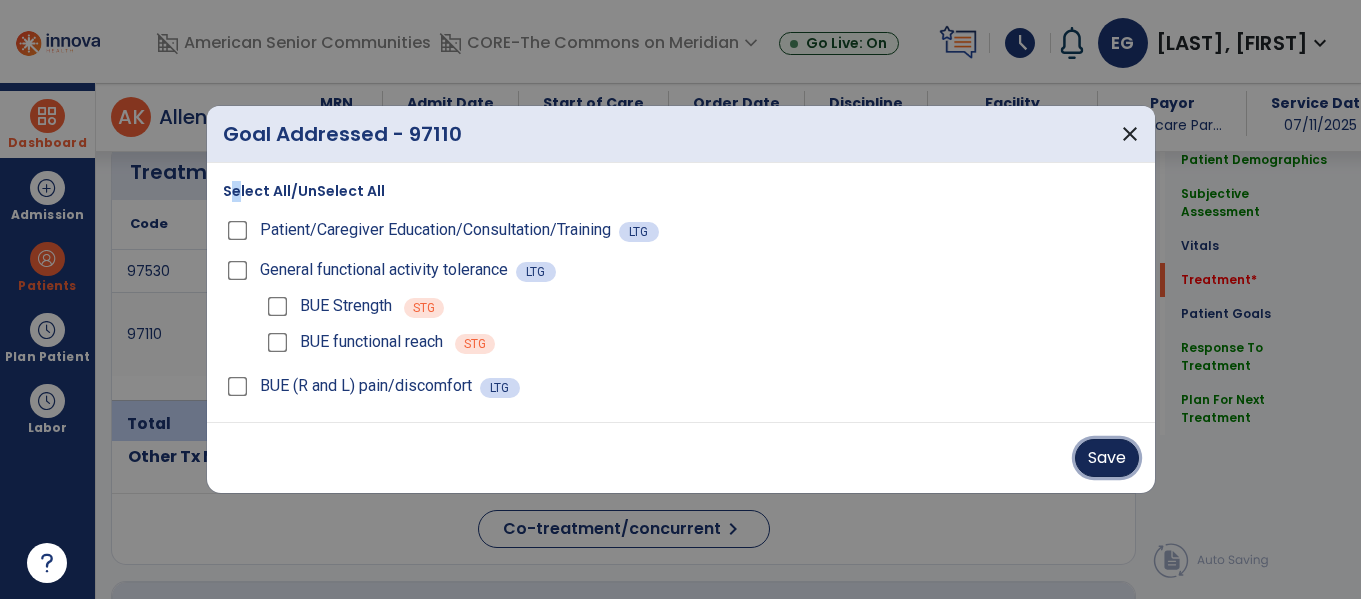 drag, startPoint x: 1118, startPoint y: 457, endPoint x: 1097, endPoint y: 455, distance: 21.095022 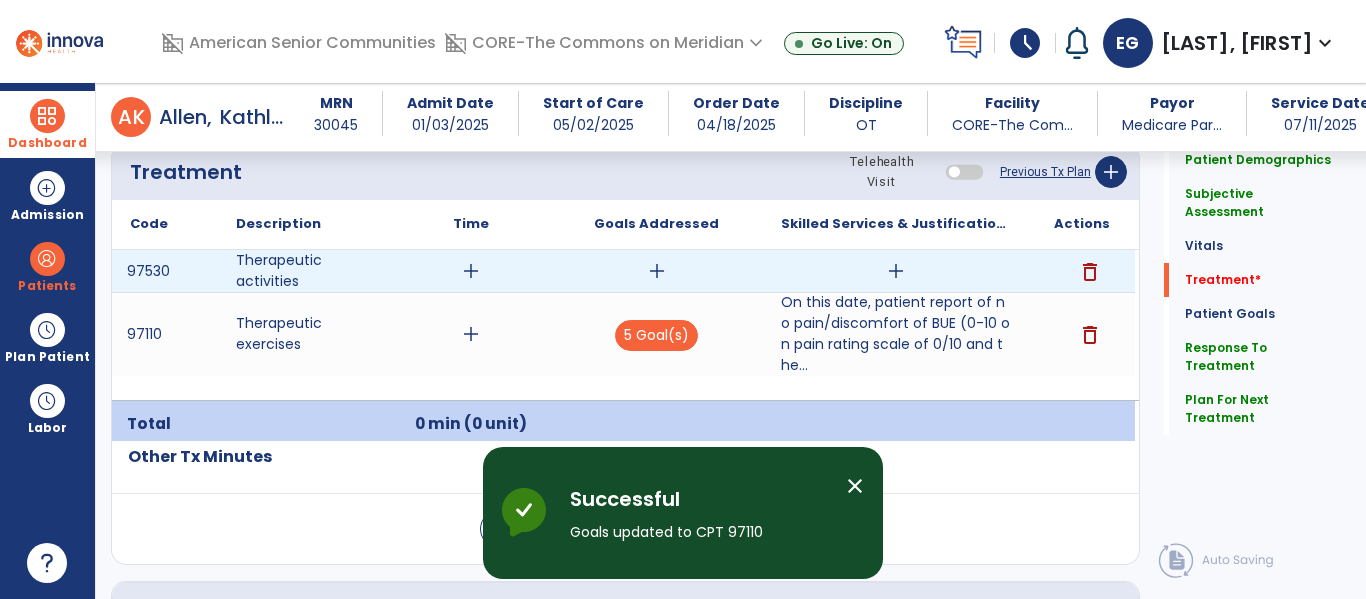 click on "add" at bounding box center [656, 271] 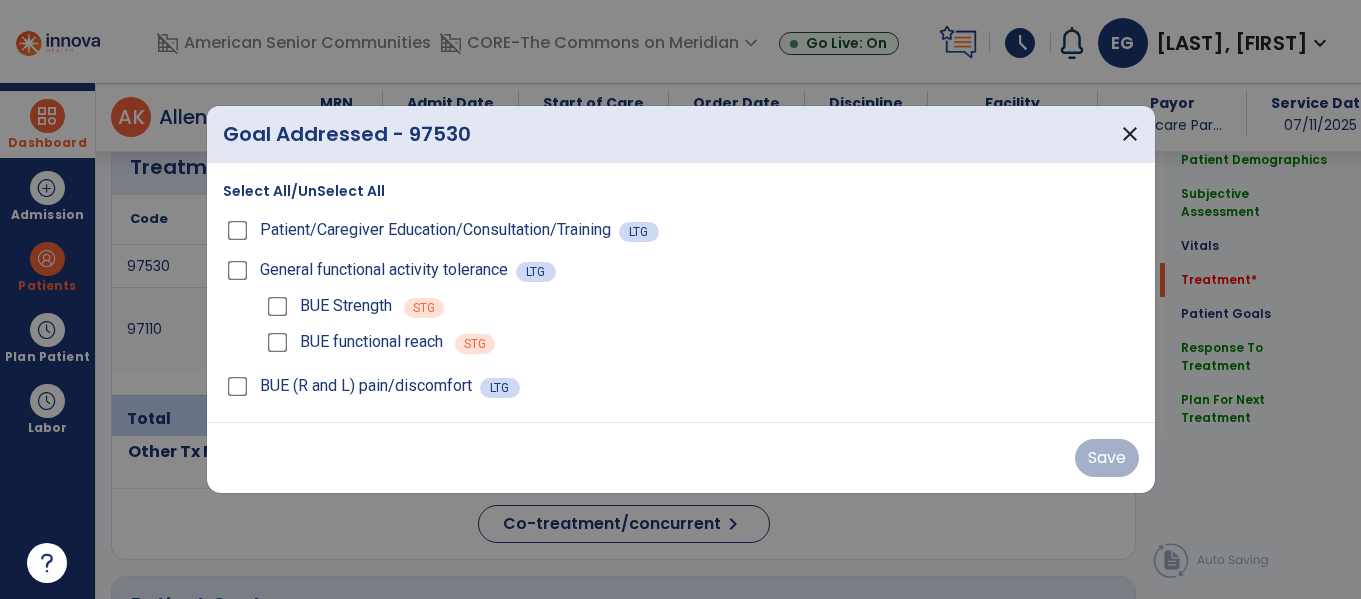 scroll, scrollTop: 1266, scrollLeft: 0, axis: vertical 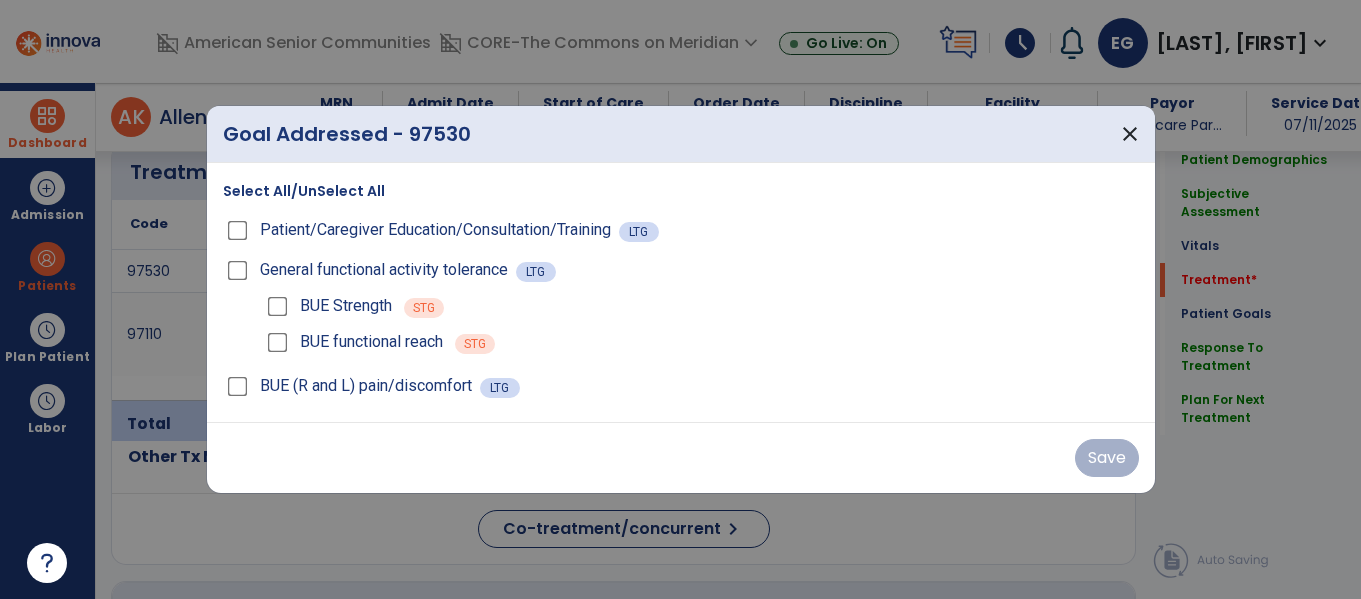 drag, startPoint x: 225, startPoint y: 186, endPoint x: 280, endPoint y: 211, distance: 60.41523 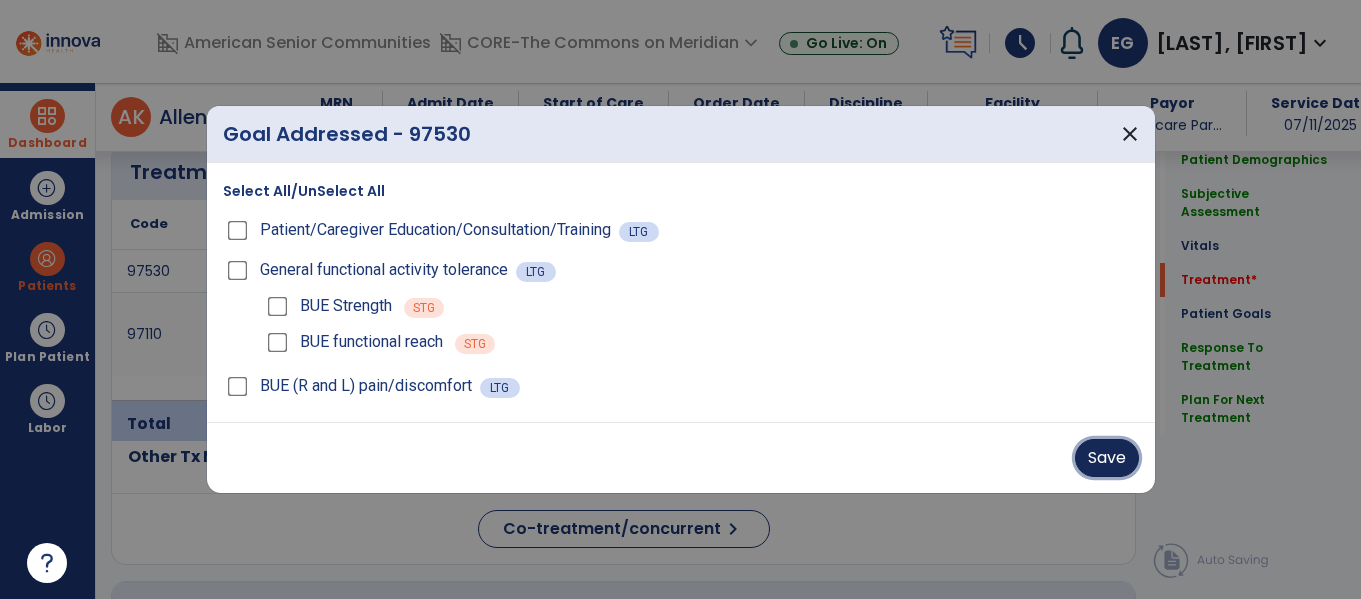 click on "Save" at bounding box center [1107, 458] 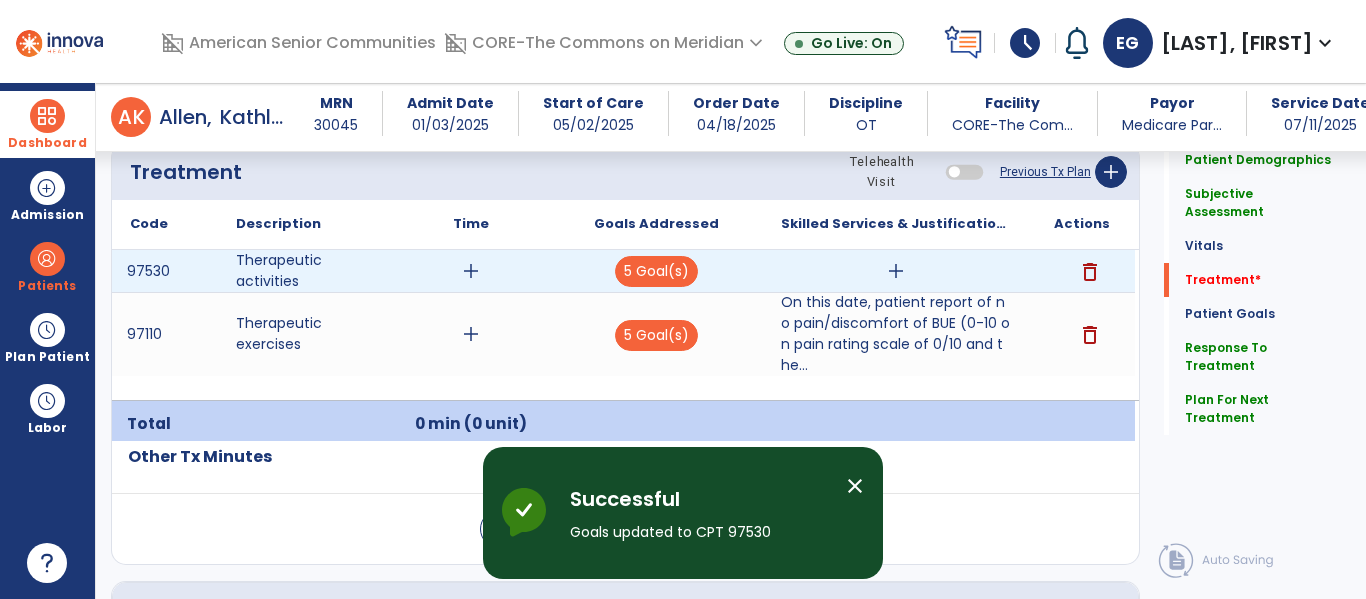 click on "add" at bounding box center [896, 271] 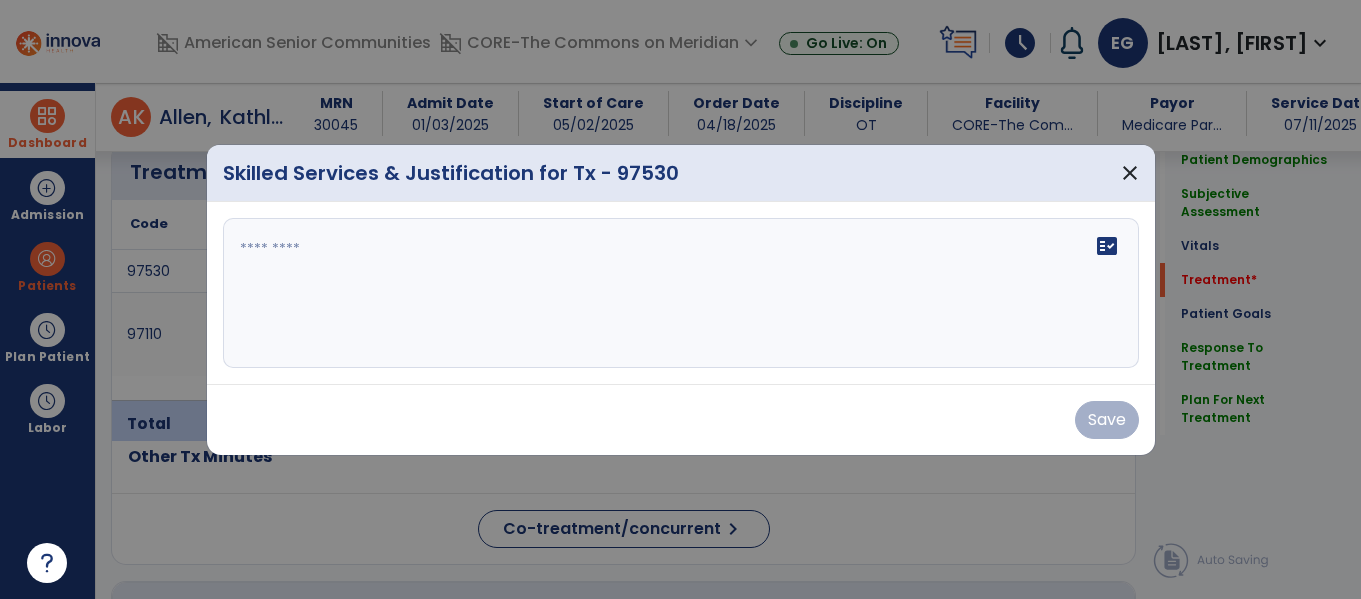 click at bounding box center (681, 293) 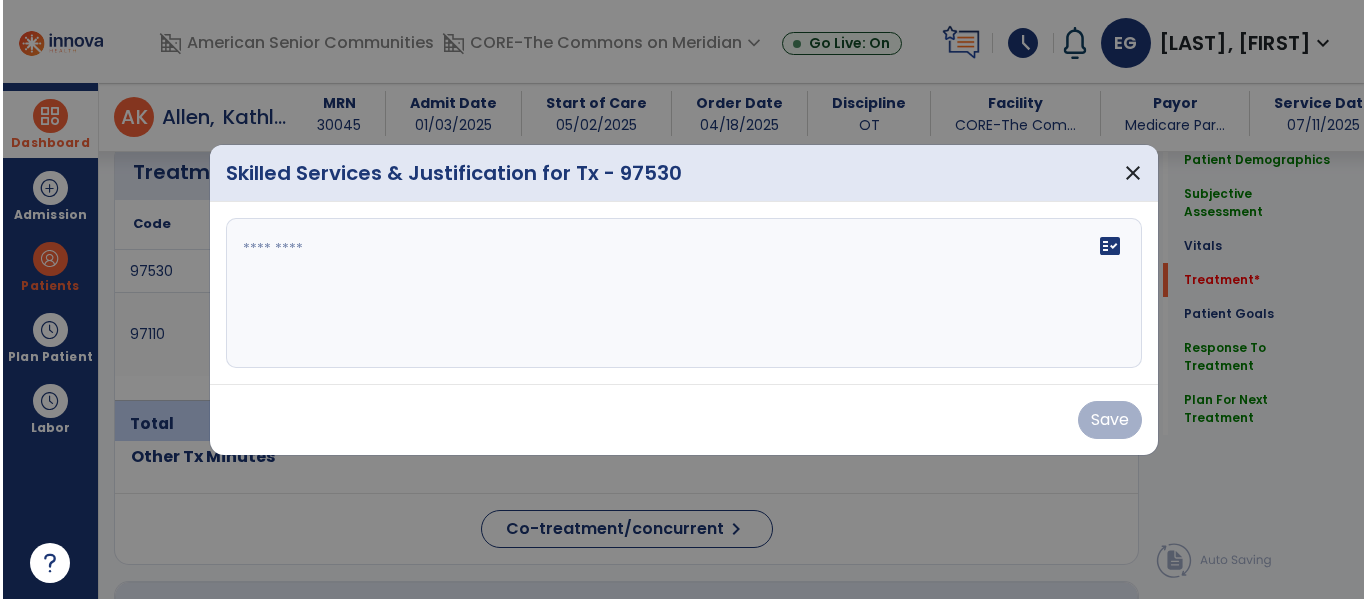 scroll, scrollTop: 1266, scrollLeft: 0, axis: vertical 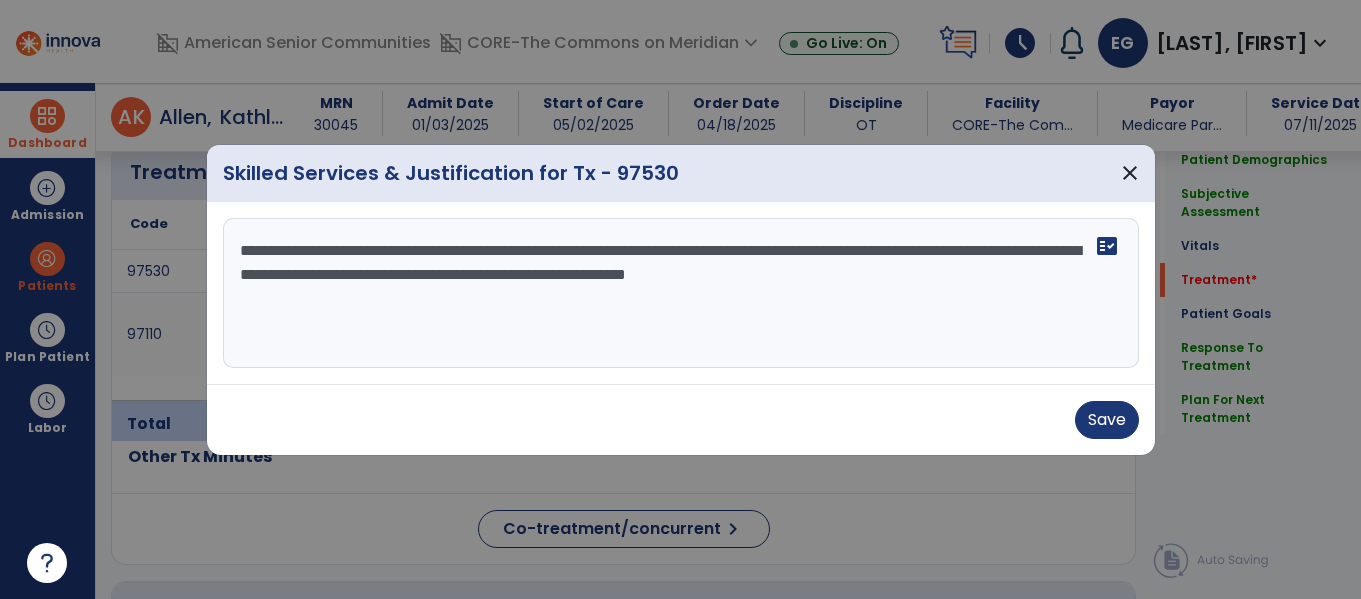 type on "**********" 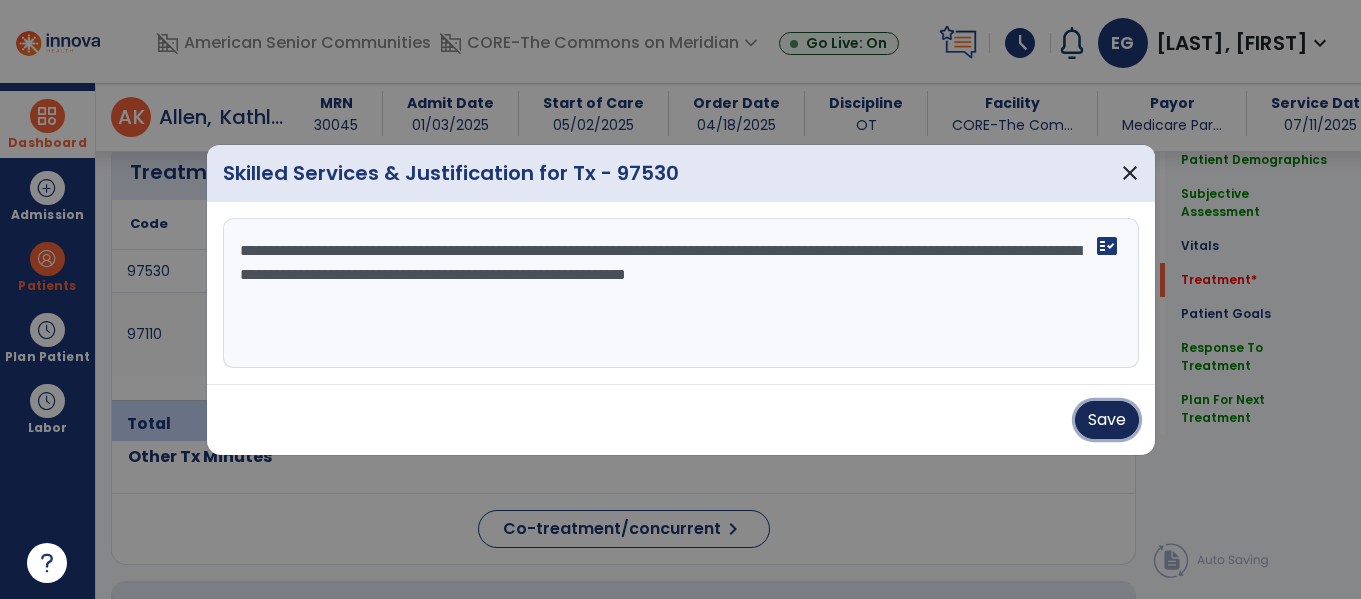 click on "Save" at bounding box center [1107, 420] 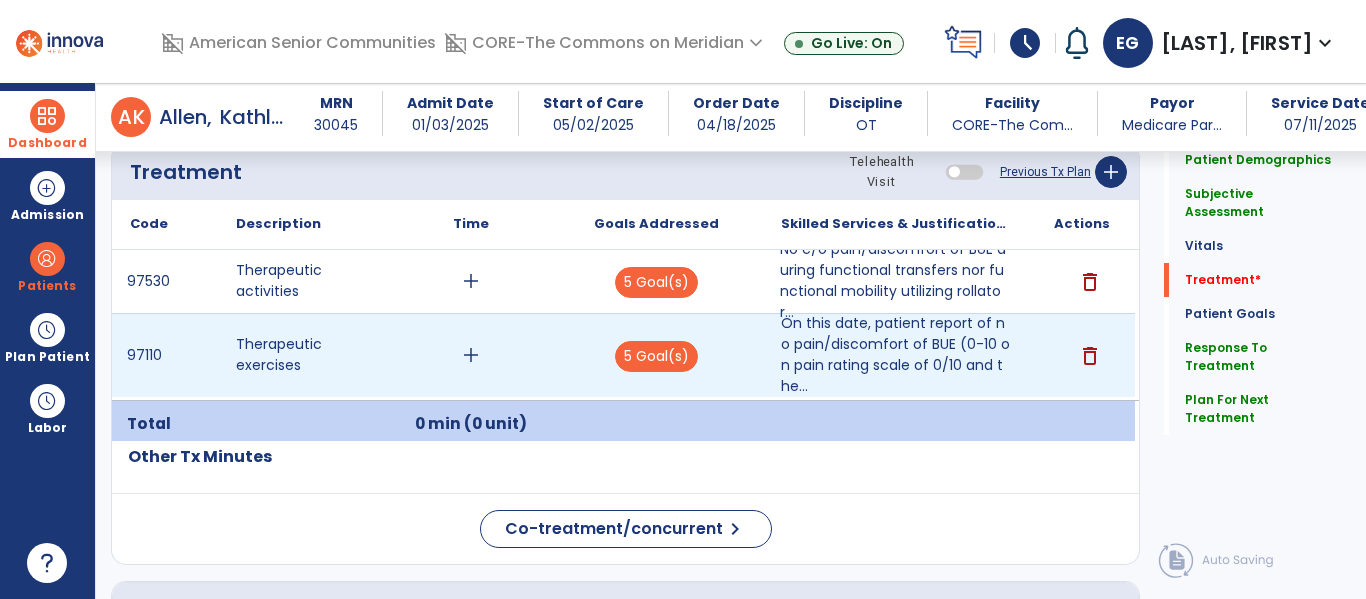 click on "add" at bounding box center [471, 355] 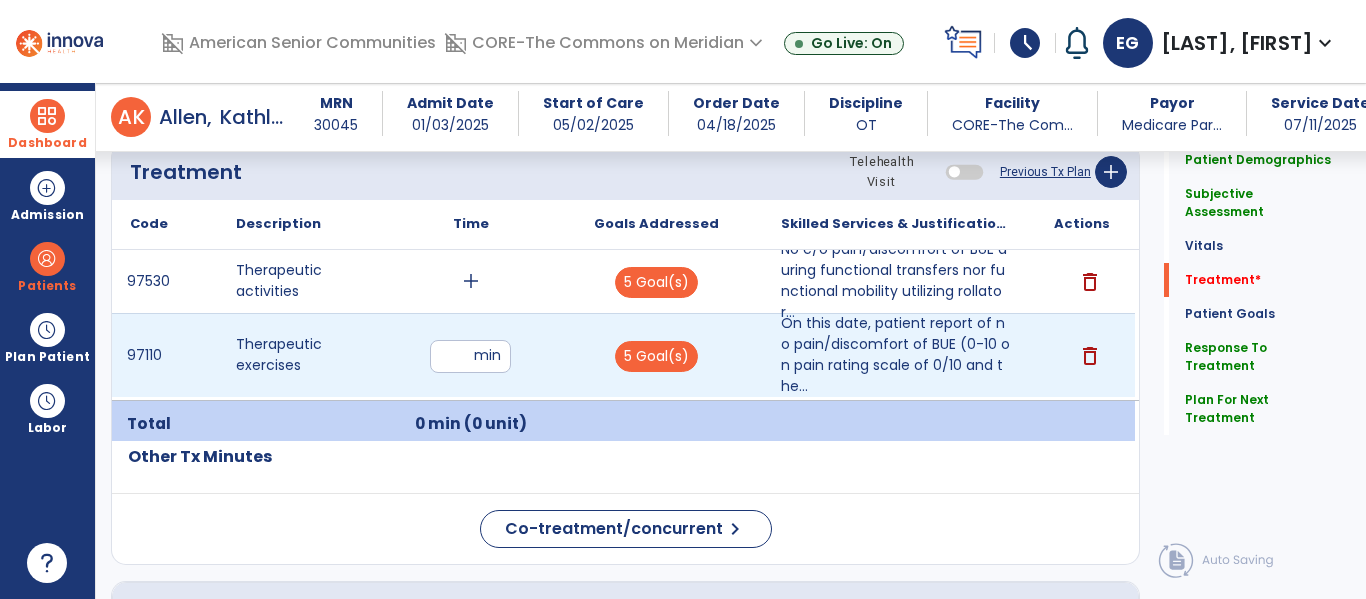 click at bounding box center (470, 356) 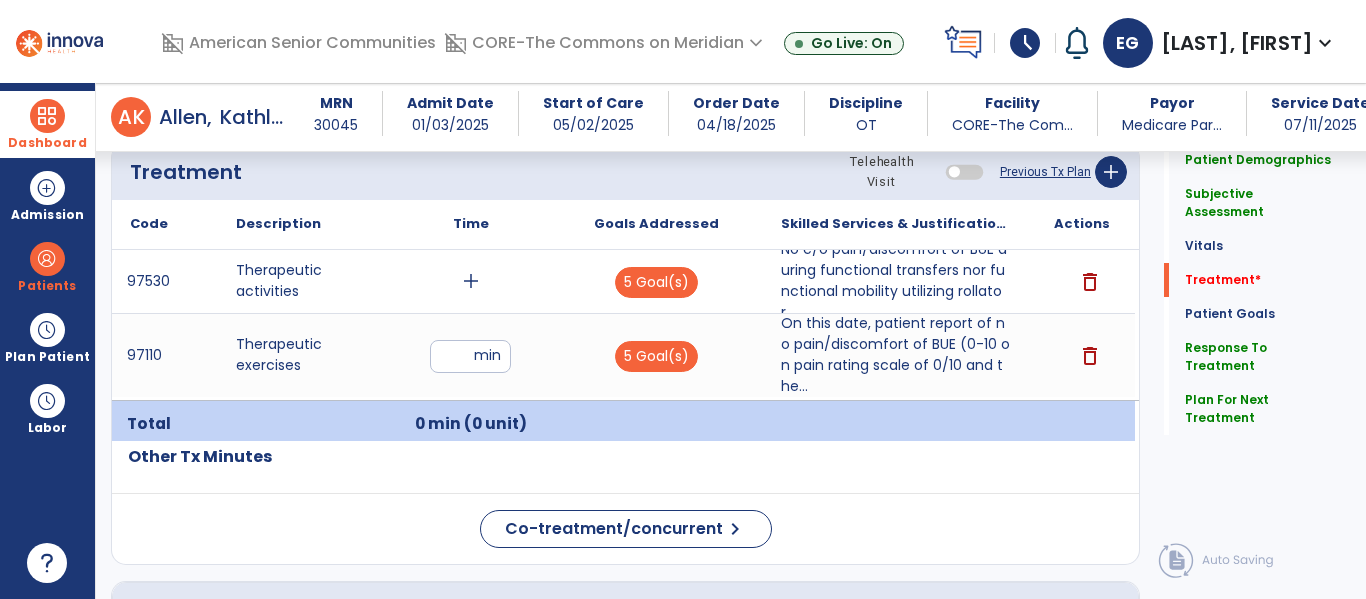 click on "Code
Description
Time" 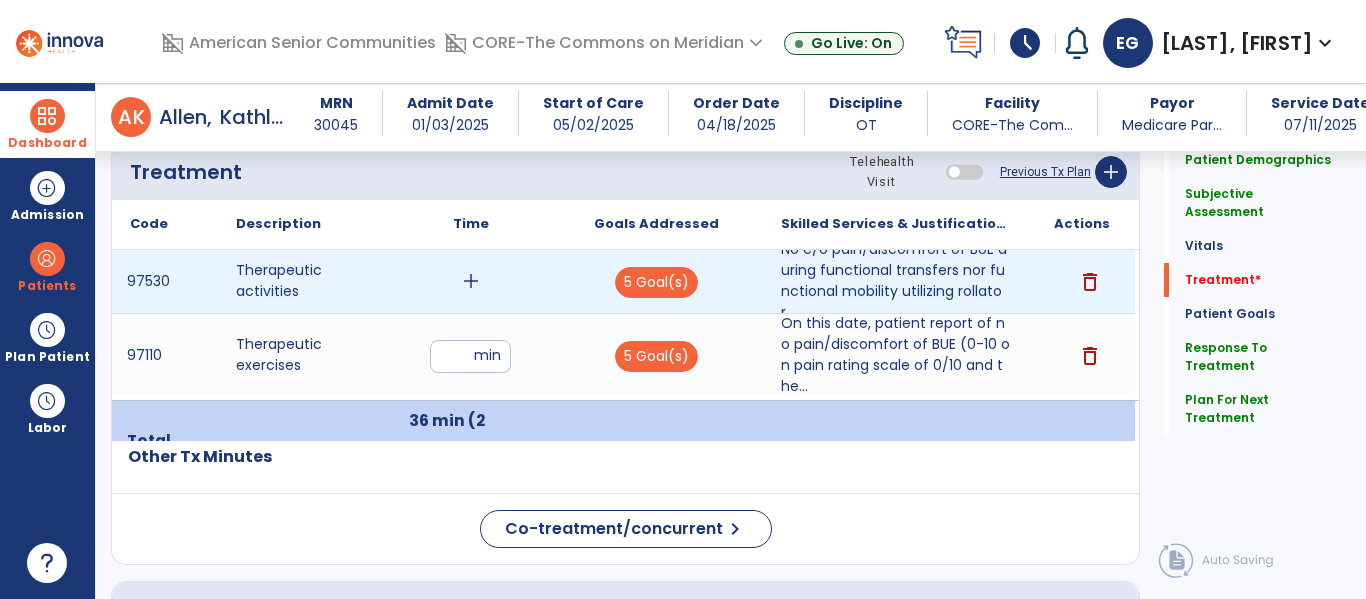 click on "add" at bounding box center (470, 281) 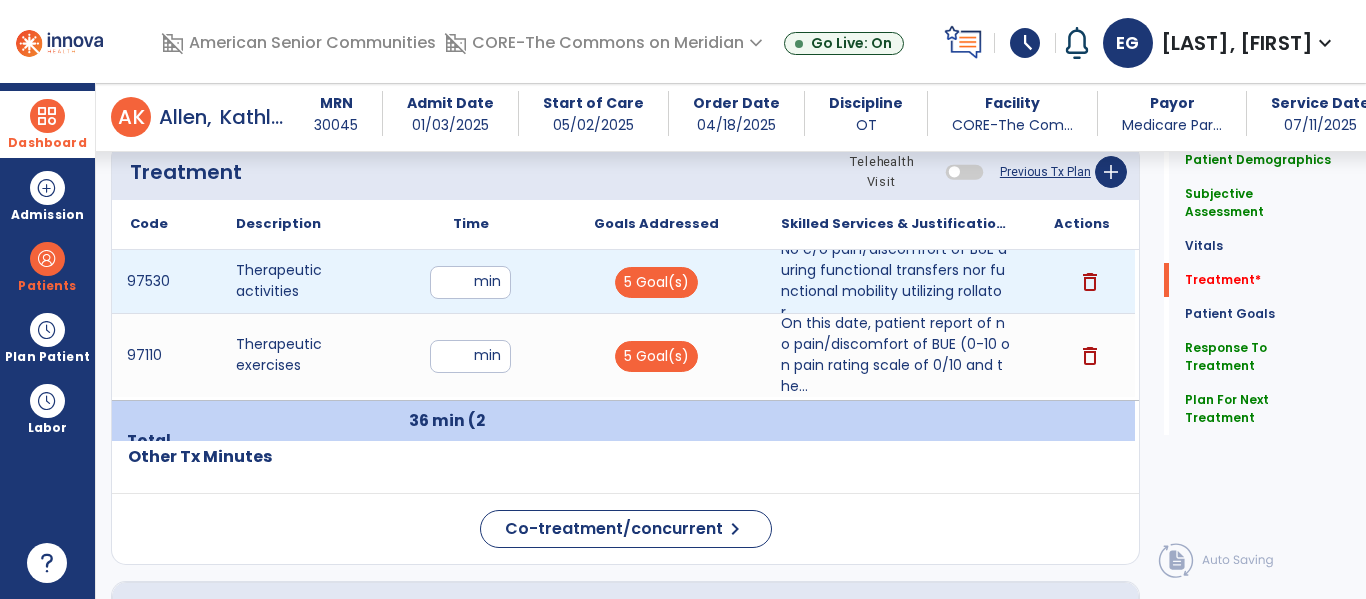 type on "**" 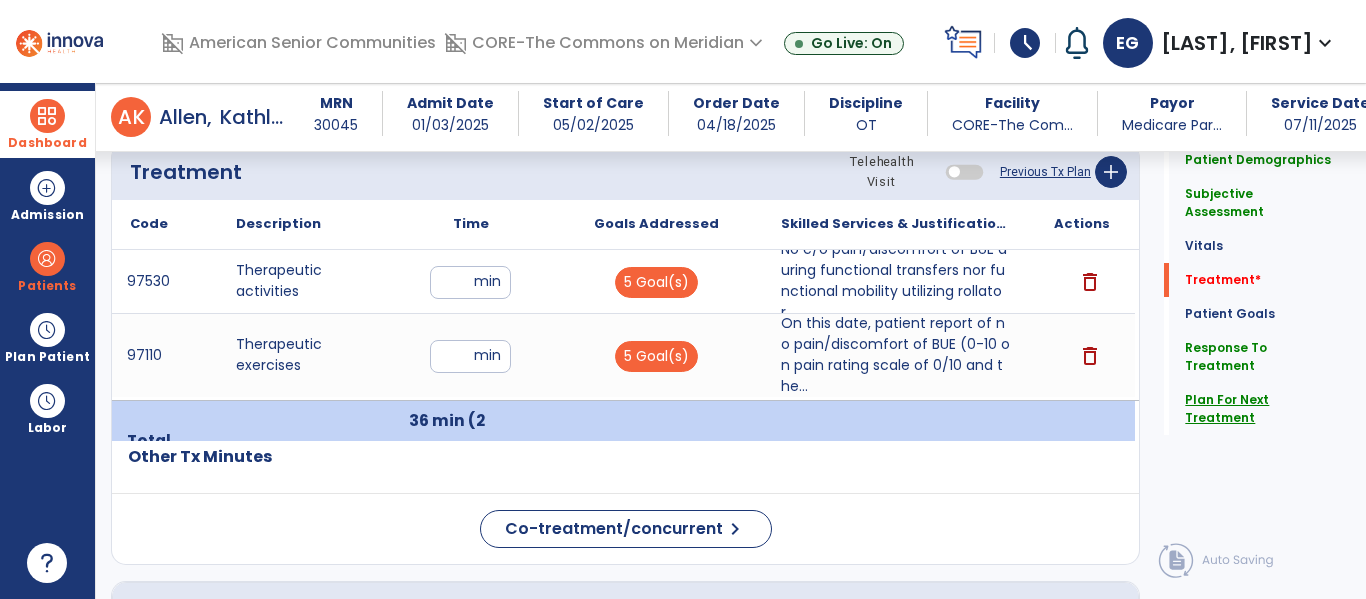 click on "Quick Links  Patient Demographics   Patient Demographics   Subjective Assessment   Subjective Assessment   Vitals   Vitals   Treatment   *  Treatment   *  Patient Goals   Patient Goals   Response To Treatment   Response To Treatment   Plan For Next Treatment   Plan For Next Treatment" 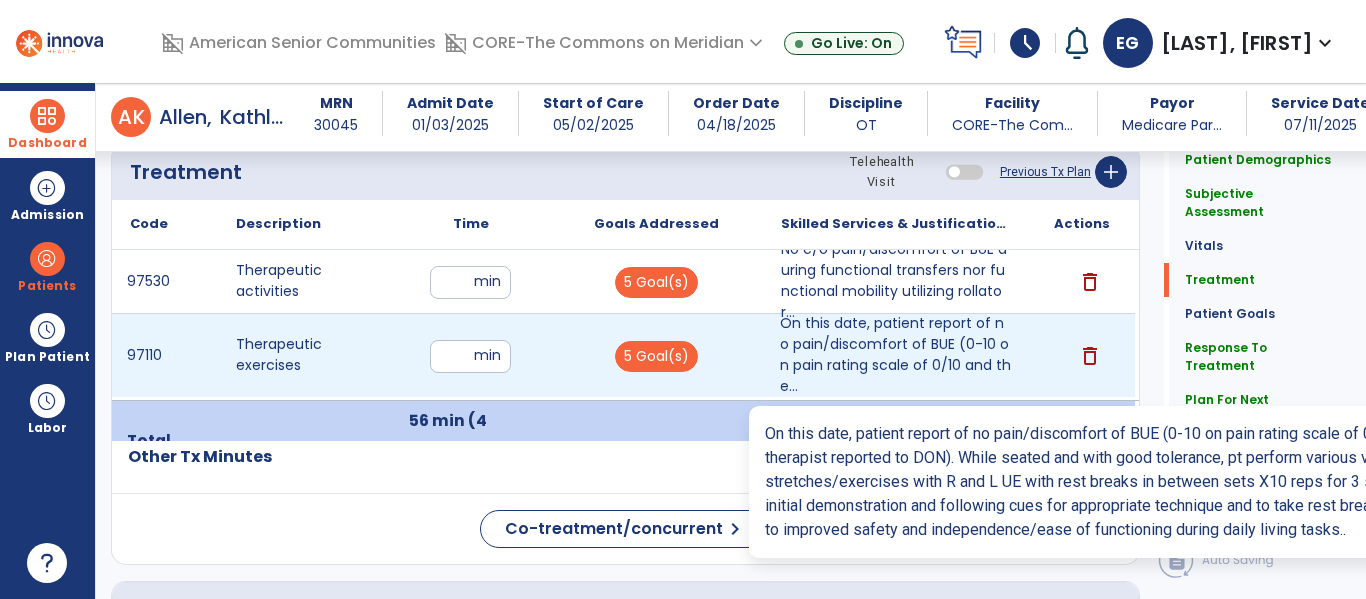 drag, startPoint x: 901, startPoint y: 391, endPoint x: 905, endPoint y: 377, distance: 14.56022 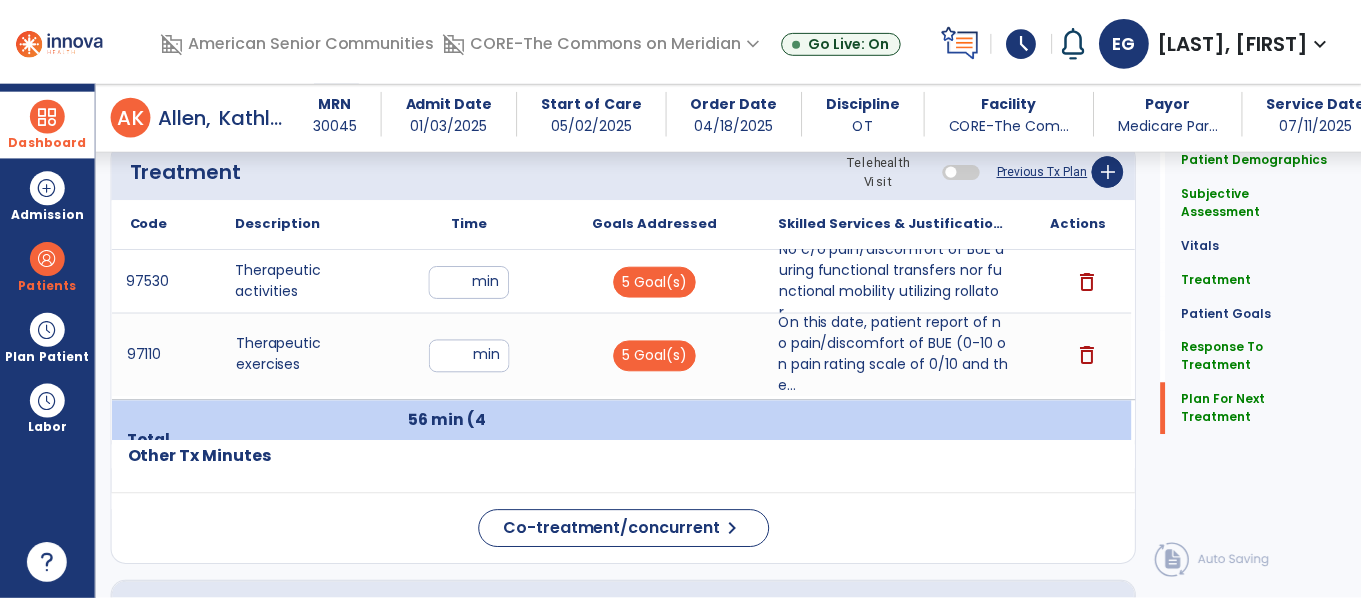 scroll, scrollTop: 2810, scrollLeft: 0, axis: vertical 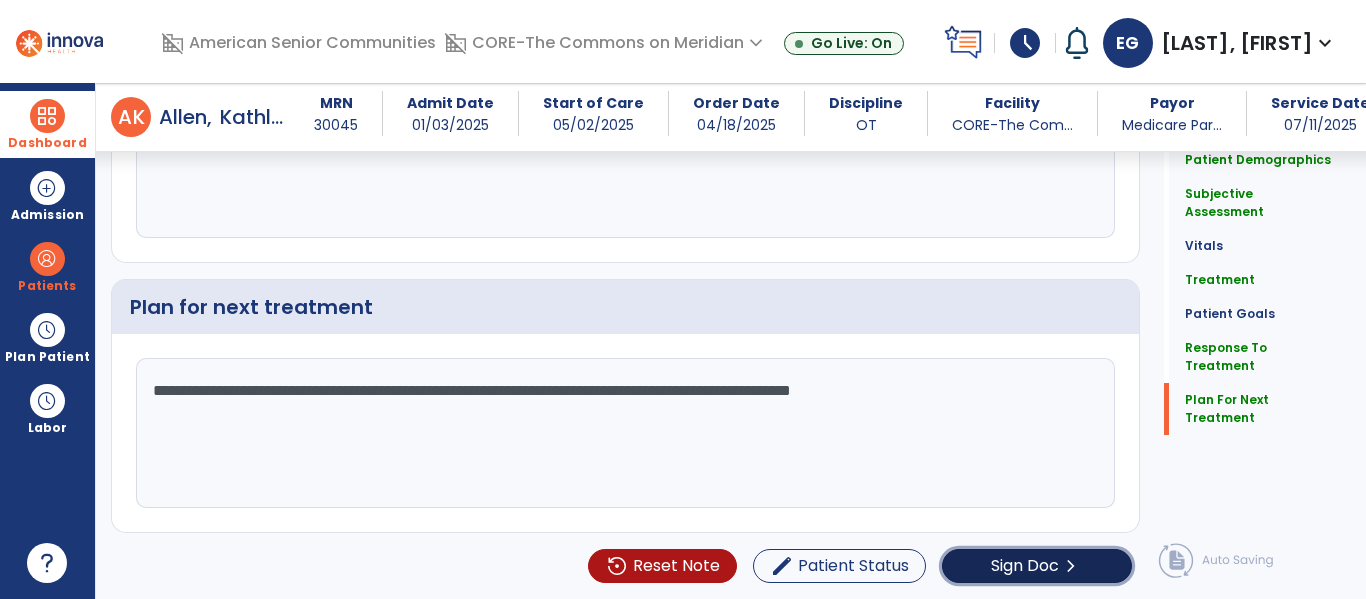 click on "Sign Doc" 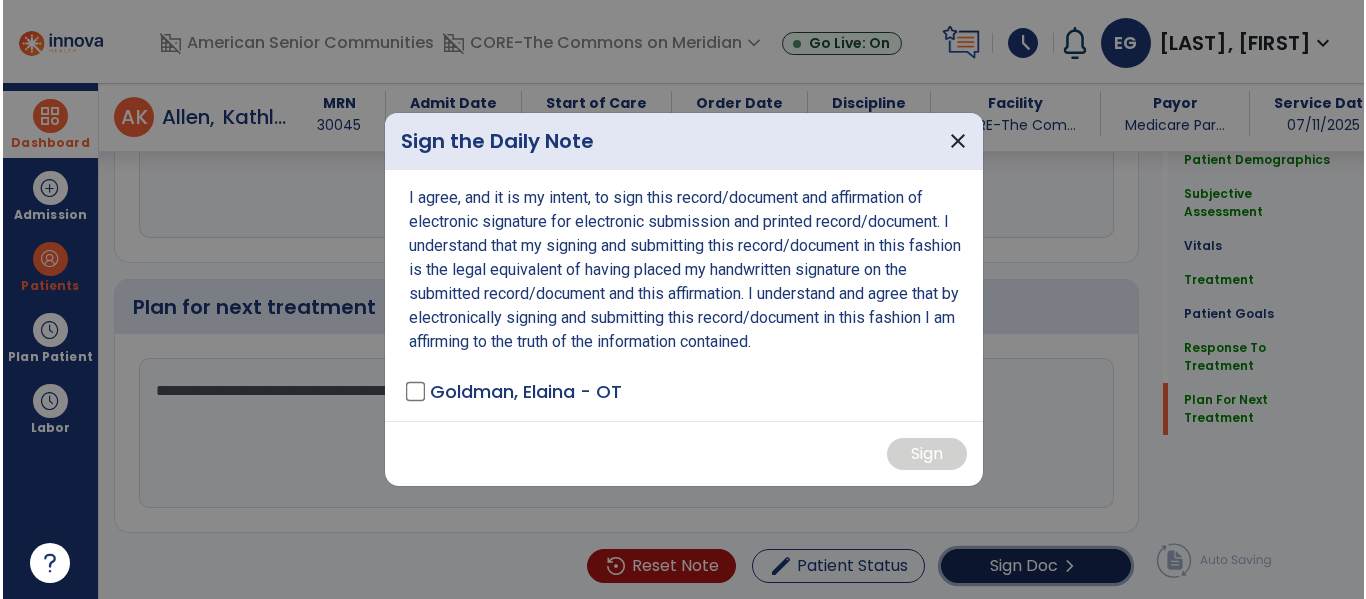 scroll, scrollTop: 2810, scrollLeft: 0, axis: vertical 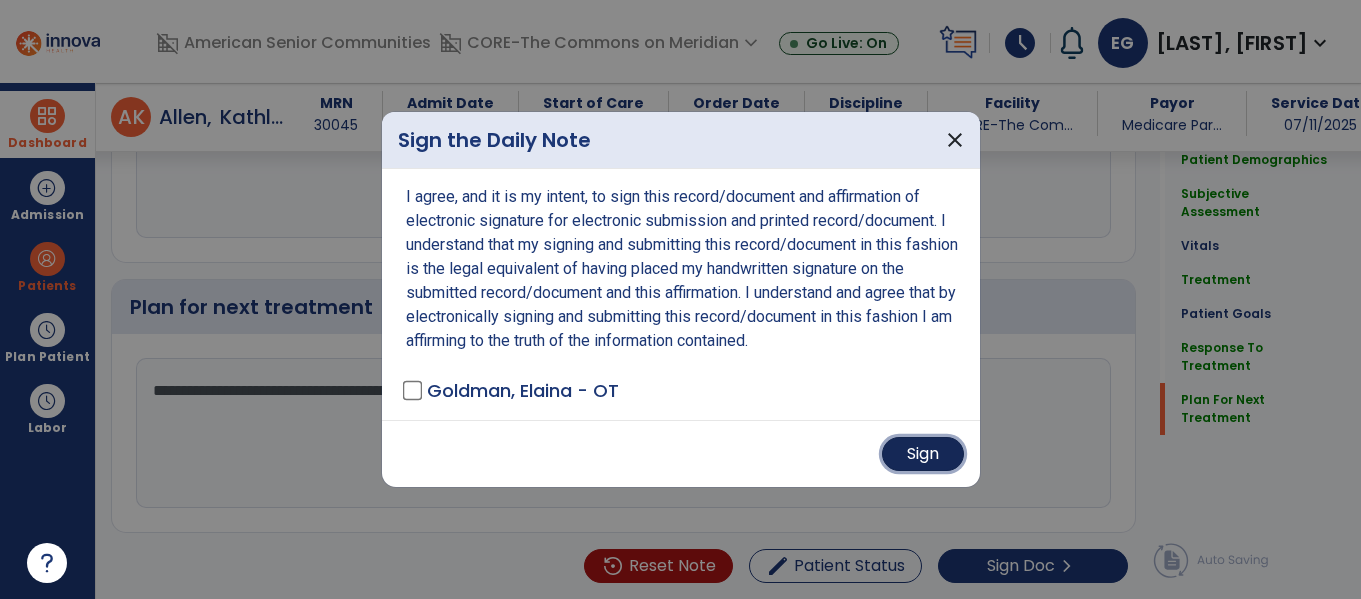 click on "Sign" at bounding box center (923, 454) 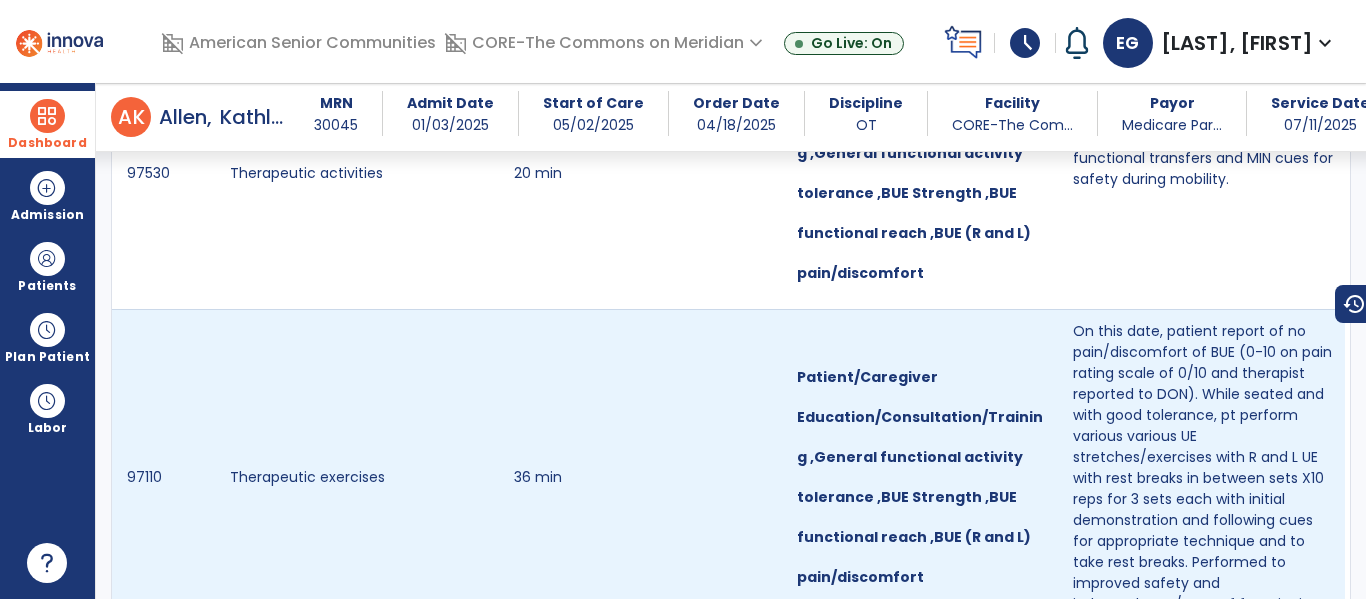 scroll, scrollTop: 2219, scrollLeft: 0, axis: vertical 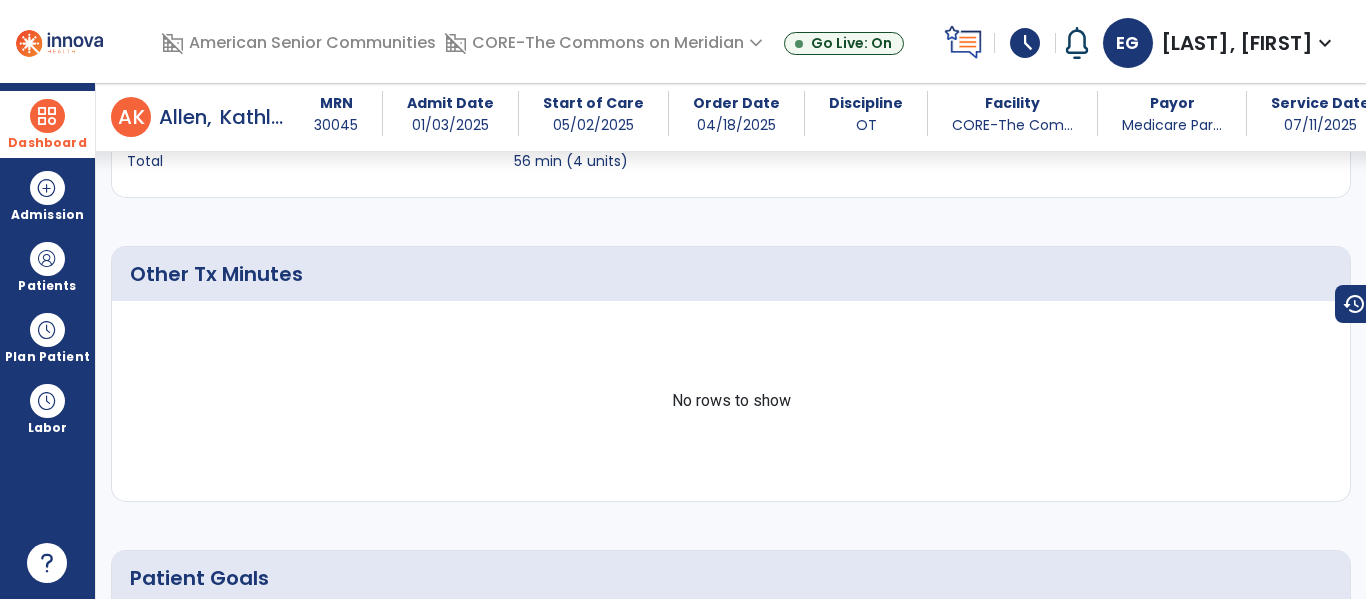 click on "Dashboard" at bounding box center [47, 124] 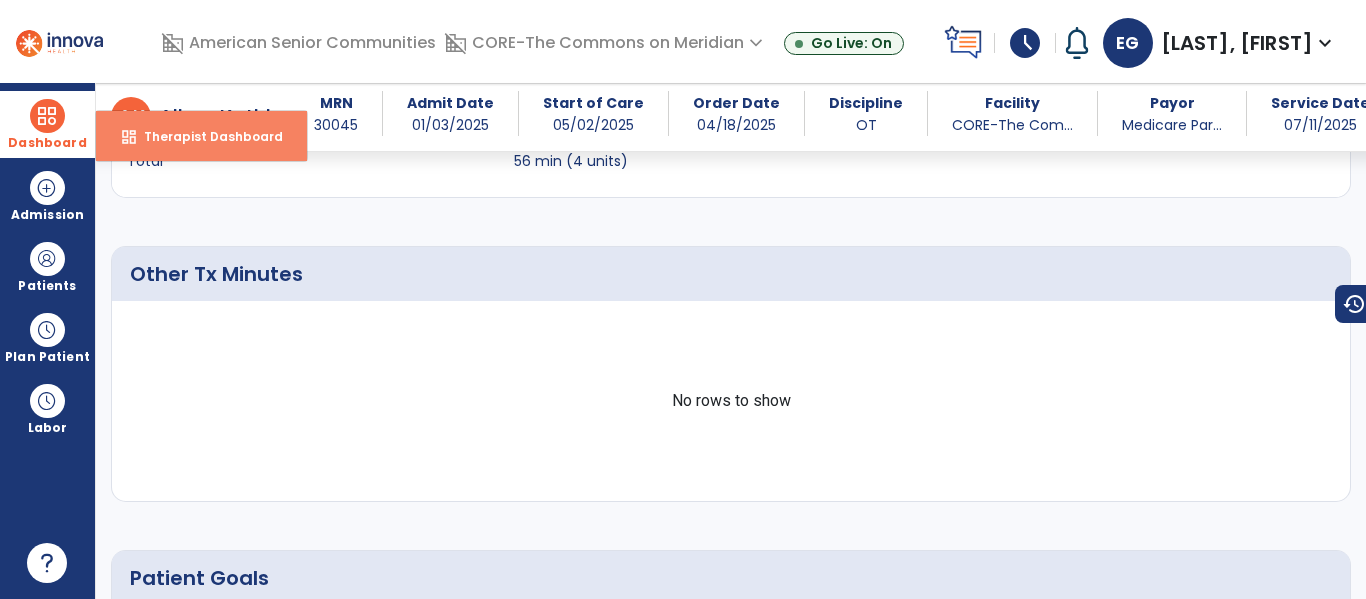 click on "Therapist Dashboard" at bounding box center (205, 136) 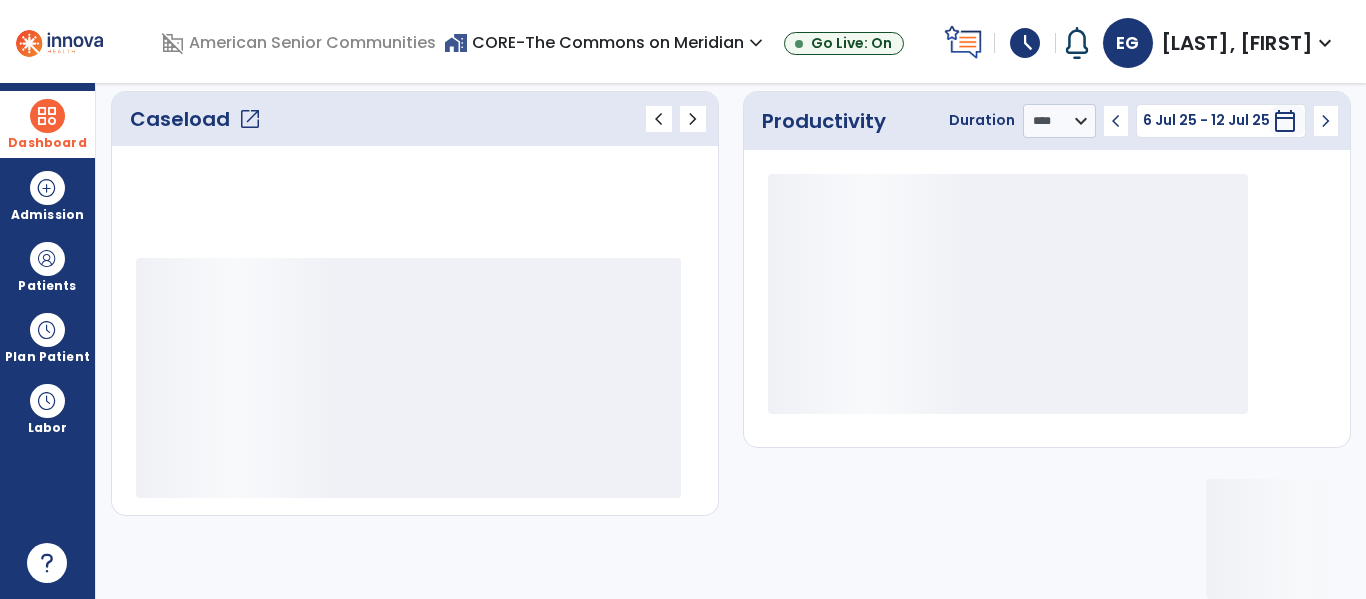 scroll, scrollTop: 278, scrollLeft: 0, axis: vertical 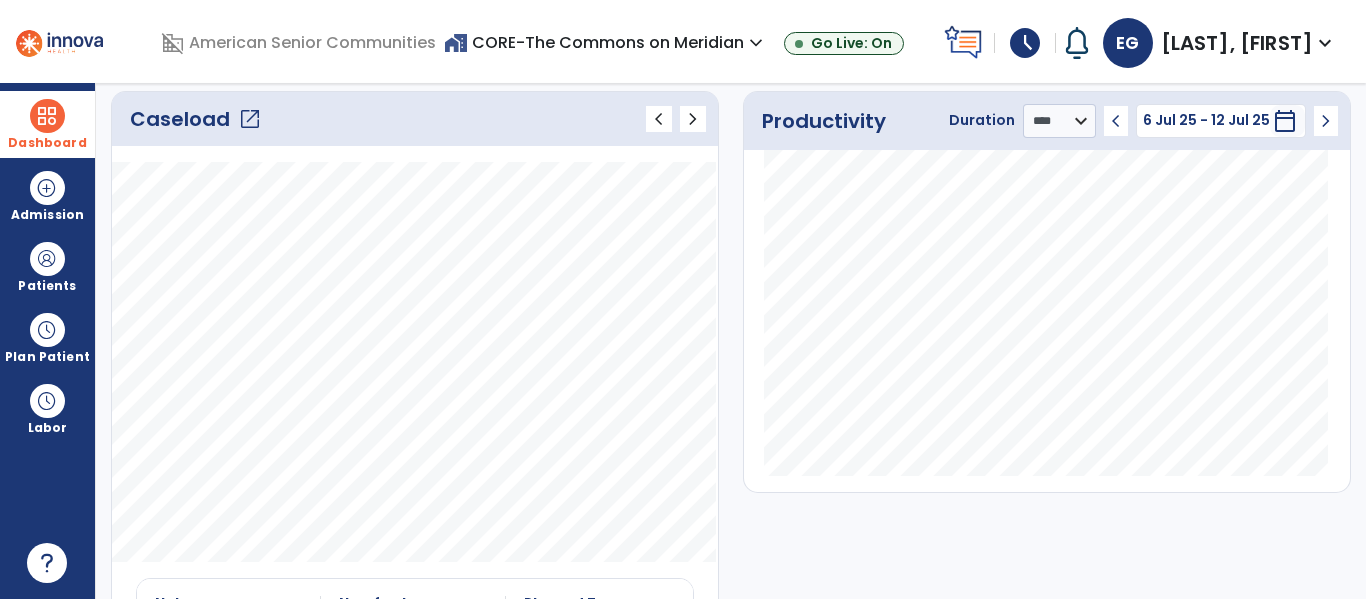 click on "open_in_new" 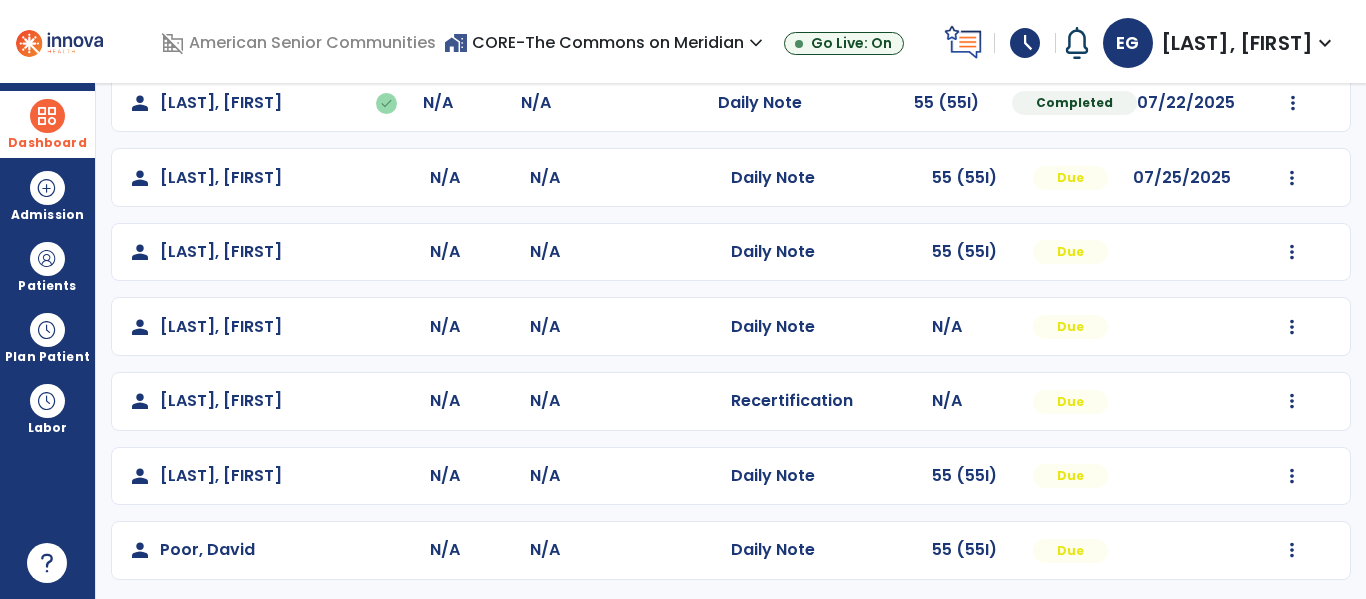 scroll, scrollTop: 190, scrollLeft: 0, axis: vertical 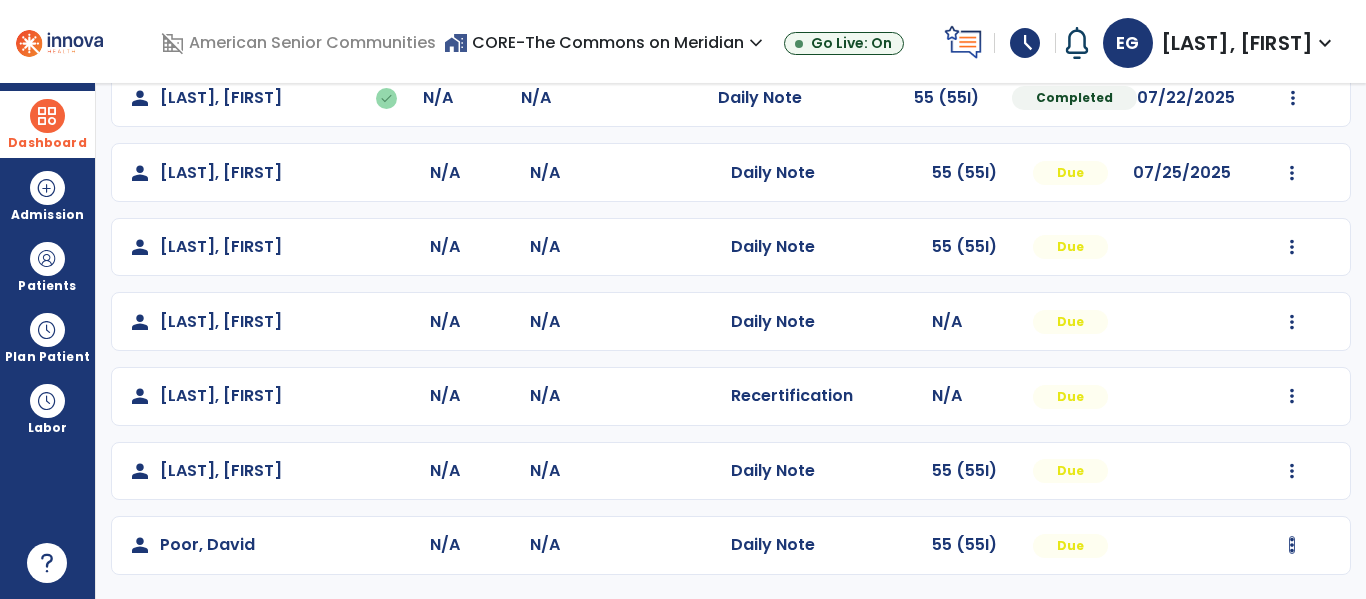 click on "Mark Visit As Complete   Reset Note   Open Document   G + C Mins" 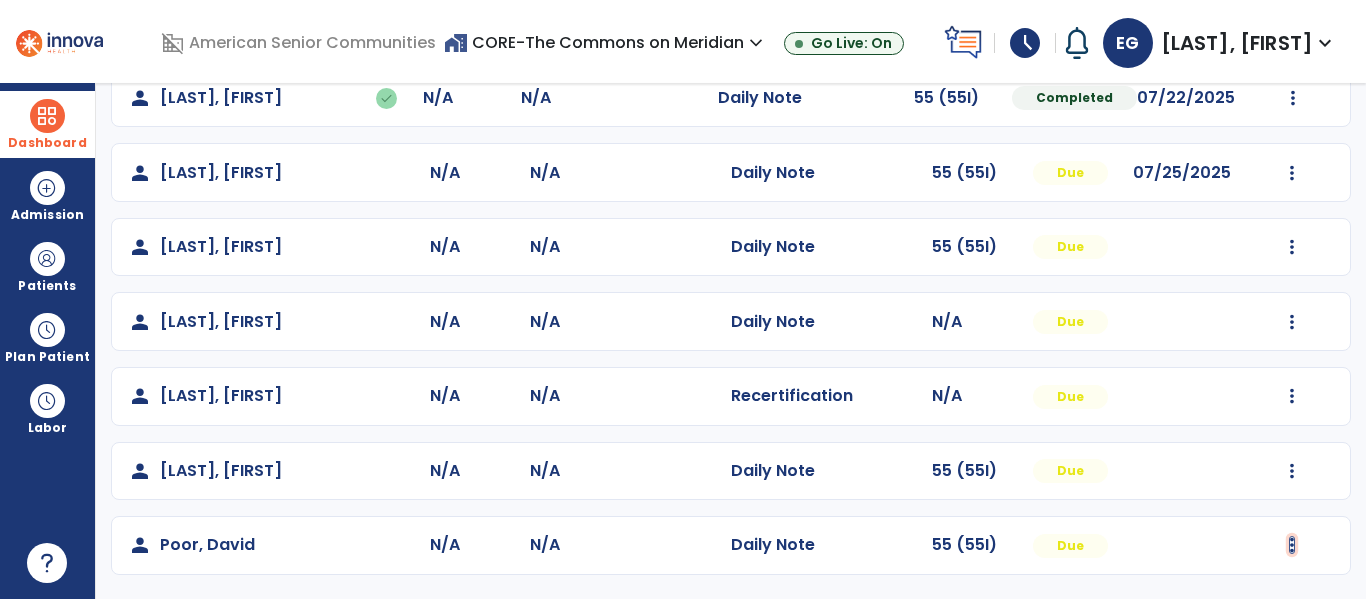 click at bounding box center [1293, 98] 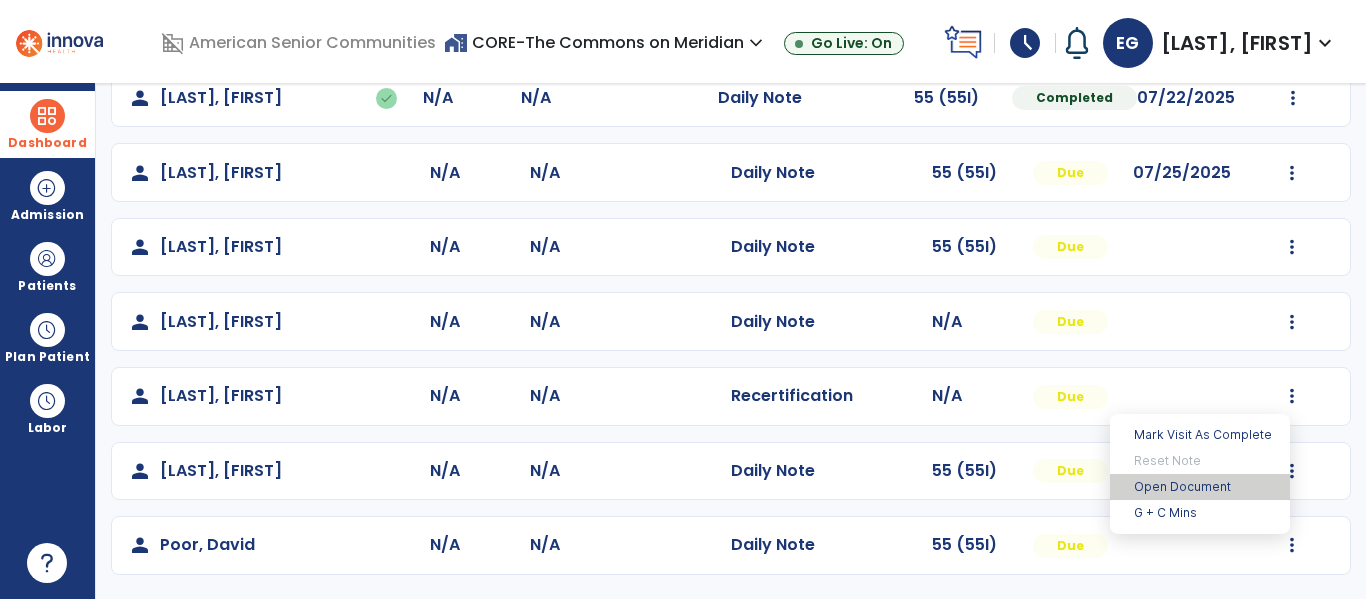 click on "Open Document" at bounding box center (1200, 487) 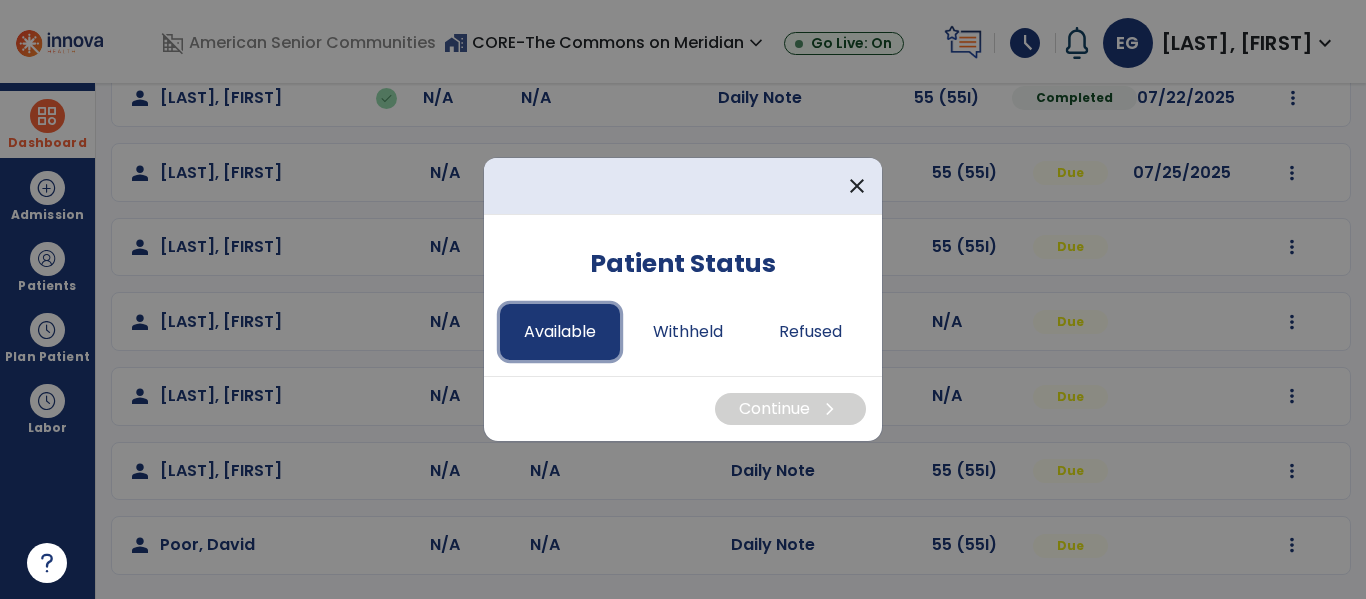 click on "Available" at bounding box center [560, 332] 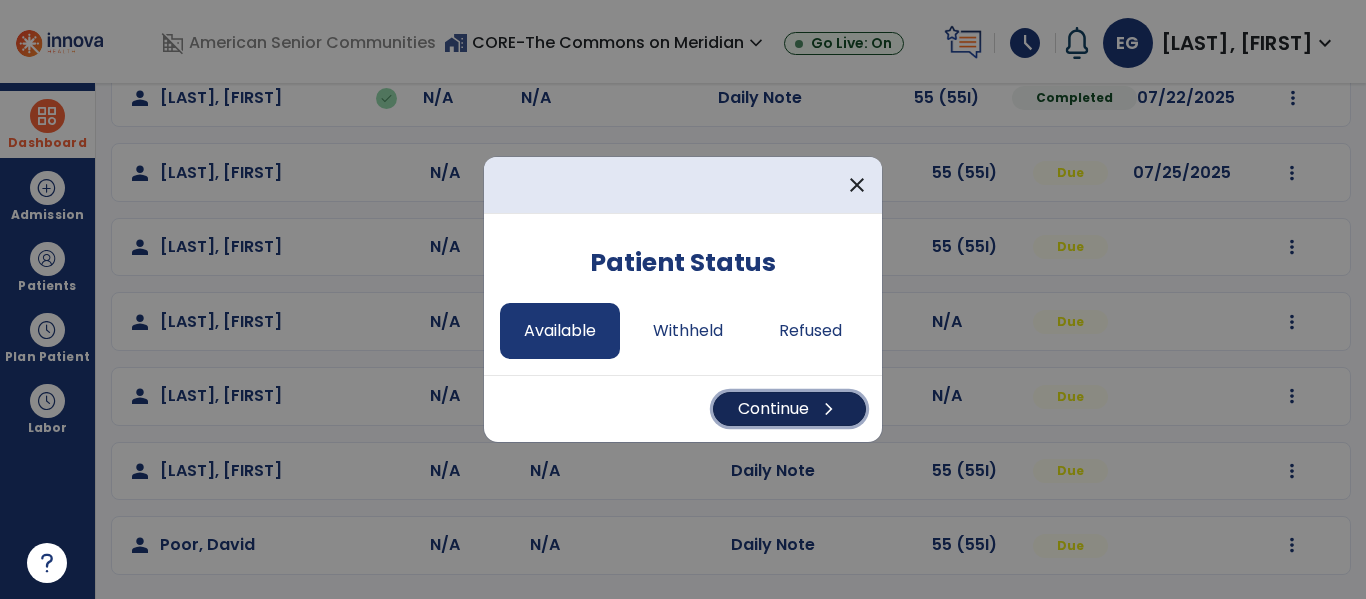 click on "chevron_right" at bounding box center [829, 409] 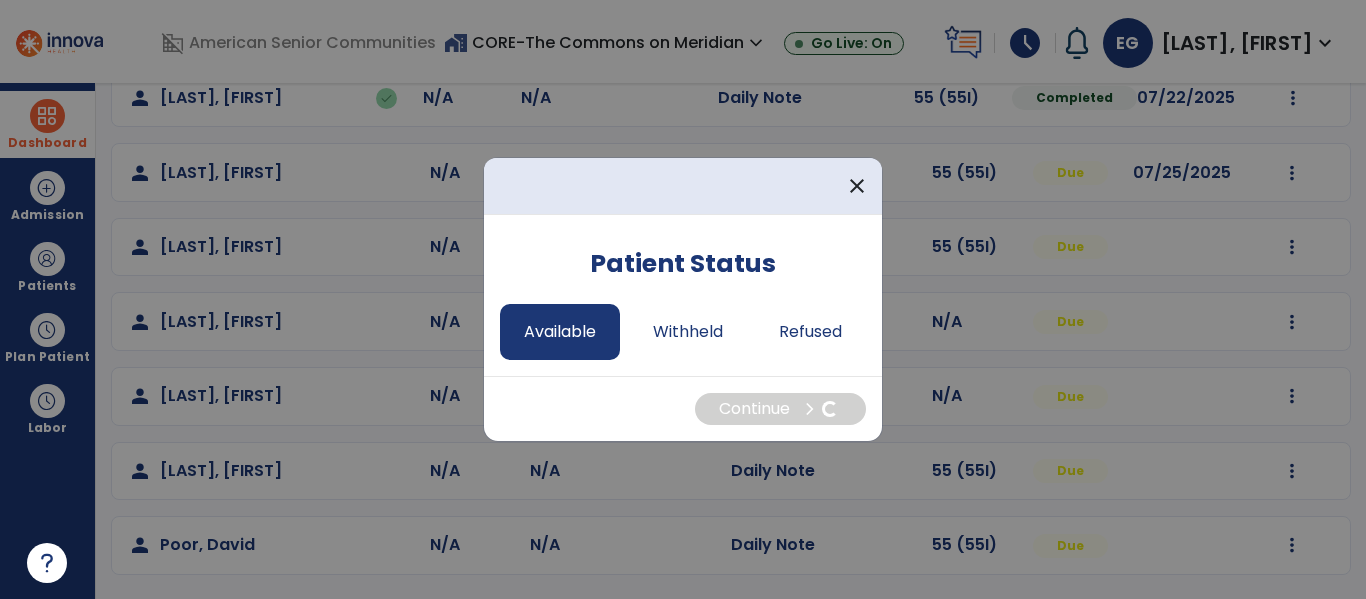 select on "*" 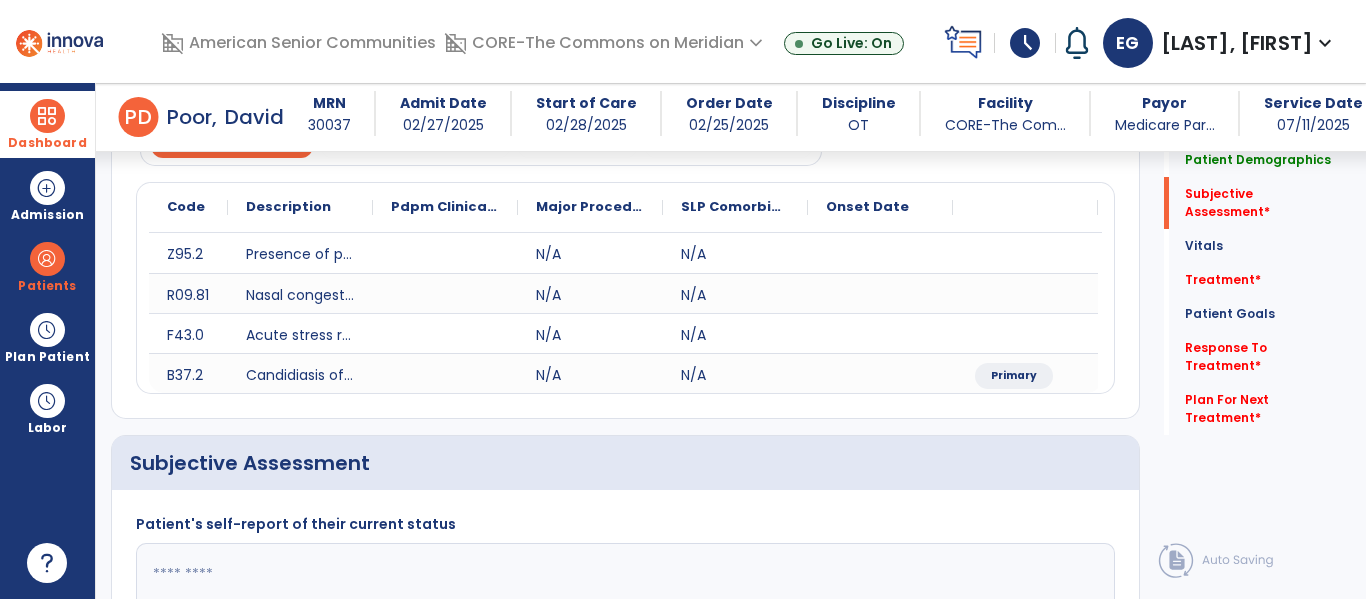 scroll, scrollTop: 622, scrollLeft: 0, axis: vertical 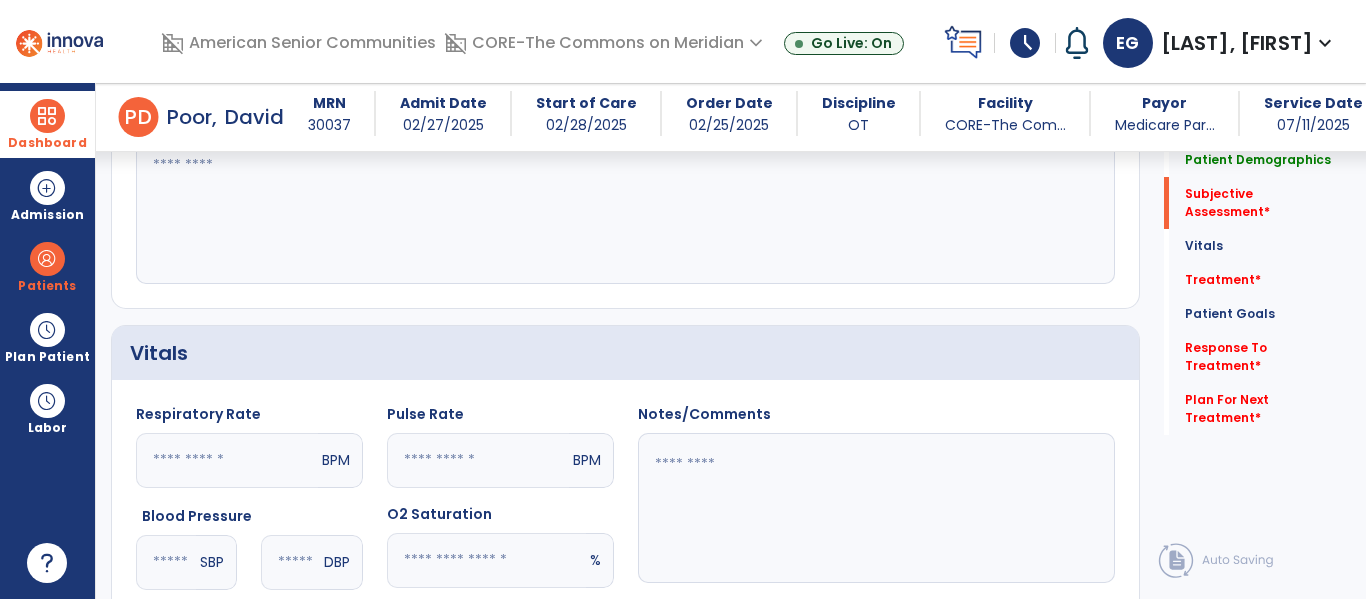 click 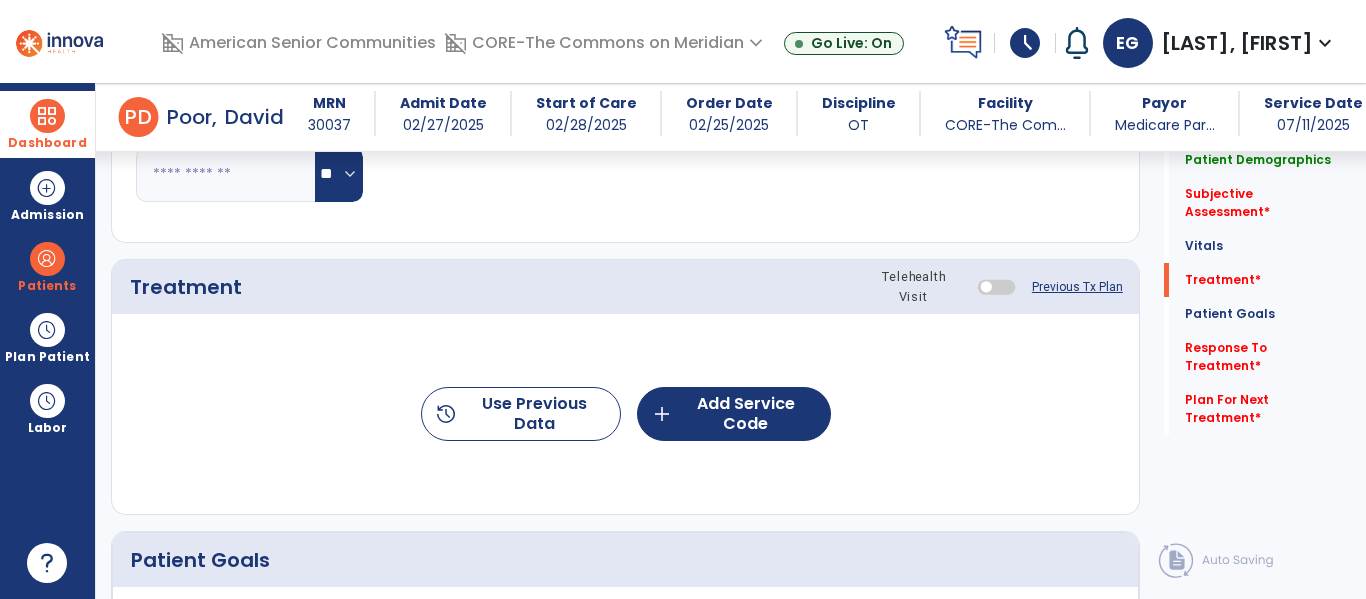 scroll, scrollTop: 1846, scrollLeft: 0, axis: vertical 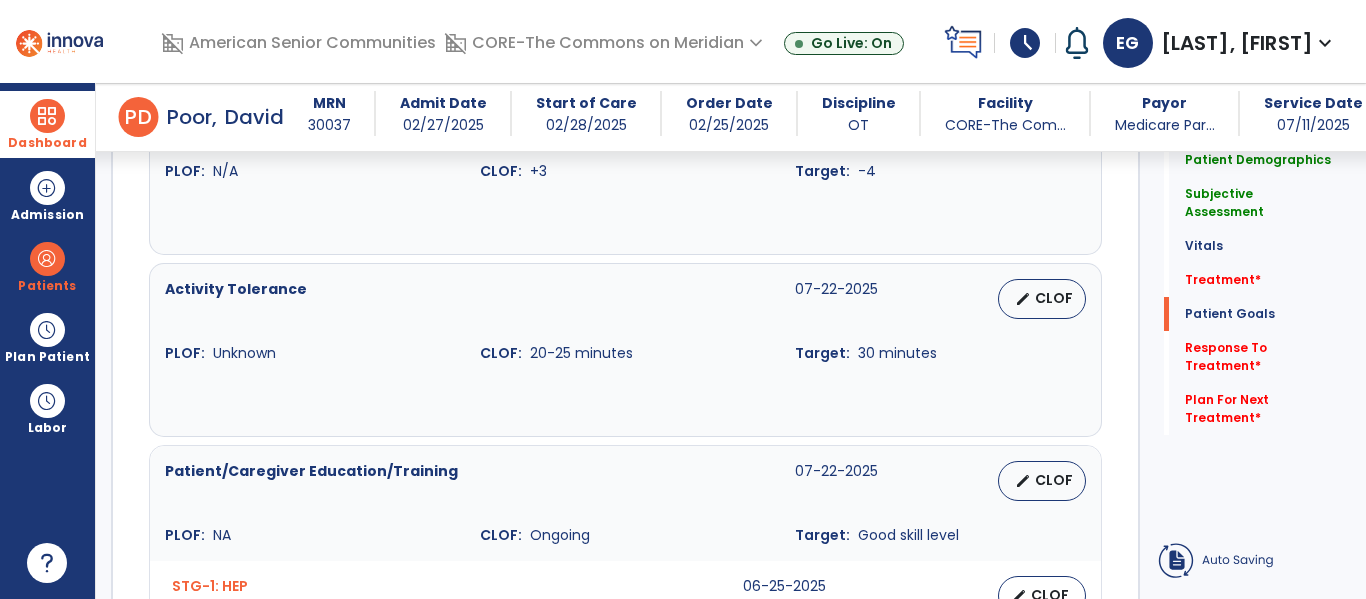 type on "**********" 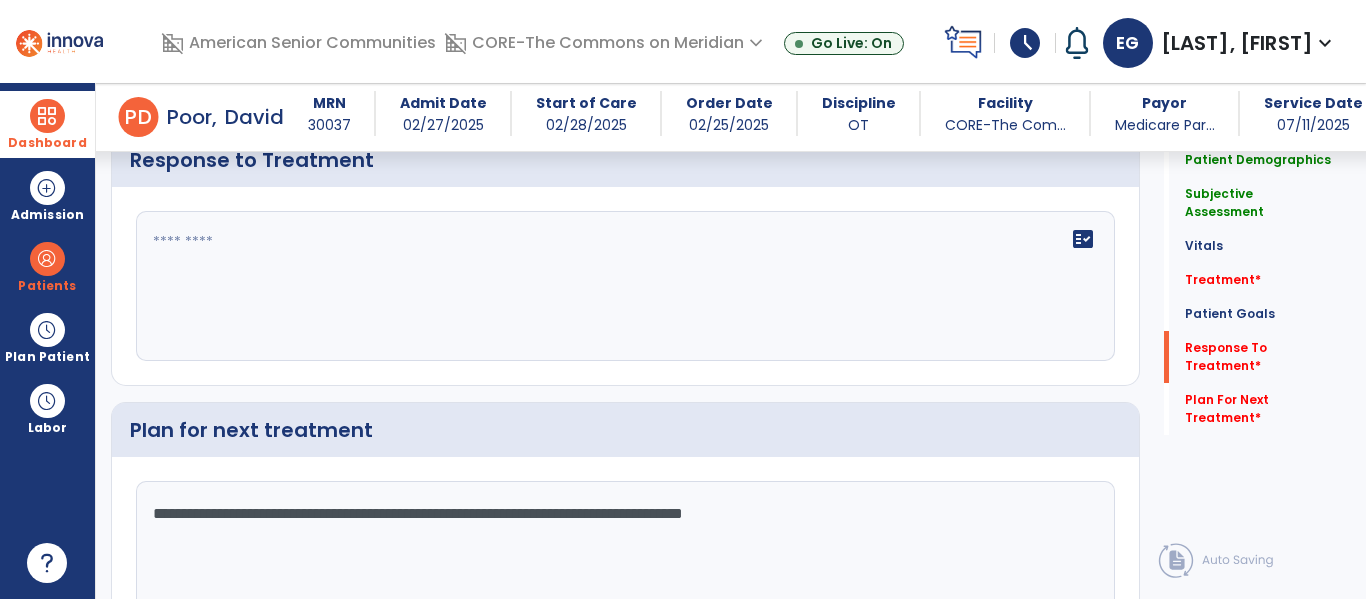 scroll, scrollTop: 2465, scrollLeft: 0, axis: vertical 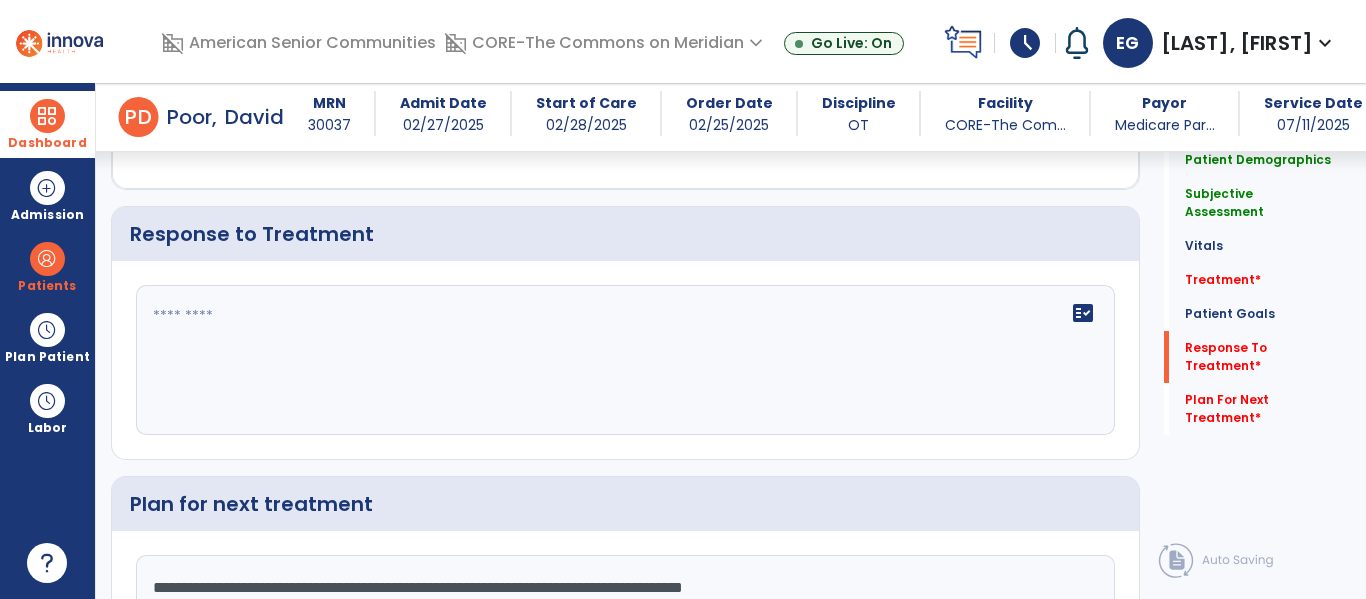 type on "**********" 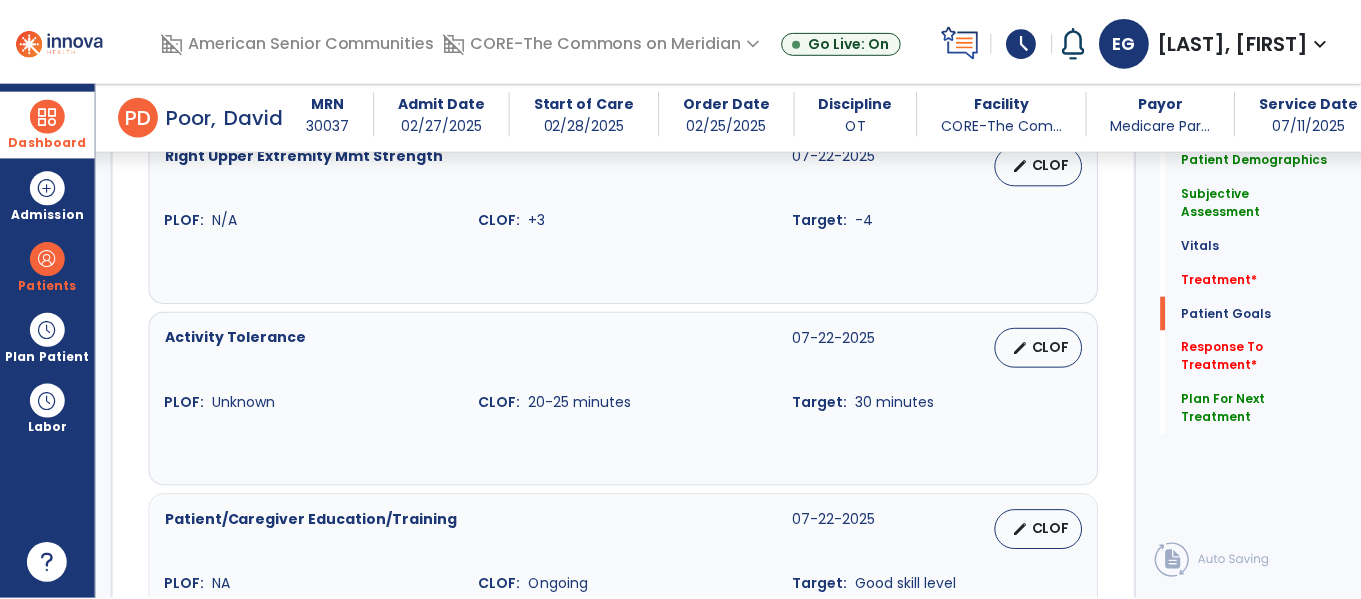 scroll, scrollTop: 1401, scrollLeft: 0, axis: vertical 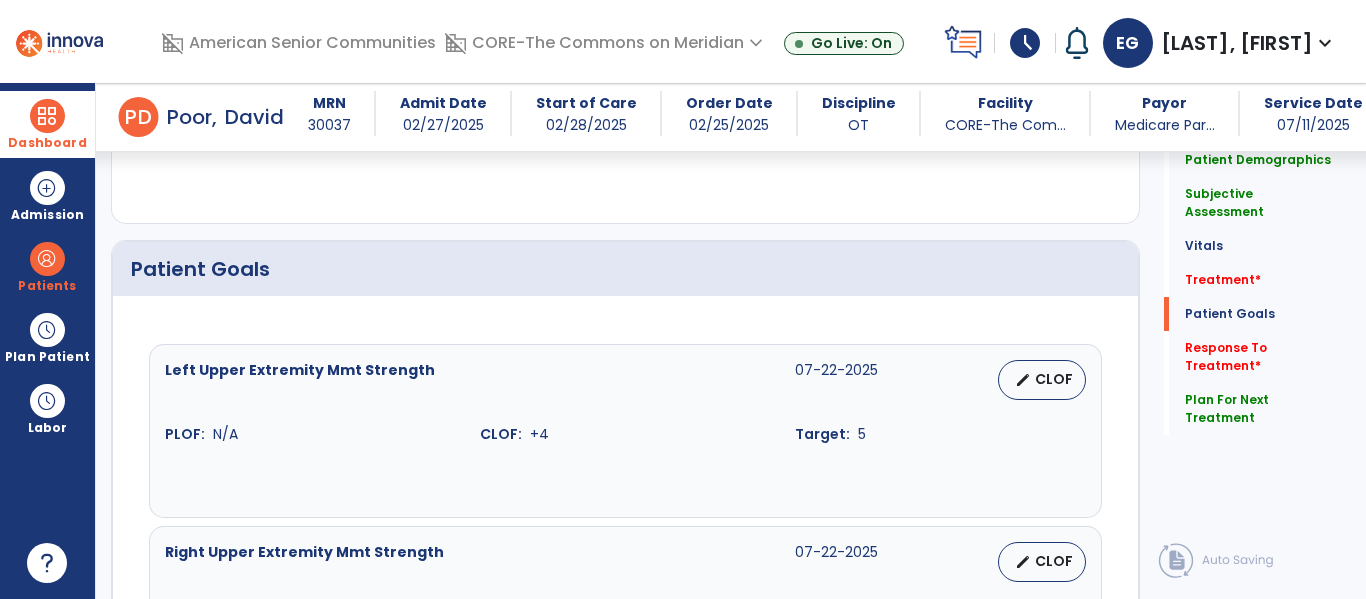 type on "****" 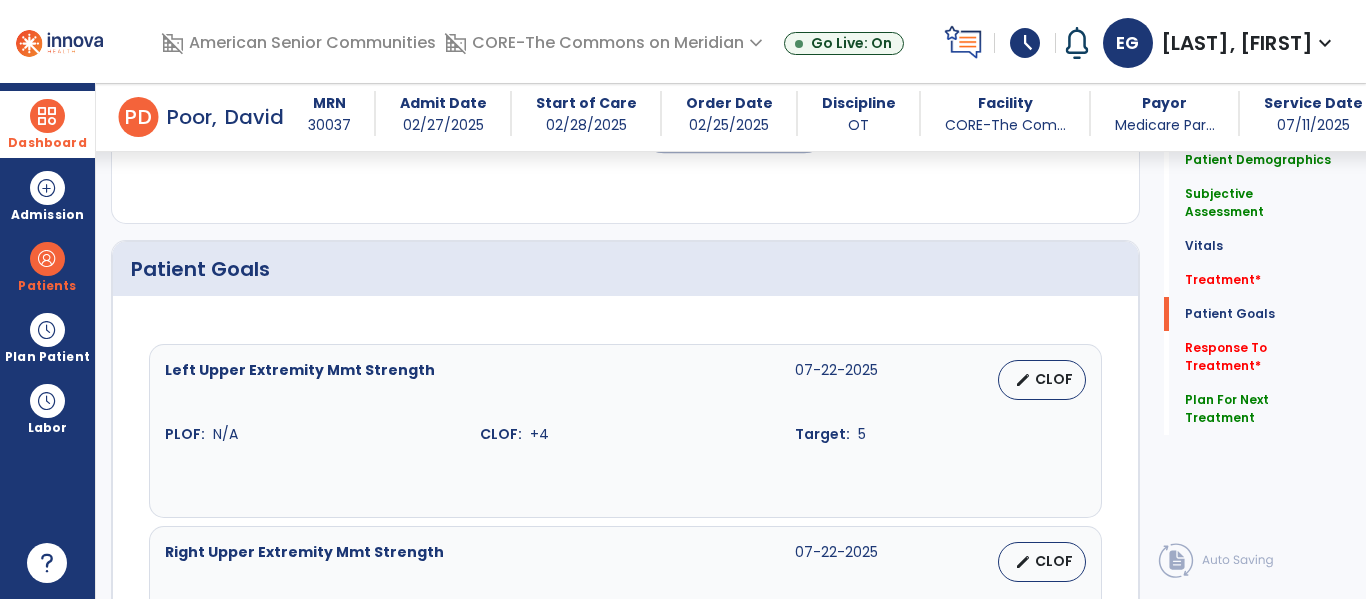 click on "add  Add Service Code" 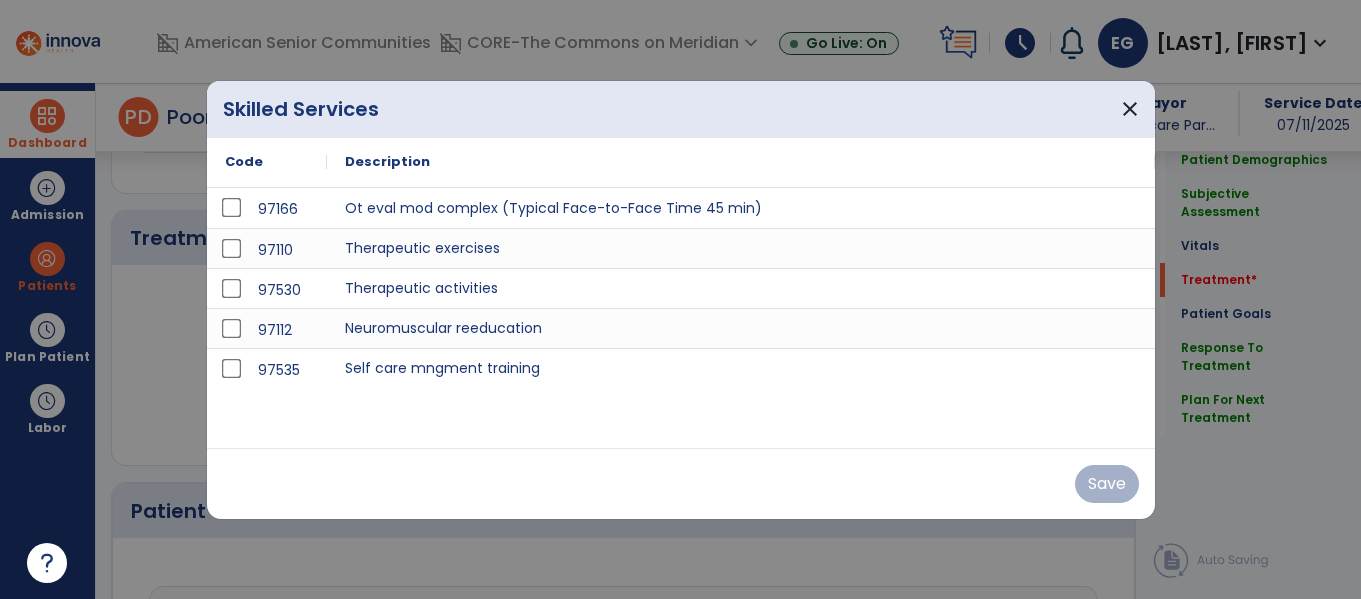 scroll, scrollTop: 1159, scrollLeft: 0, axis: vertical 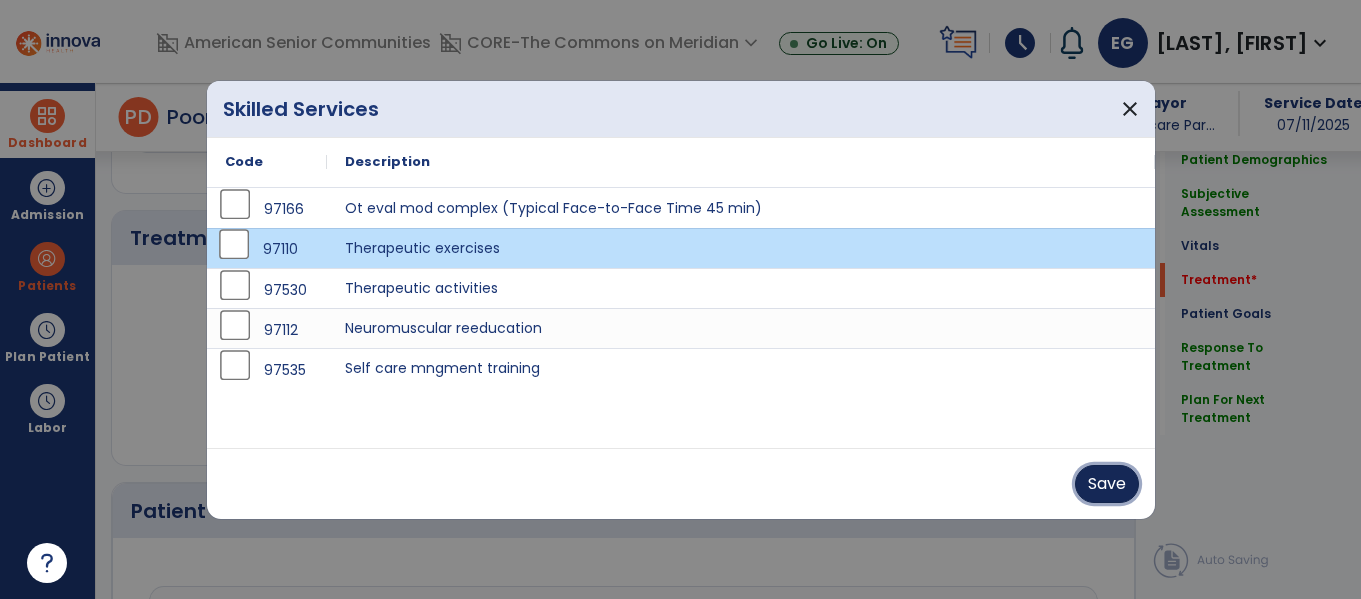 click on "Save" at bounding box center (1107, 484) 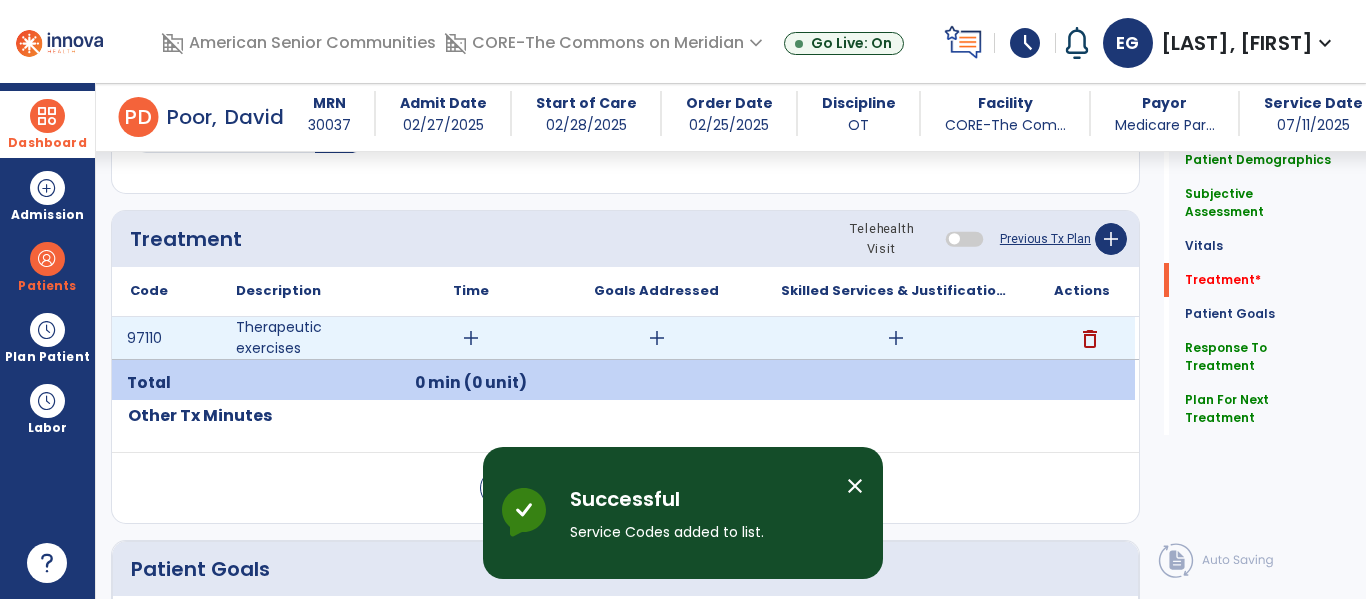 click on "add" at bounding box center [471, 338] 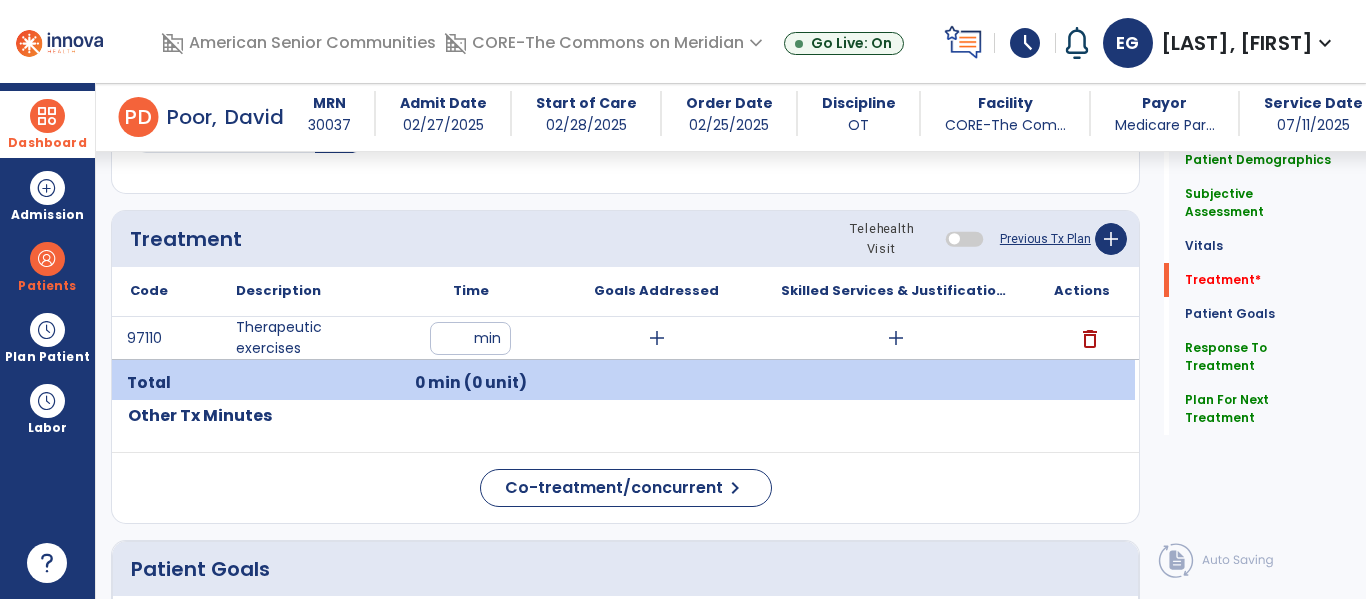 type on "**" 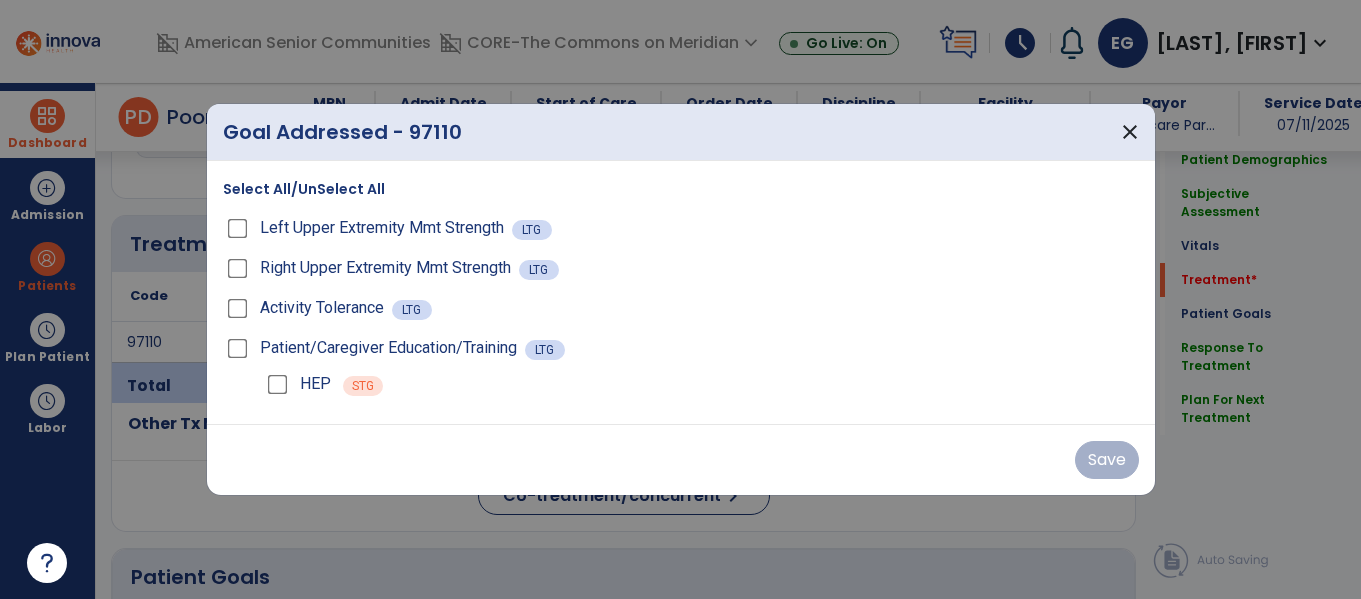 scroll, scrollTop: 1159, scrollLeft: 0, axis: vertical 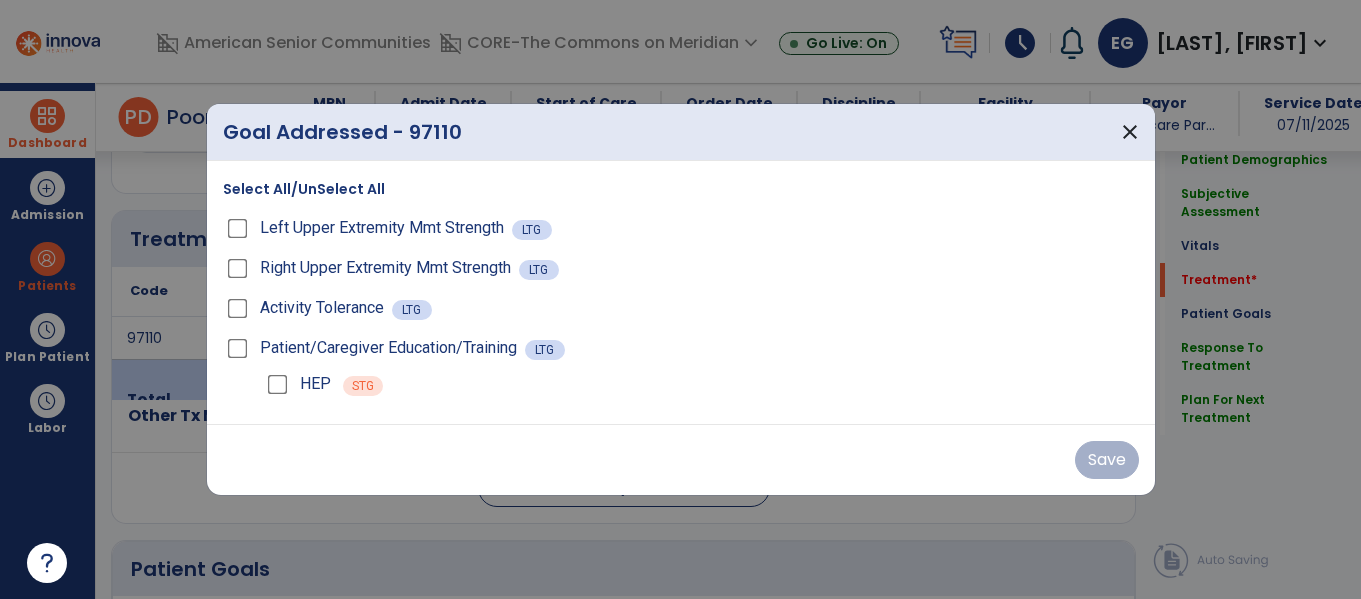 click on "Select All/UnSelect All" at bounding box center [304, 189] 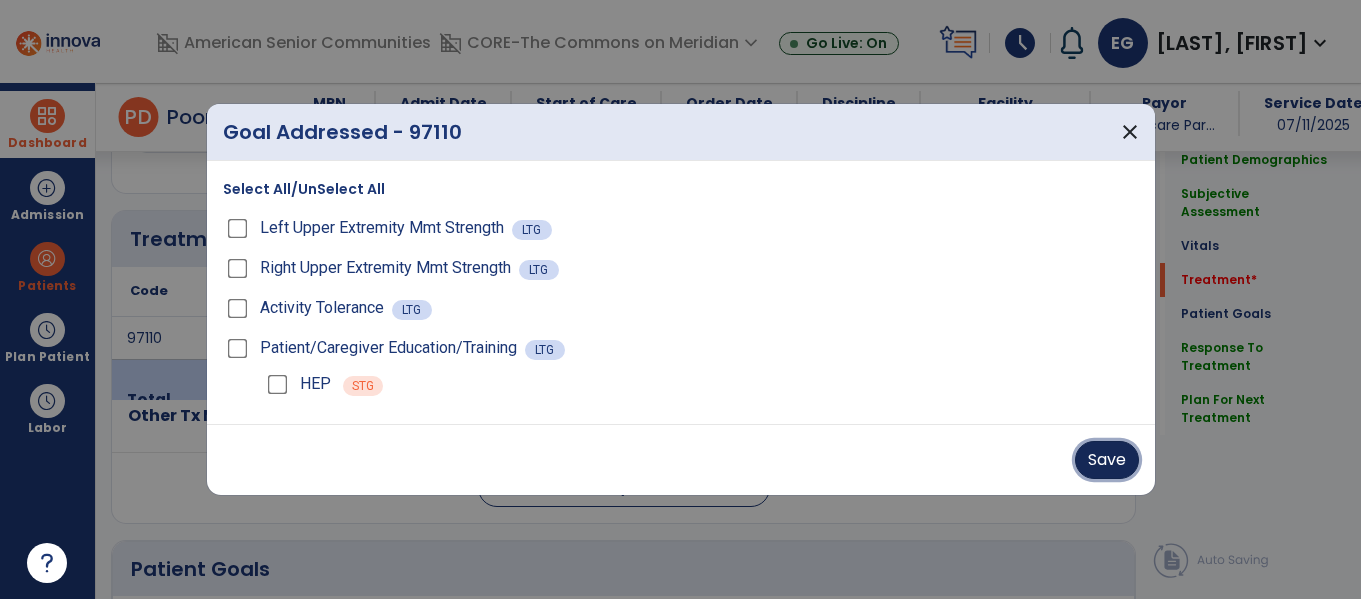 click on "Save" at bounding box center (1107, 460) 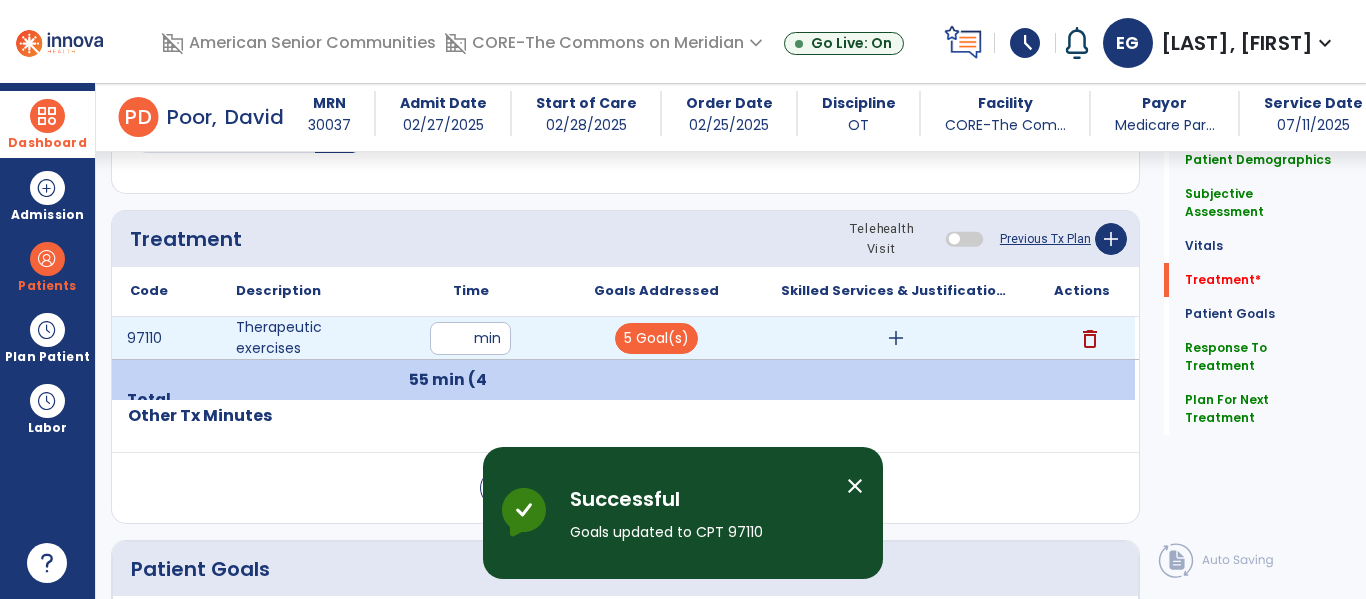 click on "add" at bounding box center [896, 338] 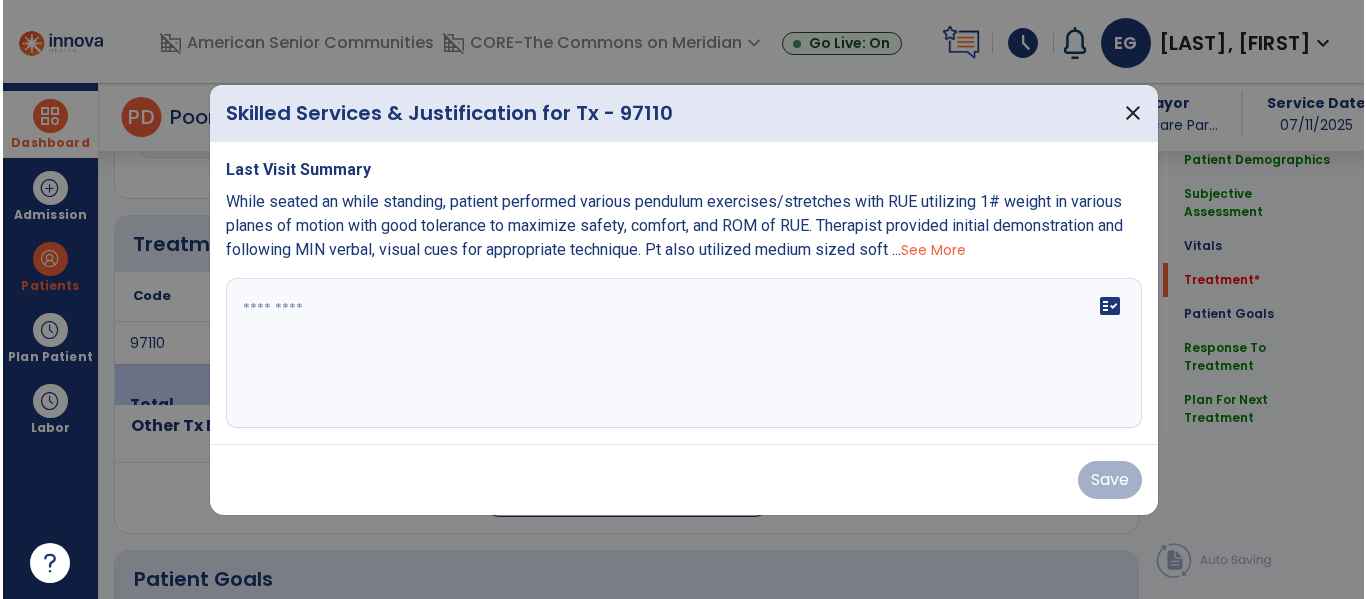 scroll, scrollTop: 1159, scrollLeft: 0, axis: vertical 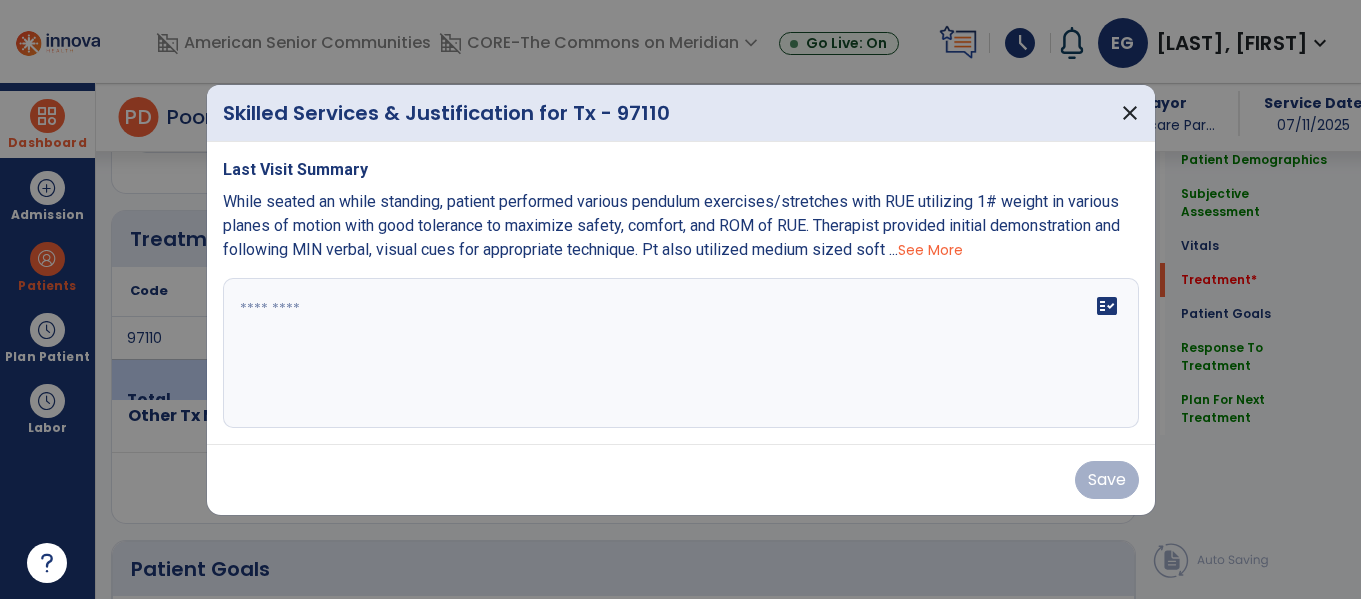 click on "fact_check" at bounding box center (681, 353) 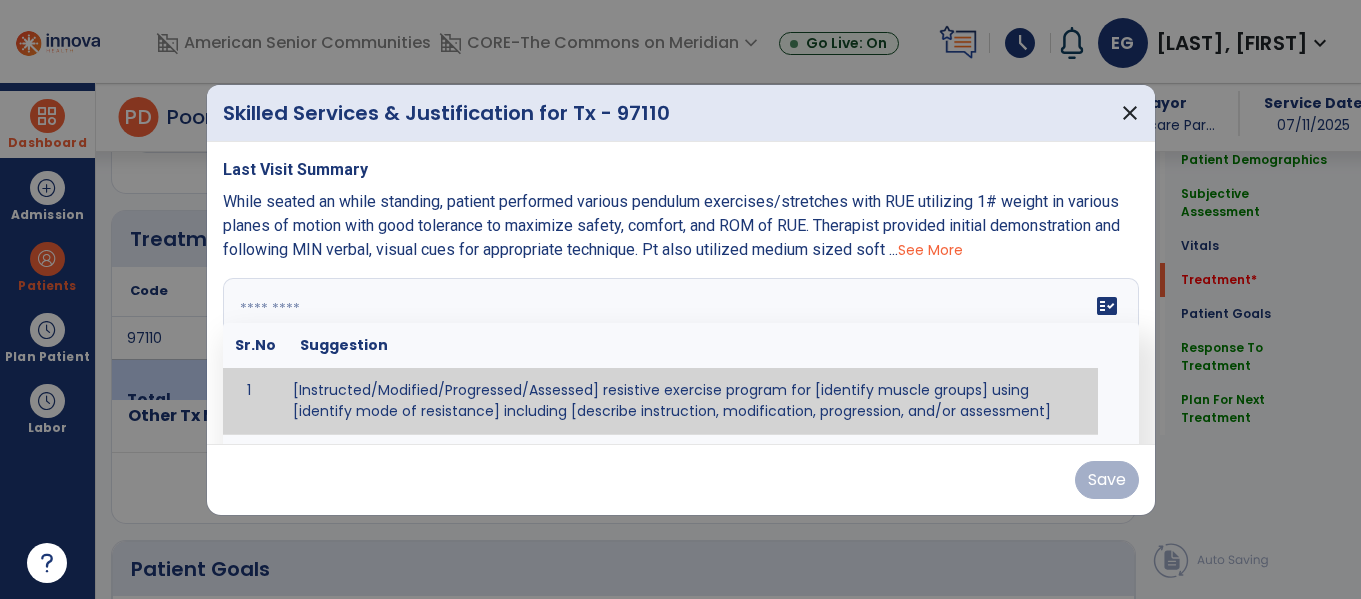 drag, startPoint x: 827, startPoint y: 358, endPoint x: 777, endPoint y: 350, distance: 50.635956 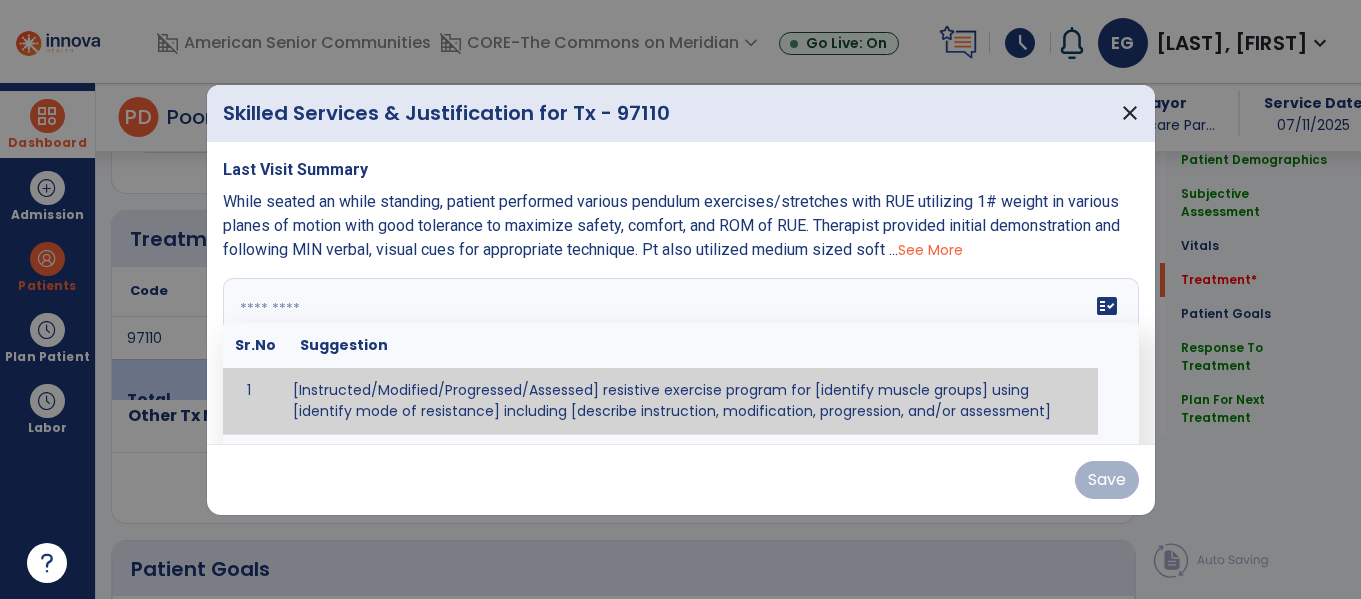 click on "fact_check  Sr.No Suggestion 1 [Instructed/Modified/Progressed/Assessed] resistive exercise program for [identify muscle groups] using [identify mode of resistance] including [describe instruction, modification, progression, and/or assessment] 2 [Instructed/Modified/Progressed/Assessed] aerobic exercise program using [identify equipment/mode] including [describe instruction, modification,progression, and/or assessment] 3 [Instructed/Modified/Progressed/Assessed] [PROM/A/AROM/AROM] program for [identify joint movements] using [contract-relax, over-pressure, inhibitory techniques, other] 4 [Assessed/Tested] aerobic capacity with administration of [aerobic capacity test]" at bounding box center (681, 353) 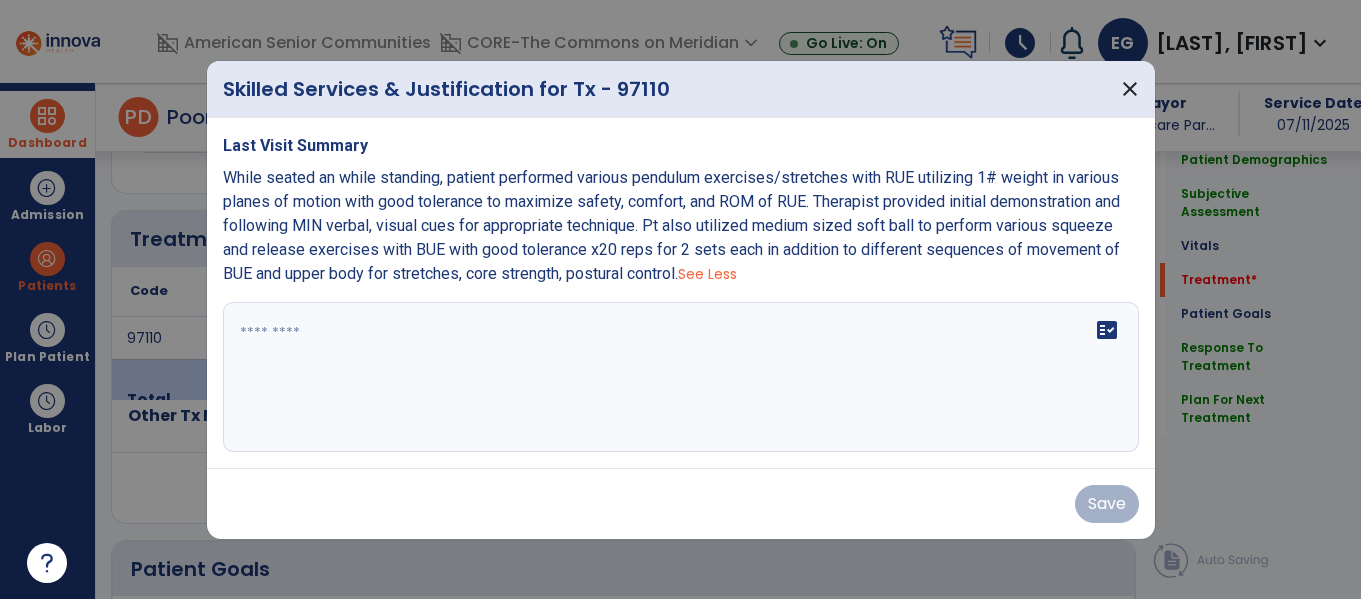 click on "Last Visit Summary While seated an while standing, patient performed various pendulum exercises/stretches with RUE utilizing 1# weight in various planes of motion with good tolerance to maximize safety, comfort, and ROM of RUE. Therapist provided initial demonstration and following MIN verbal, visual cues for appropriate technique. Pt also utilized medium sized soft ball to perform various squeeze and release exercises with BUE with good tolerance x20 reps for 2 sets each in addition to different sequences of movement of BUE and upper body for stretches, core strength, postural control.   See Less   fact_check" at bounding box center (681, 293) 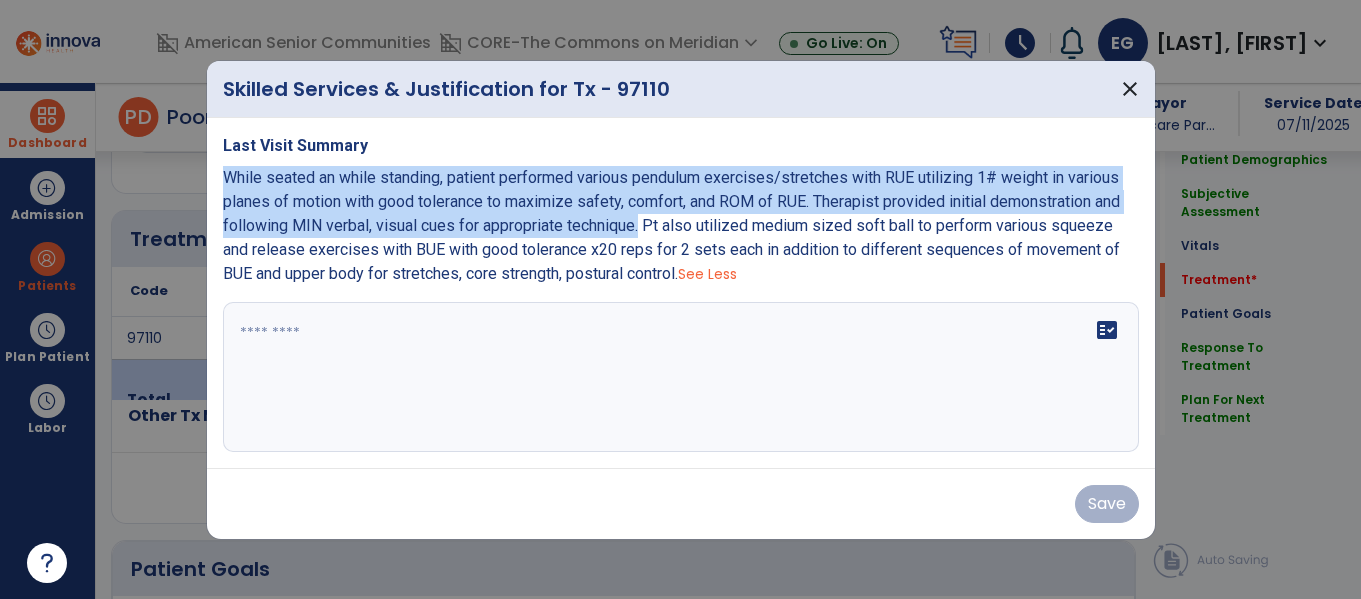 drag, startPoint x: 228, startPoint y: 177, endPoint x: 639, endPoint y: 213, distance: 412.57364 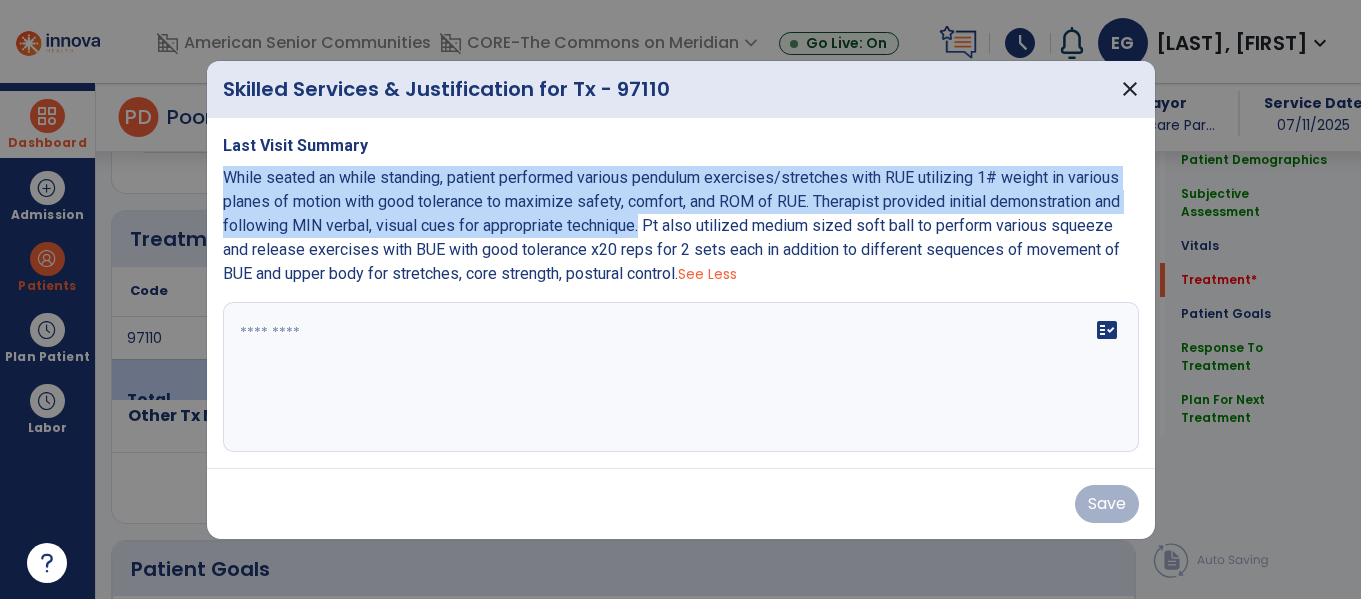 click on "While seated an while standing, patient performed various pendulum exercises/stretches with RUE utilizing 1# weight in various planes of motion with good tolerance to maximize safety, comfort, and ROM of RUE. Therapist provided initial demonstration and following MIN verbal, visual cues for appropriate technique. Pt also utilized medium sized soft ball to perform various squeeze and release exercises with BUE with good tolerance x20 reps for 2 sets each in addition to different sequences of movement of BUE and upper body for stretches, core strength, postural control." at bounding box center [671, 225] 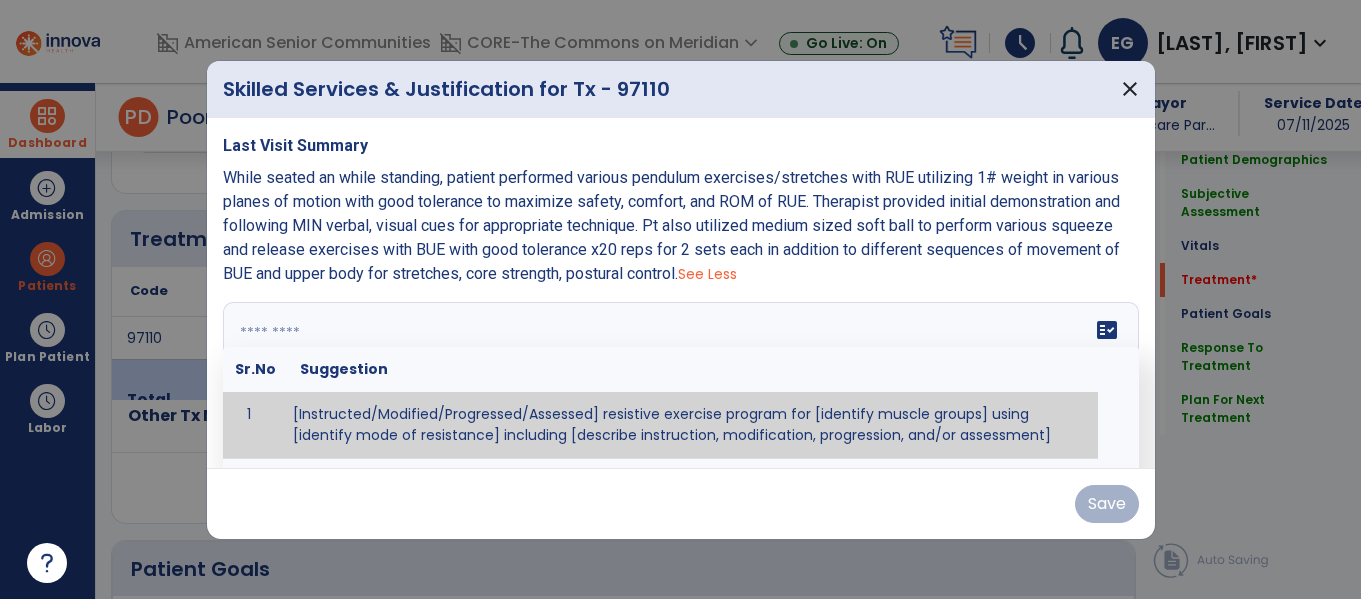 paste on "**********" 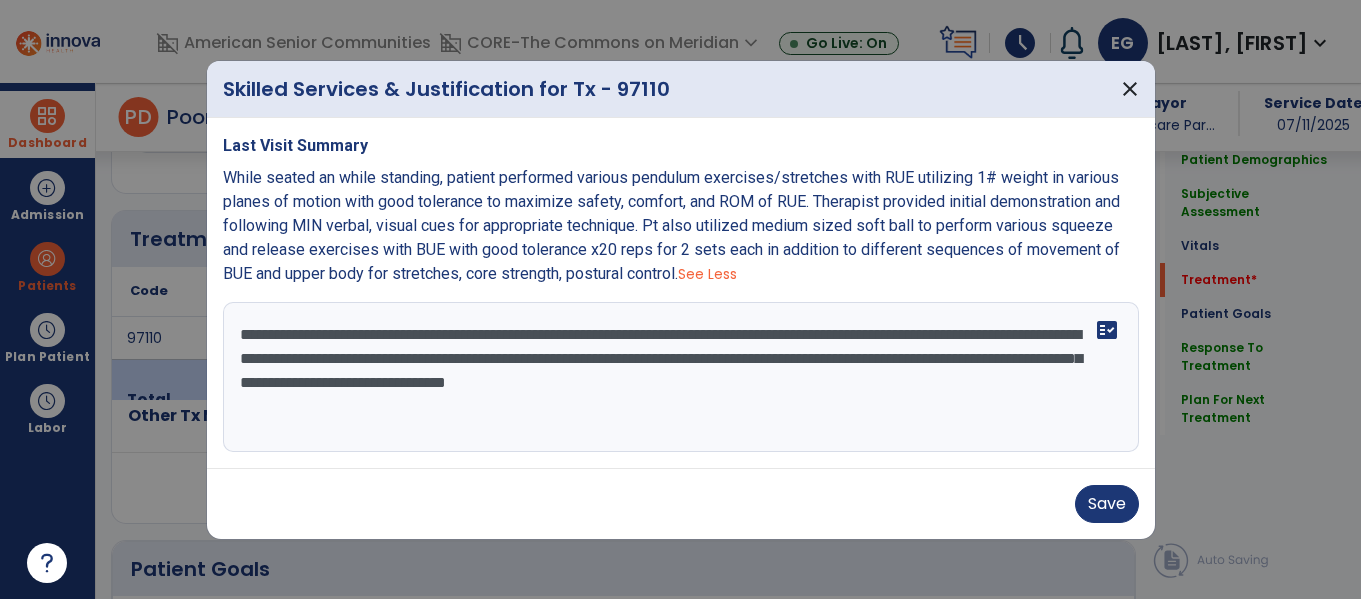 drag, startPoint x: 345, startPoint y: 332, endPoint x: 439, endPoint y: 397, distance: 114.28473 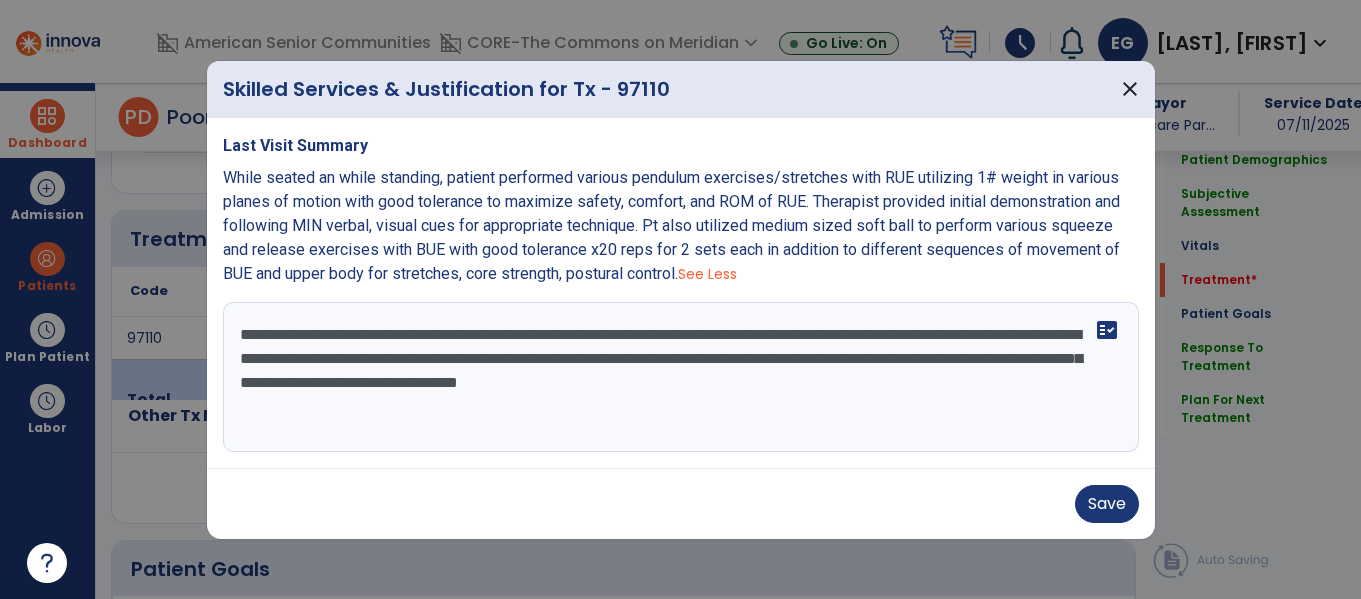 drag, startPoint x: 294, startPoint y: 388, endPoint x: 400, endPoint y: 455, distance: 125.39936 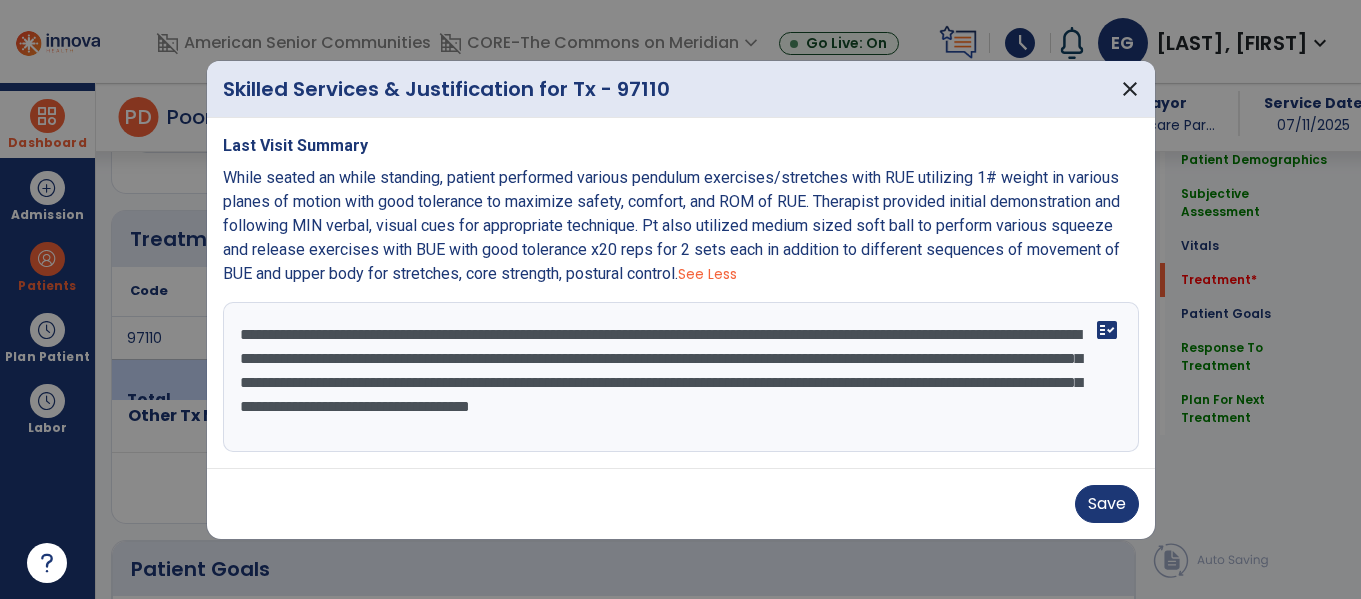 type on "**********" 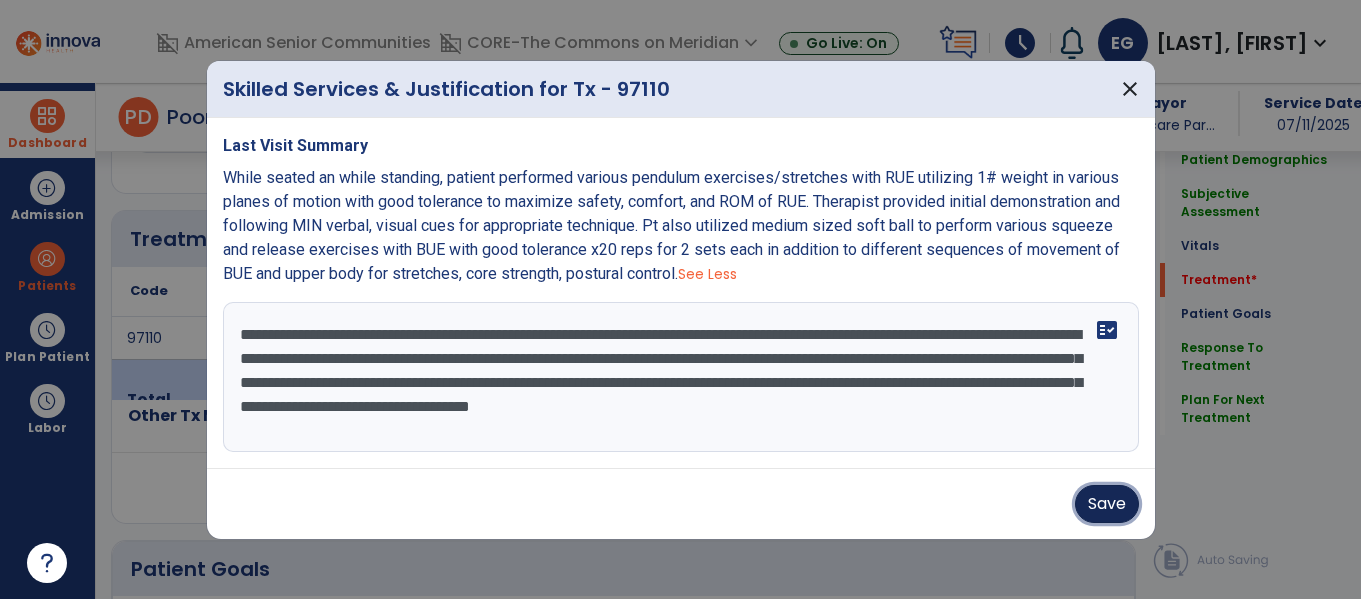 click on "Save" at bounding box center [1107, 504] 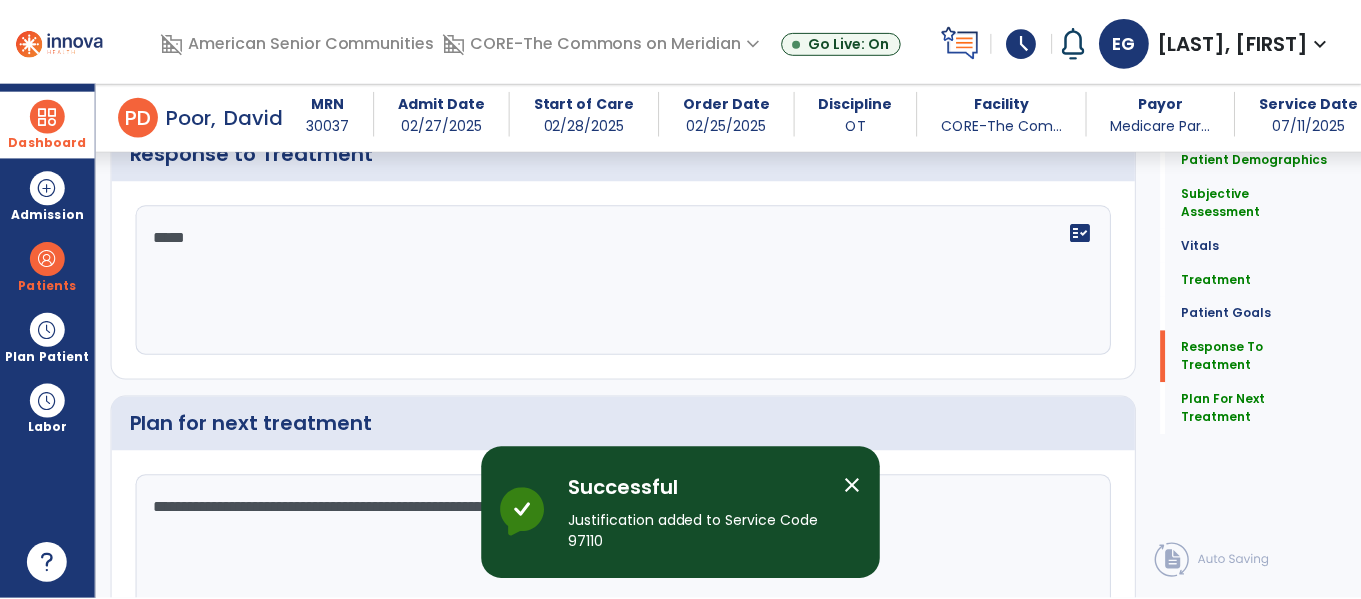 scroll, scrollTop: 2762, scrollLeft: 0, axis: vertical 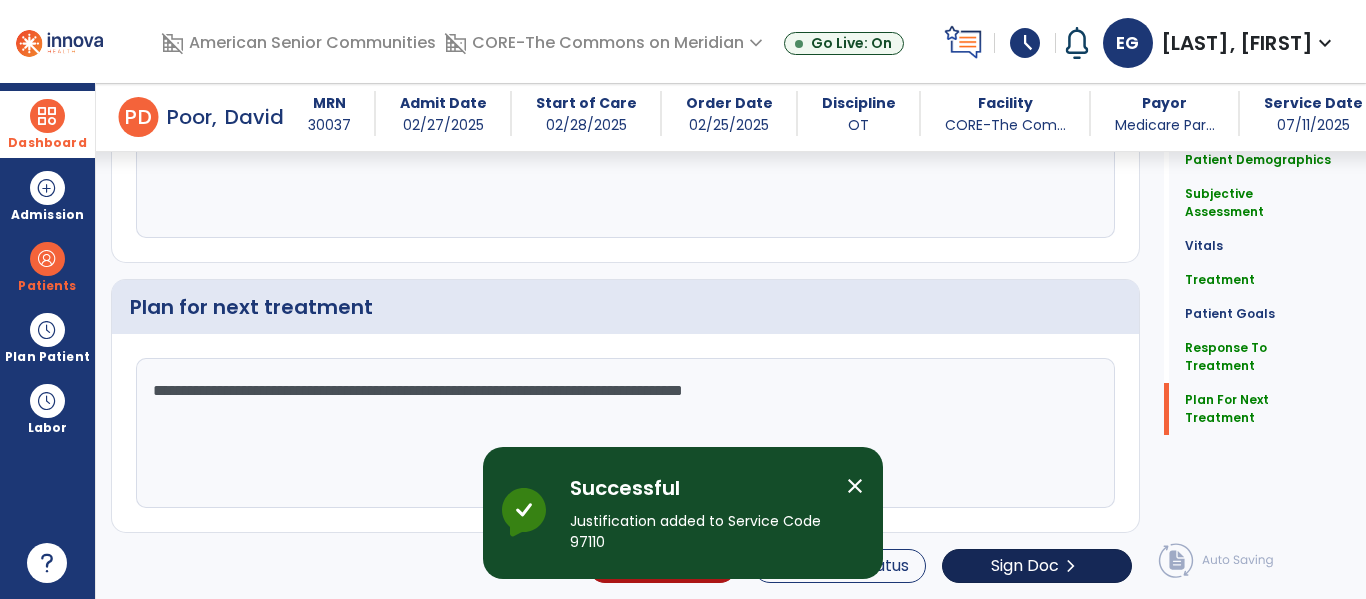 drag, startPoint x: 1005, startPoint y: 542, endPoint x: 999, endPoint y: 553, distance: 12.529964 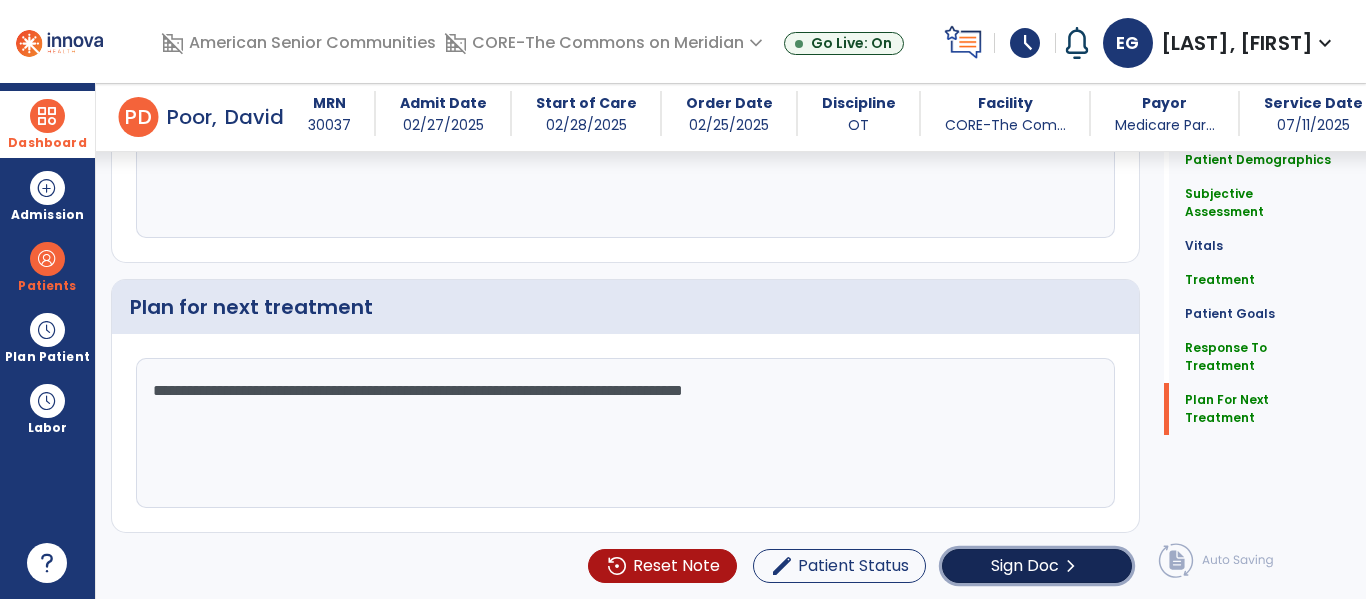 click on "Sign Doc" 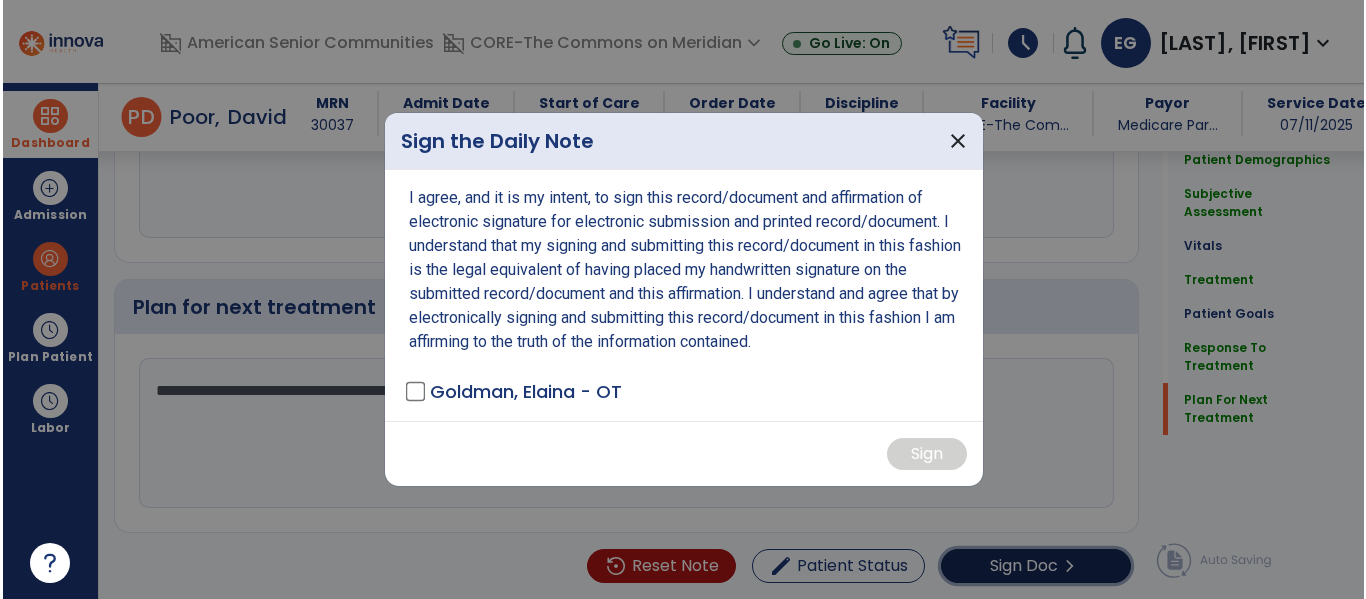 scroll, scrollTop: 2762, scrollLeft: 0, axis: vertical 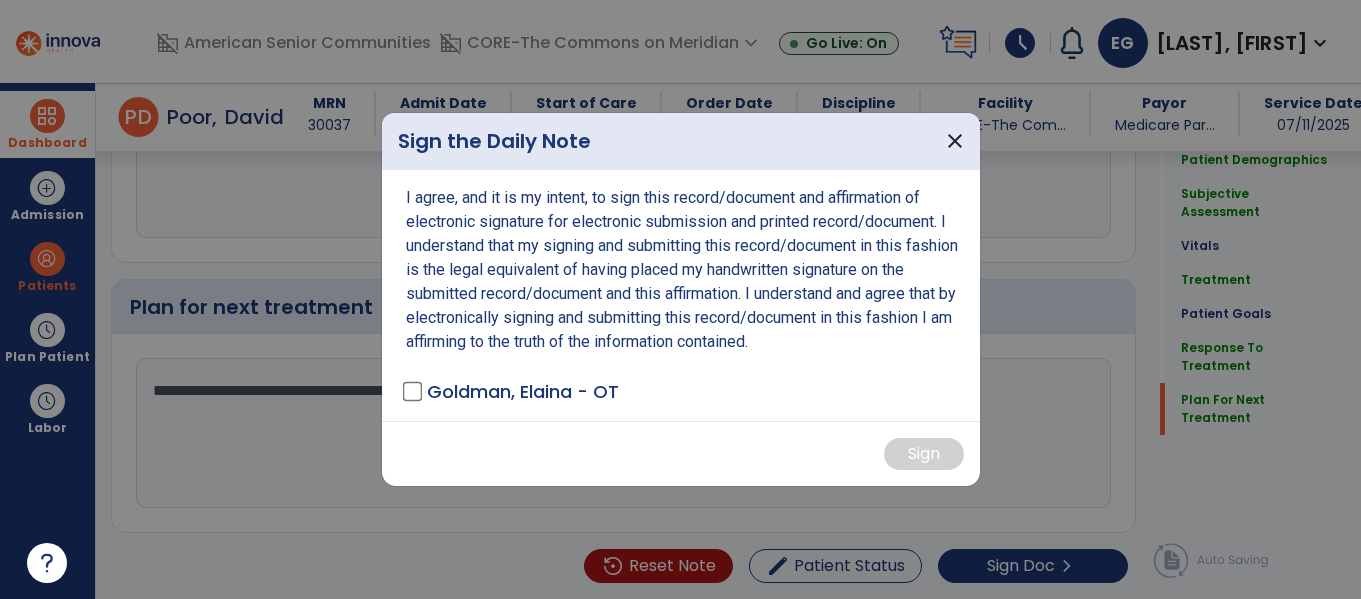 drag, startPoint x: 435, startPoint y: 400, endPoint x: 422, endPoint y: 392, distance: 15.264338 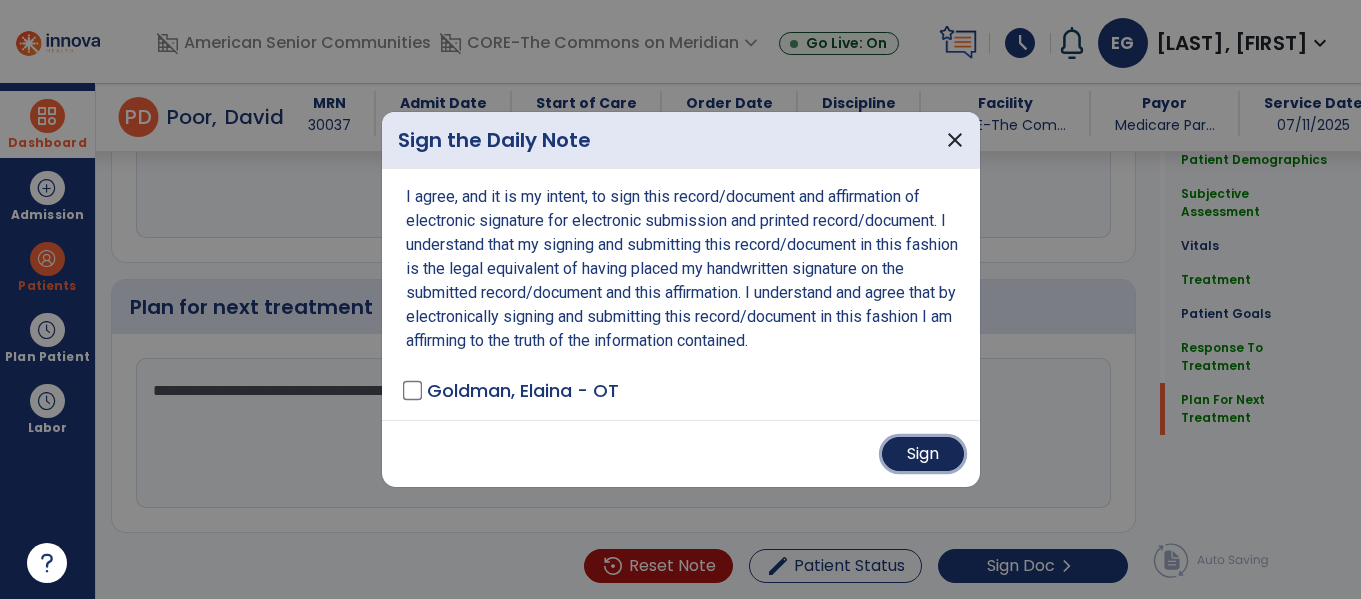 click on "Sign" at bounding box center [923, 454] 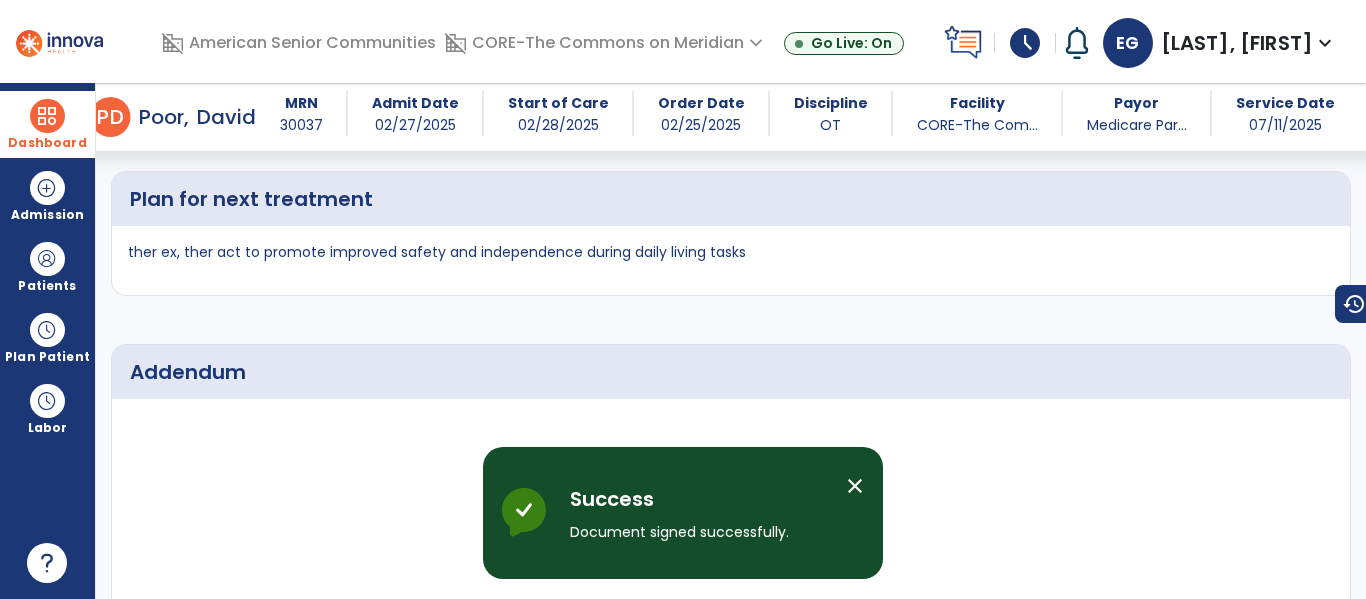 click on "Dashboard" at bounding box center [47, 124] 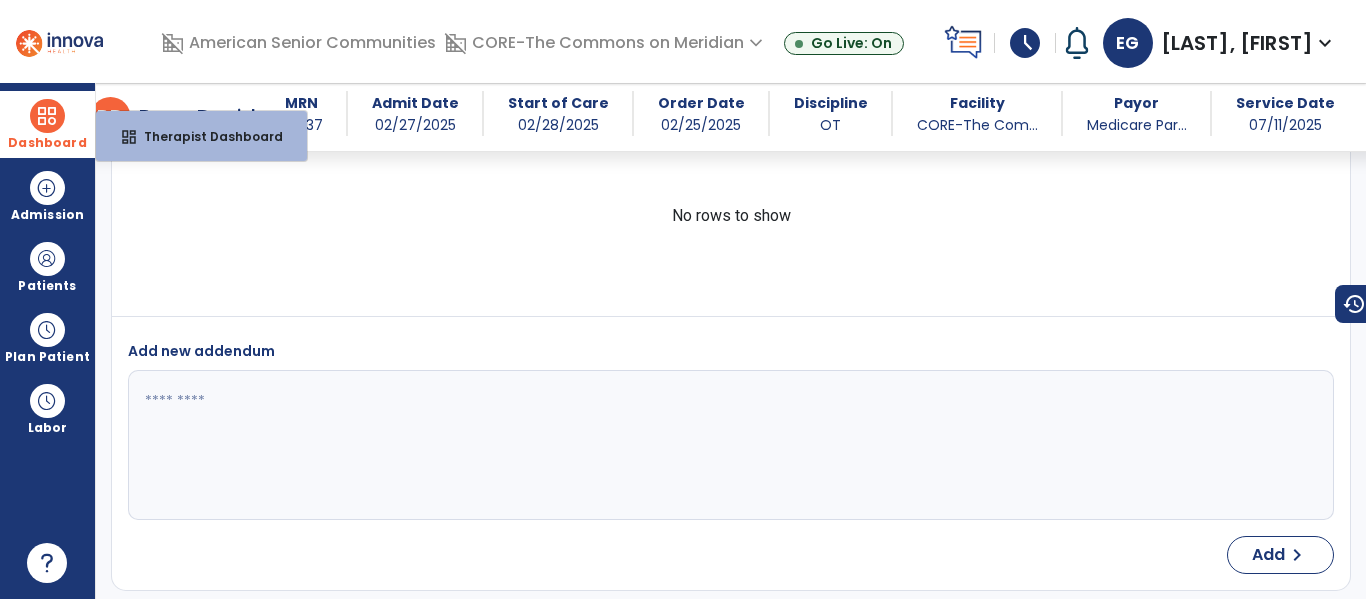 scroll, scrollTop: 3655, scrollLeft: 0, axis: vertical 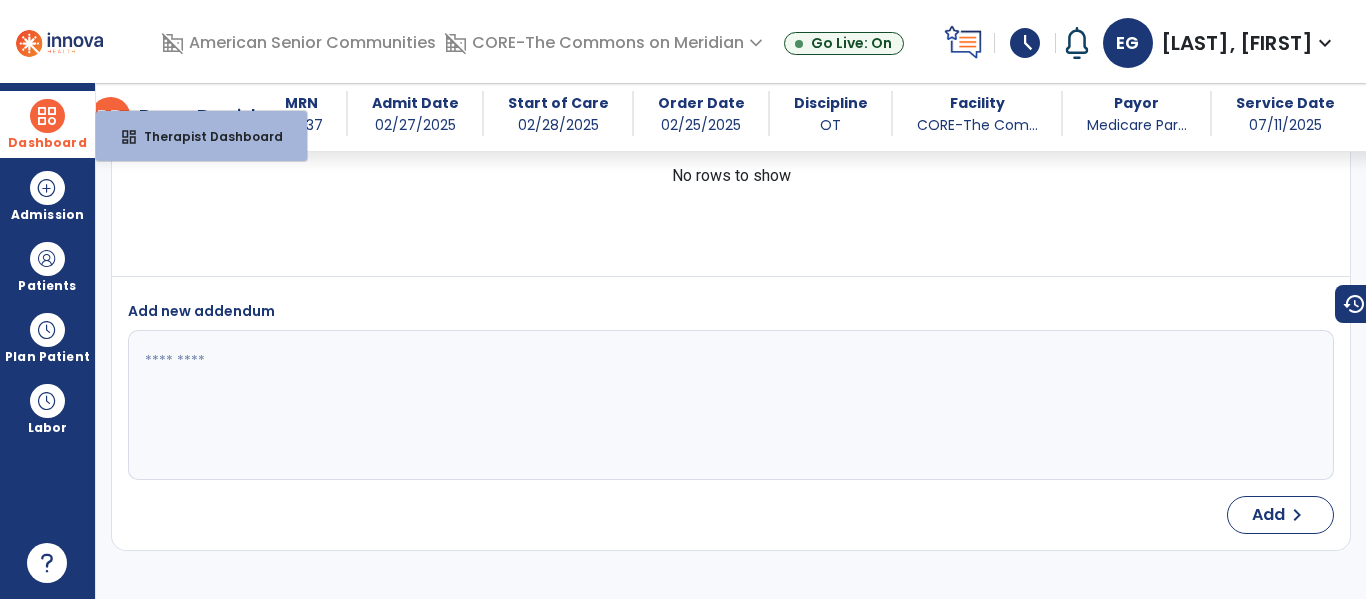 click on "Dashboard" at bounding box center [47, 124] 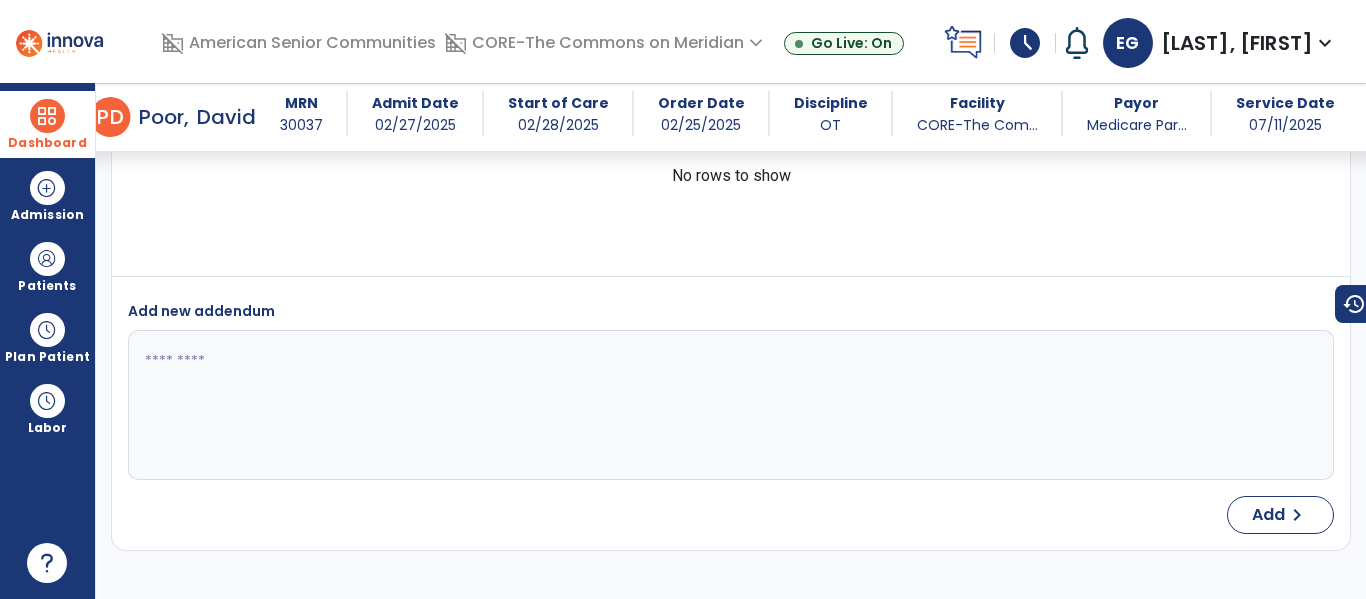 click at bounding box center [47, 116] 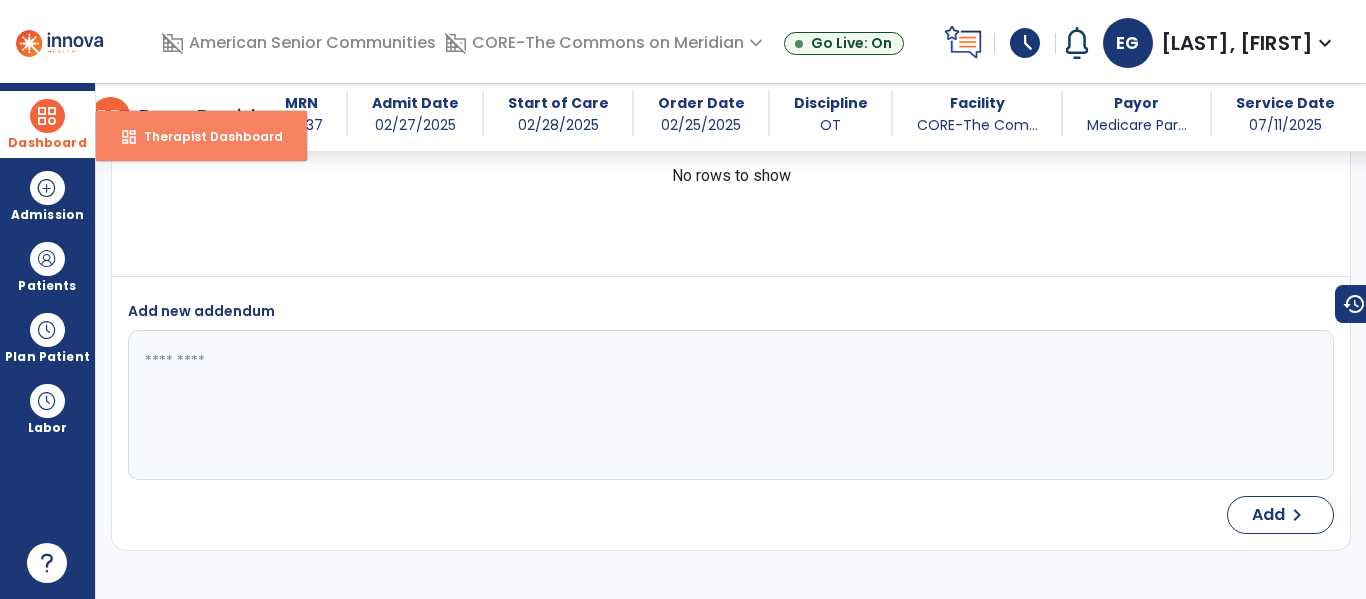 click on "Therapist Dashboard" at bounding box center (205, 136) 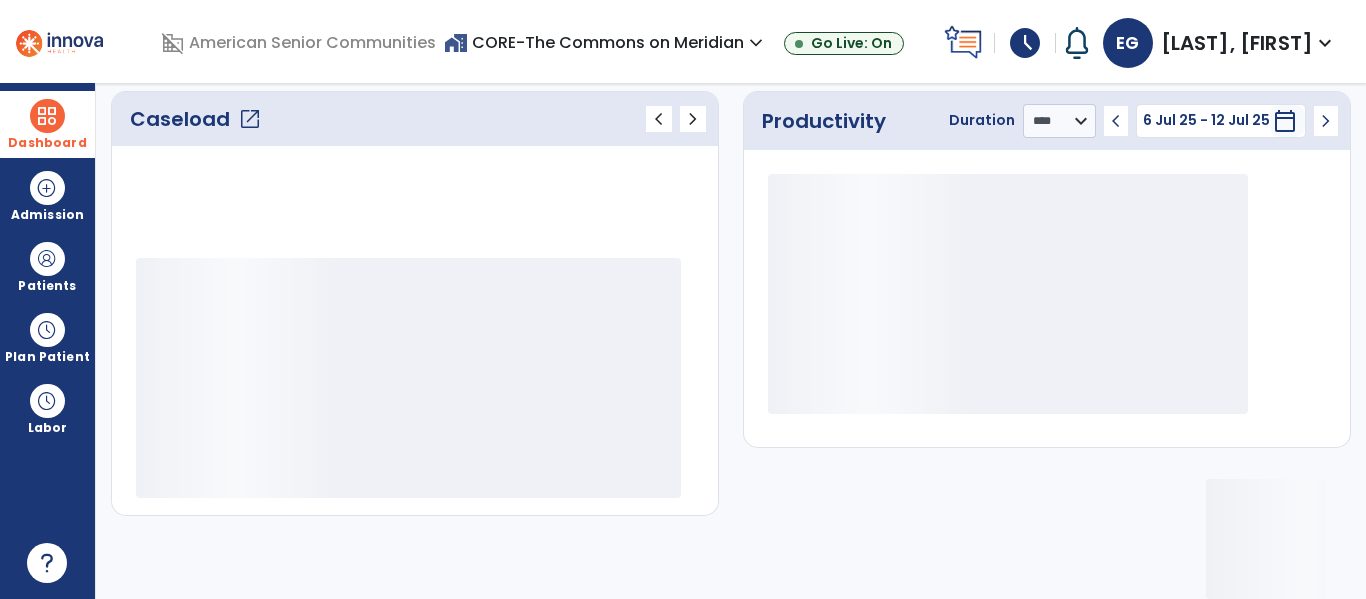 scroll, scrollTop: 278, scrollLeft: 0, axis: vertical 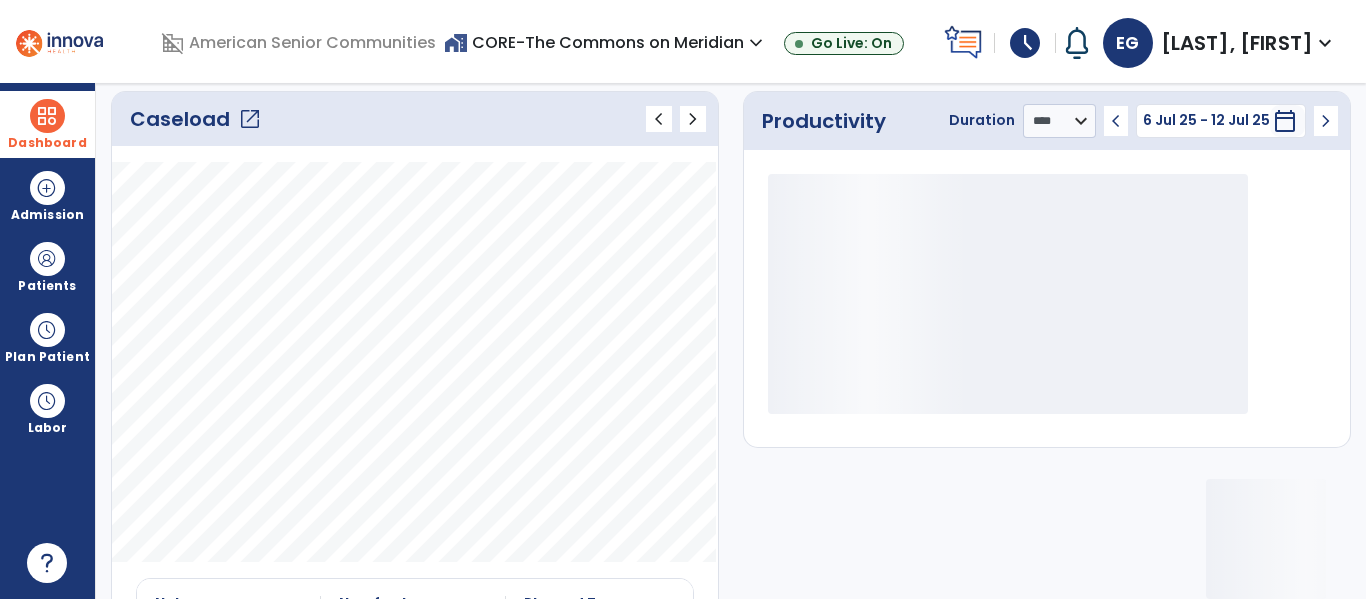 click on "Caseload   open_in_new" 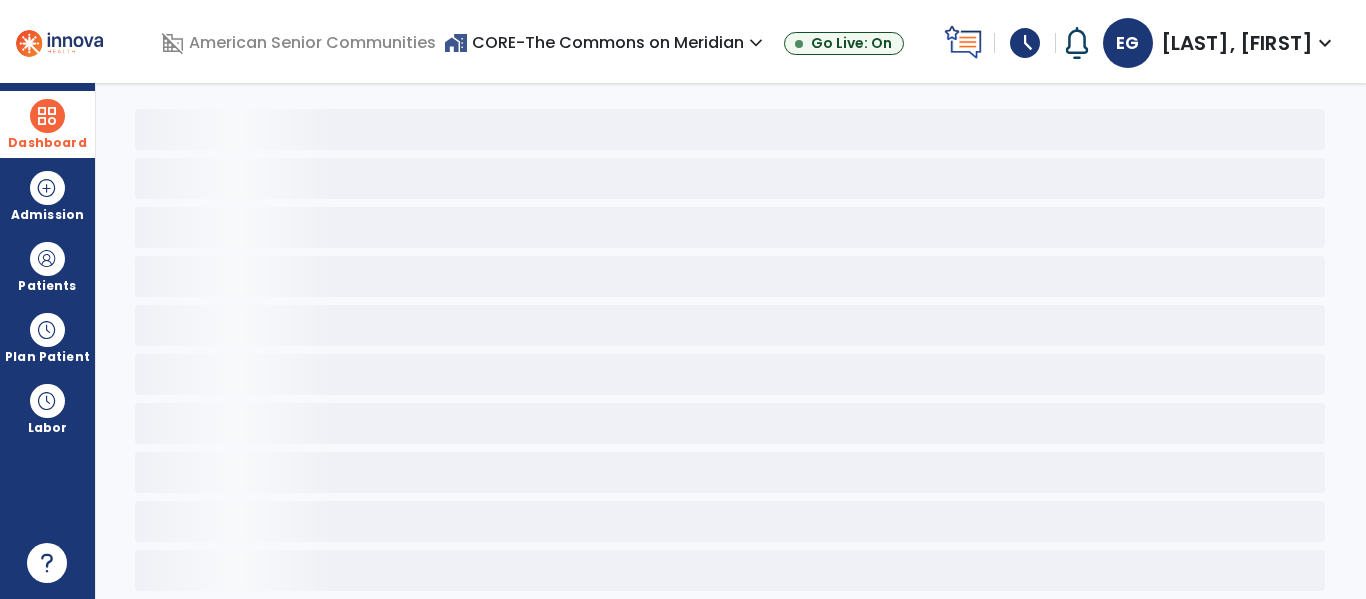 scroll, scrollTop: 78, scrollLeft: 0, axis: vertical 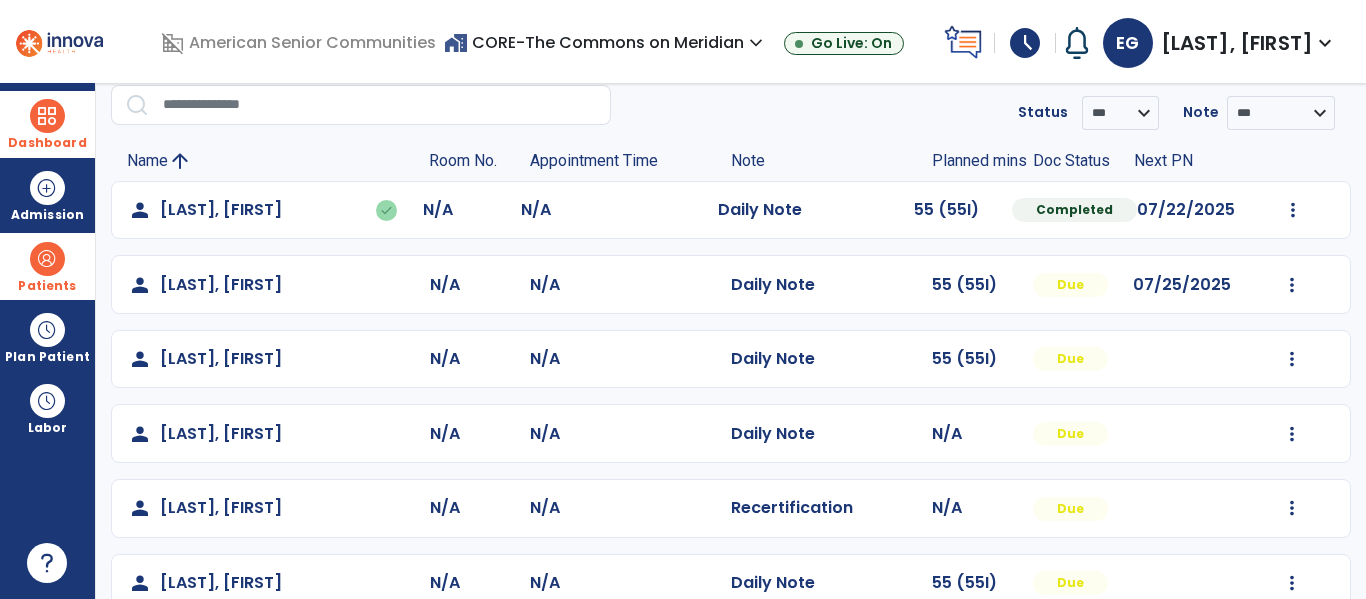 click at bounding box center (47, 259) 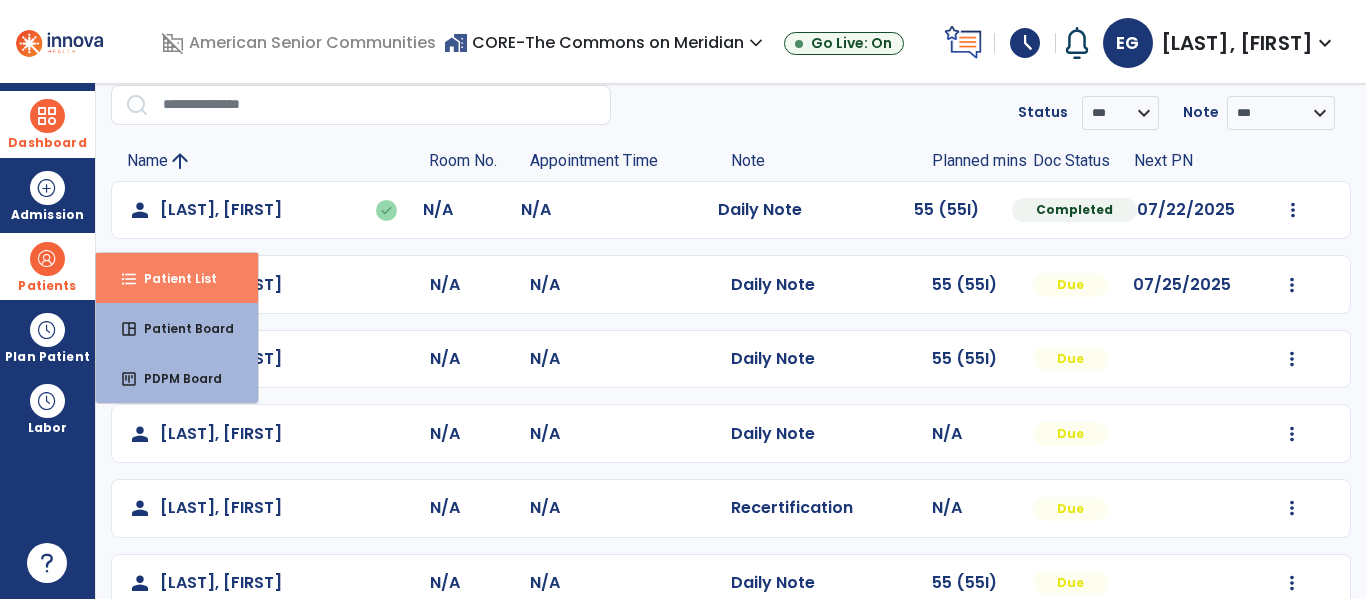 click on "format_list_bulleted  Patient List" at bounding box center [177, 278] 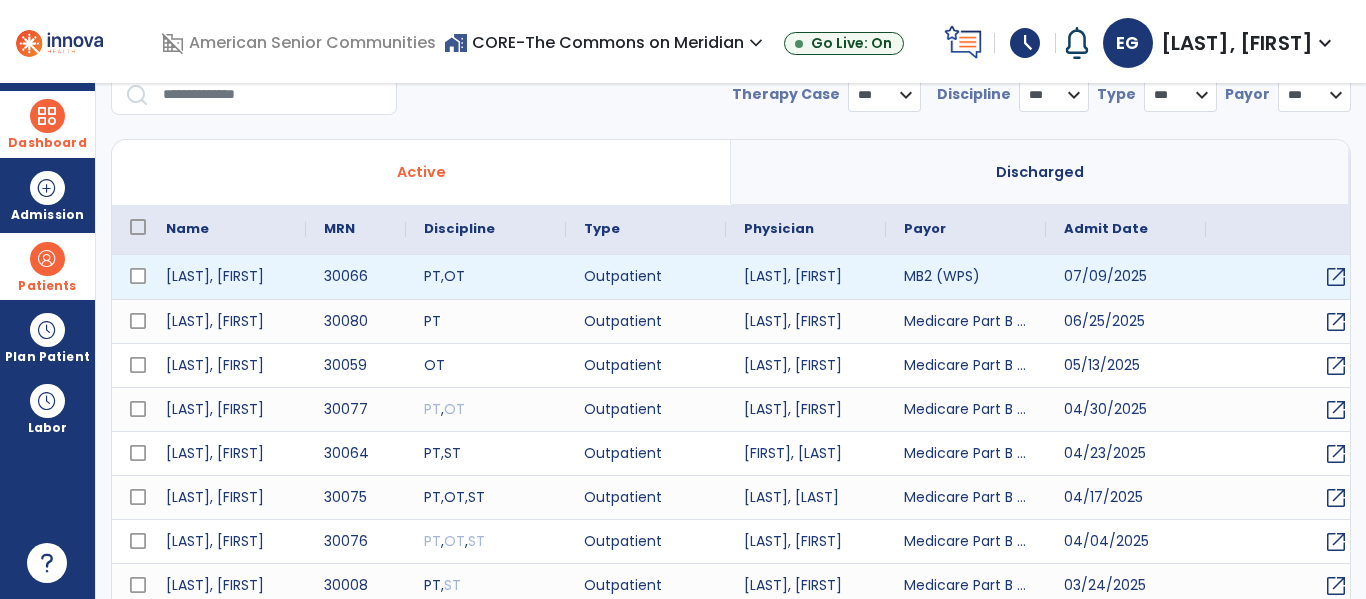 select on "***" 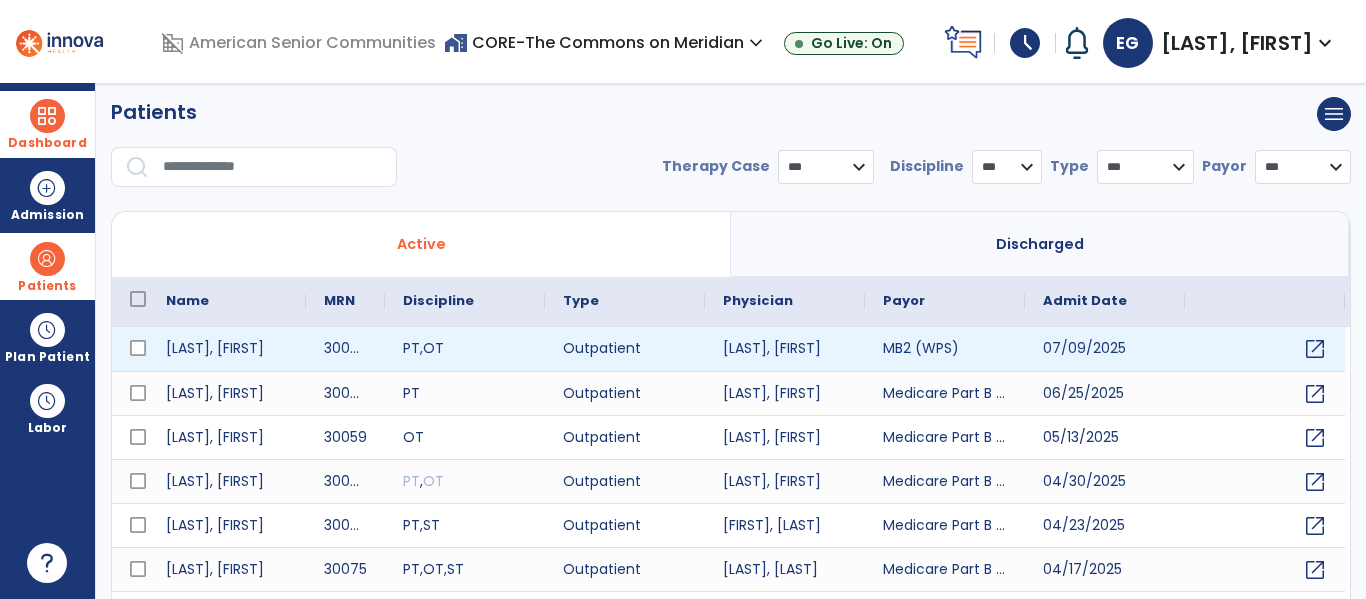 scroll, scrollTop: 0, scrollLeft: 0, axis: both 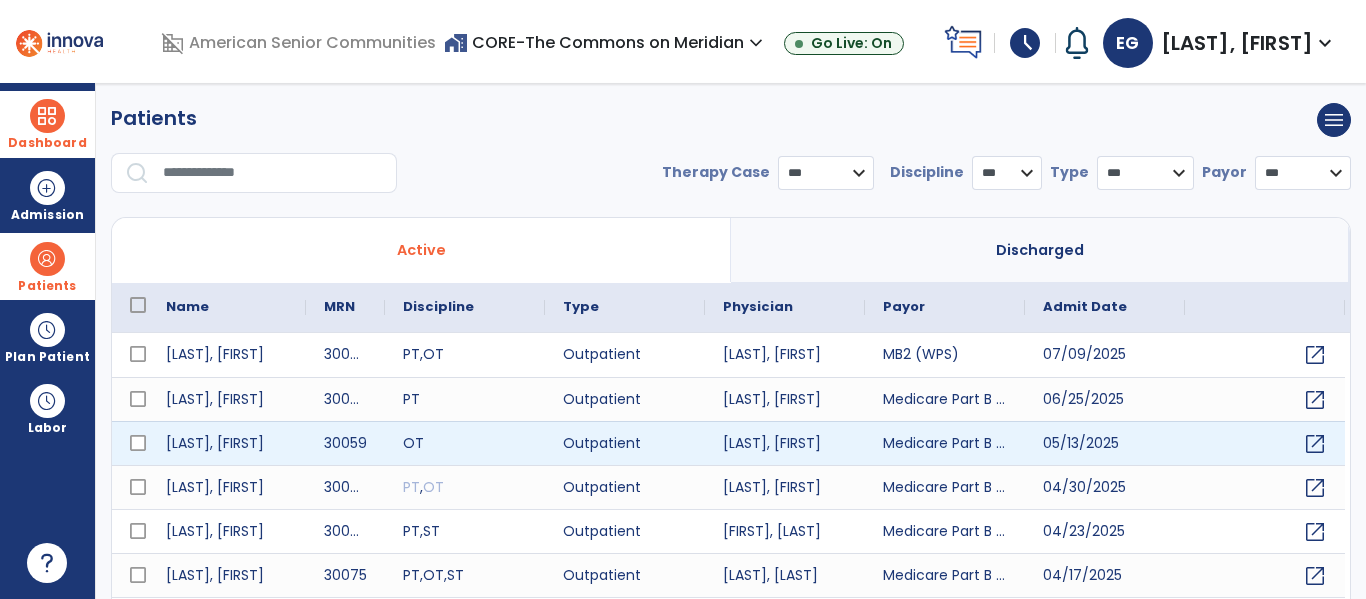 drag, startPoint x: 1331, startPoint y: 432, endPoint x: 1311, endPoint y: 445, distance: 23.853722 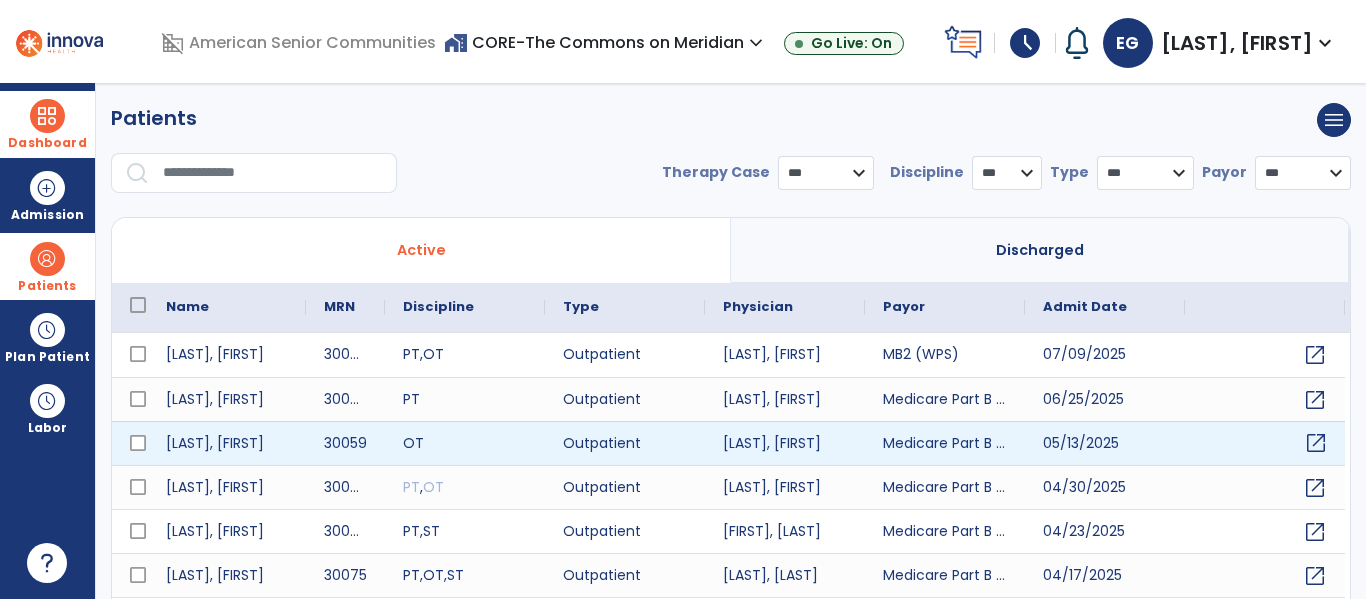click on "open_in_new" at bounding box center [1316, 443] 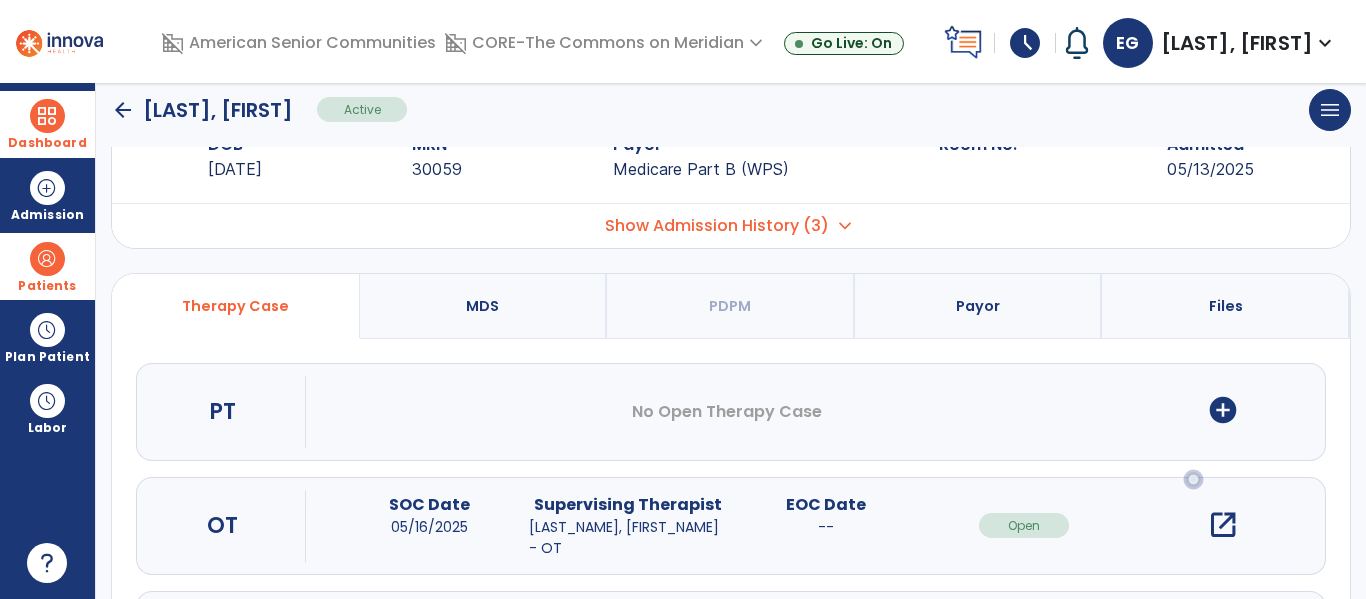 scroll, scrollTop: 207, scrollLeft: 0, axis: vertical 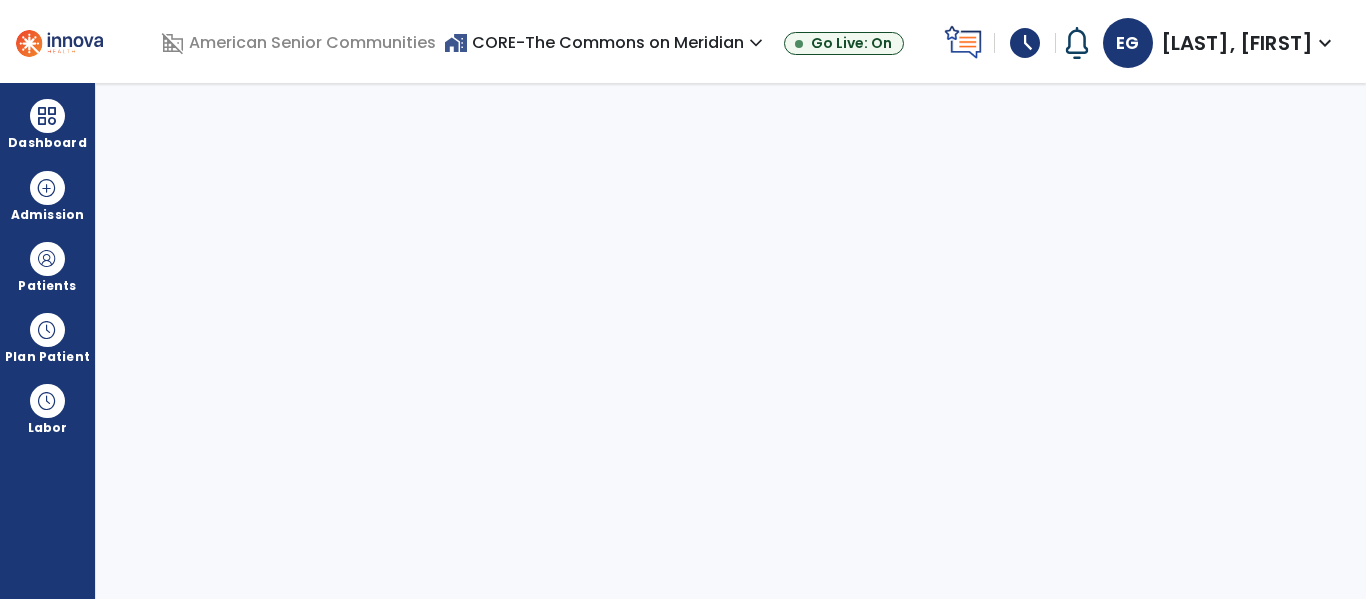 select on "****" 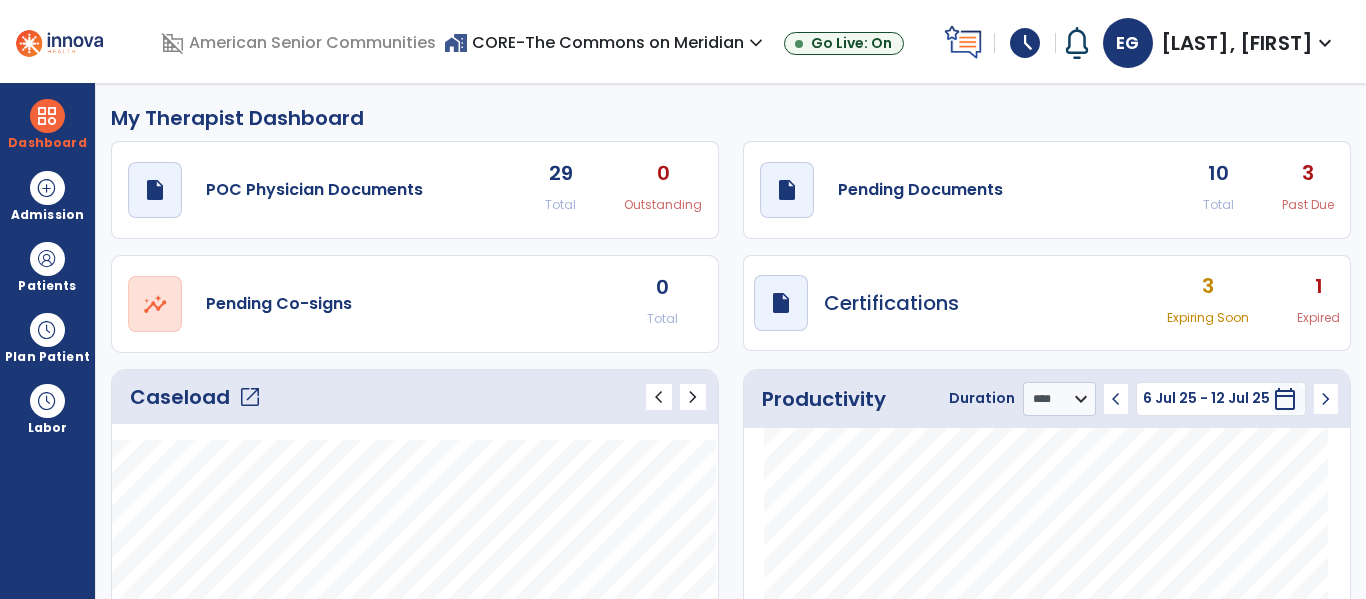 click on "open_in_new" 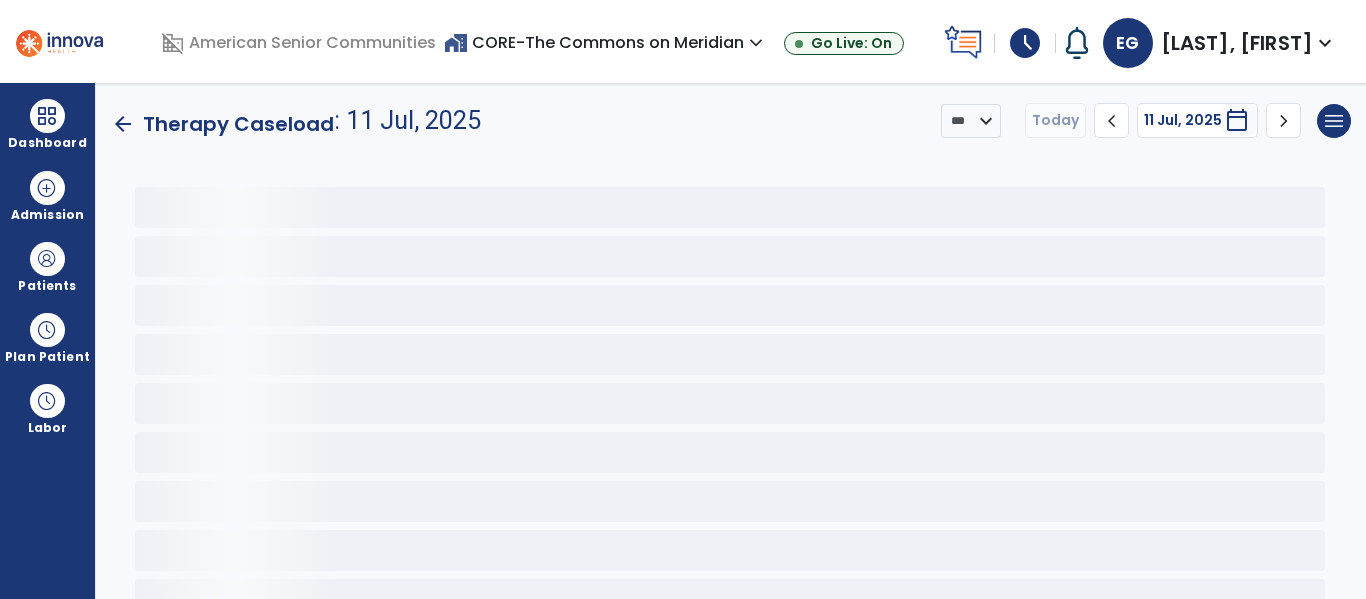 scroll, scrollTop: 78, scrollLeft: 0, axis: vertical 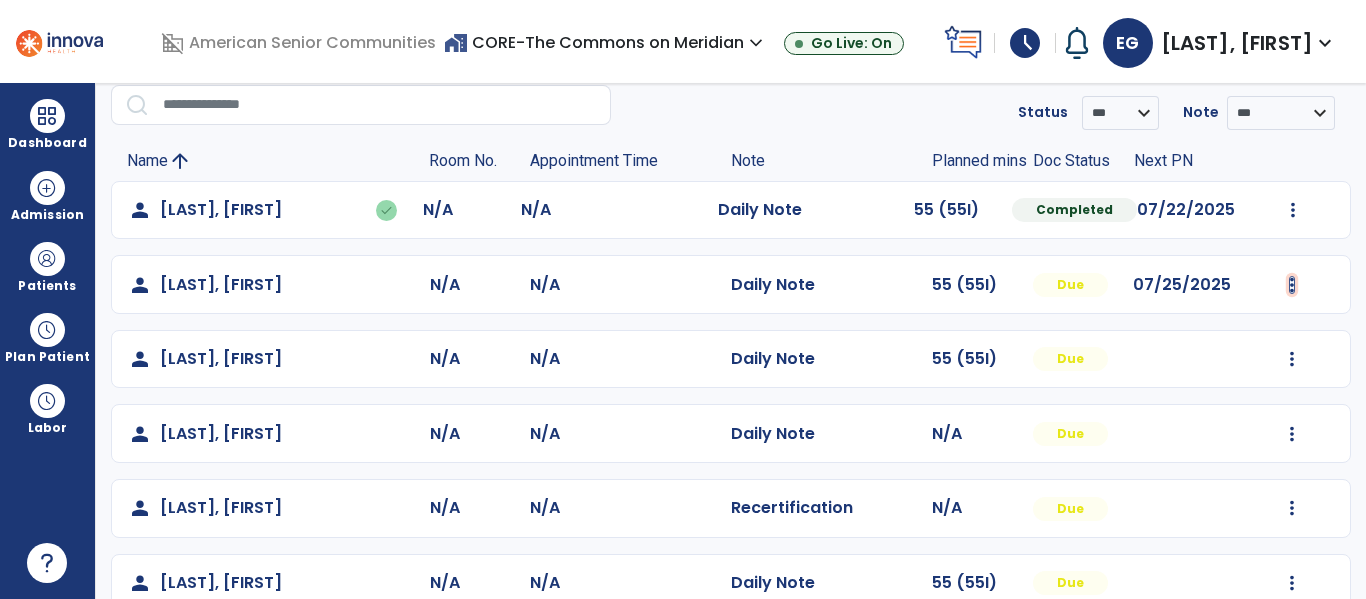 click at bounding box center (1293, 210) 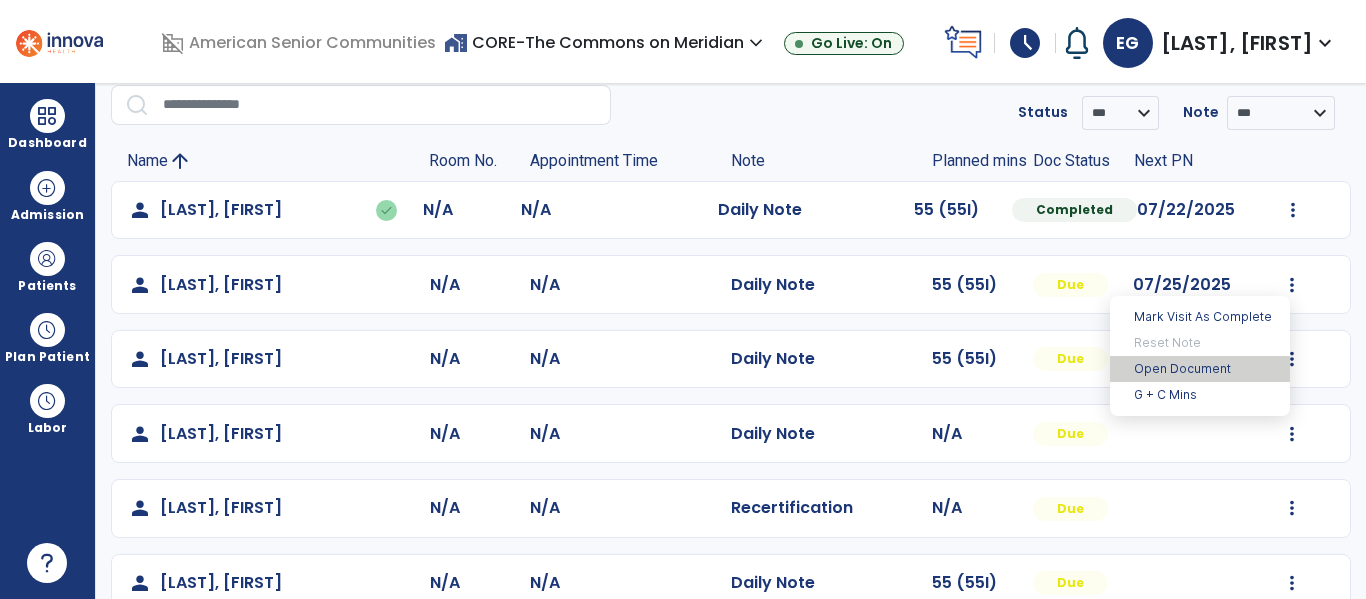 click on "Open Document" at bounding box center (1200, 369) 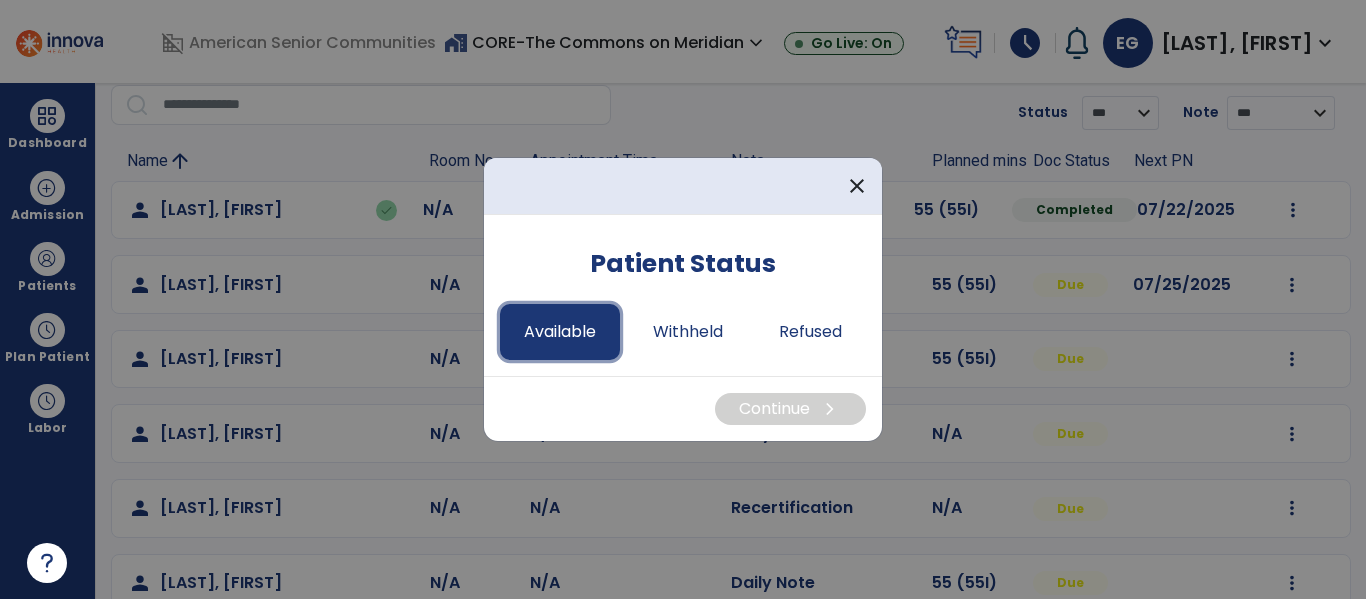 click on "Available" at bounding box center [560, 332] 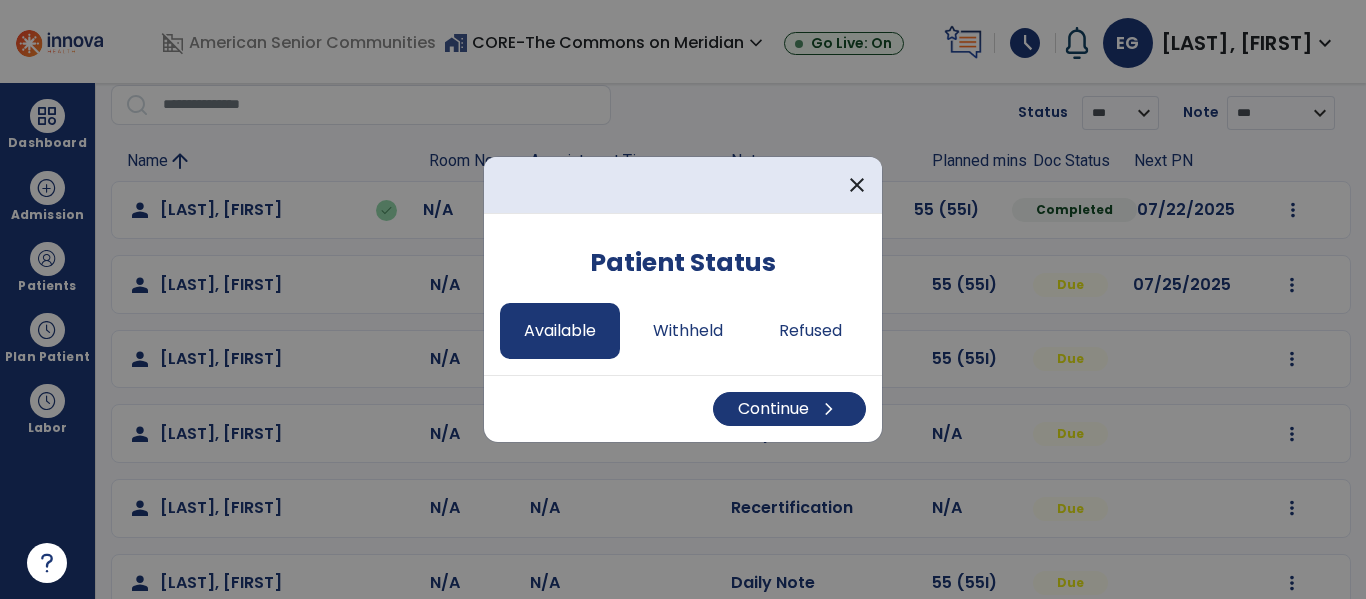 drag, startPoint x: 806, startPoint y: 451, endPoint x: 815, endPoint y: 444, distance: 11.401754 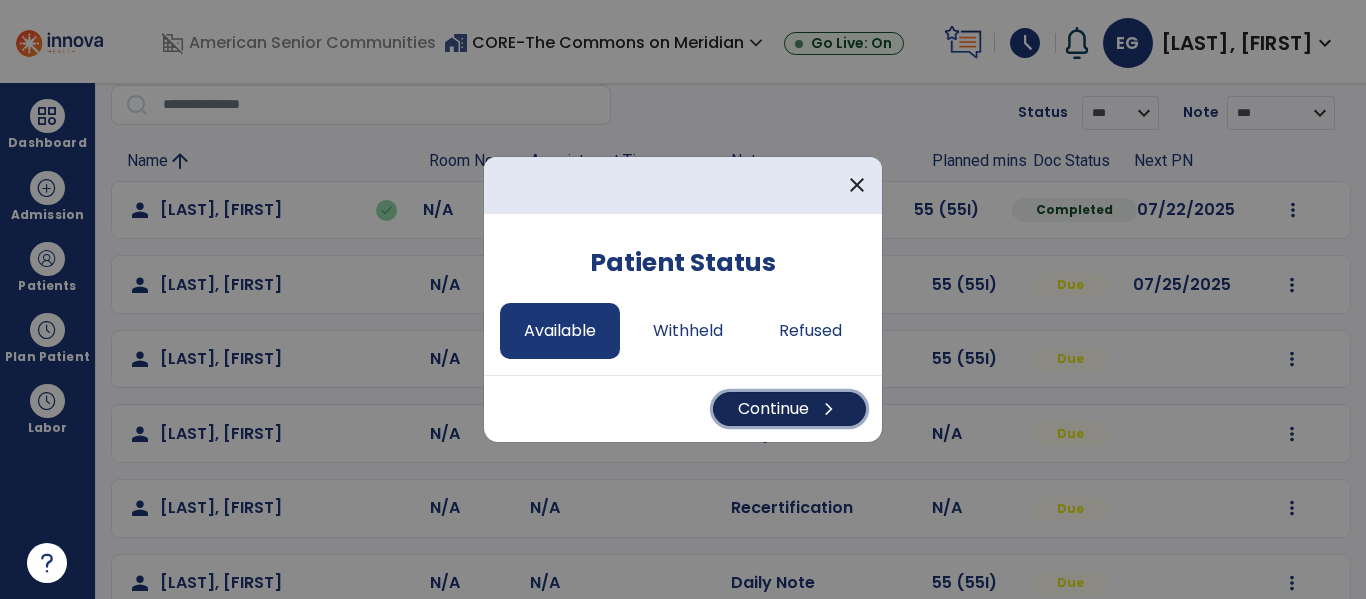 click on "Continue   chevron_right" at bounding box center [789, 409] 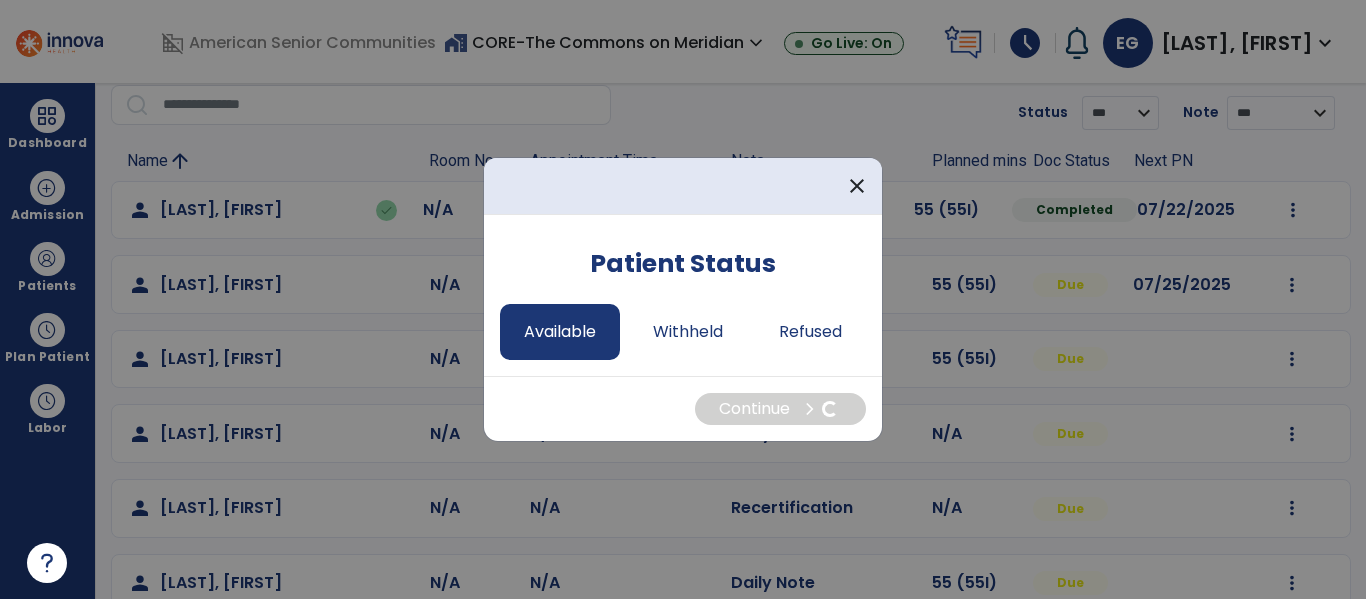 select on "*" 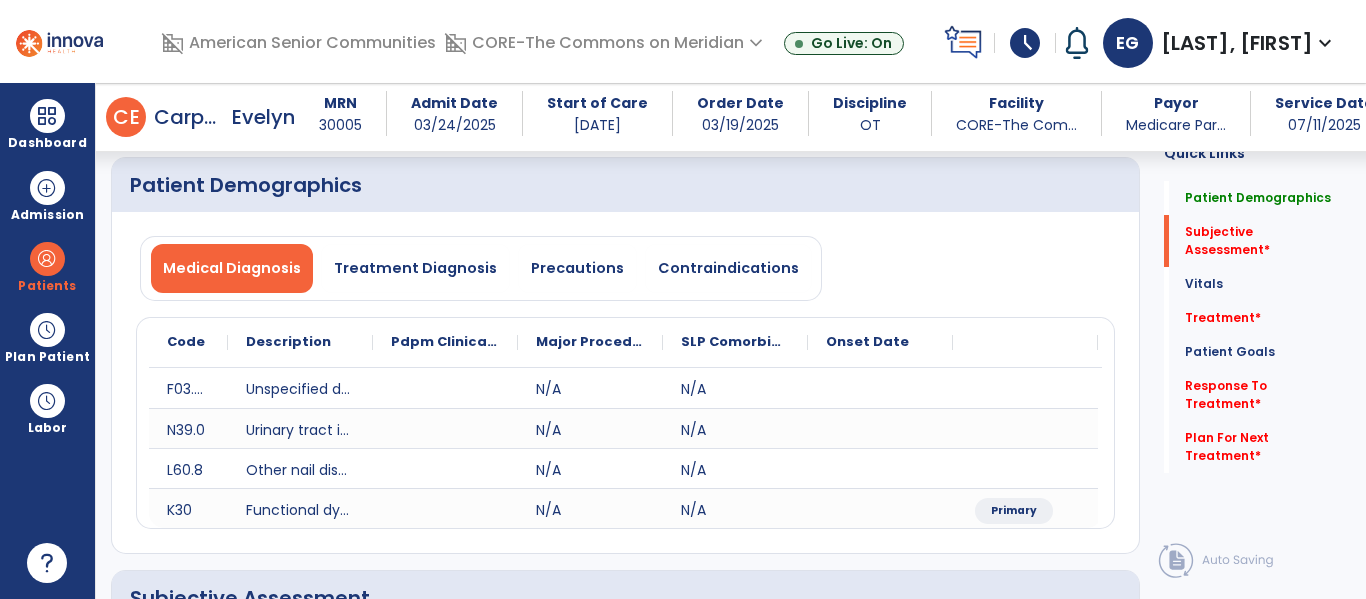 scroll, scrollTop: 418, scrollLeft: 0, axis: vertical 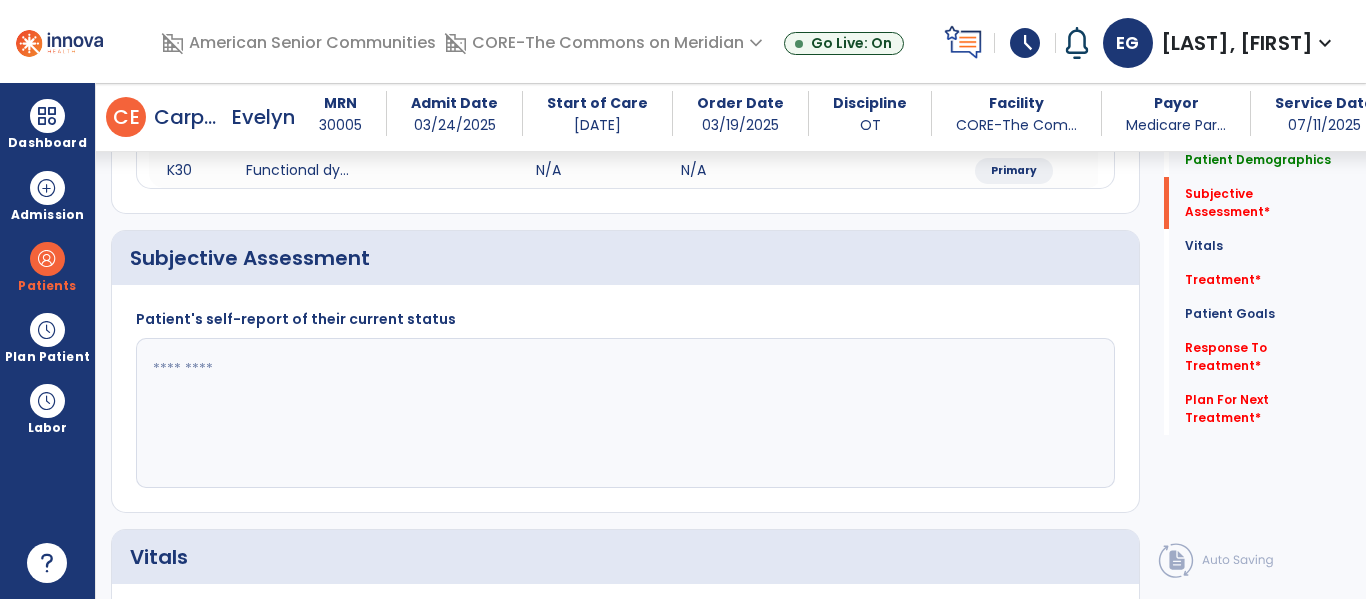drag, startPoint x: 655, startPoint y: 364, endPoint x: 632, endPoint y: 390, distance: 34.713108 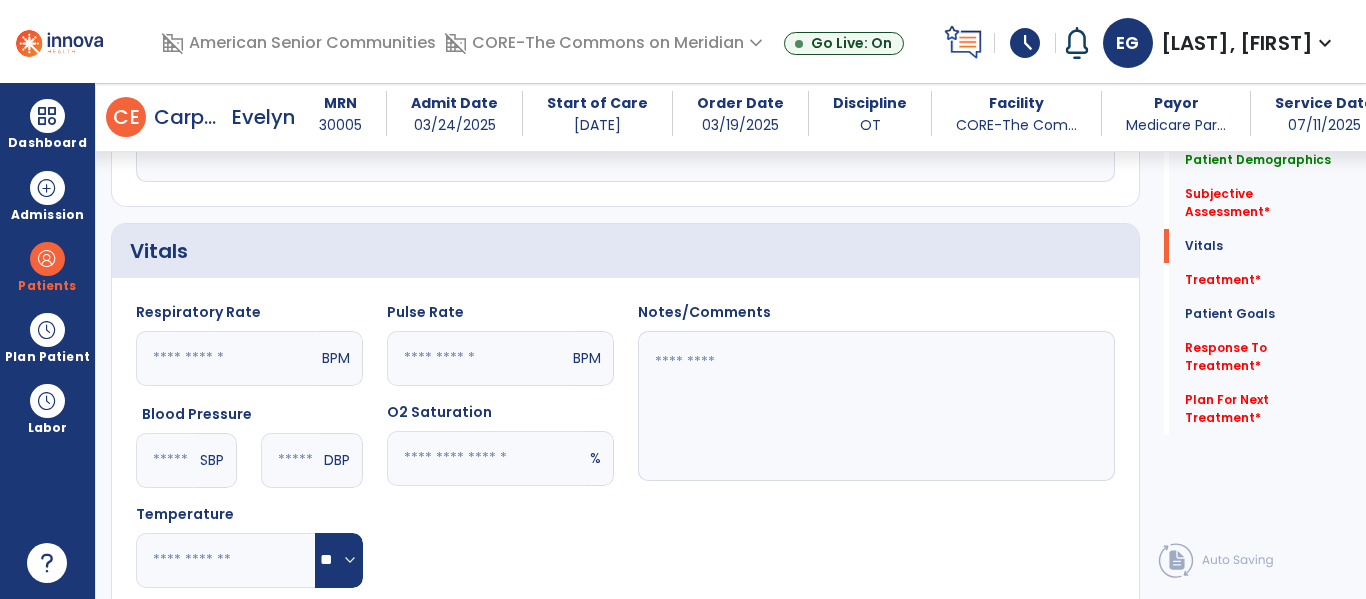 scroll, scrollTop: 781, scrollLeft: 0, axis: vertical 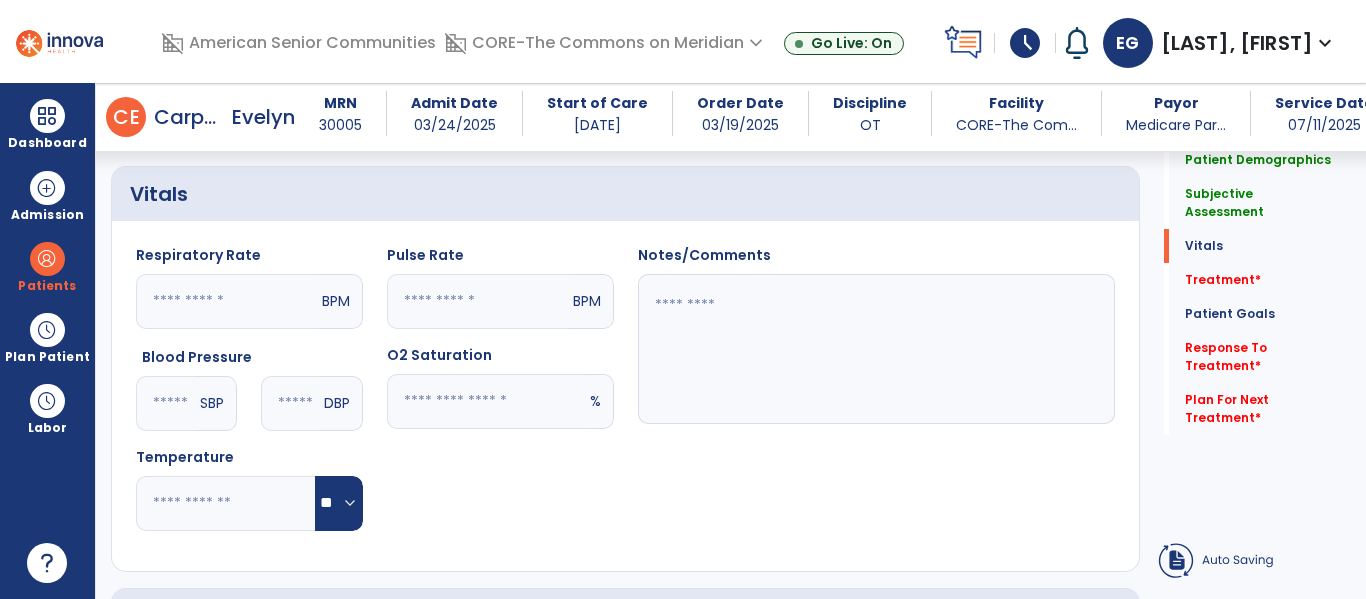 type on "**********" 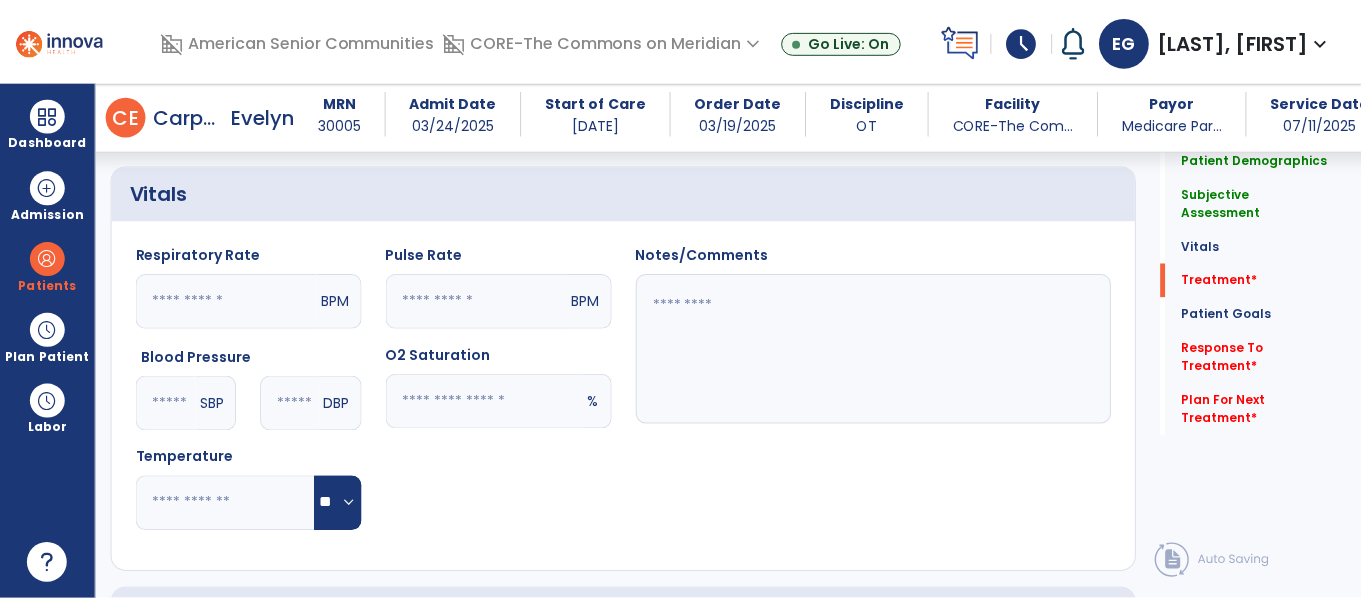 scroll, scrollTop: 1100, scrollLeft: 0, axis: vertical 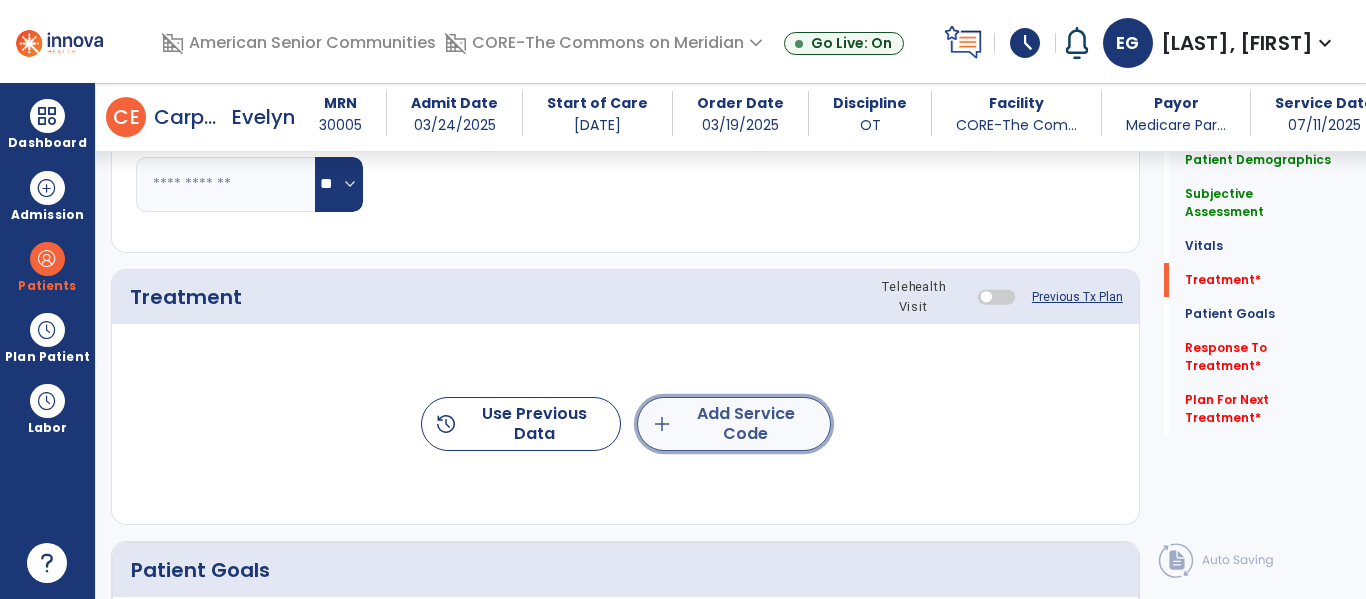 click on "add  Add Service Code" 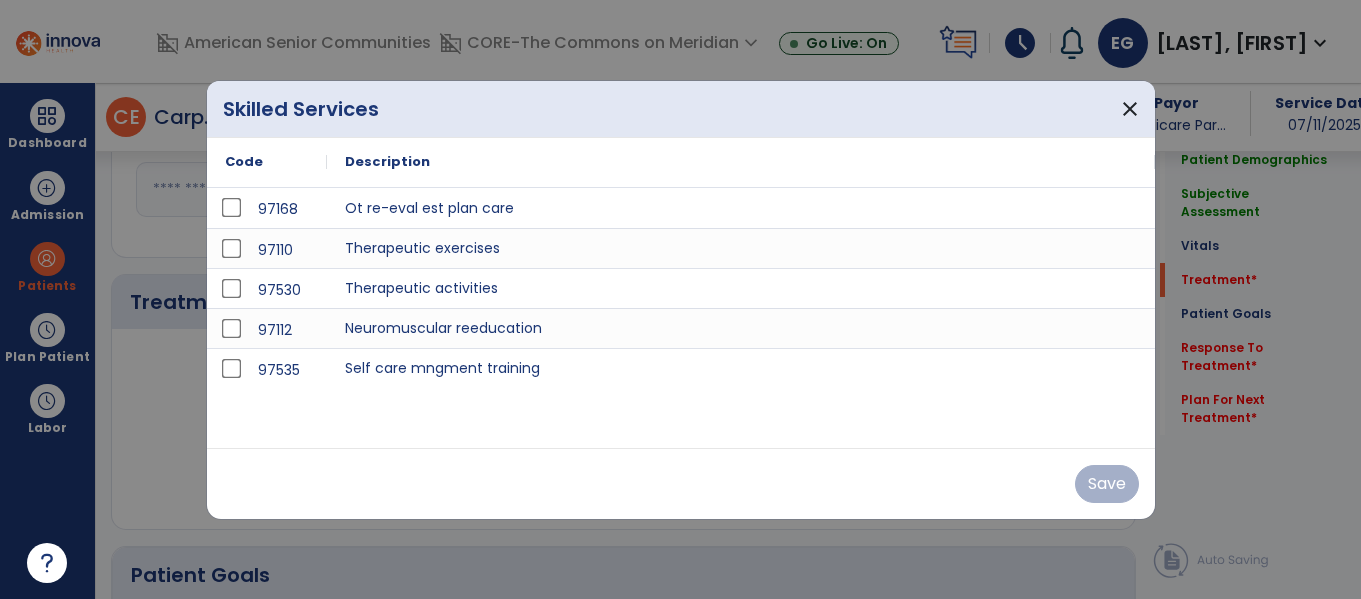 scroll, scrollTop: 1100, scrollLeft: 0, axis: vertical 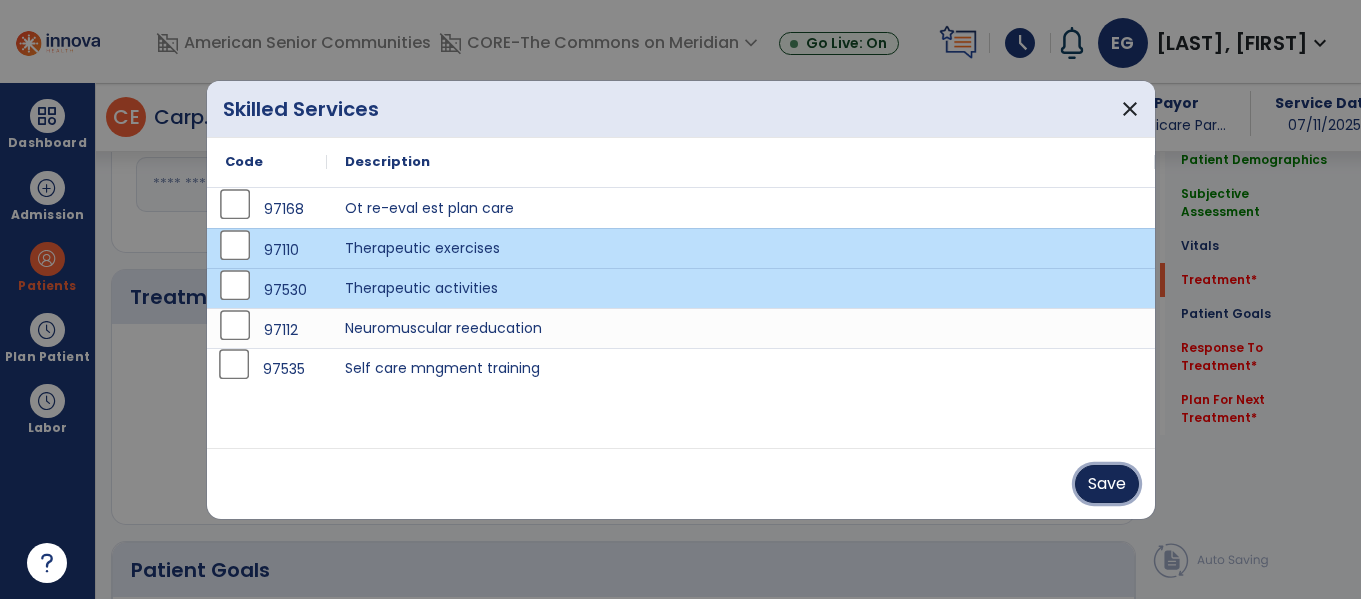 click on "Save" at bounding box center [1107, 484] 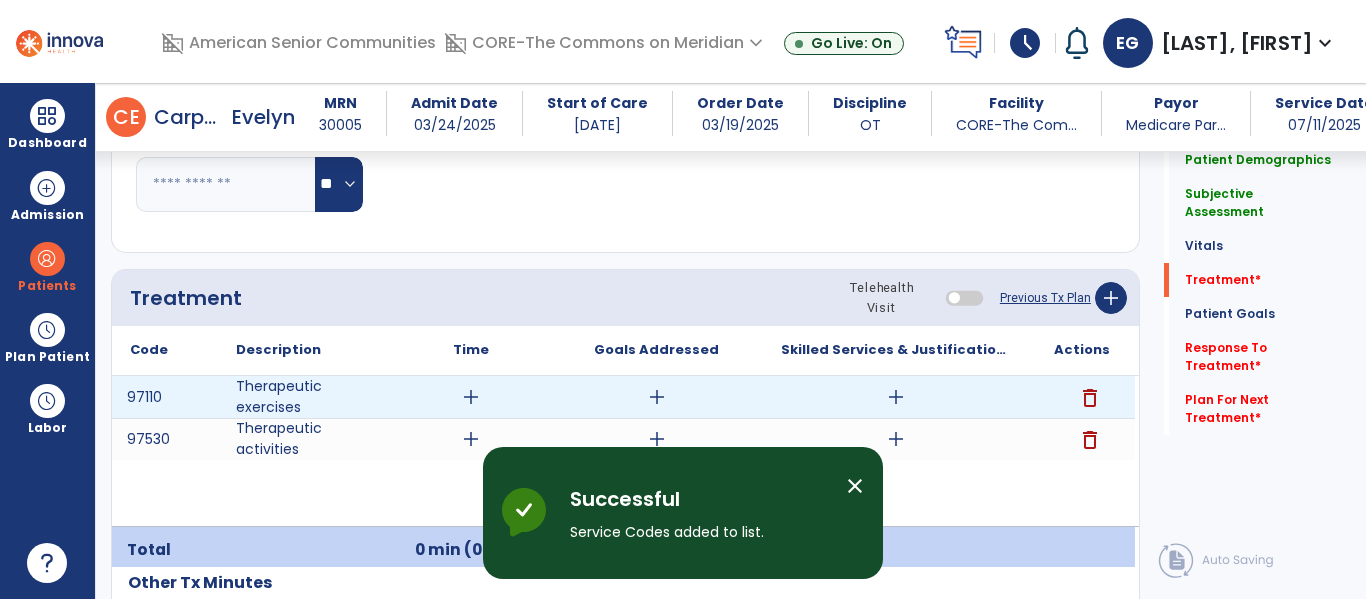 click on "add" at bounding box center [657, 397] 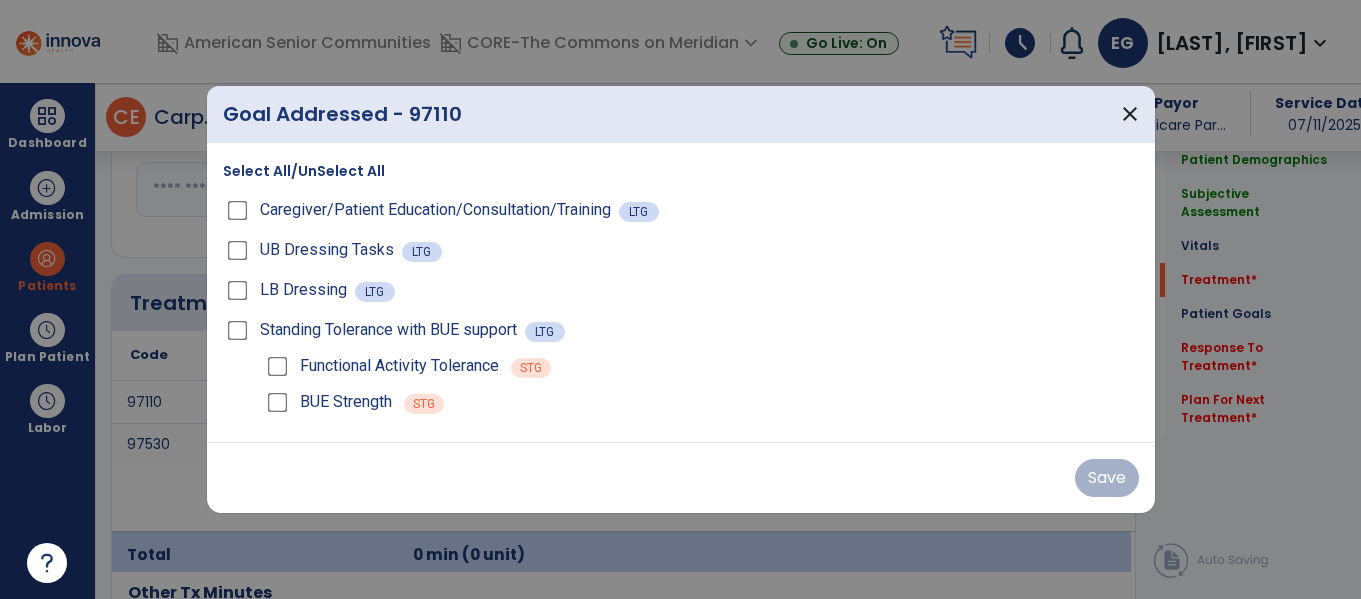 scroll, scrollTop: 1100, scrollLeft: 0, axis: vertical 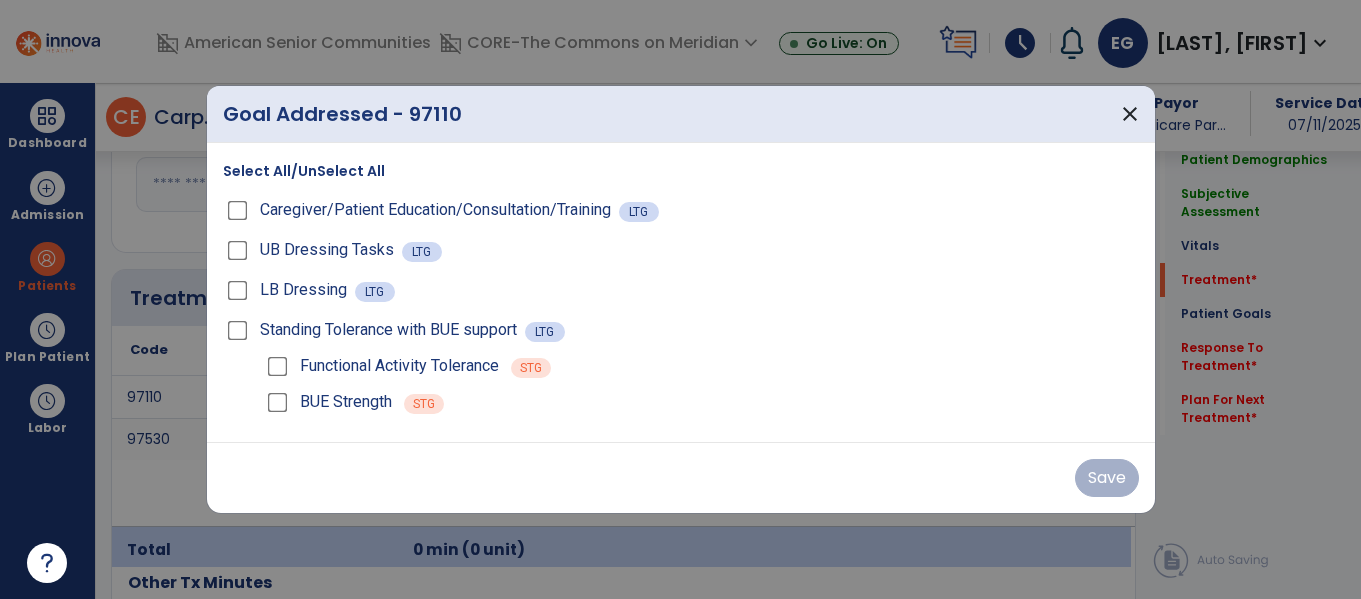 click on "Select All/UnSelect All" at bounding box center [304, 171] 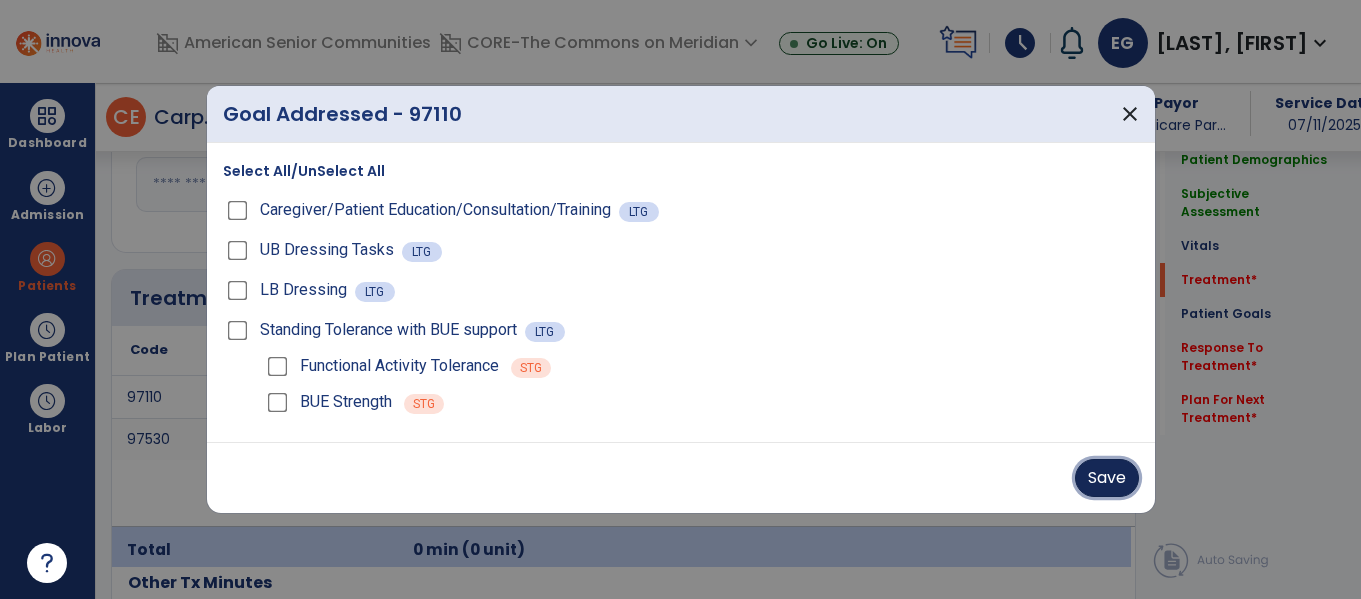 click on "Save" at bounding box center [1107, 478] 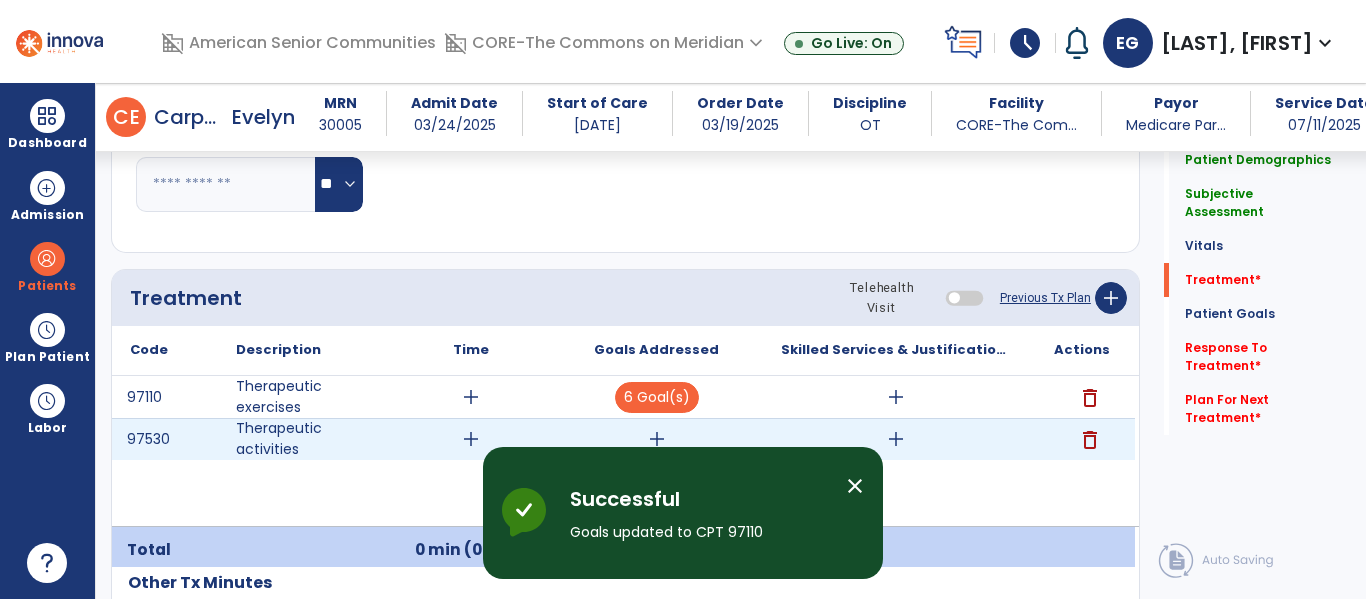 click on "add" at bounding box center (656, 439) 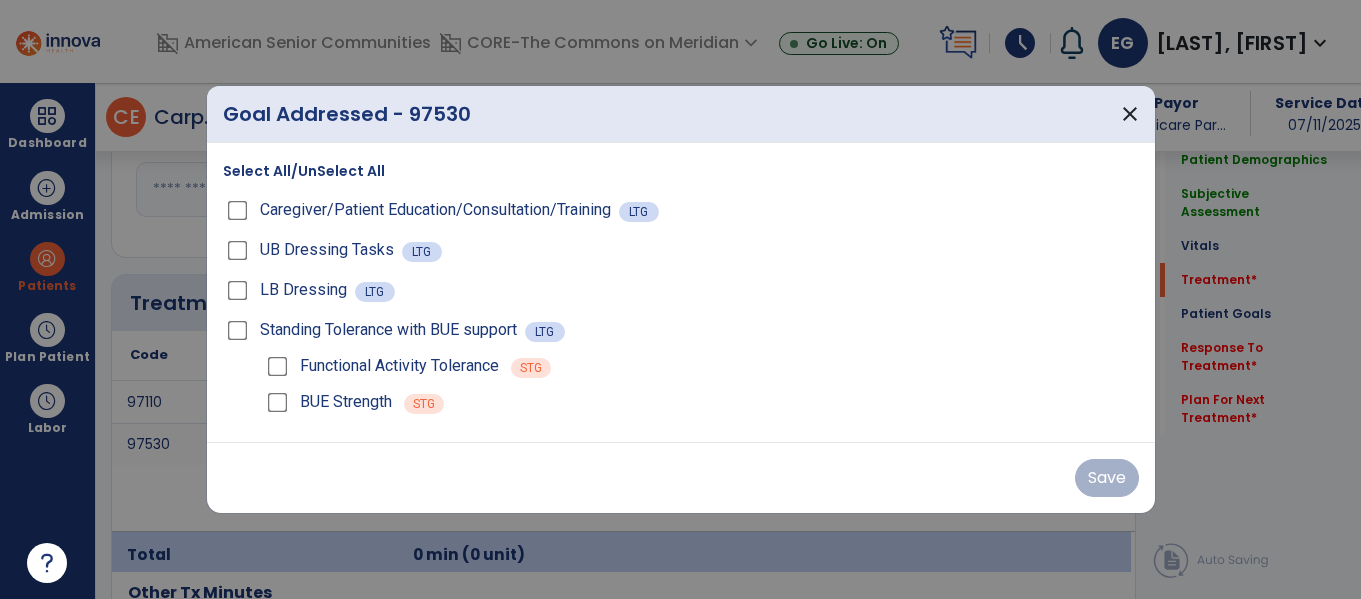 scroll, scrollTop: 1100, scrollLeft: 0, axis: vertical 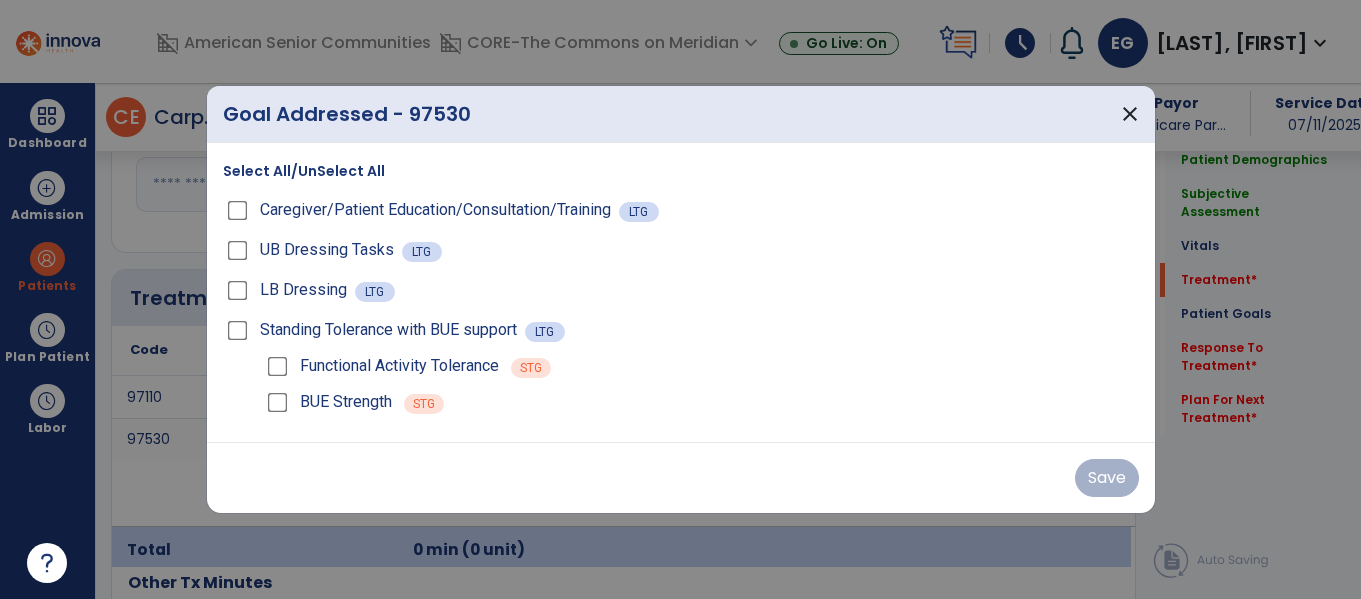 click on "Select All/UnSelect All" at bounding box center (304, 171) 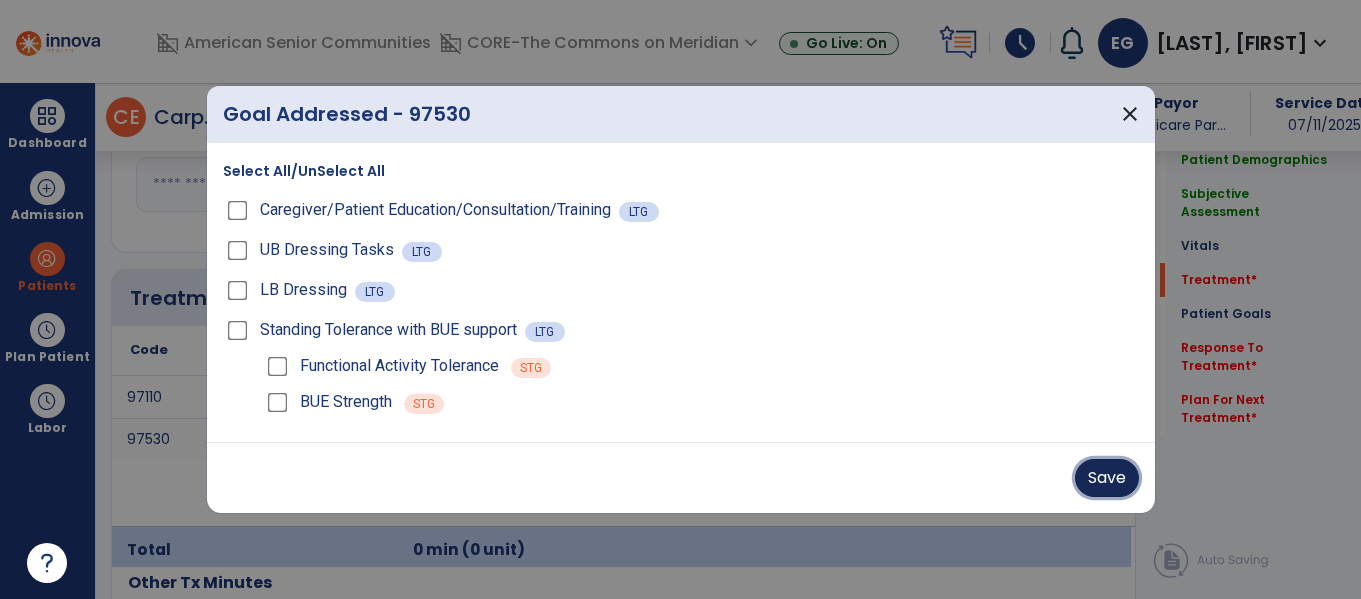 click on "Save" at bounding box center (1107, 478) 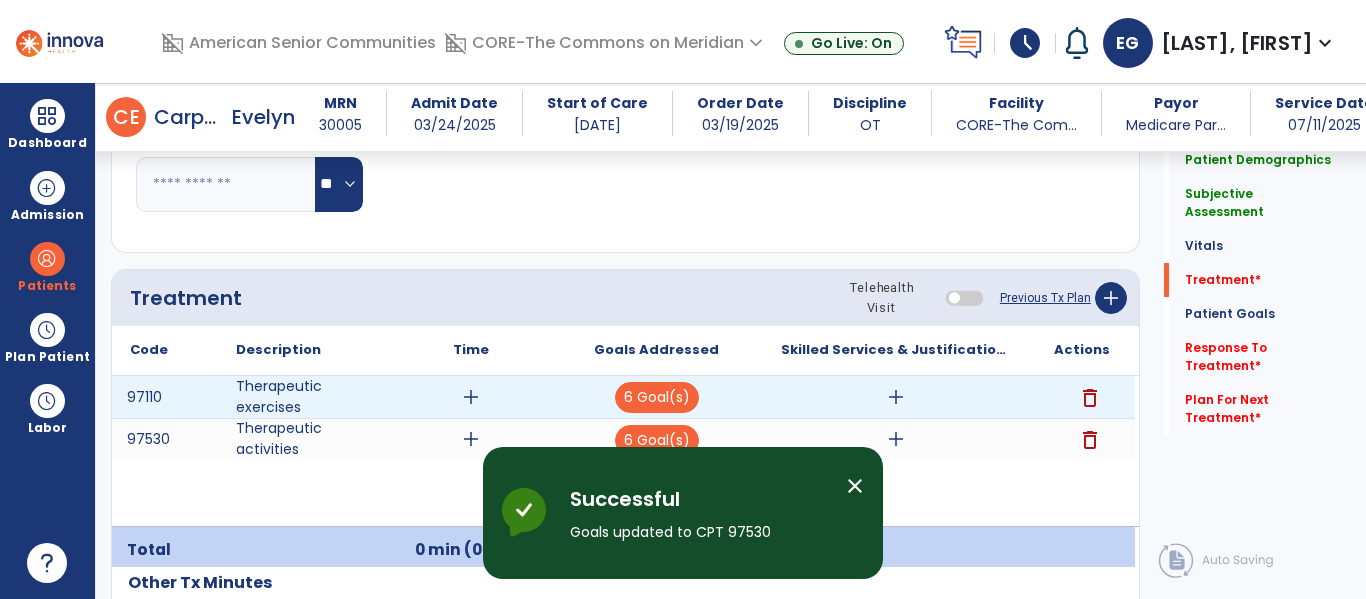 click on "add" at bounding box center [896, 397] 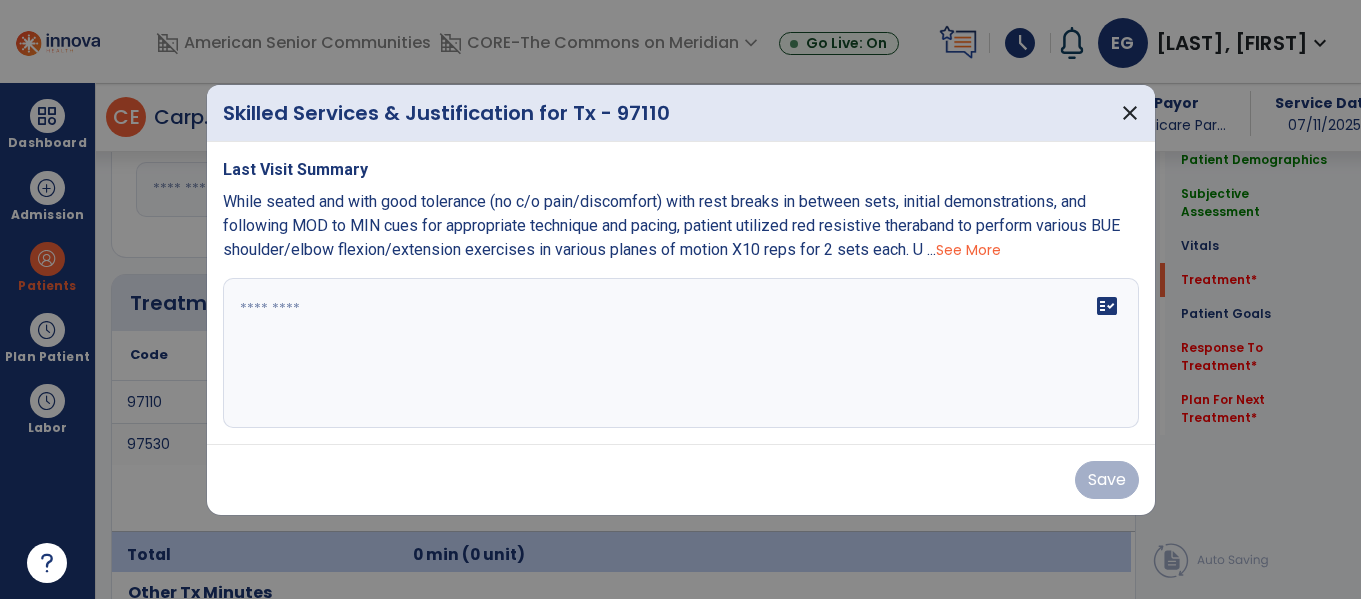 scroll, scrollTop: 1100, scrollLeft: 0, axis: vertical 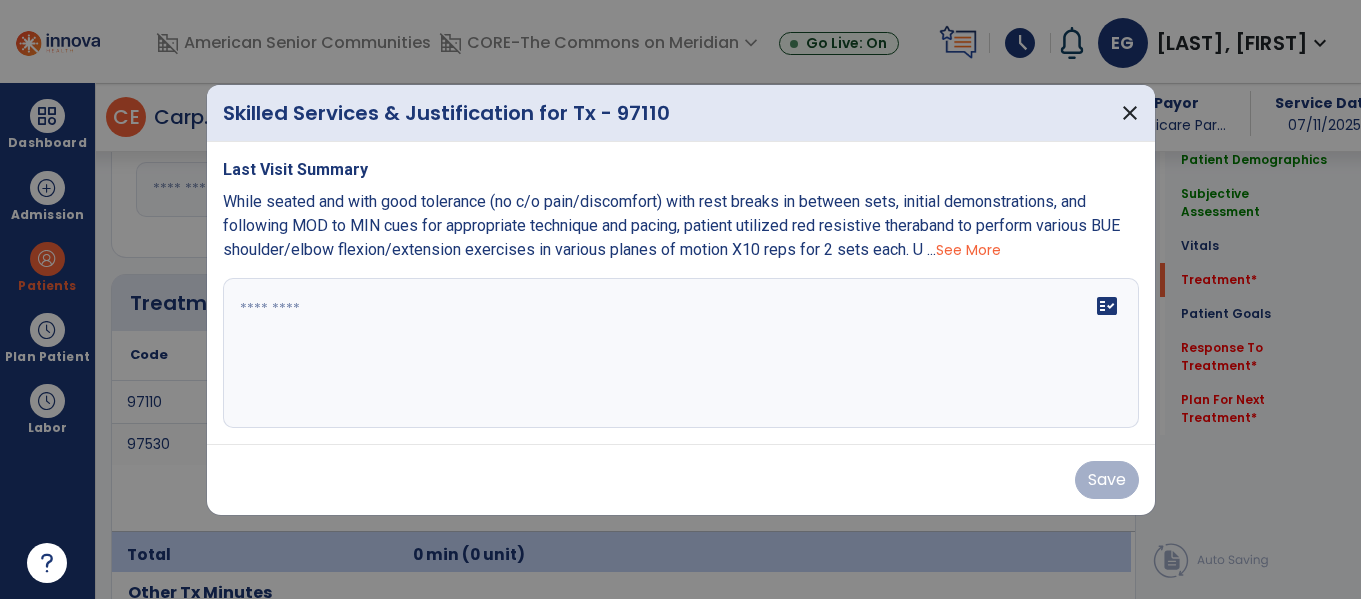 click at bounding box center [681, 353] 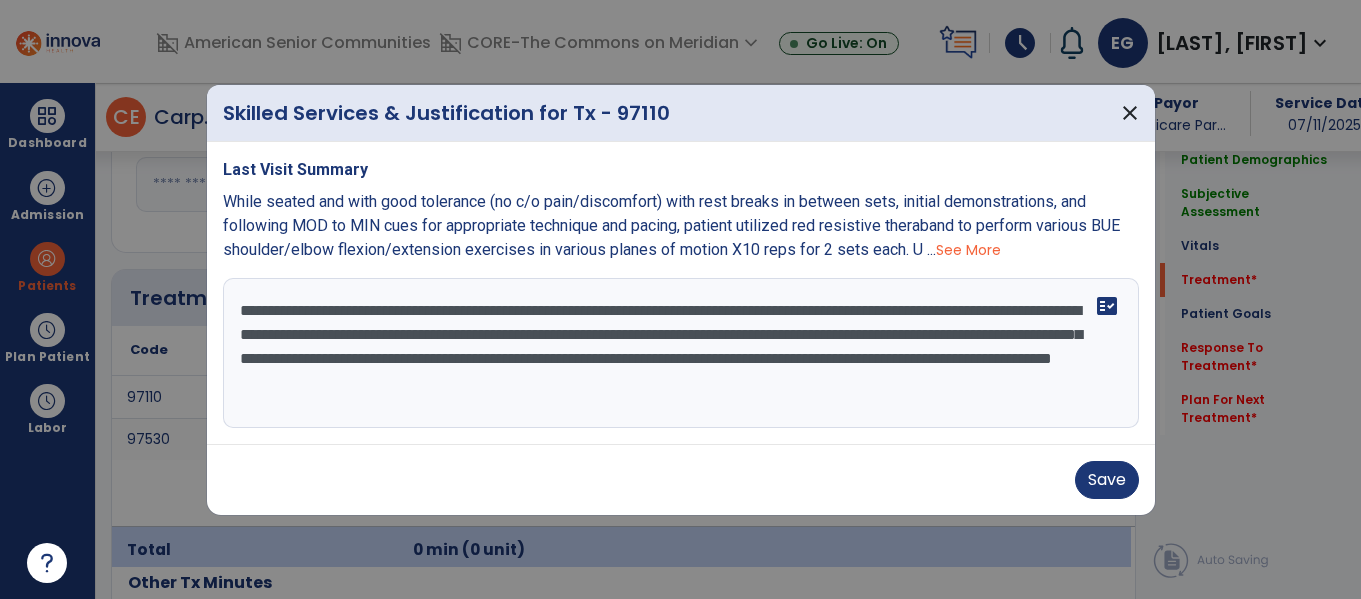 drag, startPoint x: 748, startPoint y: 309, endPoint x: 765, endPoint y: 309, distance: 17 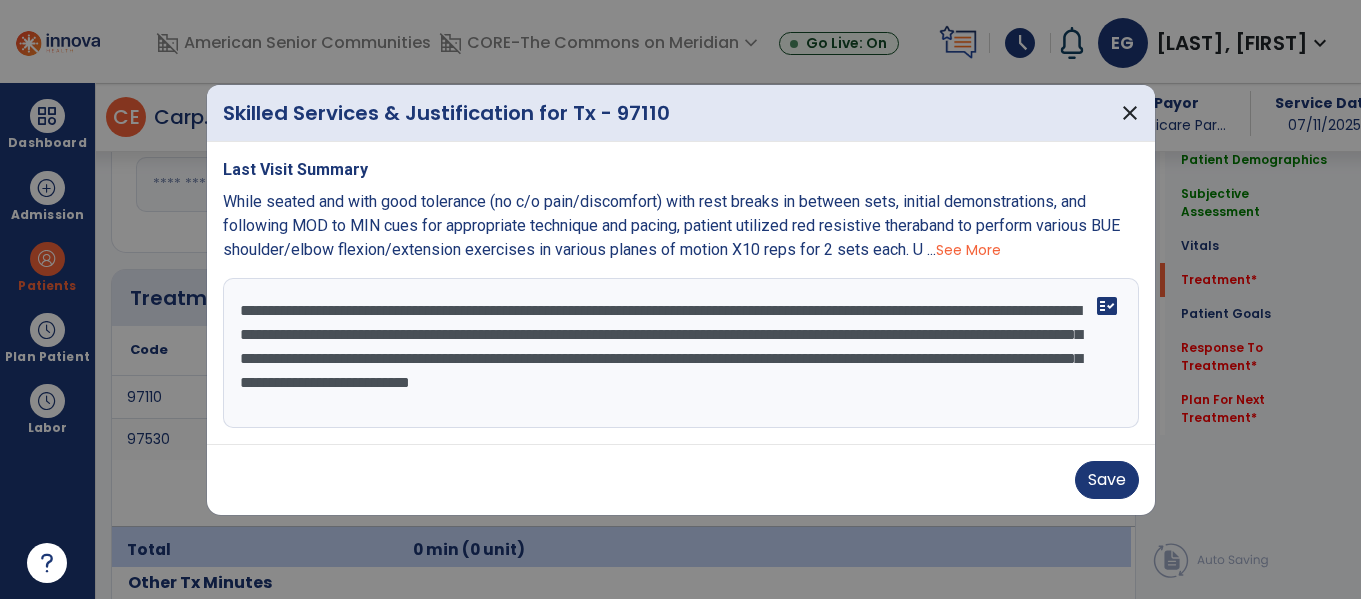 drag, startPoint x: 974, startPoint y: 356, endPoint x: 424, endPoint y: 380, distance: 550.5234 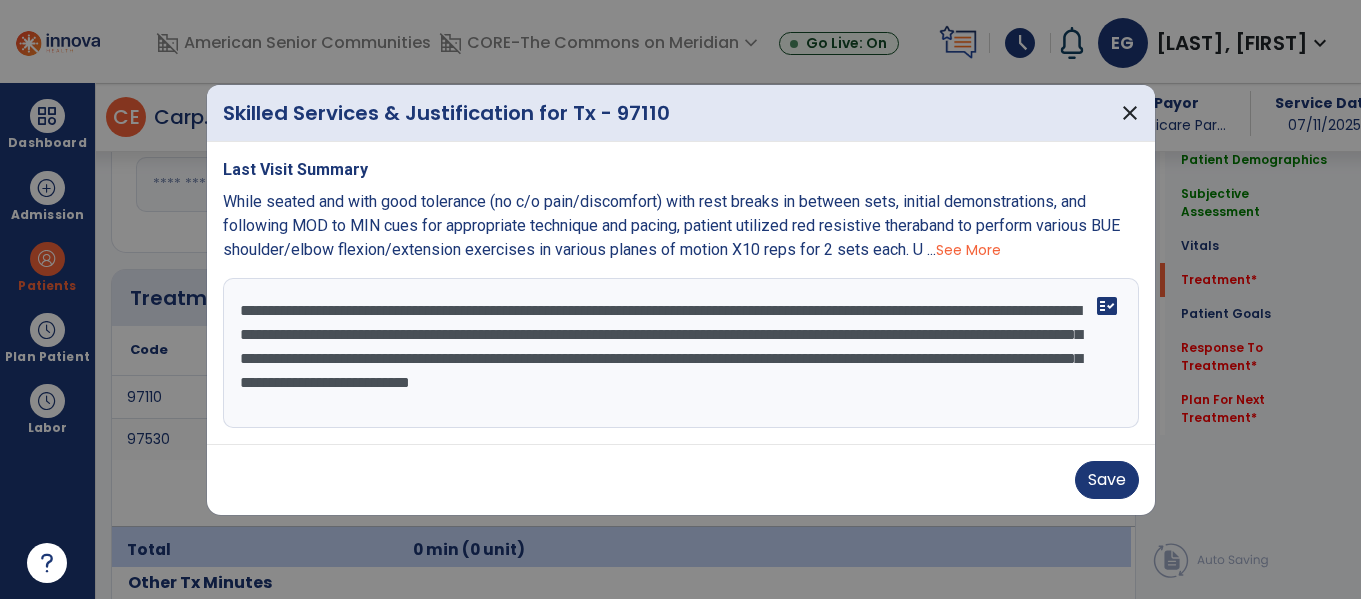 click on "**********" at bounding box center (681, 353) 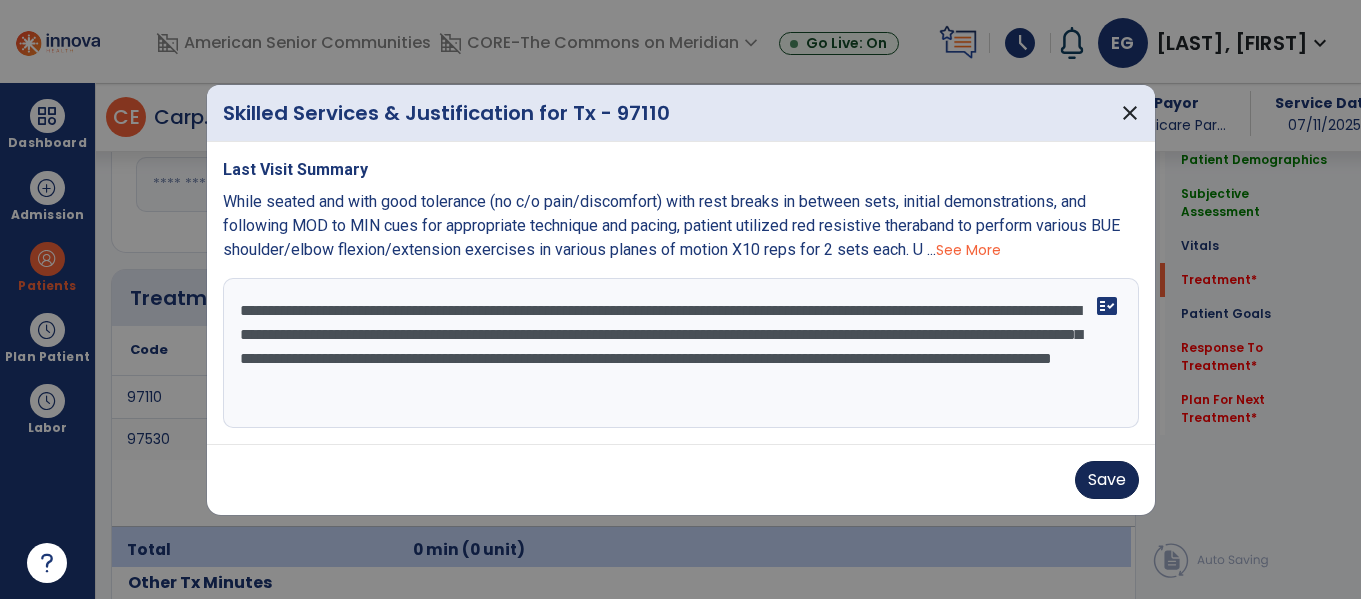 type on "**********" 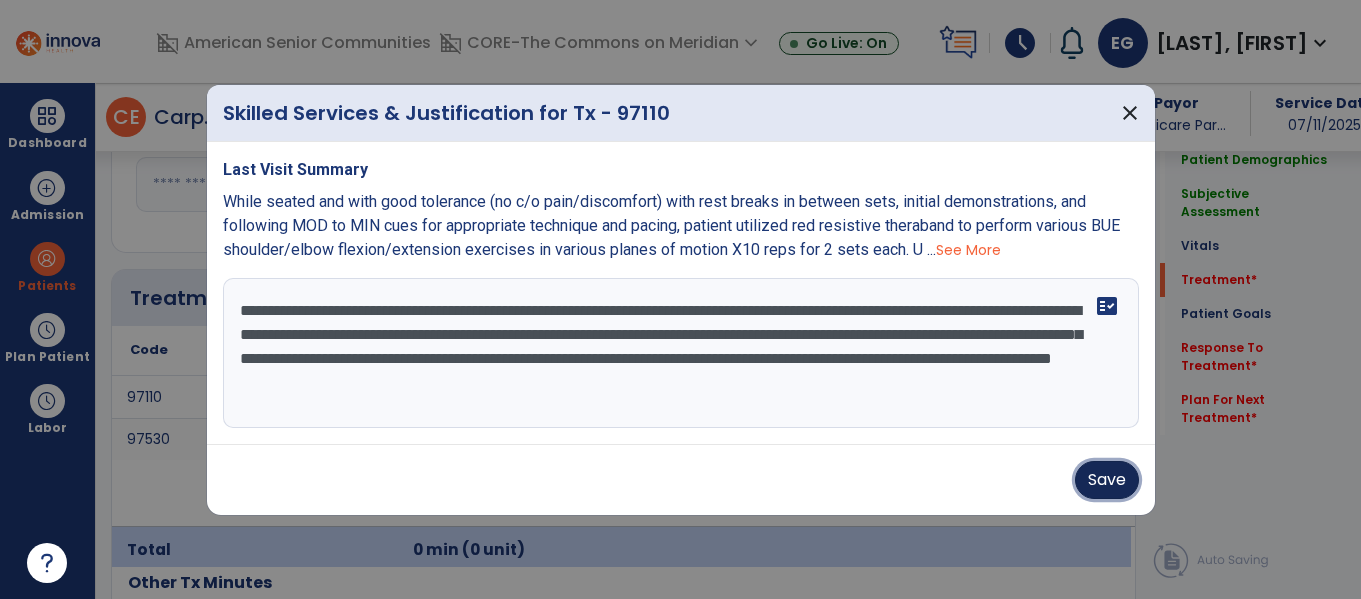 drag, startPoint x: 1108, startPoint y: 482, endPoint x: 1088, endPoint y: 486, distance: 20.396078 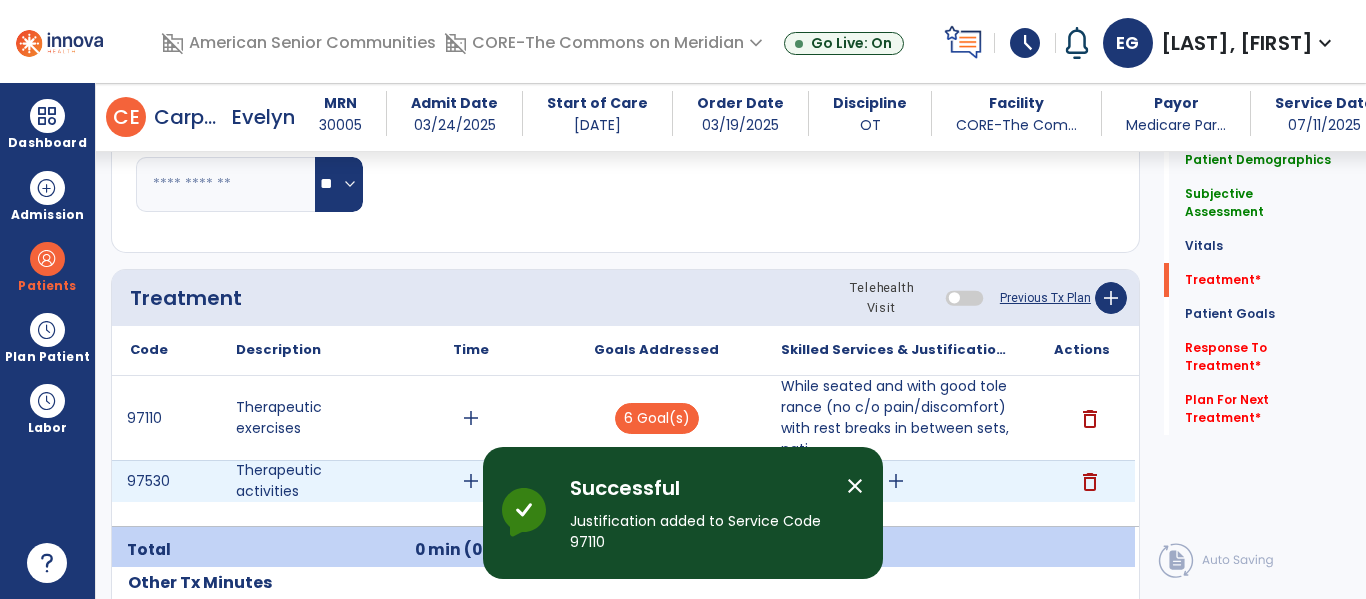 click on "add" at bounding box center (896, 481) 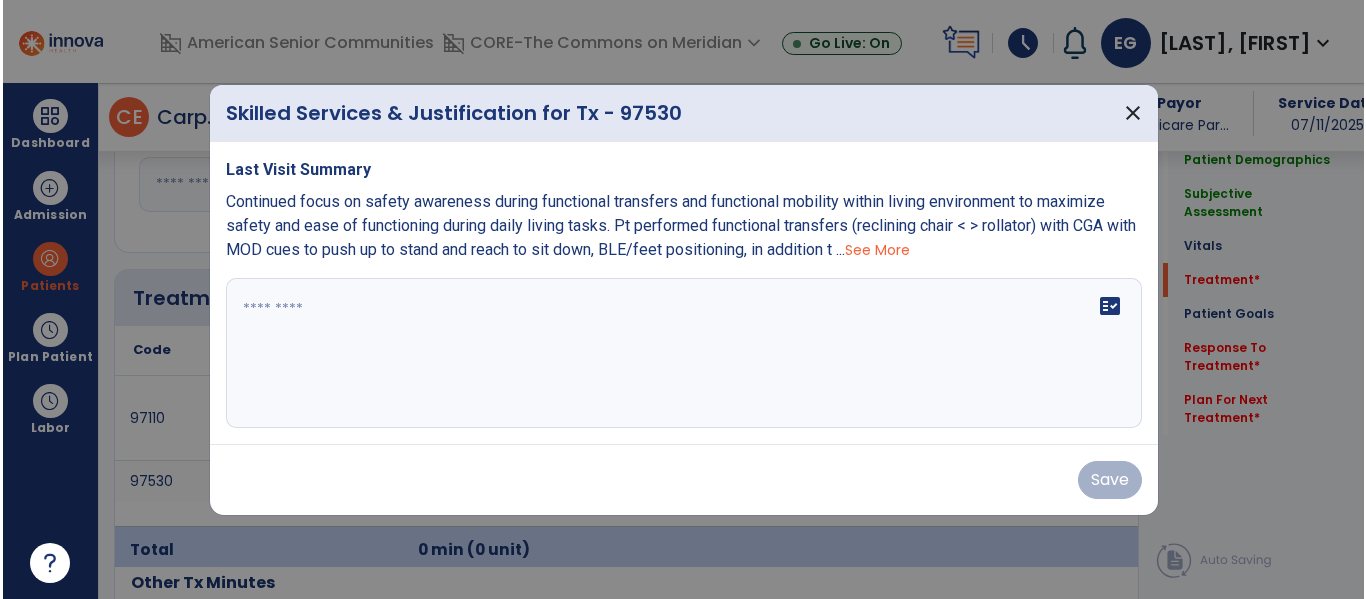 scroll, scrollTop: 1100, scrollLeft: 0, axis: vertical 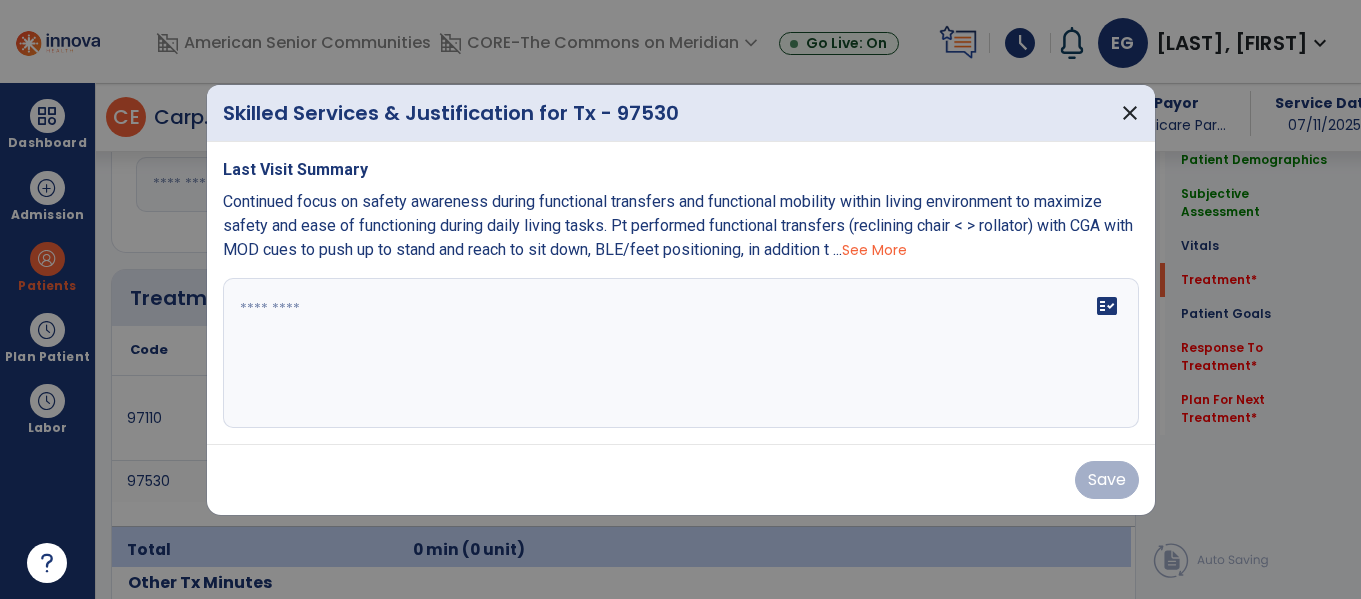 click on "Continued focus on safety awareness during functional transfers and functional mobility within living environment to maximize safety and ease of functioning during daily living tasks. Pt performed functional transfers (reclining chair < > rollator) with CGA with MOD cues to push up to stand and reach to sit down, BLE/feet positioning, in addition t ...  See More" at bounding box center [681, 226] 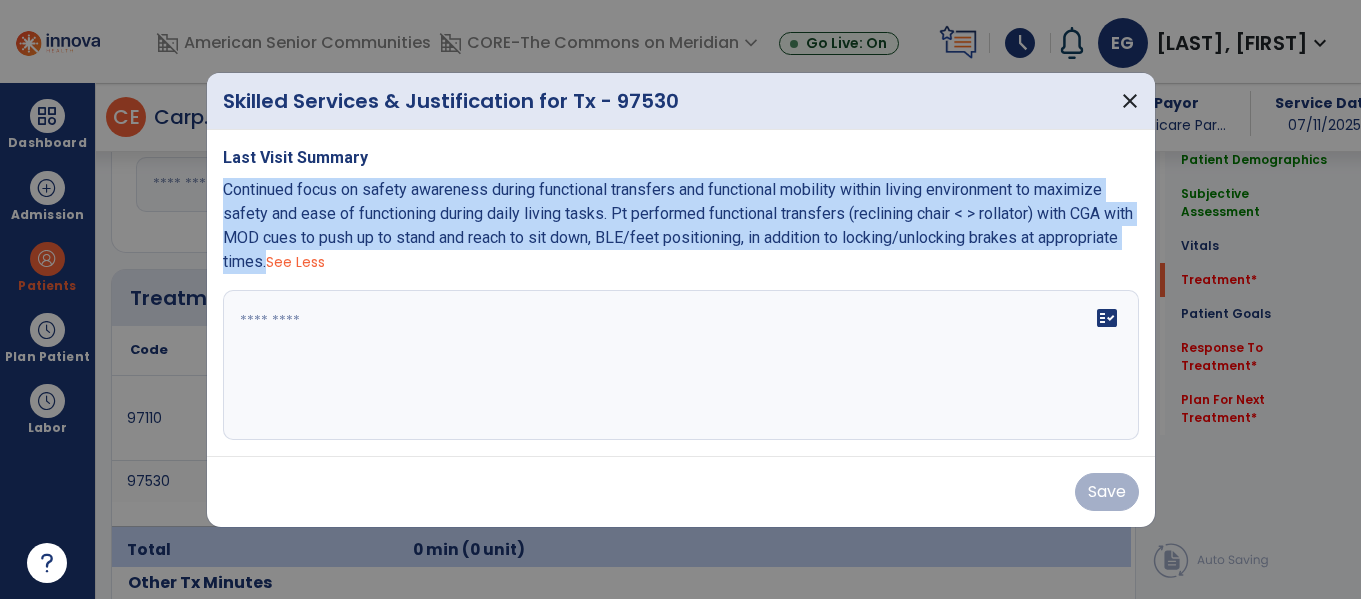 drag, startPoint x: 211, startPoint y: 180, endPoint x: 352, endPoint y: 258, distance: 161.13658 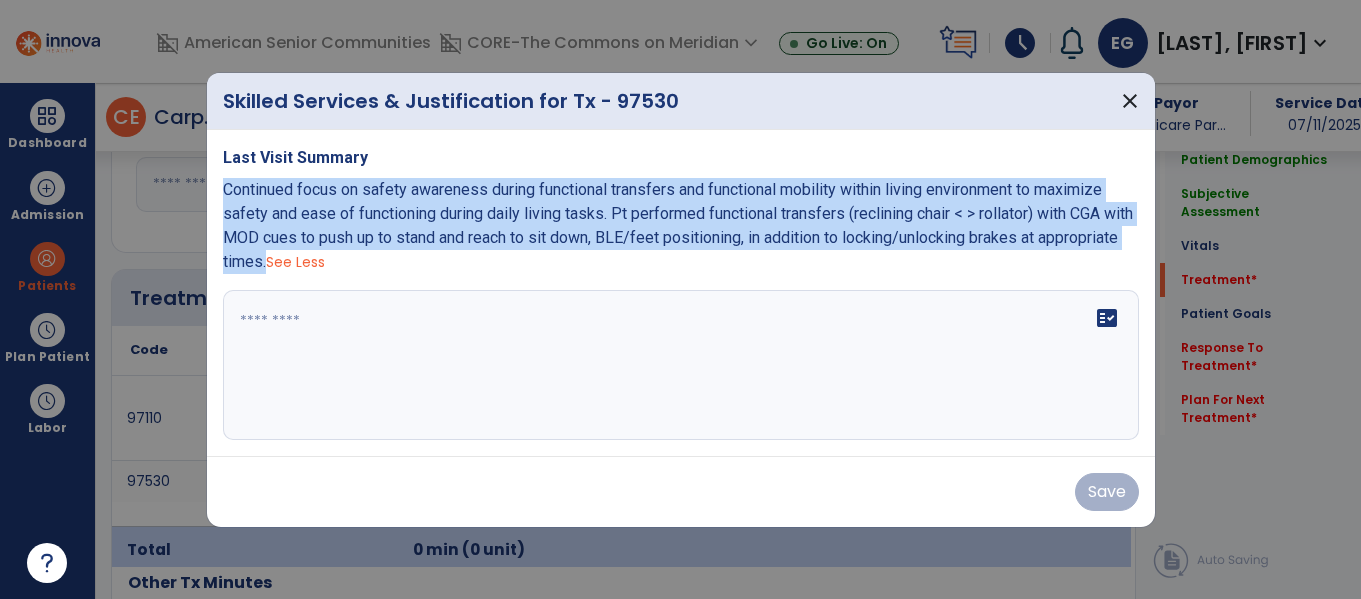 click on "Last Visit Summary Continued focus on safety awareness during functional transfers and functional mobility within living environment to maximize safety and ease of functioning during daily living tasks. Pt performed functional transfers (reclining chair < > rollator) with CGA with MOD cues to push up to stand and reach to sit down, BLE/feet positioning, in addition to locking/unlocking brakes at appropriate times.   See Less   fact_check" at bounding box center (681, 293) 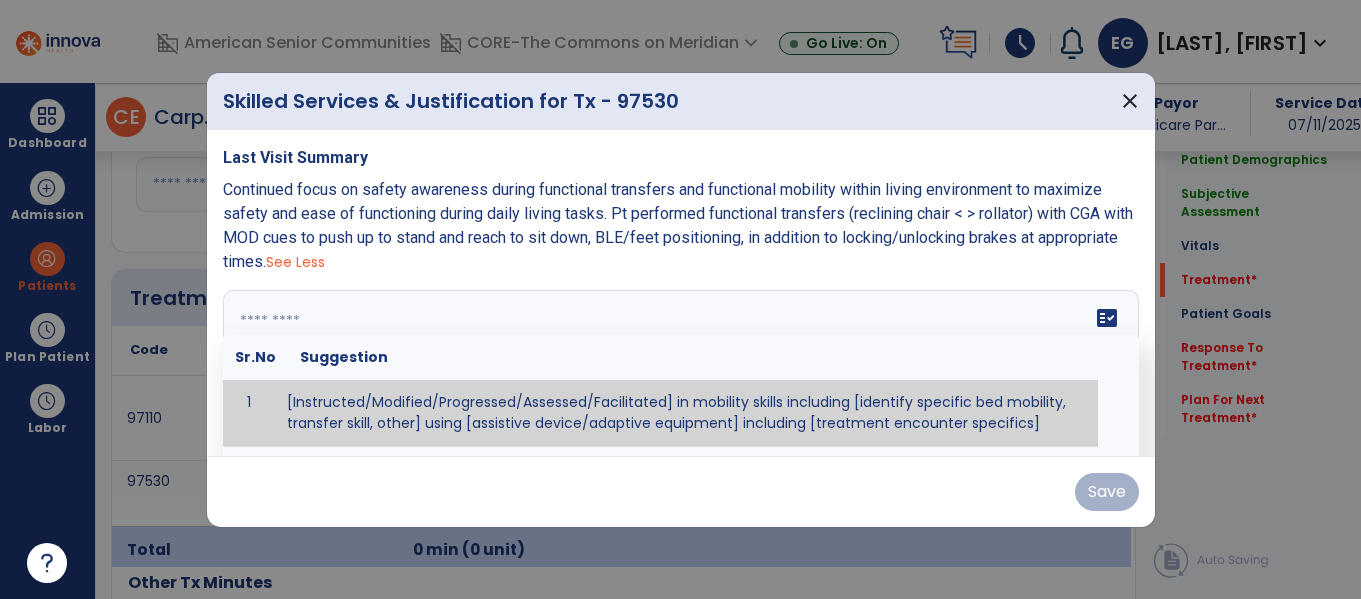 click on "fact_check  Sr.No Suggestion 1 [Instructed/Modified/Progressed/Assessed/Facilitated] in mobility skills including [identify specific bed mobility, transfer skill, other] using [assistive device/adaptive equipment] including [treatment encounter specifics]" at bounding box center (681, 365) 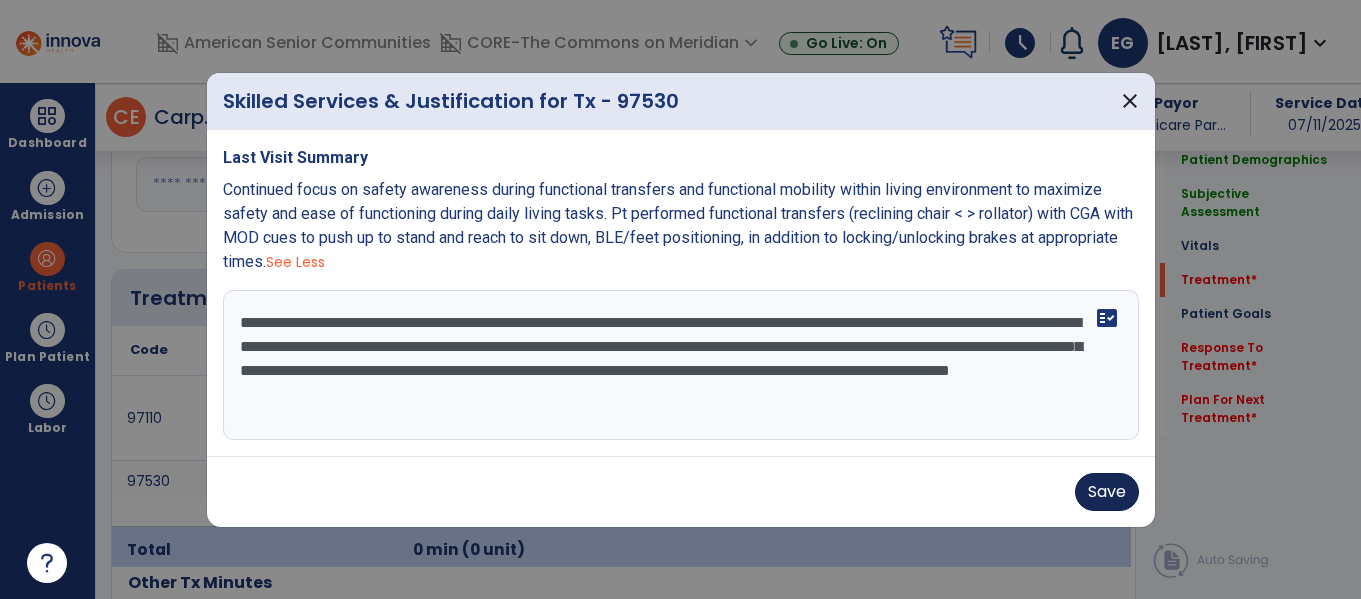 type on "**********" 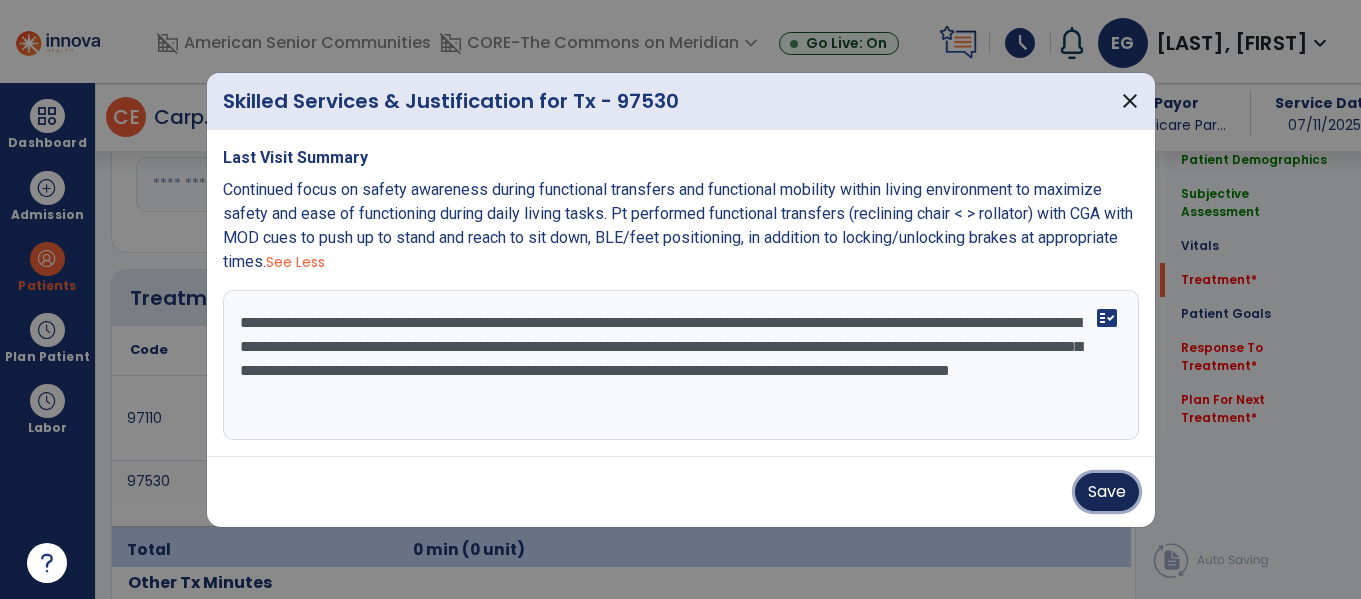 click on "Save" at bounding box center [1107, 492] 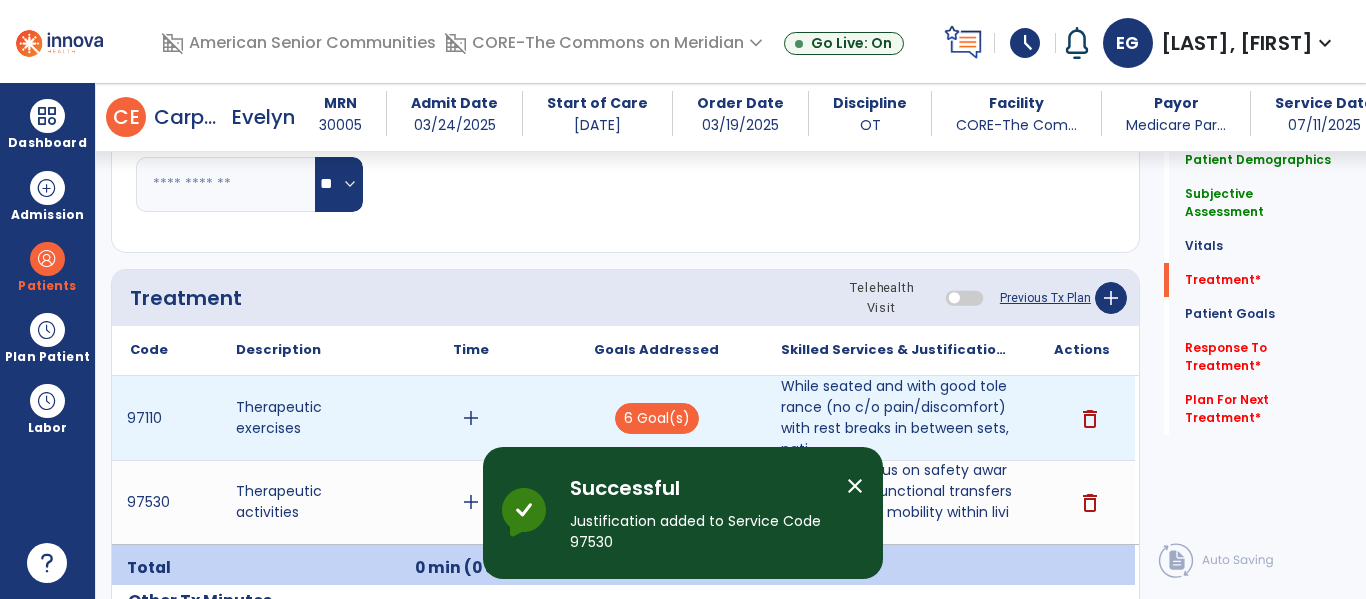 click on "add" at bounding box center [471, 418] 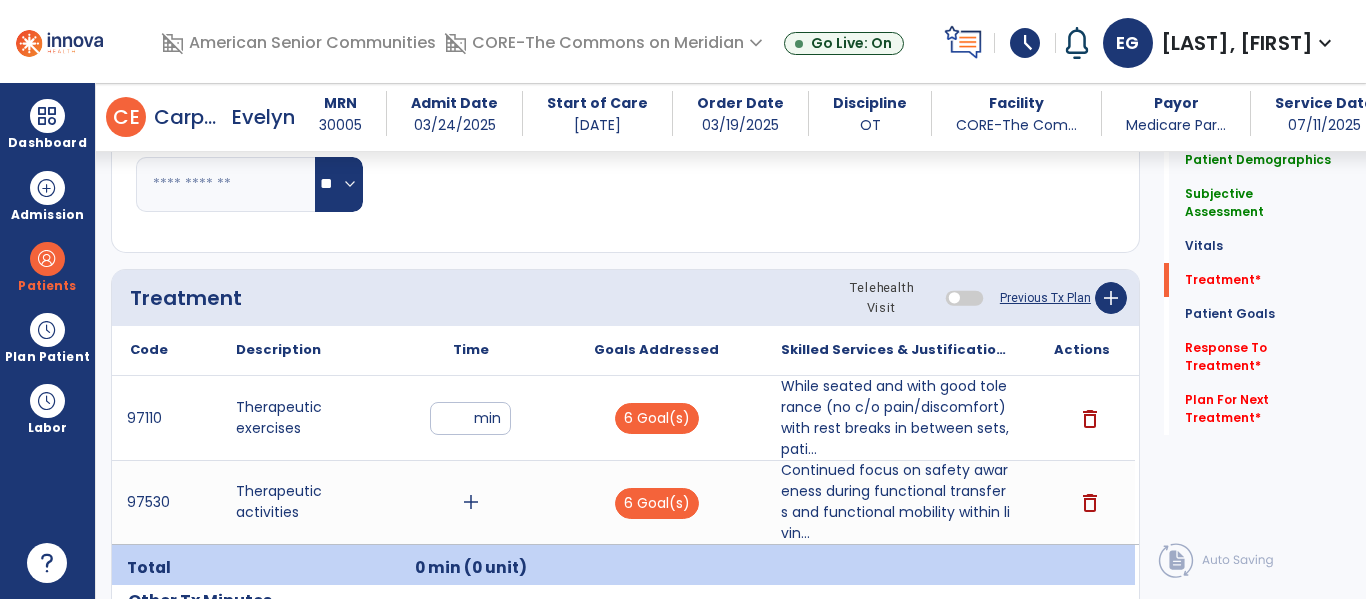 type on "*" 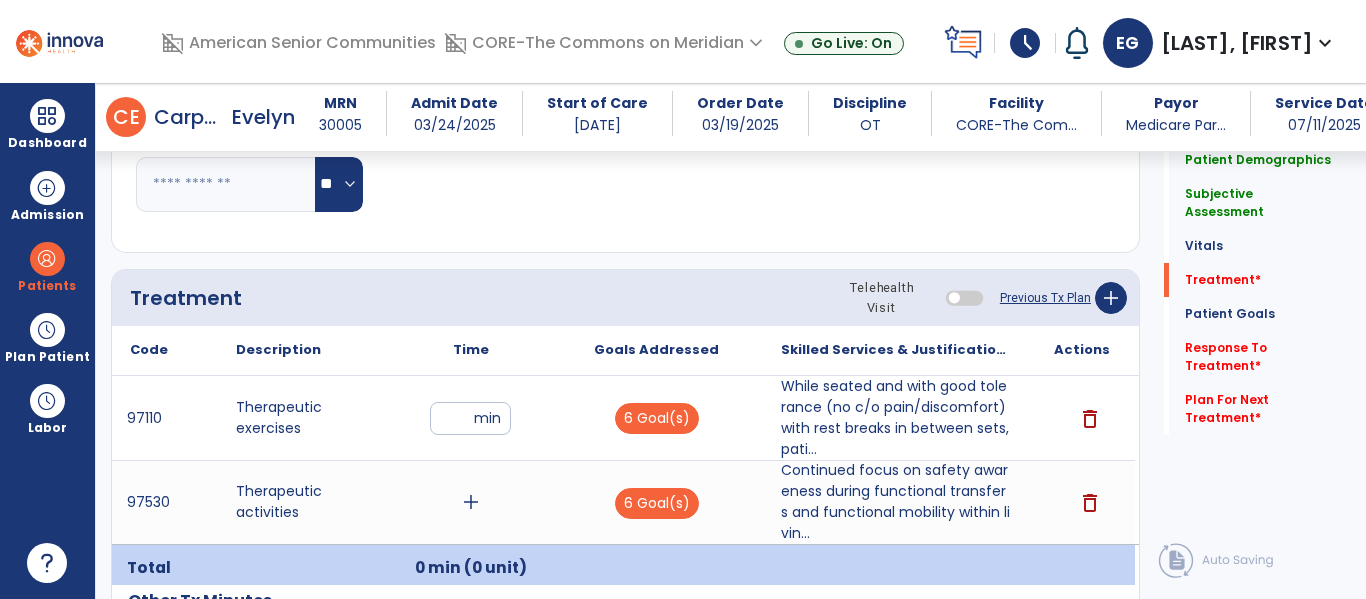 type on "**" 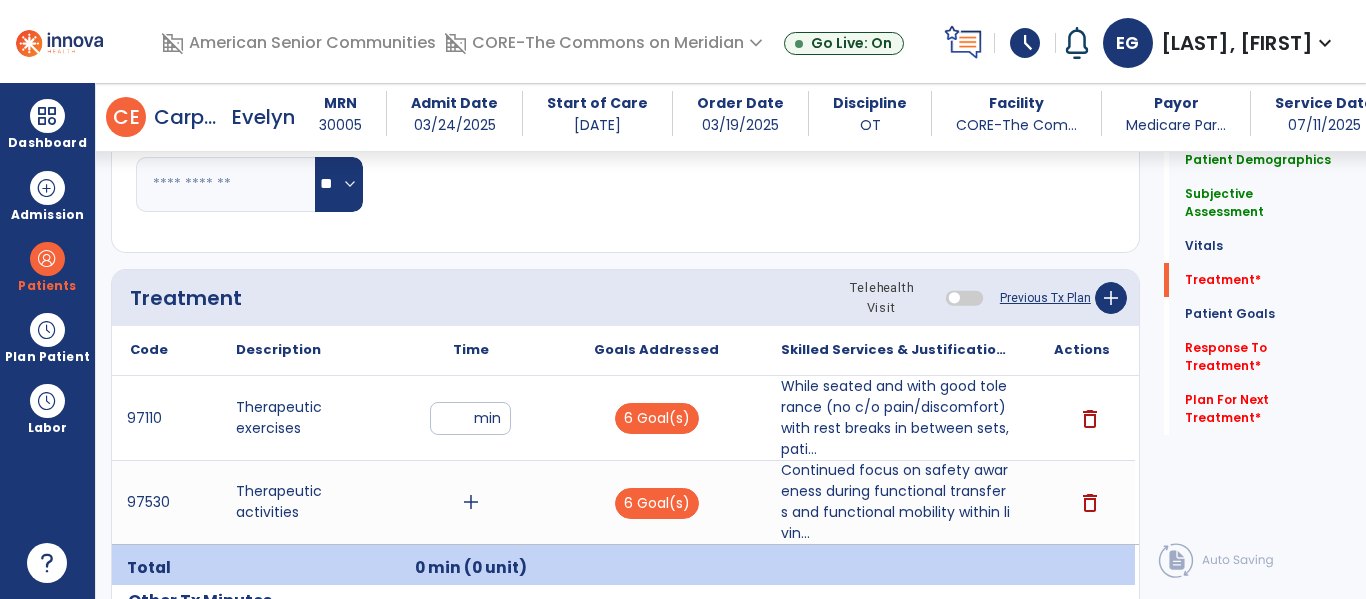 click on "Patient Demographics  Medical Diagnosis   Treatment Diagnosis   Precautions   Contraindications
Code
Description
Pdpm Clinical Category
F03.90" 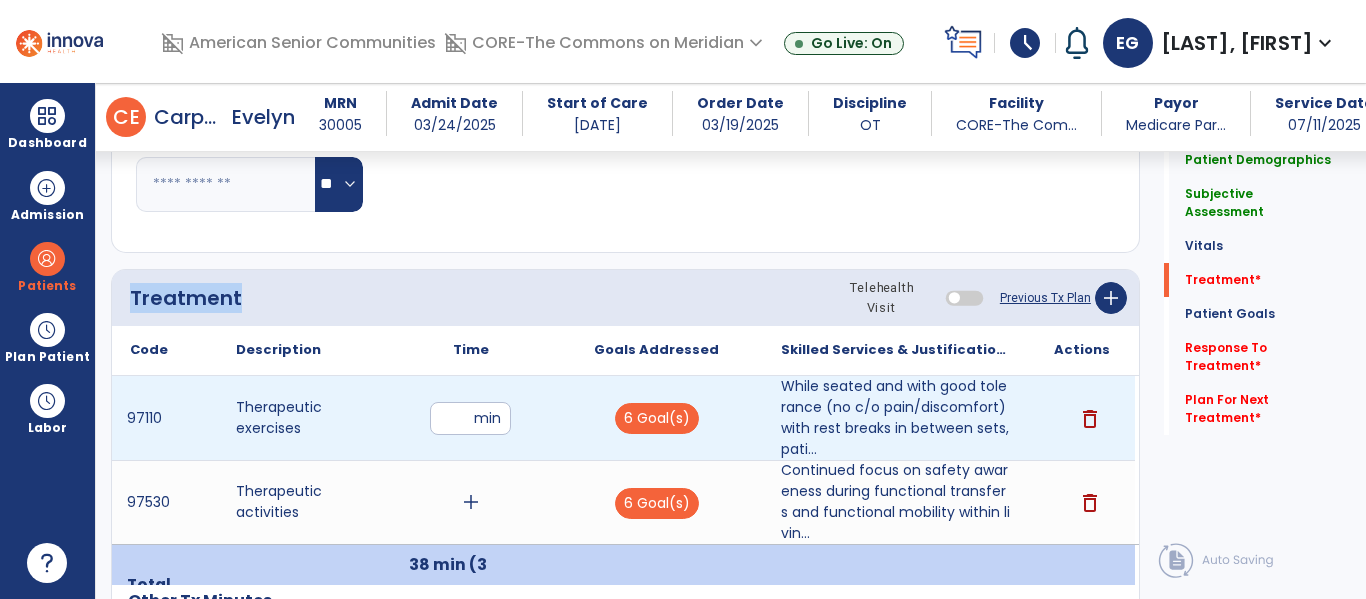 click on "**" at bounding box center [470, 418] 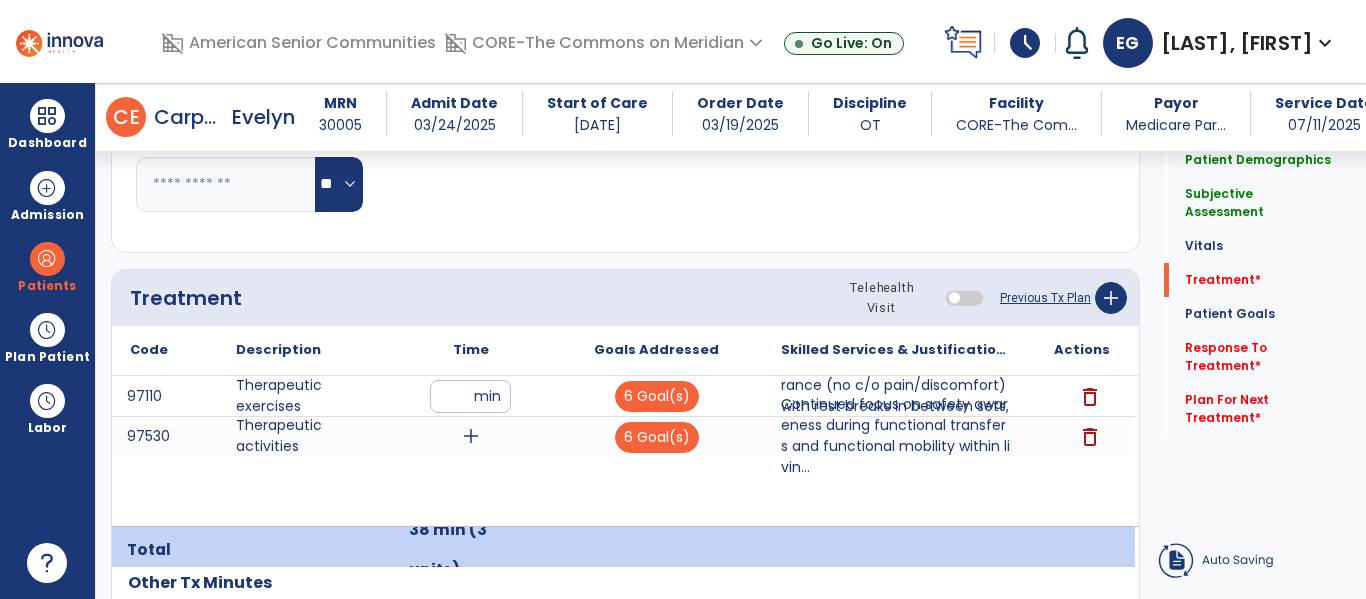 click on "97110  Therapeutic exercises  ** min  6 Goal(s)  While seated and with good tolerance (no c/o pain/discomfort) with rest breaks in between sets, pati...  delete 97530  Therapeutic activities  add  6 Goal(s)  Continued focus on safety awareness during functional transfers and functional mobility within livin...   Continued focus on safety awareness during functional transfers and functional mobility within living environment to maximize safety and ease of functioning during daily living tasks. Pt performed functional transfers (reclining chair < > rollator) with CGA with MOD cues to push up to stand and reach to sit down, BLE/feet positioning, in addition to locking/unlocking brakes at appropriate times.  delete" at bounding box center [623, 451] 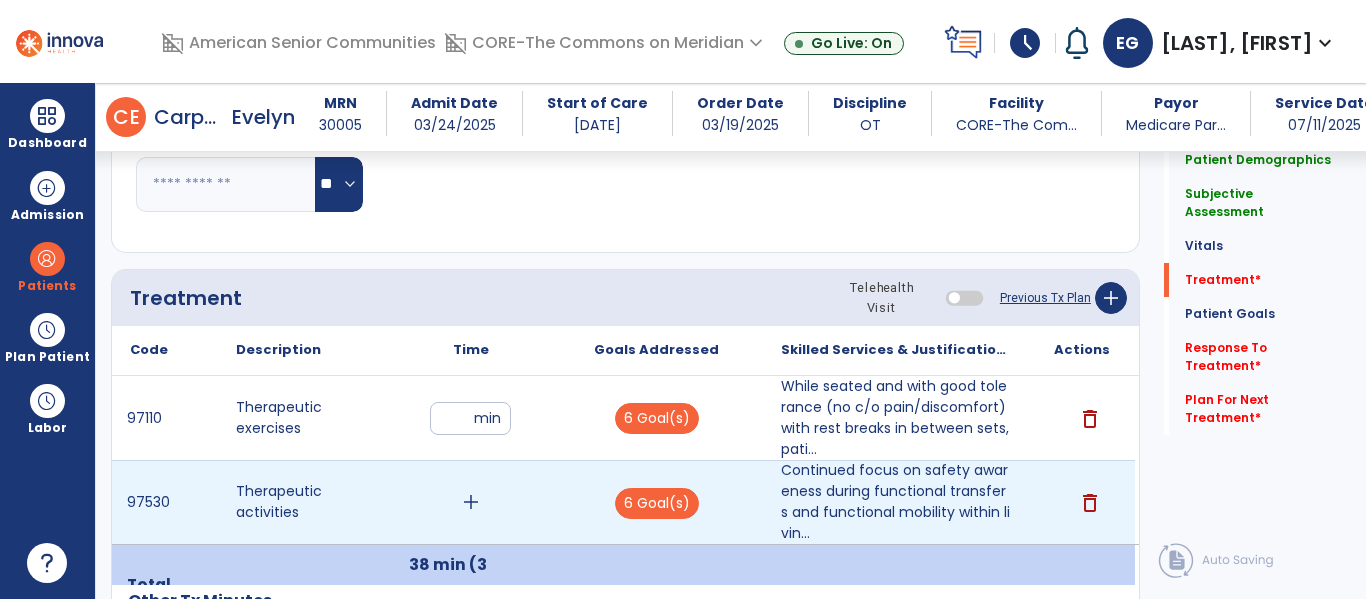 click on "add" at bounding box center [471, 502] 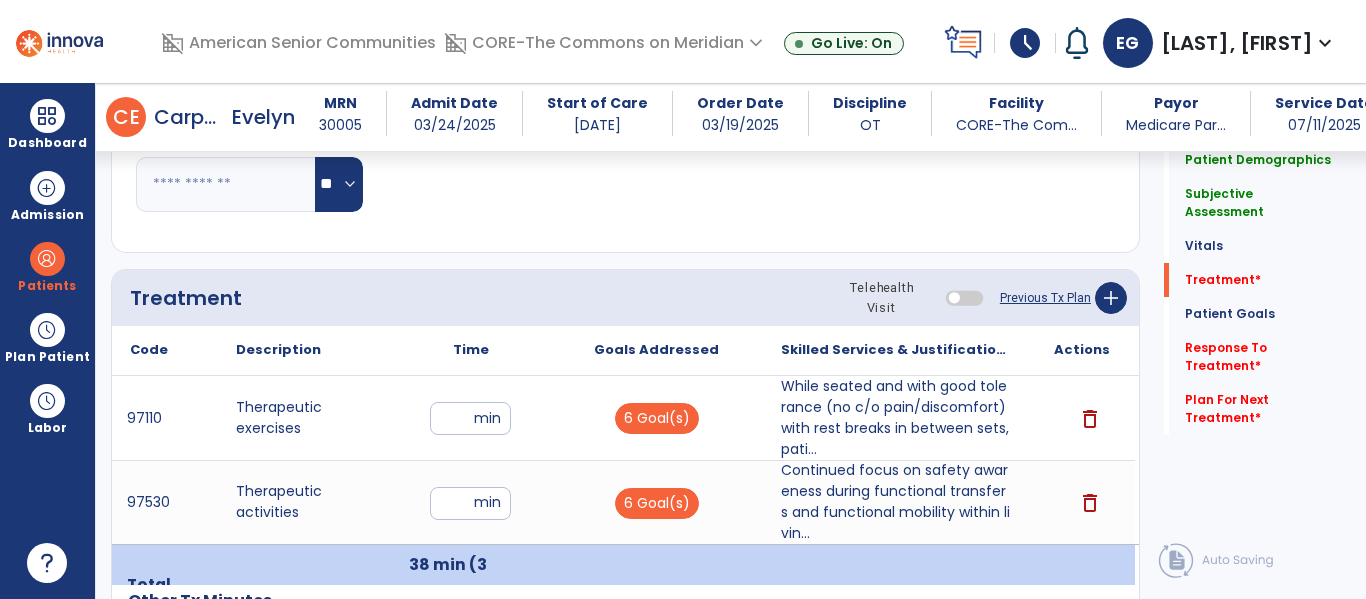 type on "**" 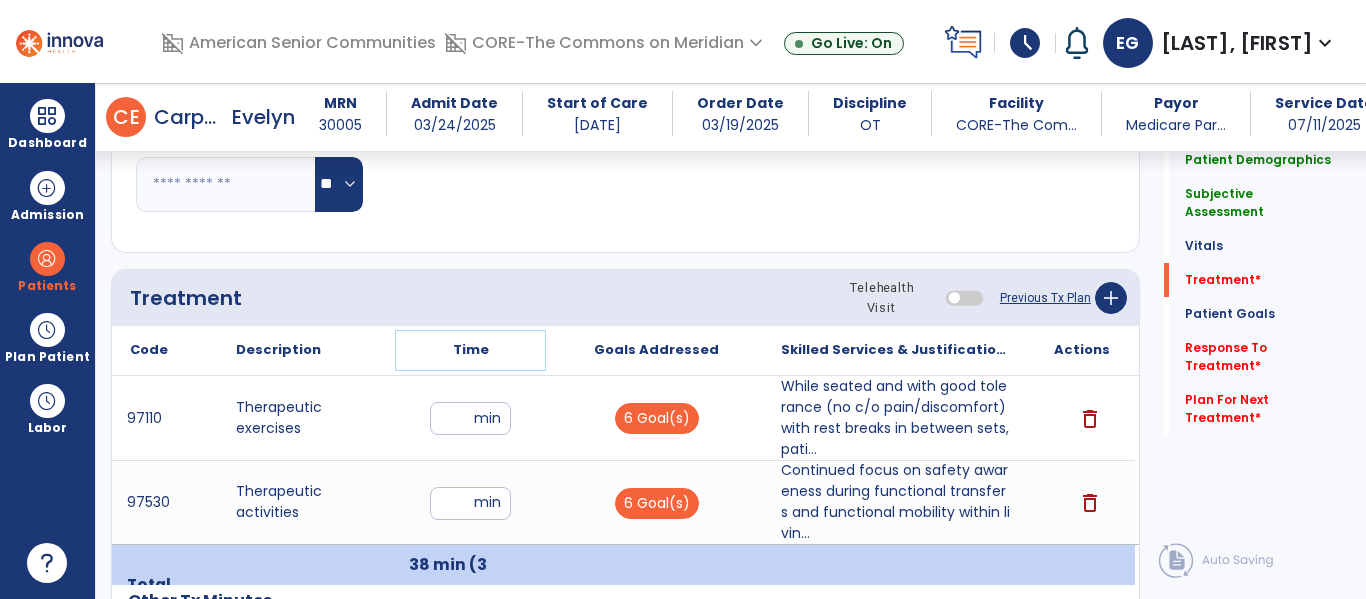 click on "Time" at bounding box center (470, 350) 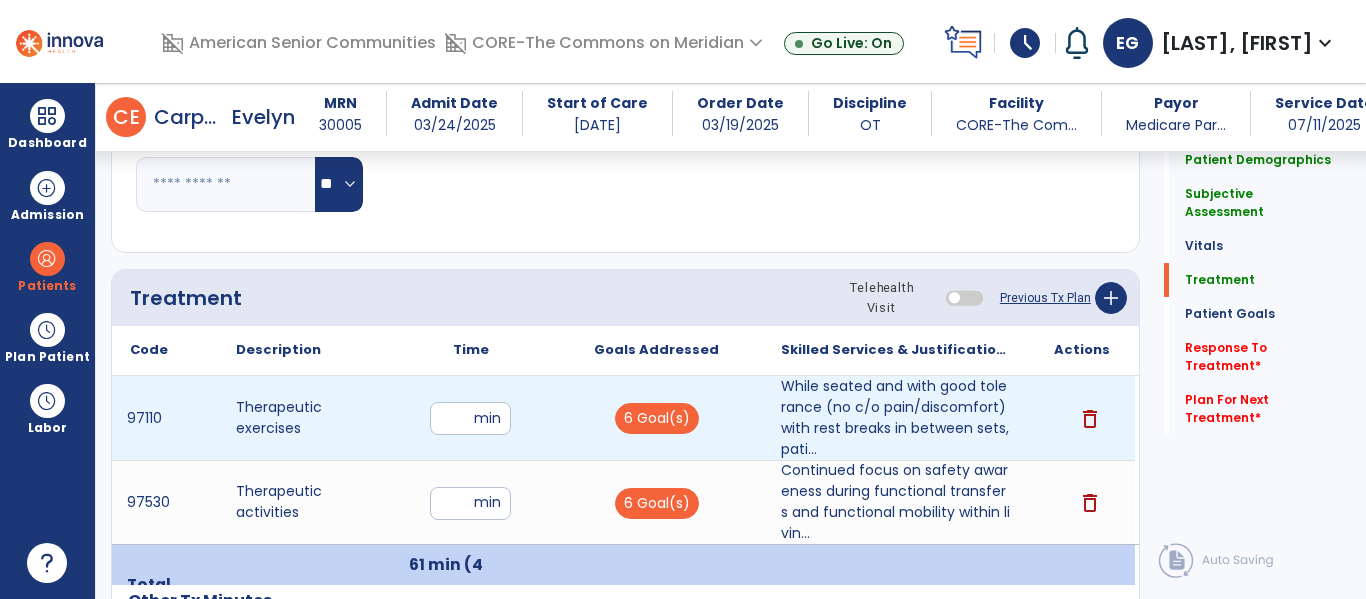 click on "**" at bounding box center (470, 418) 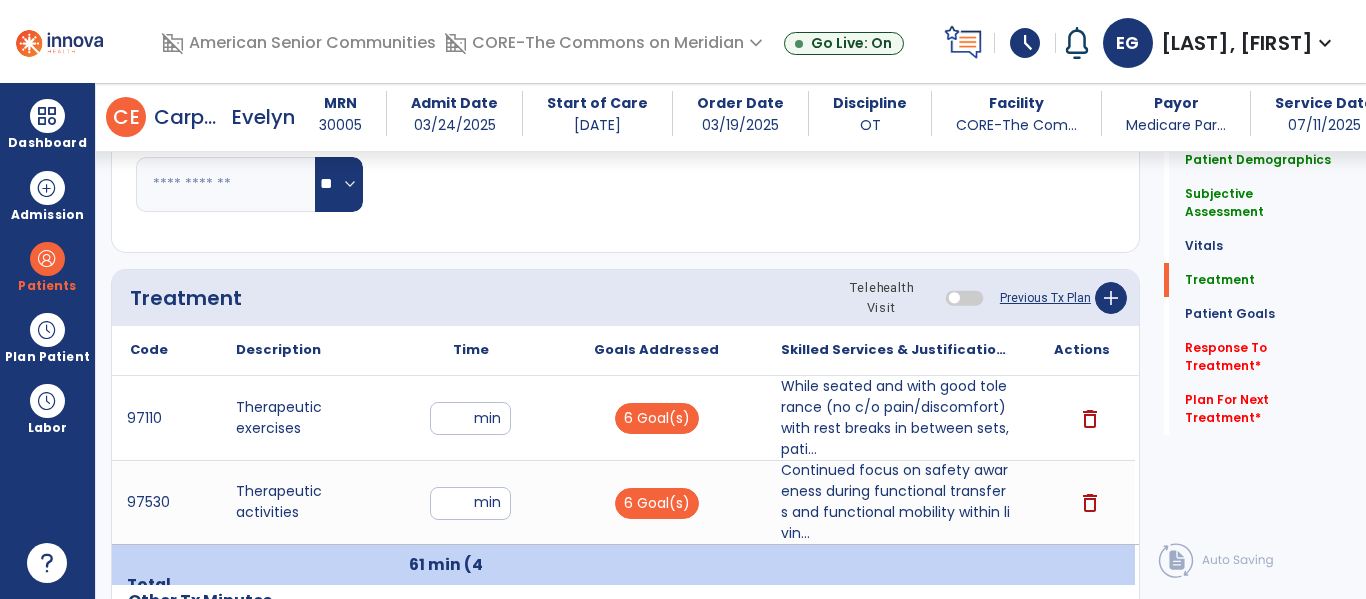 click on "Respiratory Rate  BPM Blood Pressure   SBP   DBP Temperature  ** ** Pulse Rate  BPM O2 Saturation  % Notes/Comments" 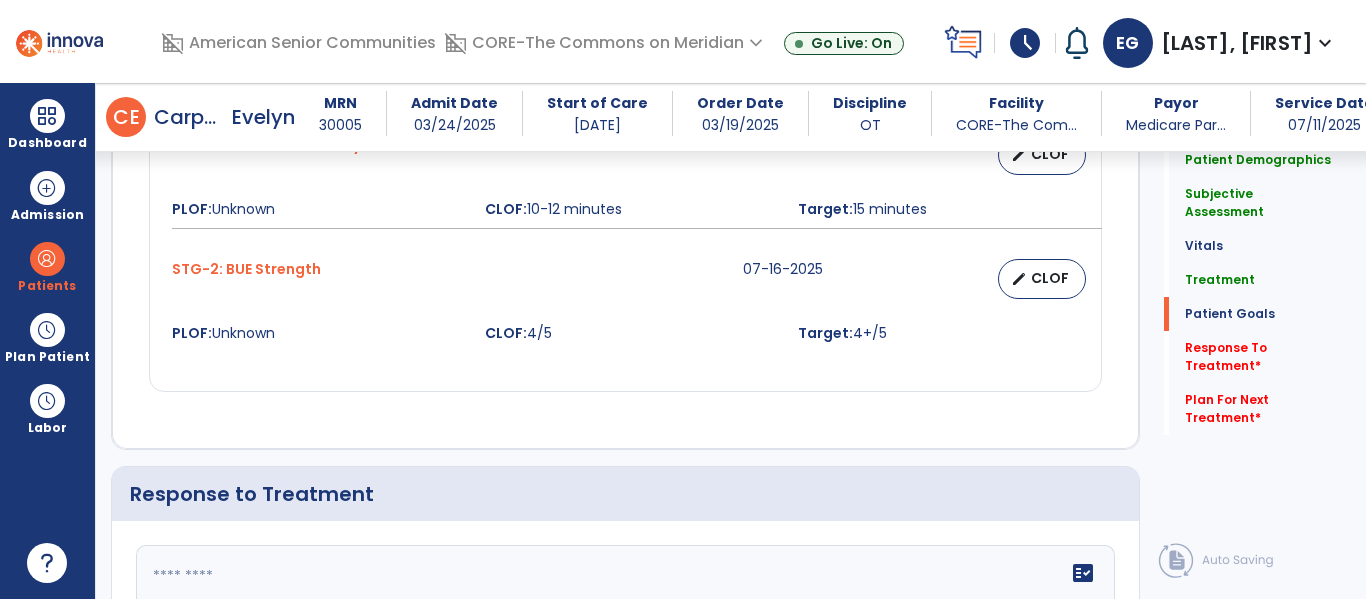 scroll, scrollTop: 2928, scrollLeft: 0, axis: vertical 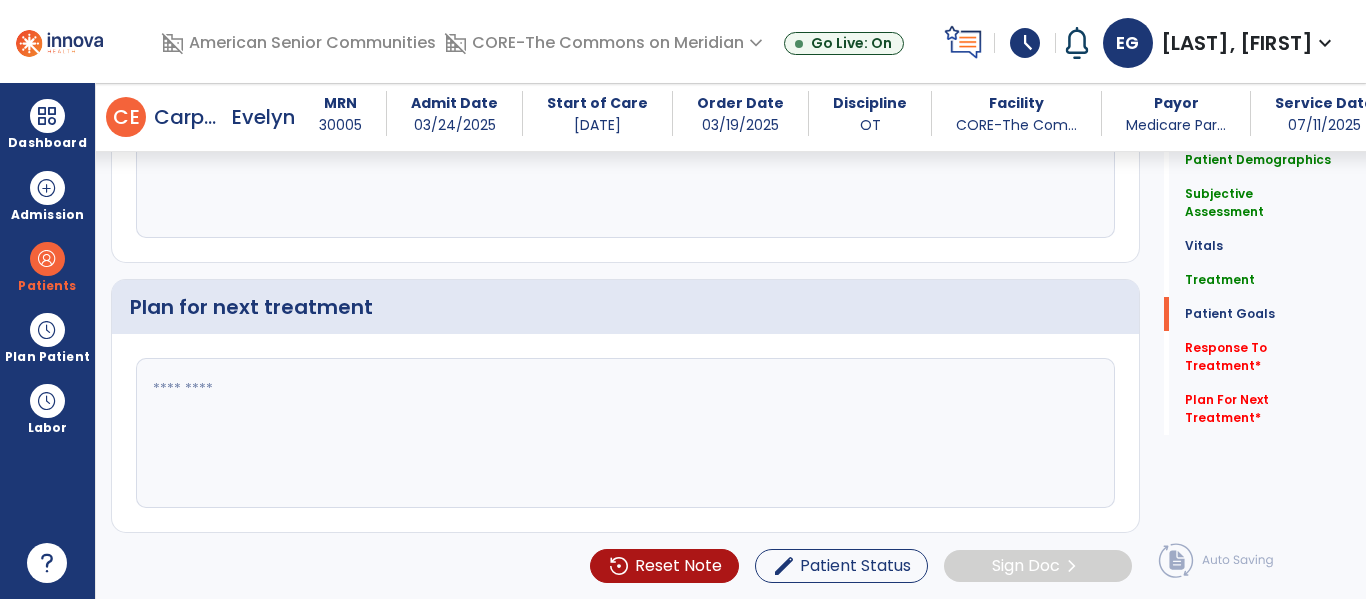 click 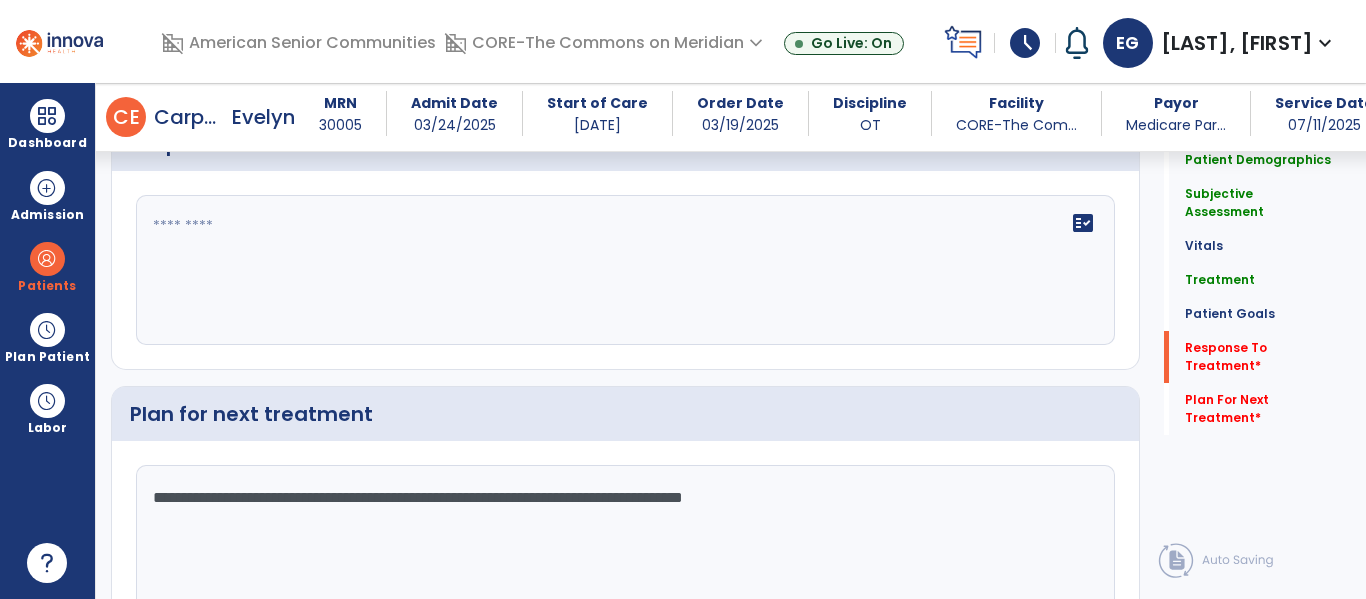 scroll, scrollTop: 2684, scrollLeft: 0, axis: vertical 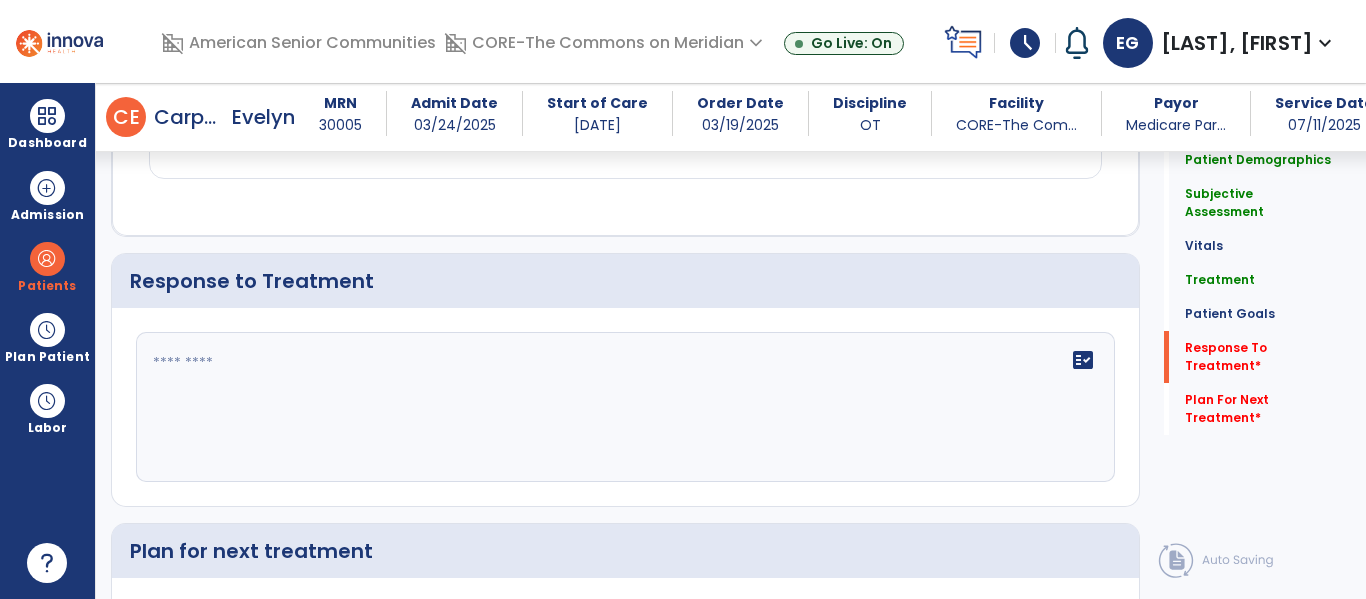 type on "**********" 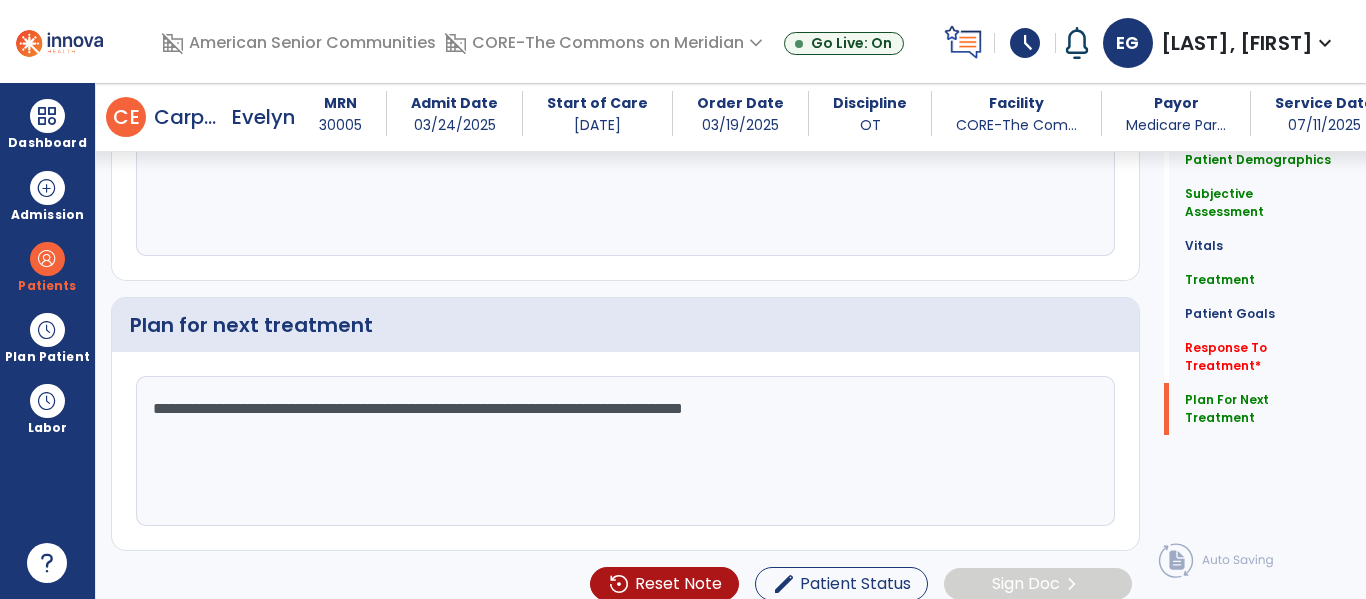 scroll, scrollTop: 2928, scrollLeft: 0, axis: vertical 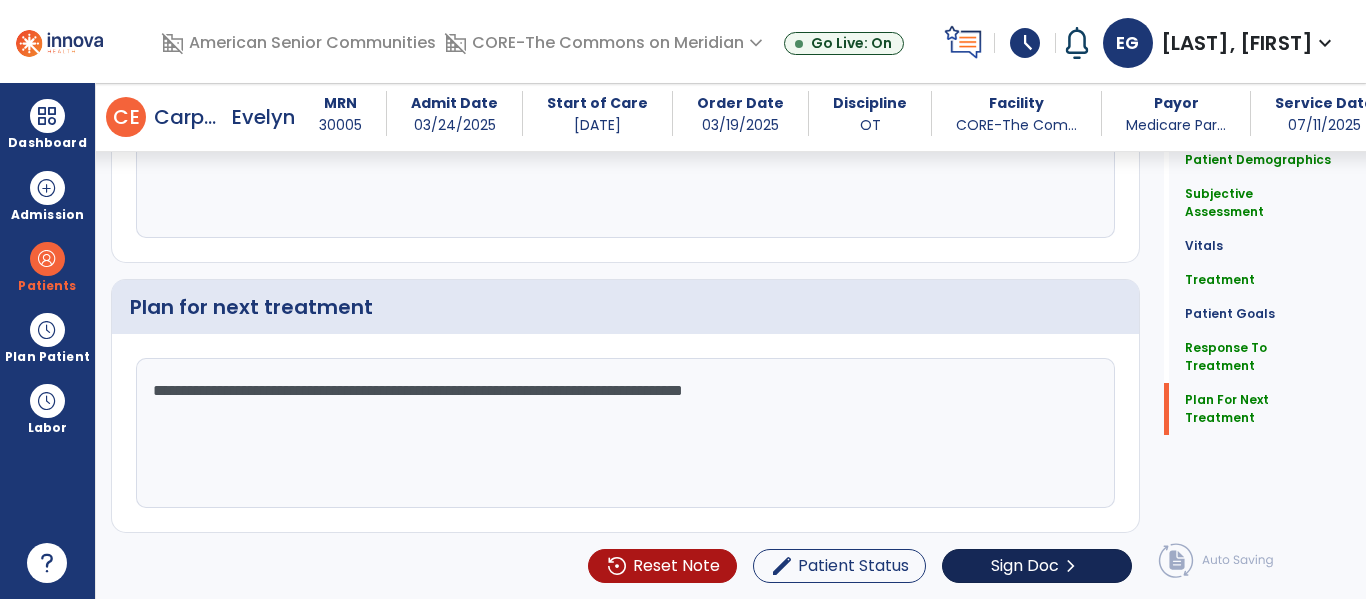 type on "****" 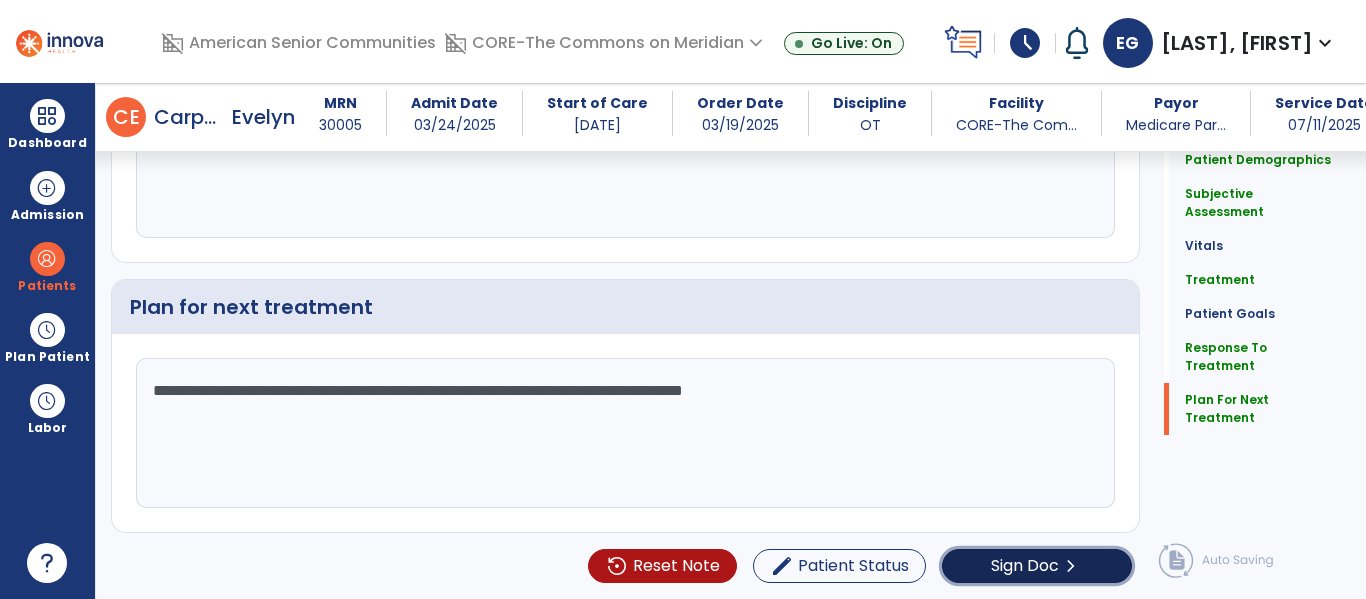 click on "Sign Doc" 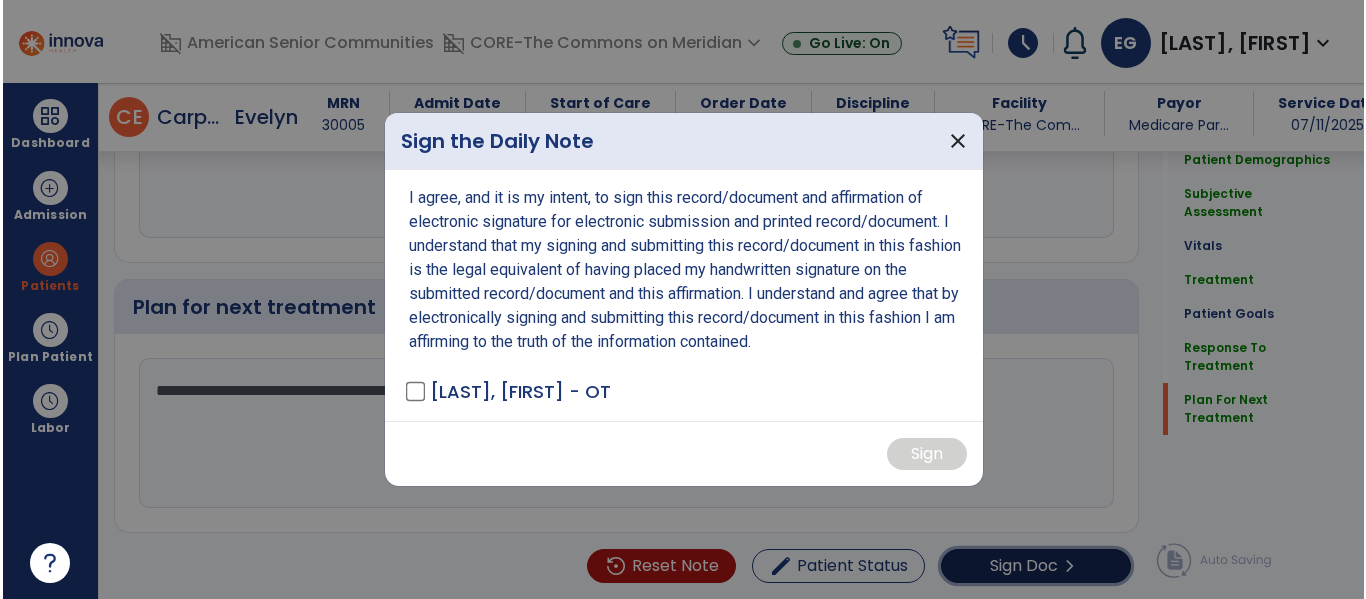 scroll, scrollTop: 2928, scrollLeft: 0, axis: vertical 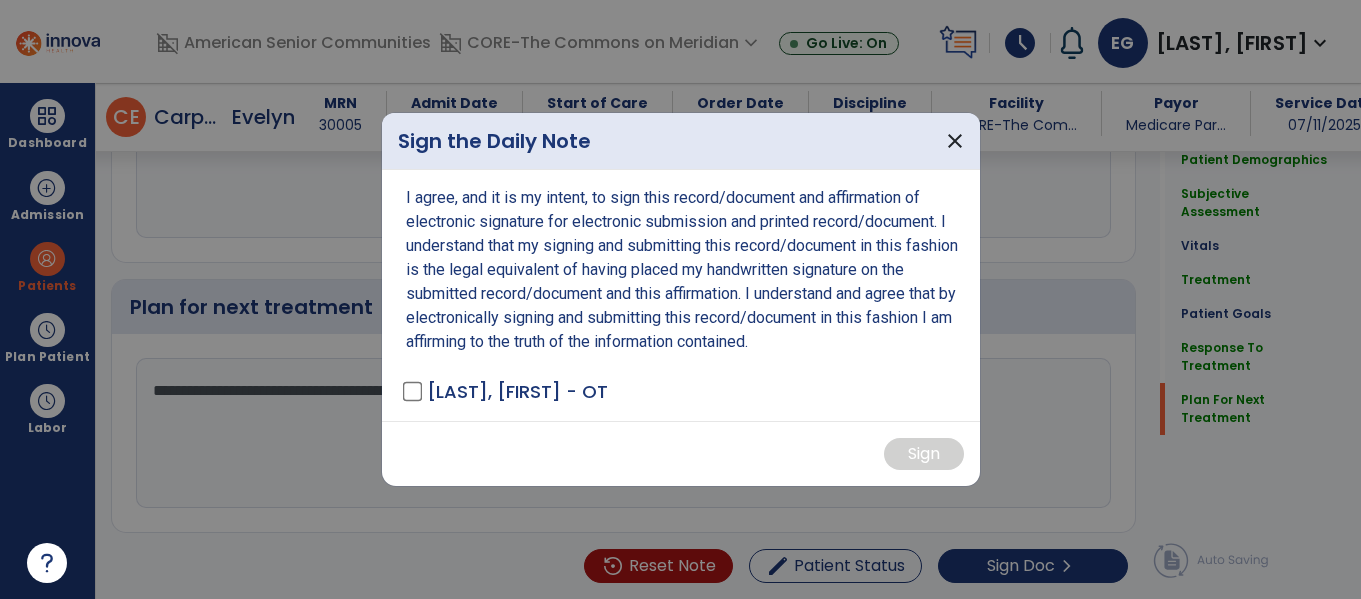 click on "I agree, and it is my intent, to sign this record/document and affirmation of electronic signature for electronic submission and printed record/document. I understand that my signing and submitting this record/document in this fashion is the legal equivalent of having placed my handwritten signature on the submitted record/document and this affirmation. I understand and agree that by electronically signing and submitting this record/document in this fashion I am affirming to the truth of the information contained.  Goldman, Elaina  - OT" at bounding box center (681, 295) 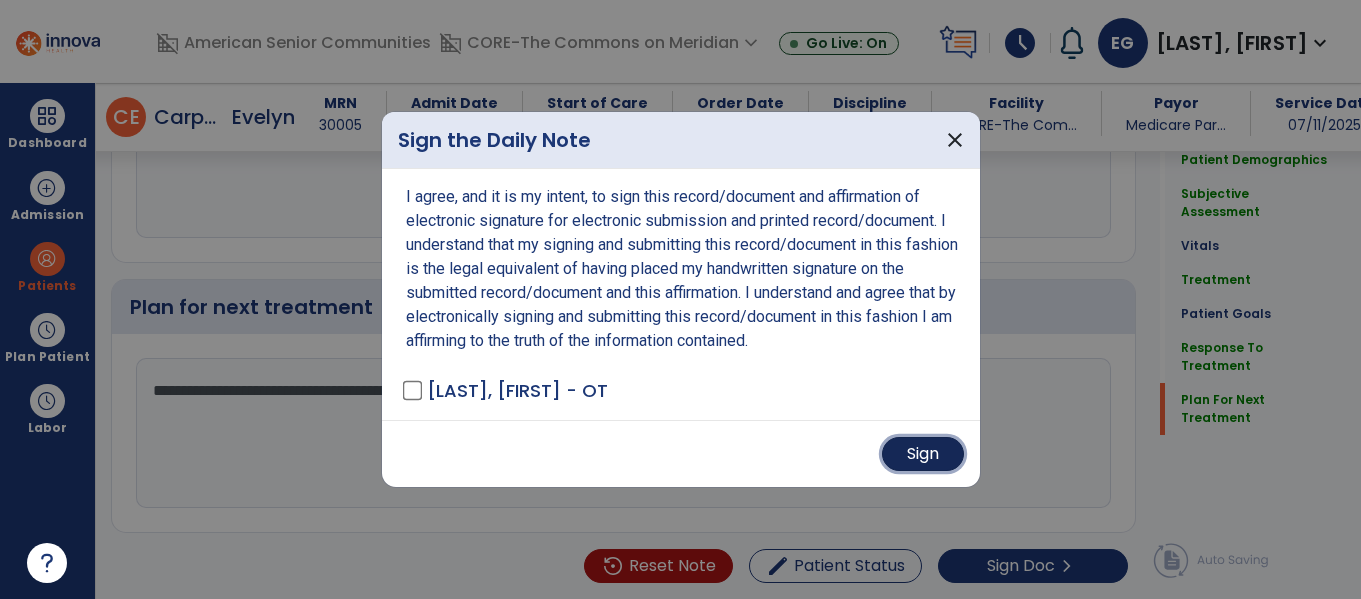 click on "Sign" at bounding box center [923, 454] 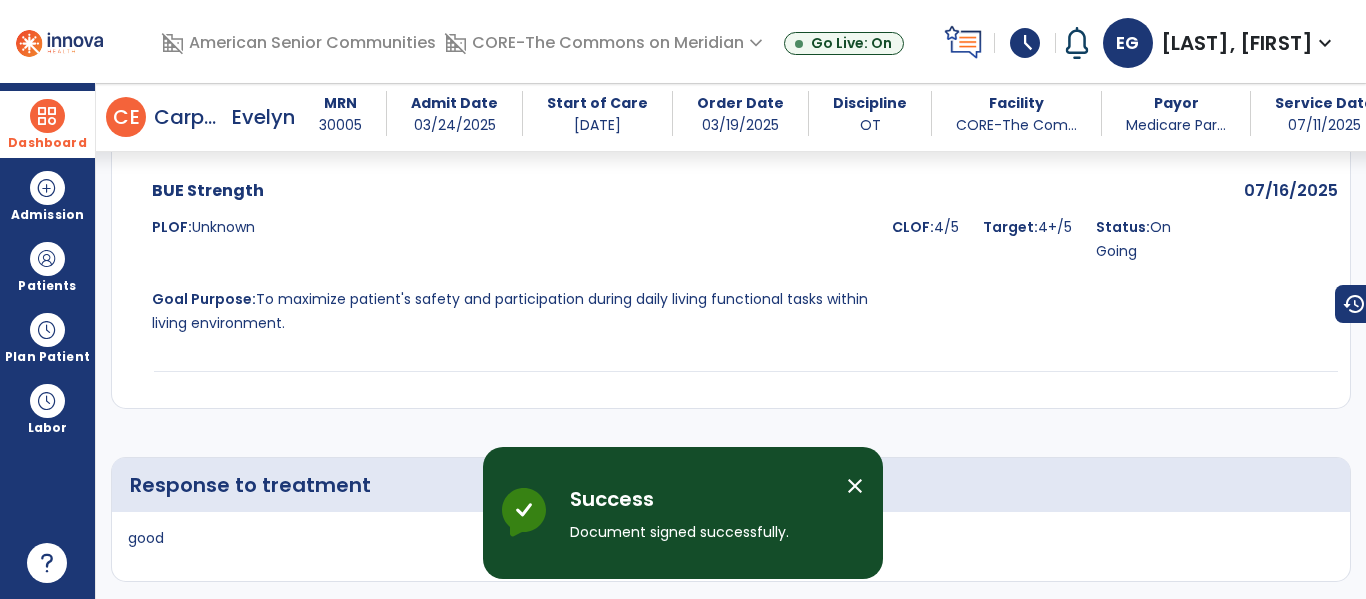click on "Dashboard" at bounding box center (47, 124) 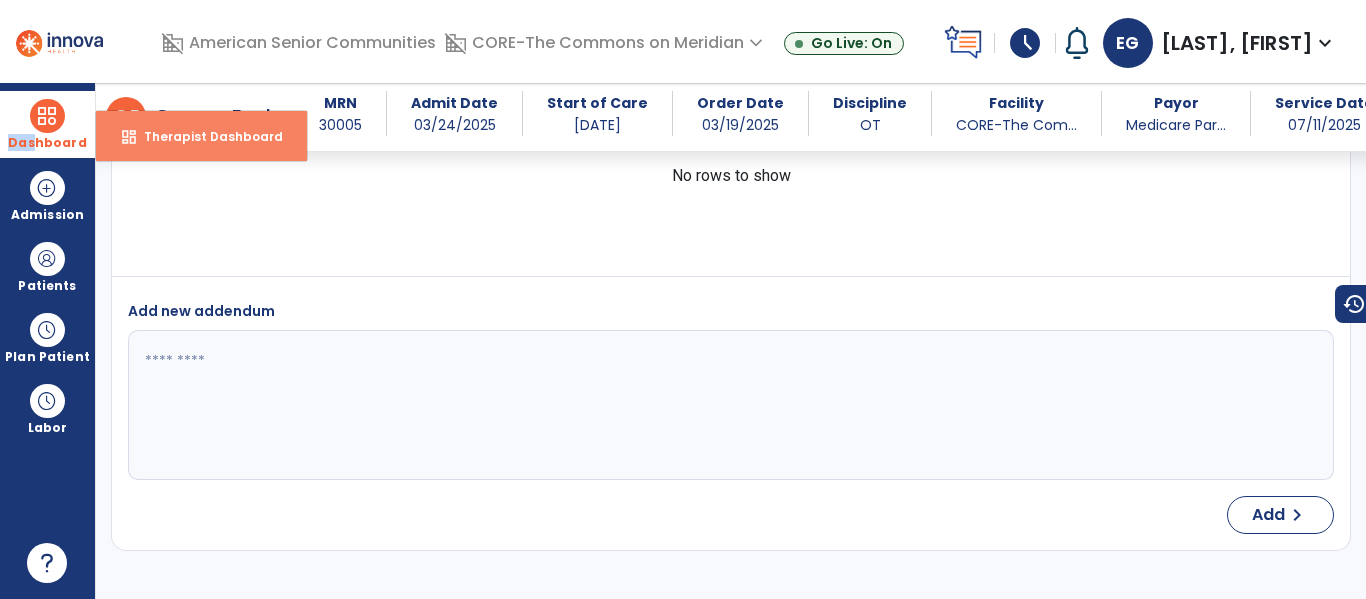 click on "Therapist Dashboard" at bounding box center [205, 136] 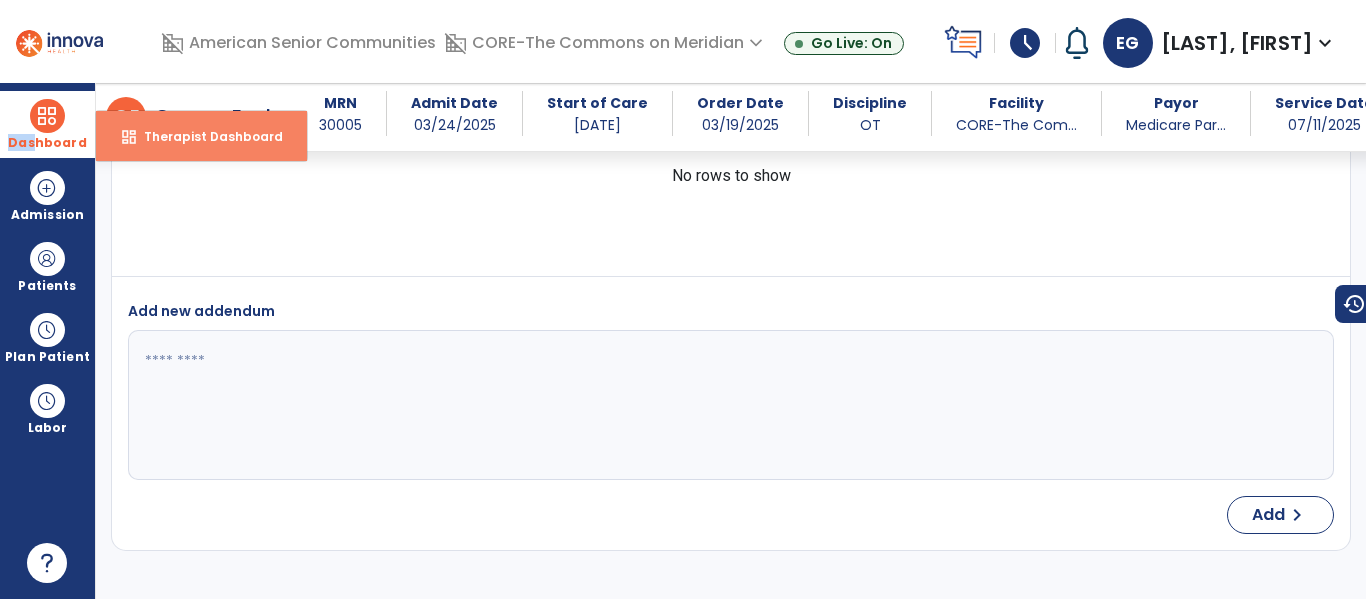 select on "****" 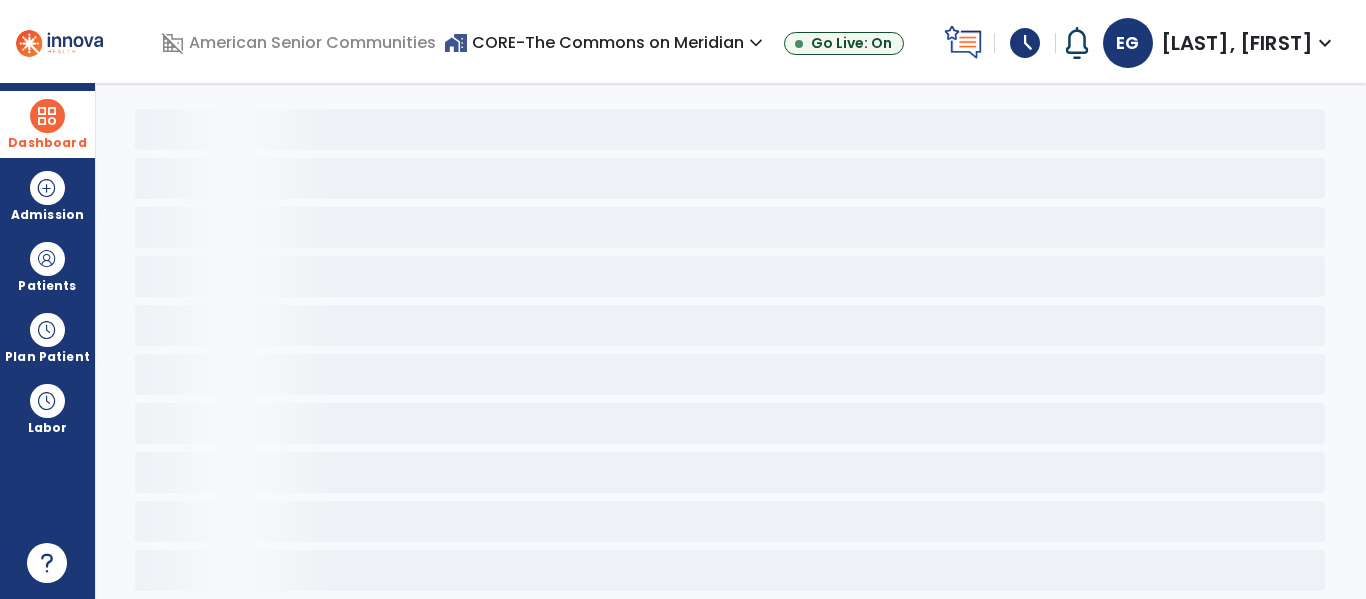 scroll, scrollTop: 78, scrollLeft: 0, axis: vertical 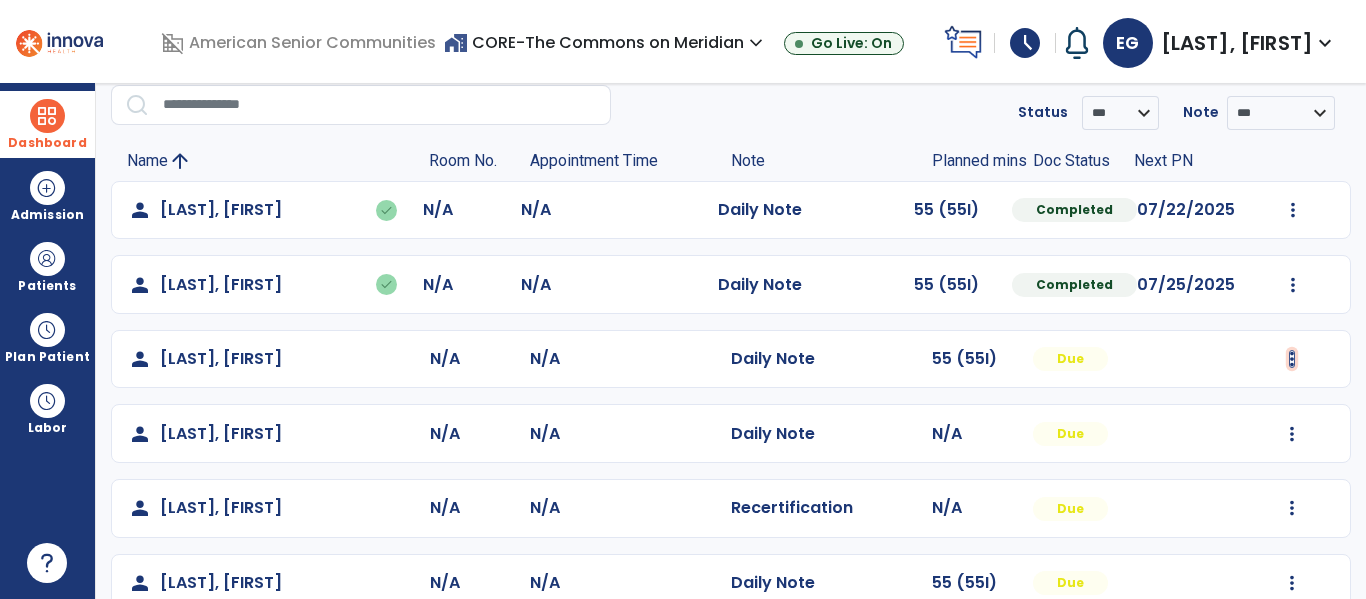 click at bounding box center [1293, 210] 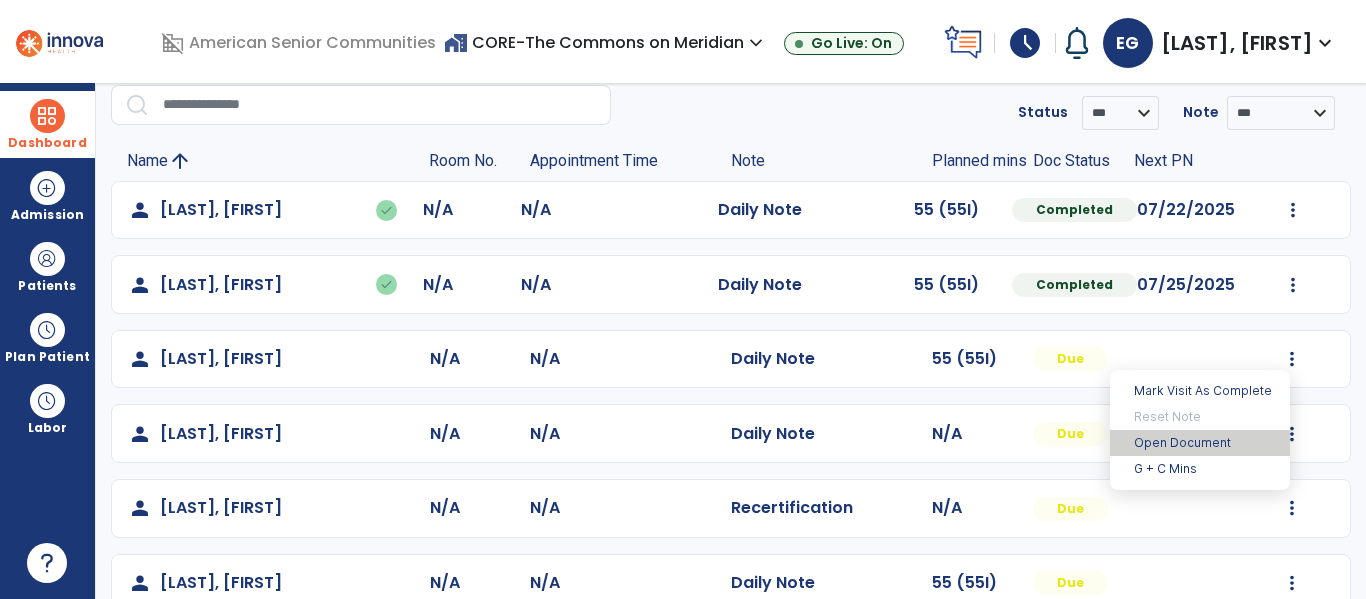 click on "Open Document" at bounding box center [1200, 443] 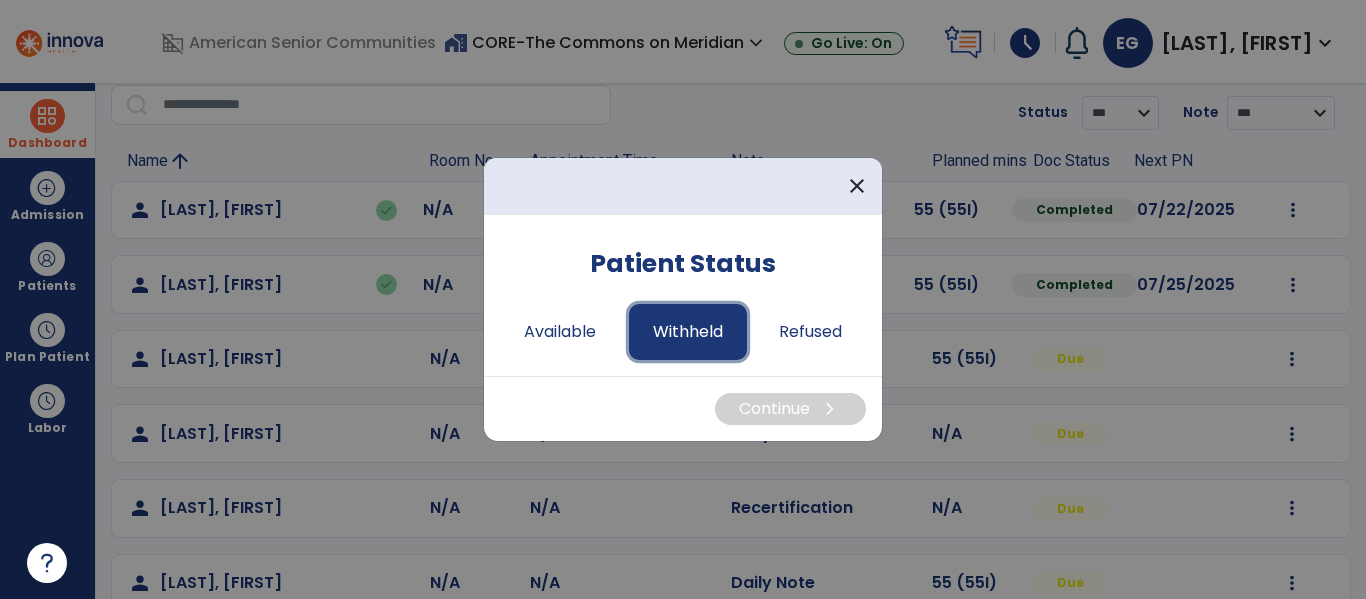 click on "Withheld" at bounding box center (688, 332) 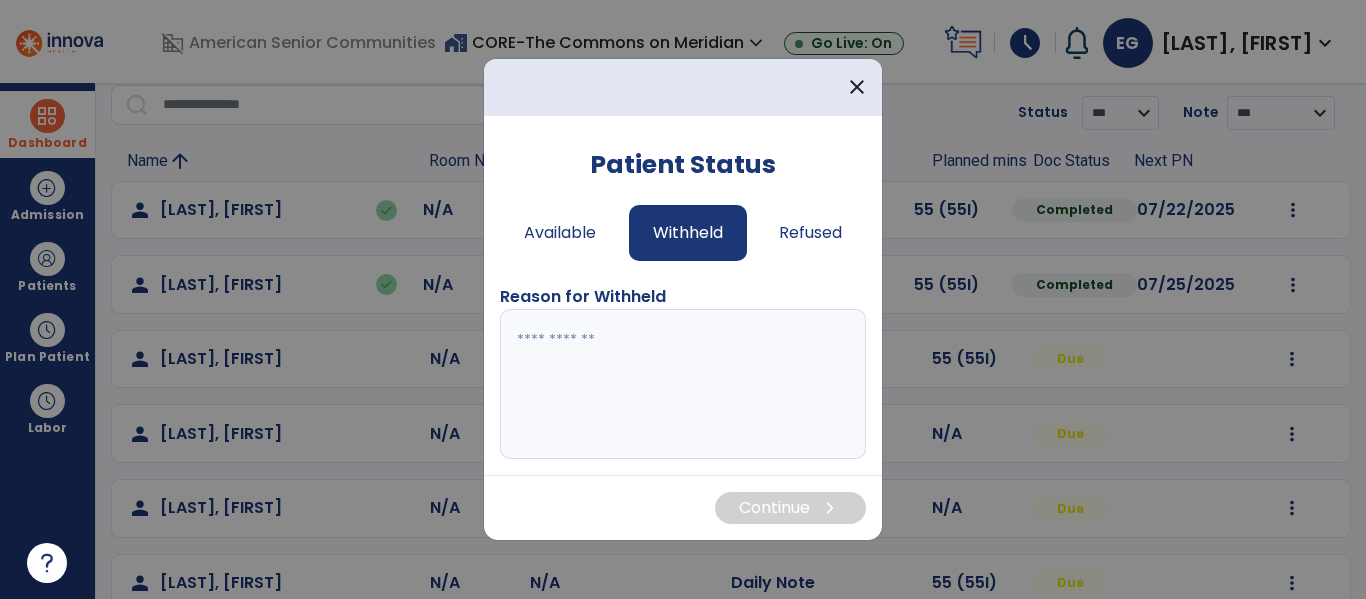 drag, startPoint x: 693, startPoint y: 349, endPoint x: 681, endPoint y: 373, distance: 26.832815 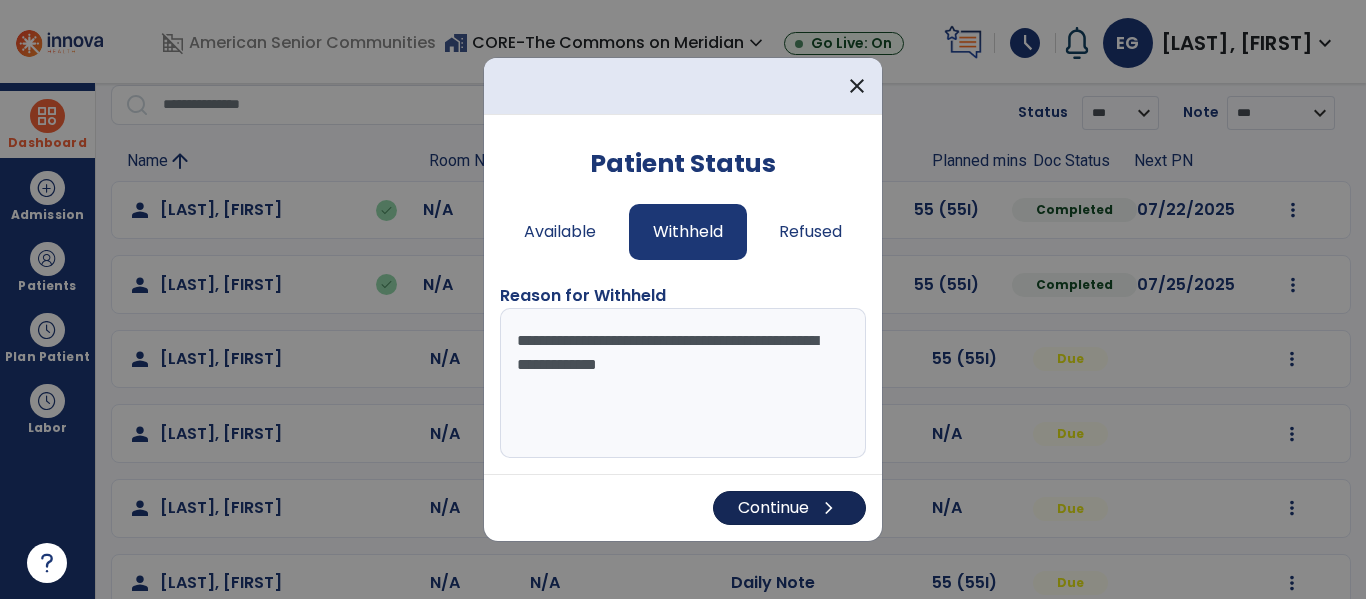 type on "**********" 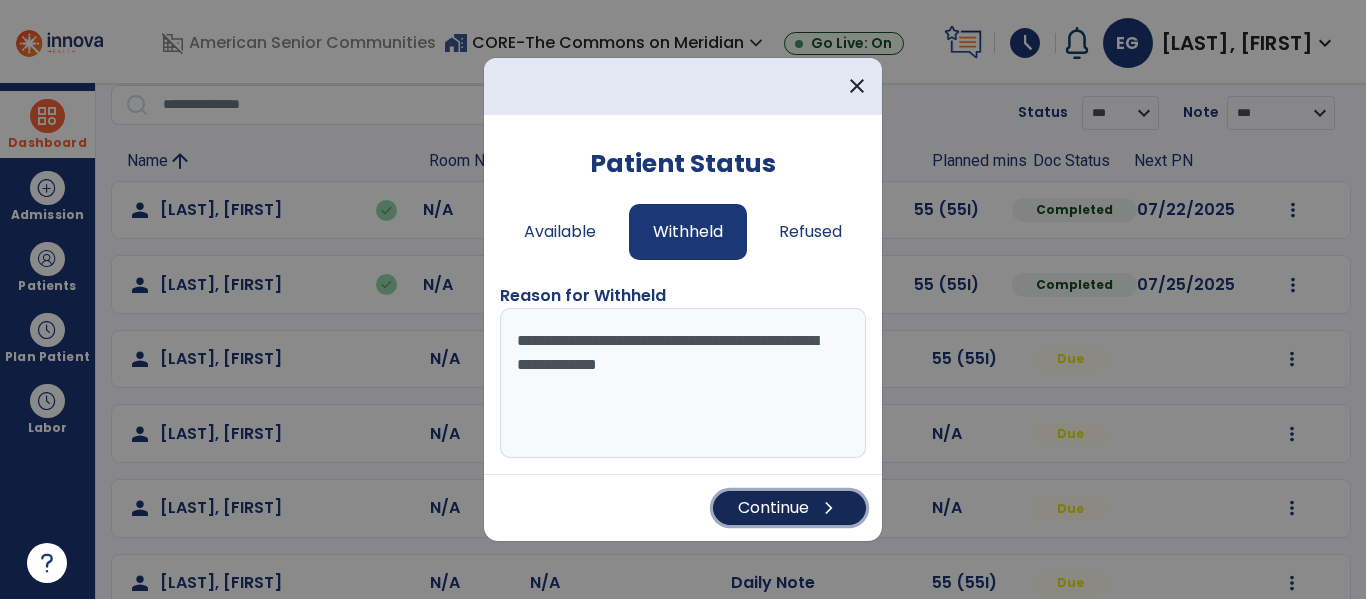 click on "Continue   chevron_right" at bounding box center [789, 508] 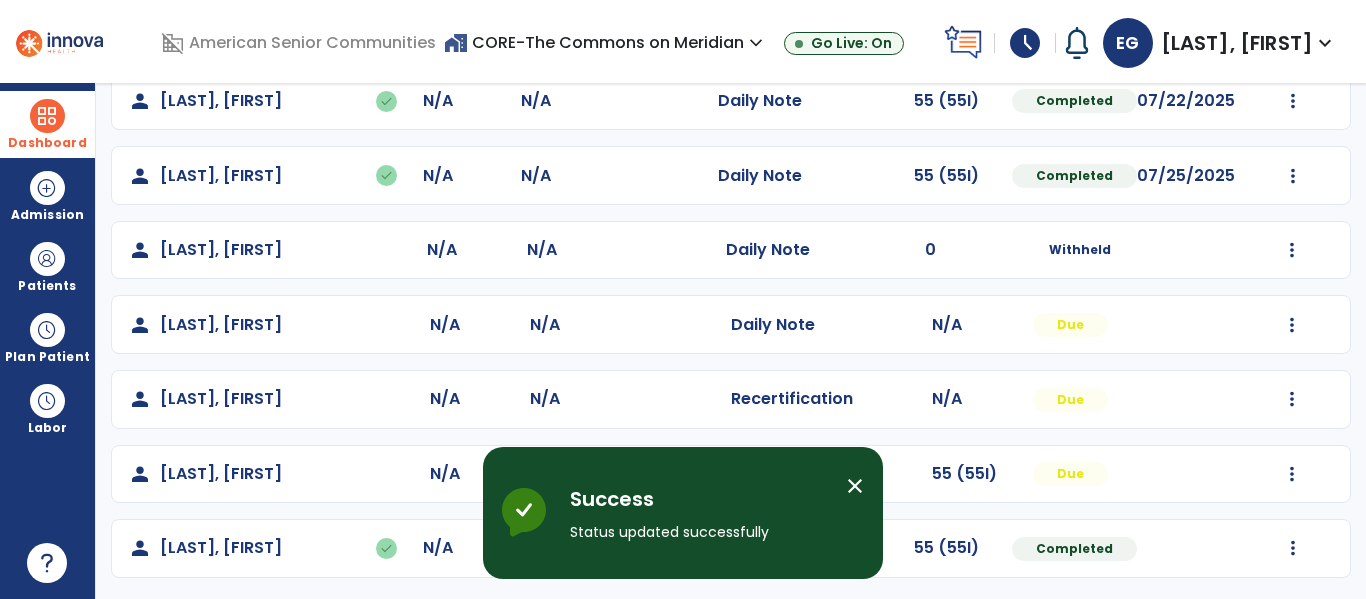 scroll, scrollTop: 190, scrollLeft: 0, axis: vertical 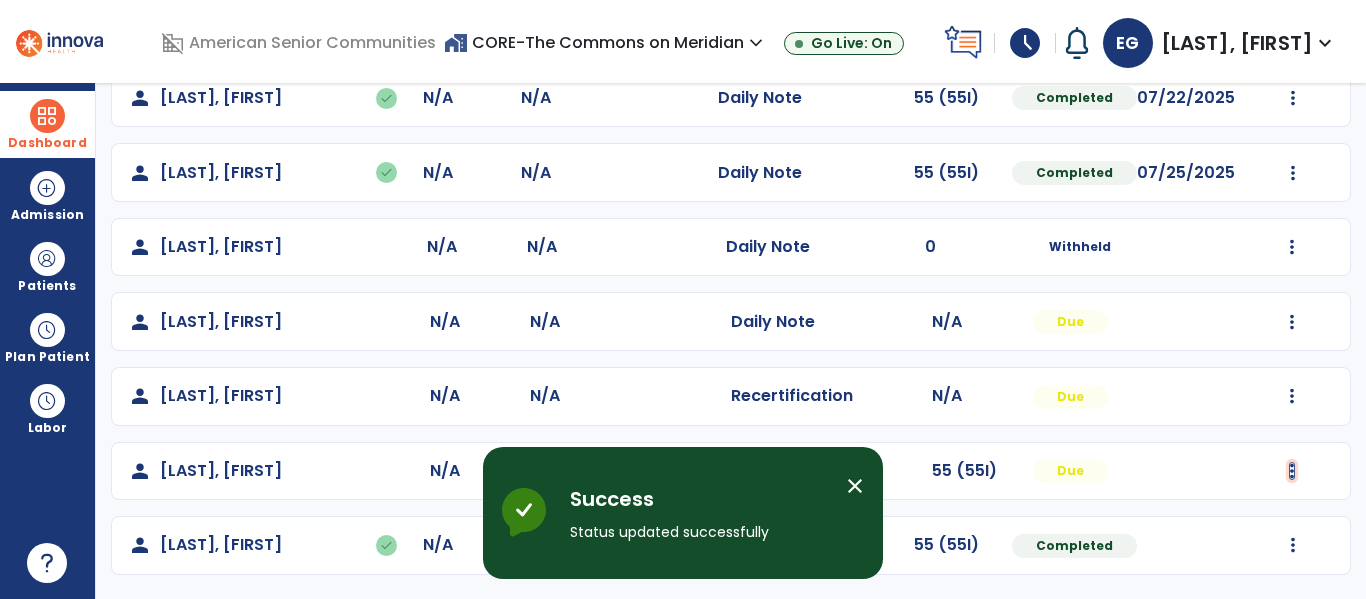 click at bounding box center [1293, 98] 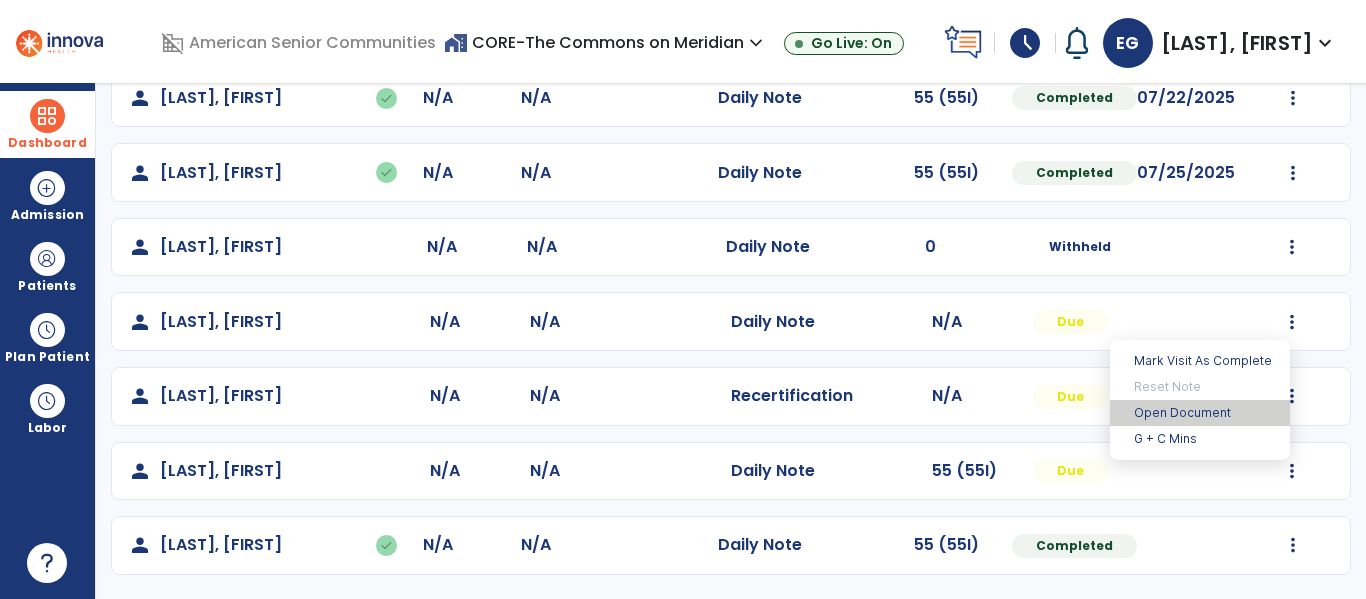 click on "Open Document" at bounding box center [1200, 413] 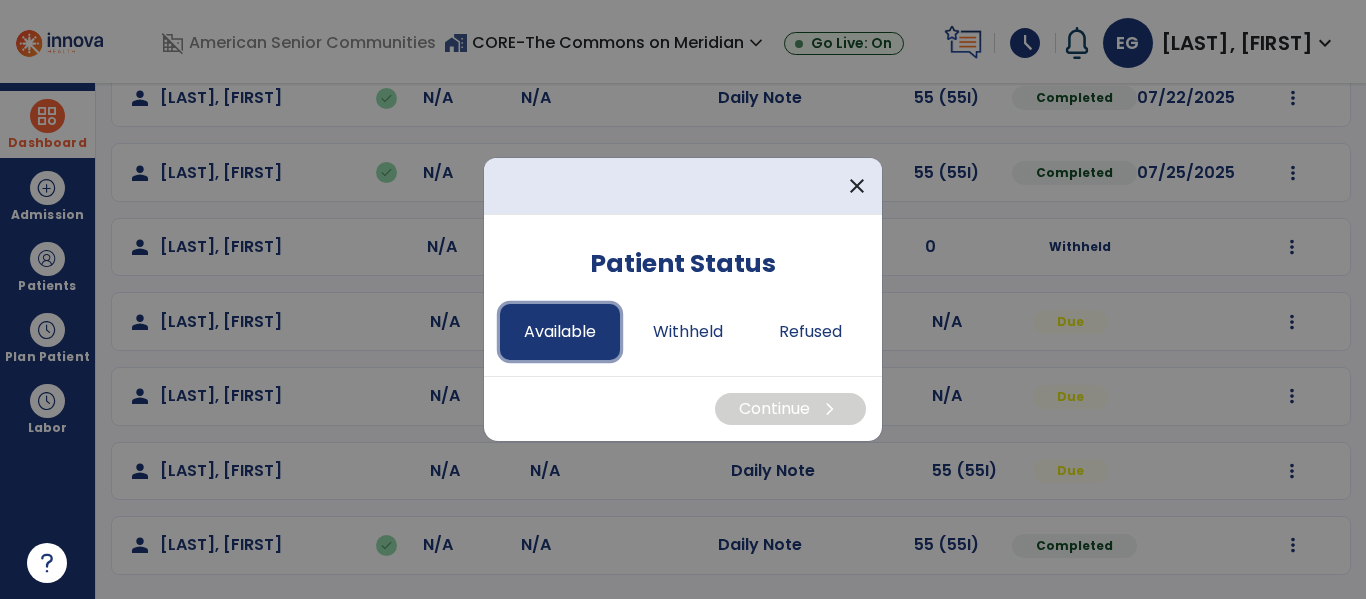 click on "Available" at bounding box center [560, 332] 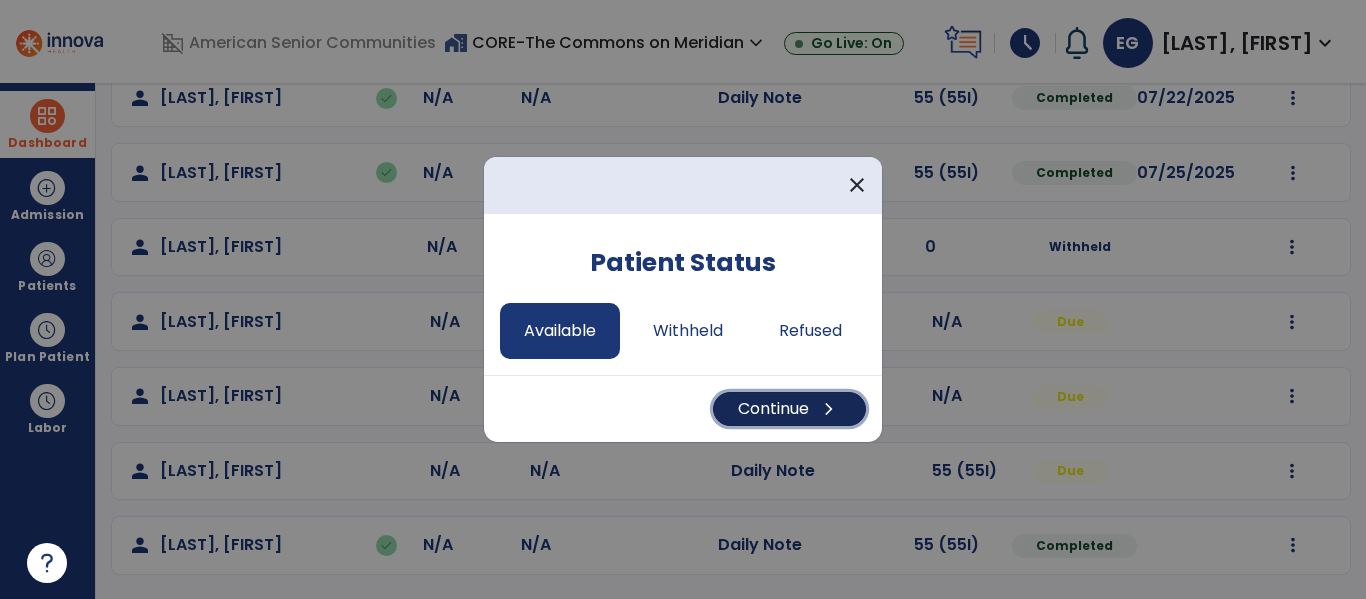 click on "Continue   chevron_right" at bounding box center (789, 409) 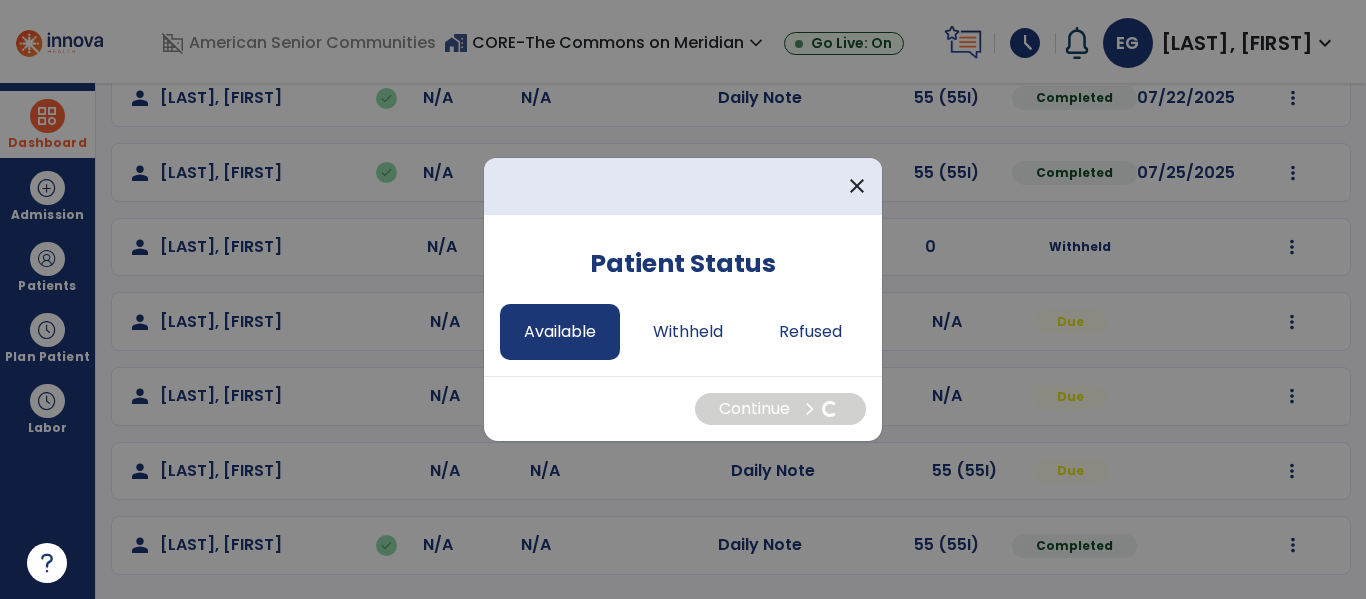 select on "*" 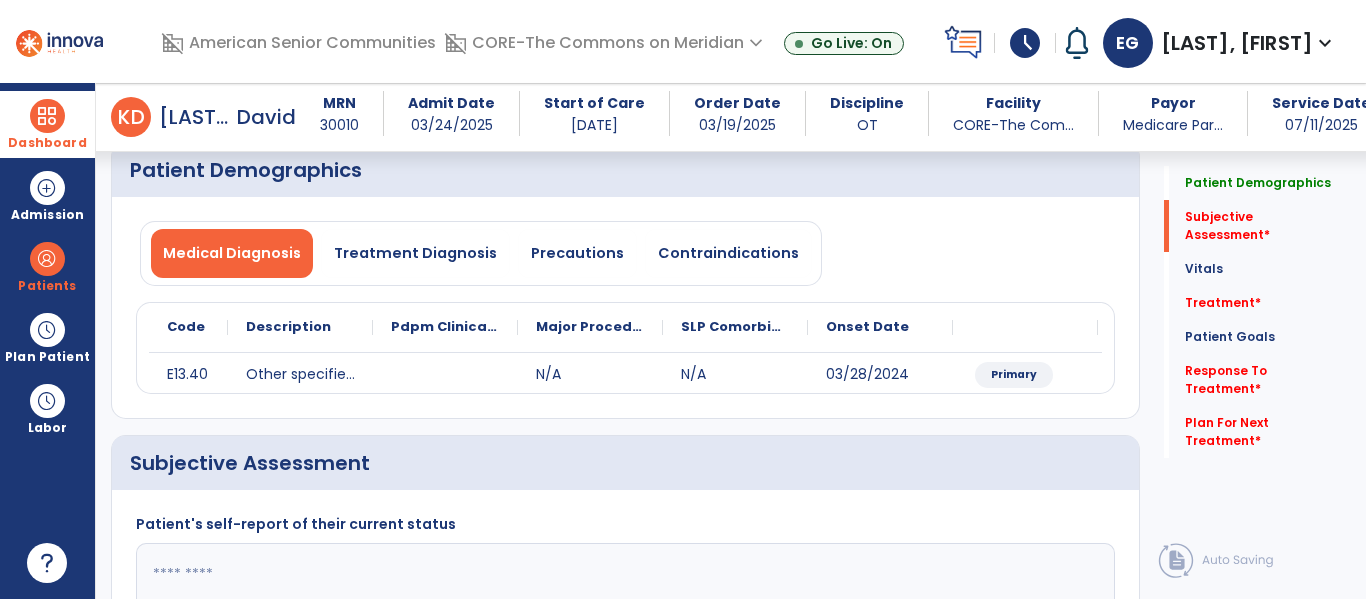 scroll, scrollTop: 317, scrollLeft: 0, axis: vertical 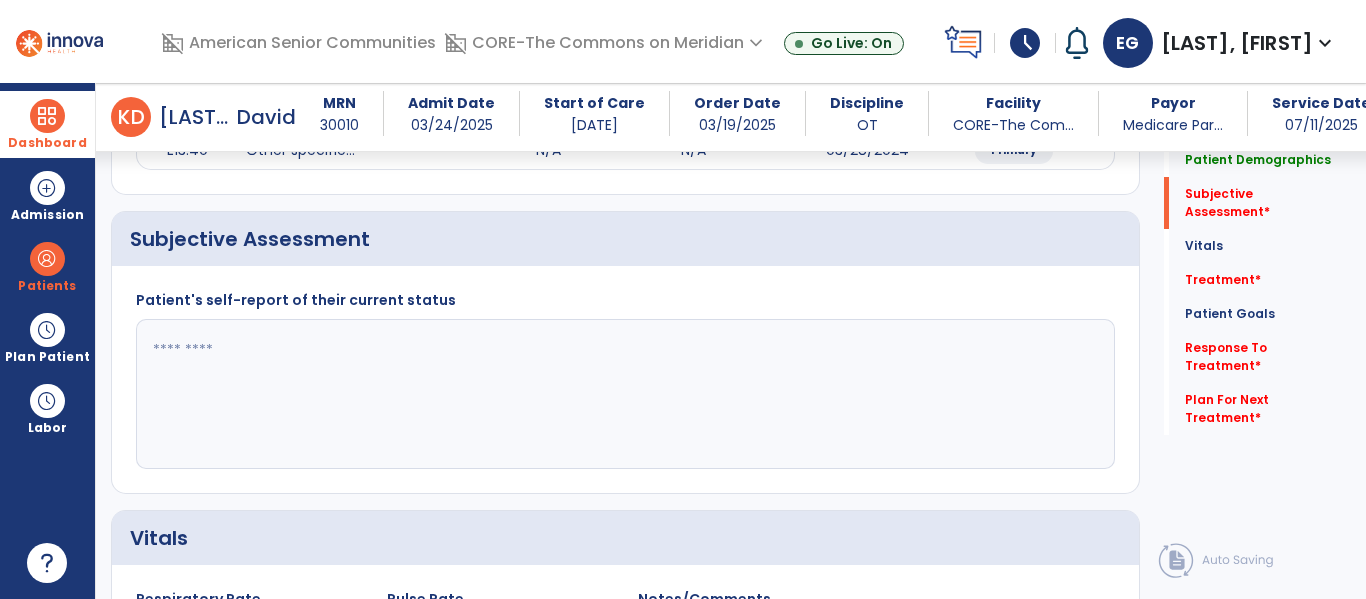 drag, startPoint x: 451, startPoint y: 373, endPoint x: 382, endPoint y: 390, distance: 71.063354 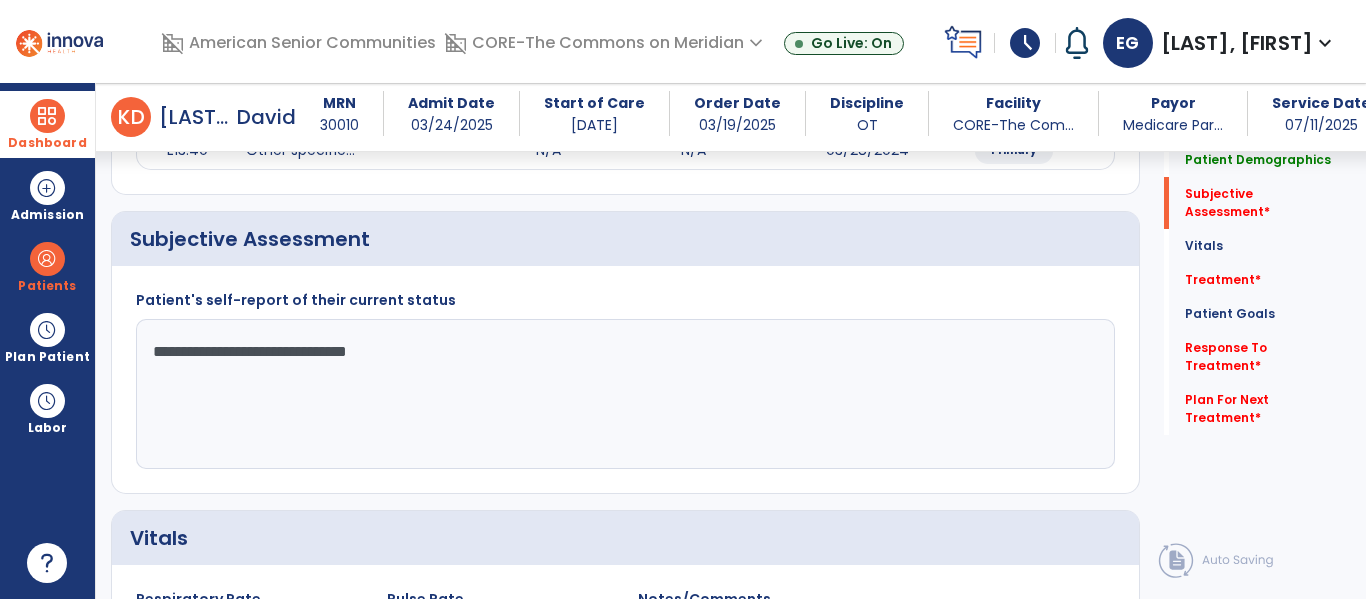 click on "**********" 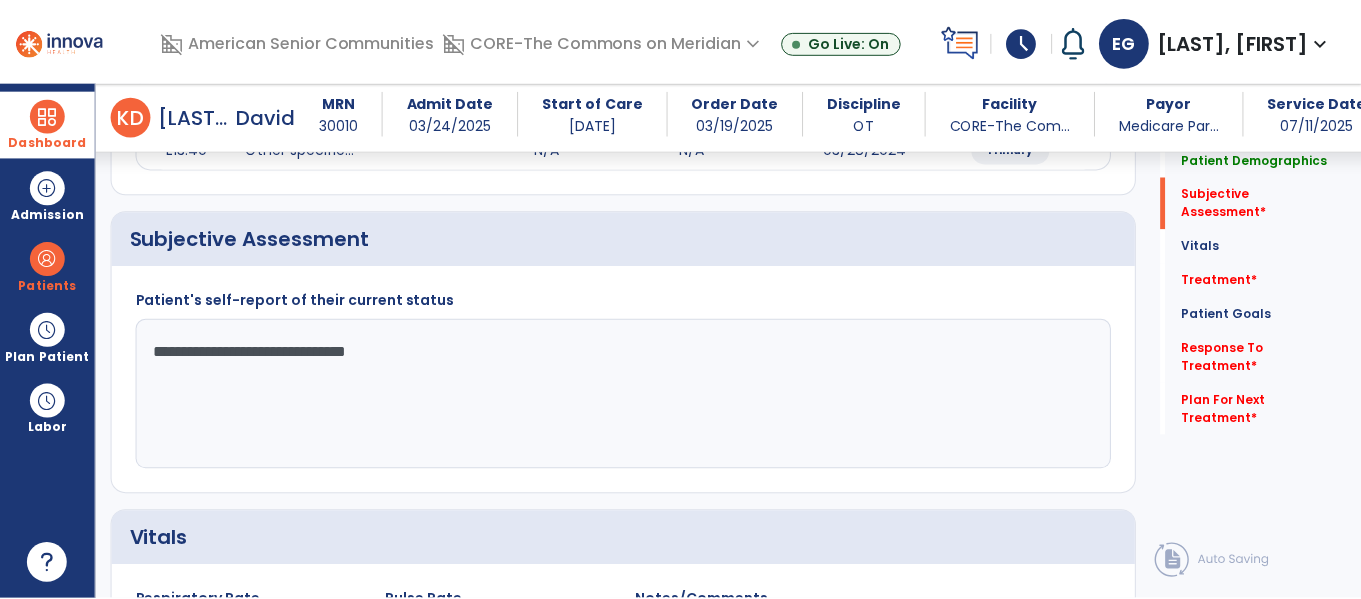 scroll, scrollTop: 855, scrollLeft: 0, axis: vertical 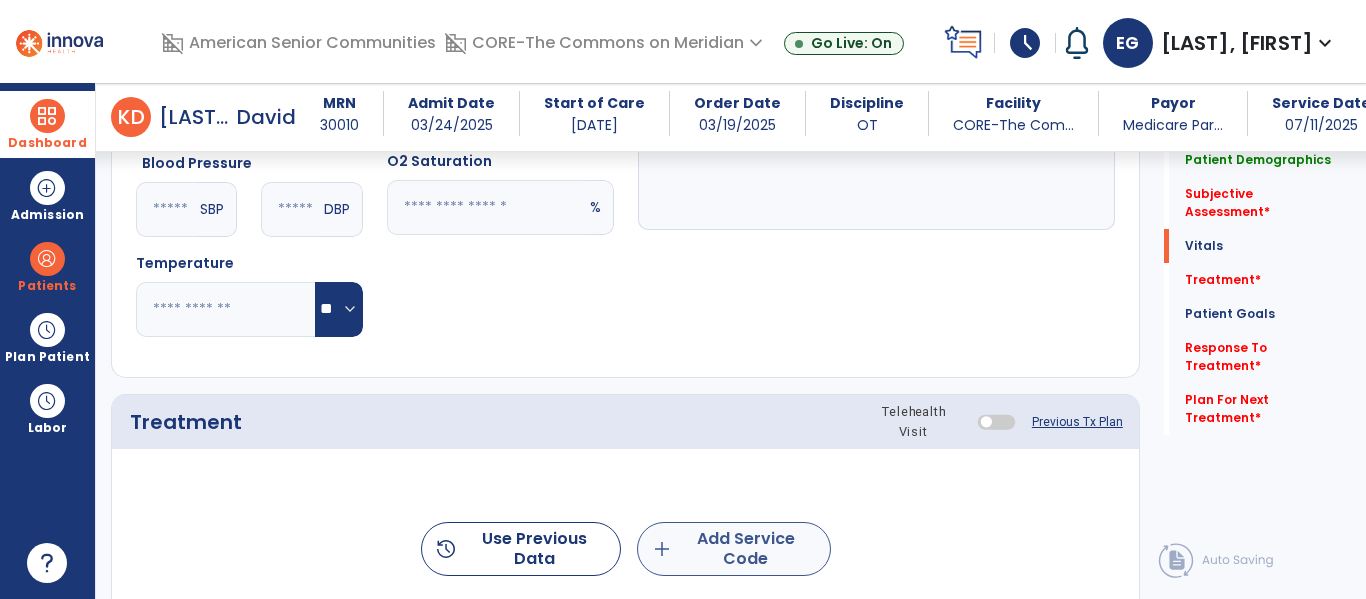 type on "**********" 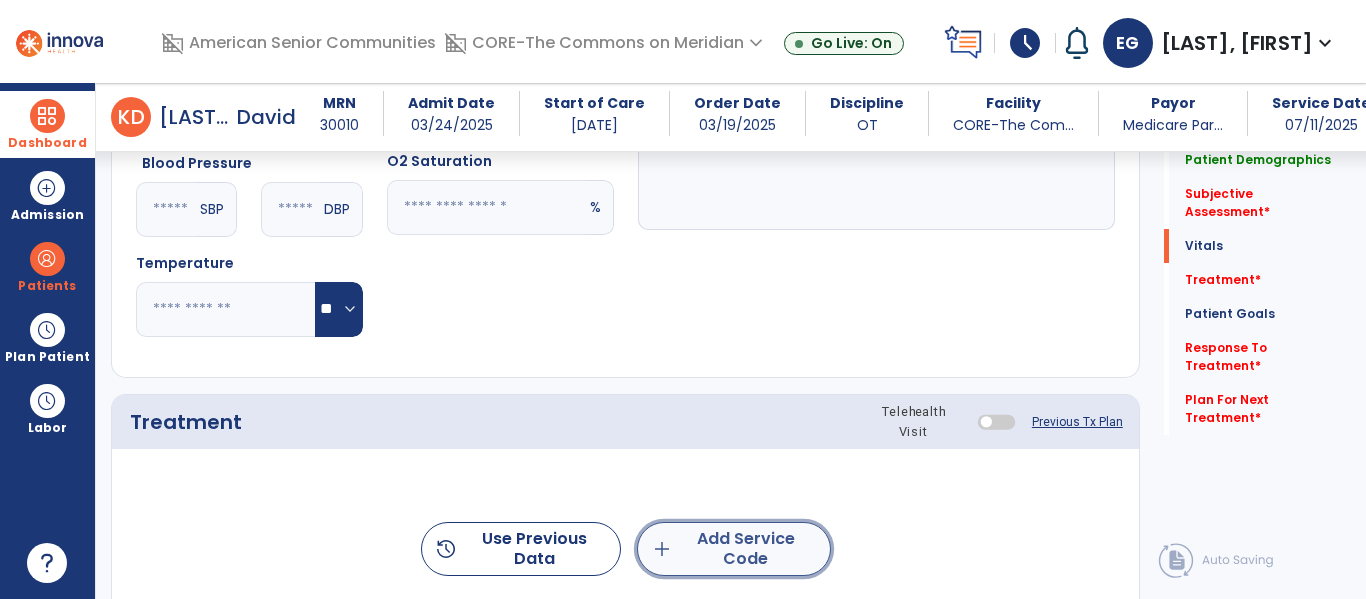 click on "add  Add Service Code" 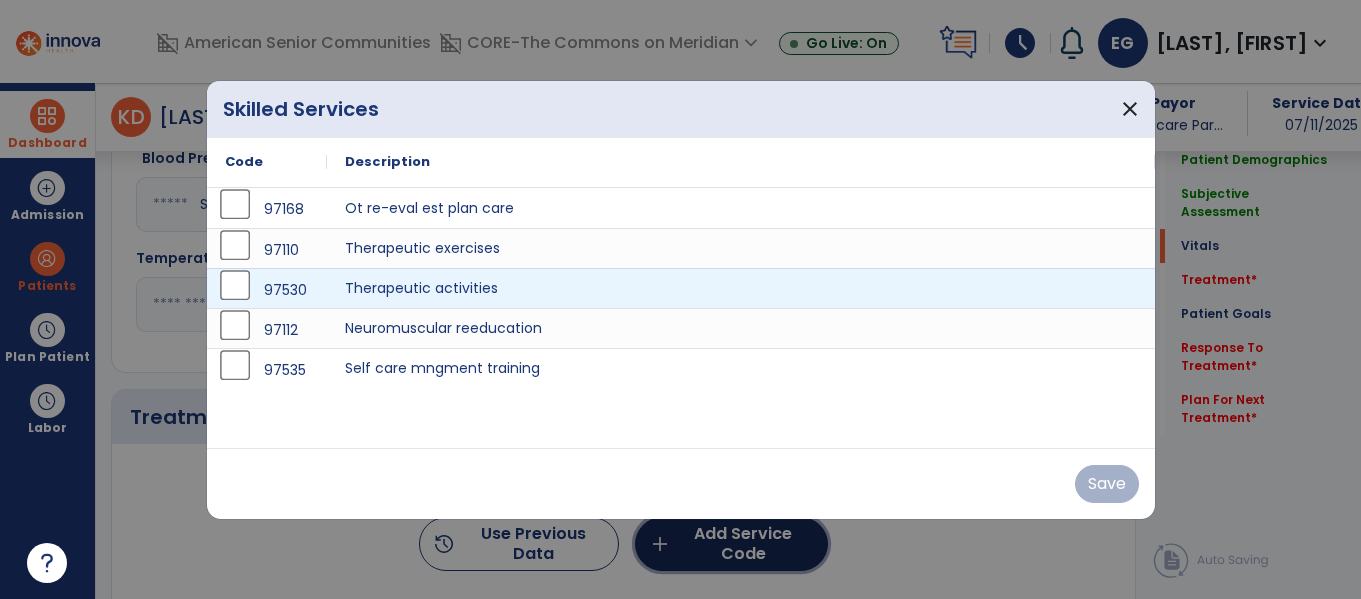 scroll, scrollTop: 855, scrollLeft: 0, axis: vertical 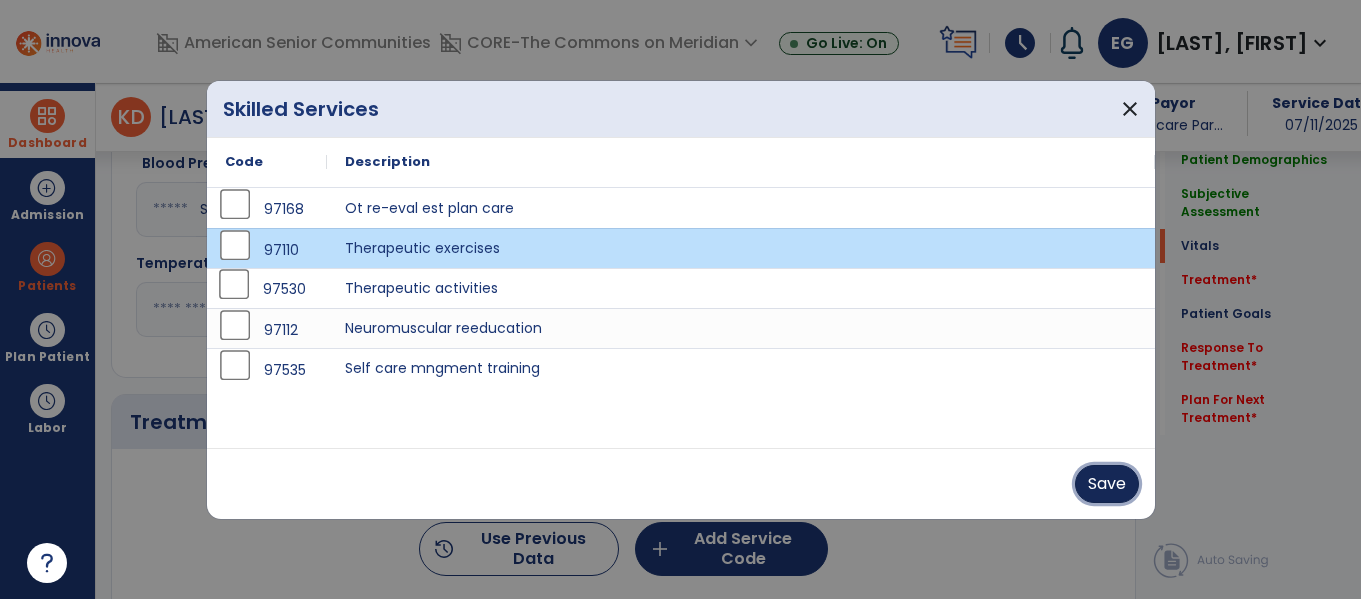 click on "Save" at bounding box center [1107, 484] 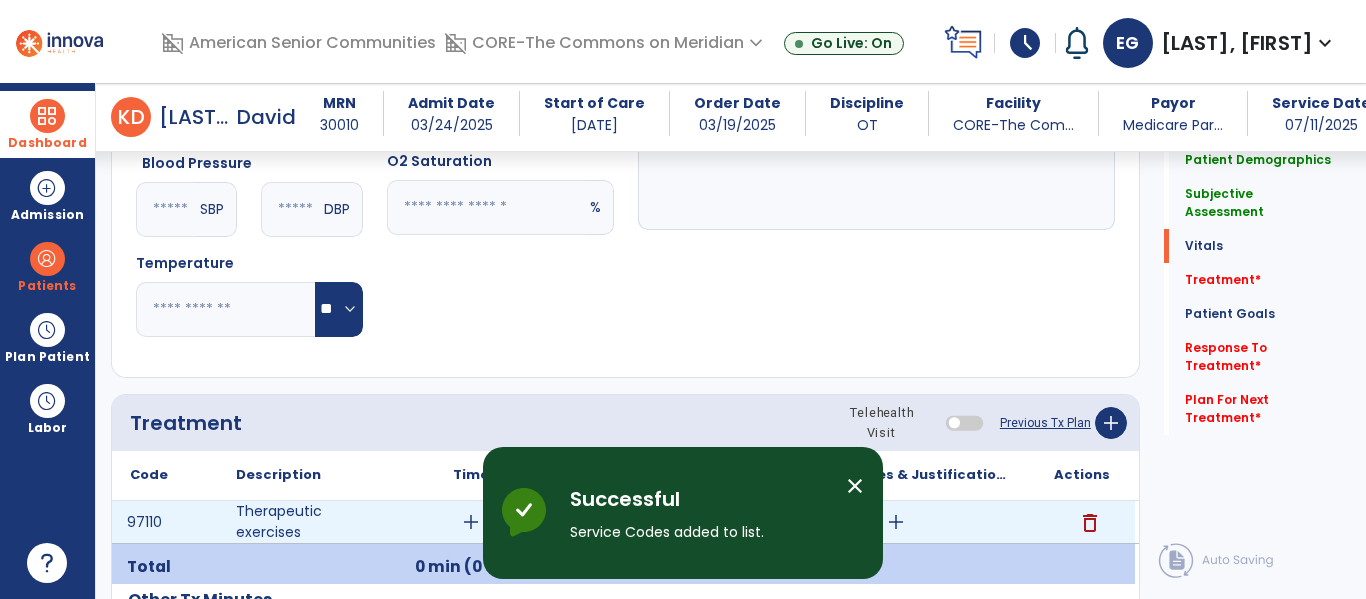 click on "add" at bounding box center [896, 522] 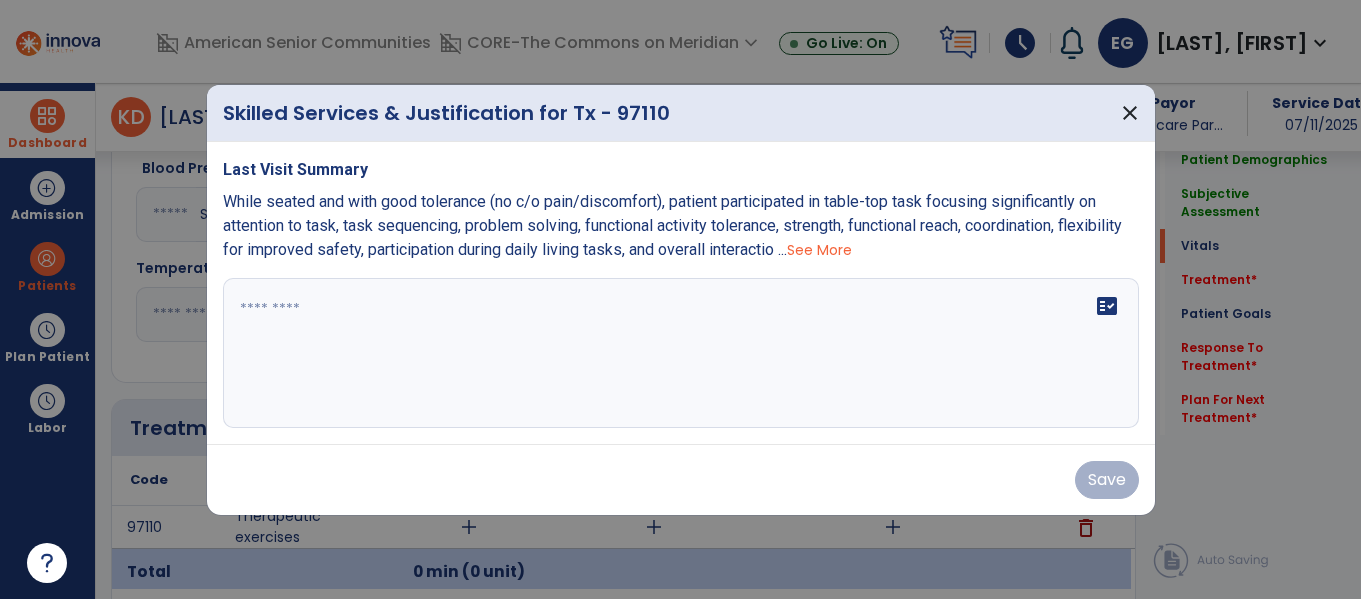 scroll, scrollTop: 855, scrollLeft: 0, axis: vertical 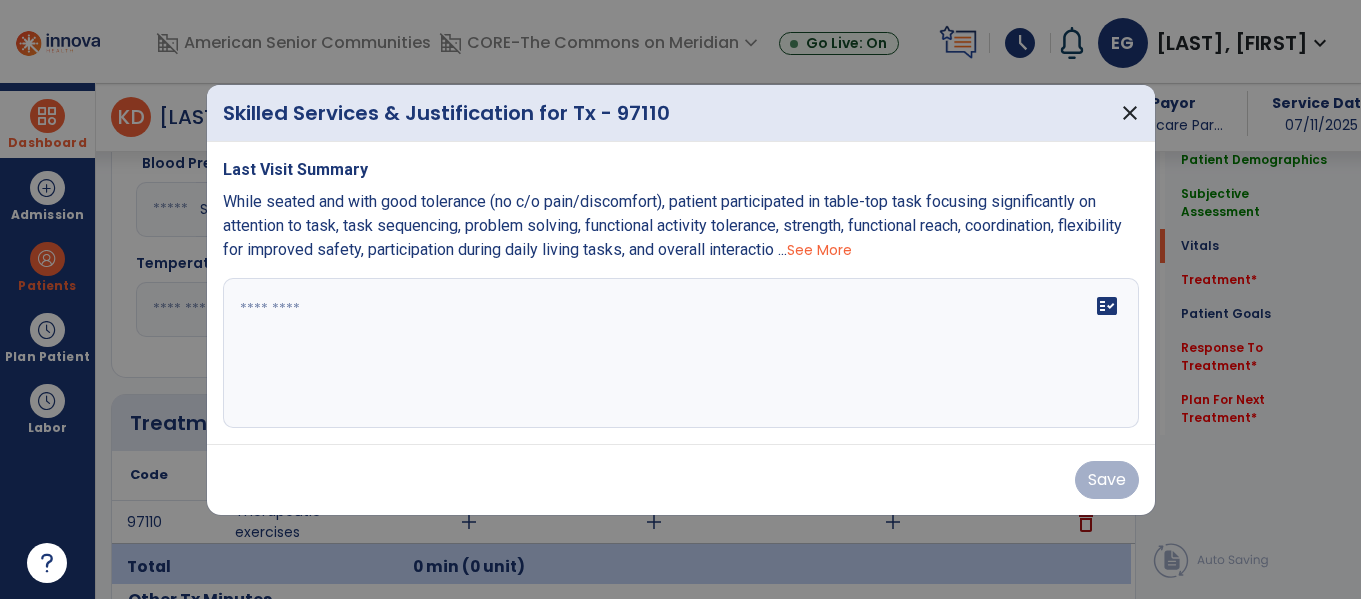 click on "See More" at bounding box center [819, 250] 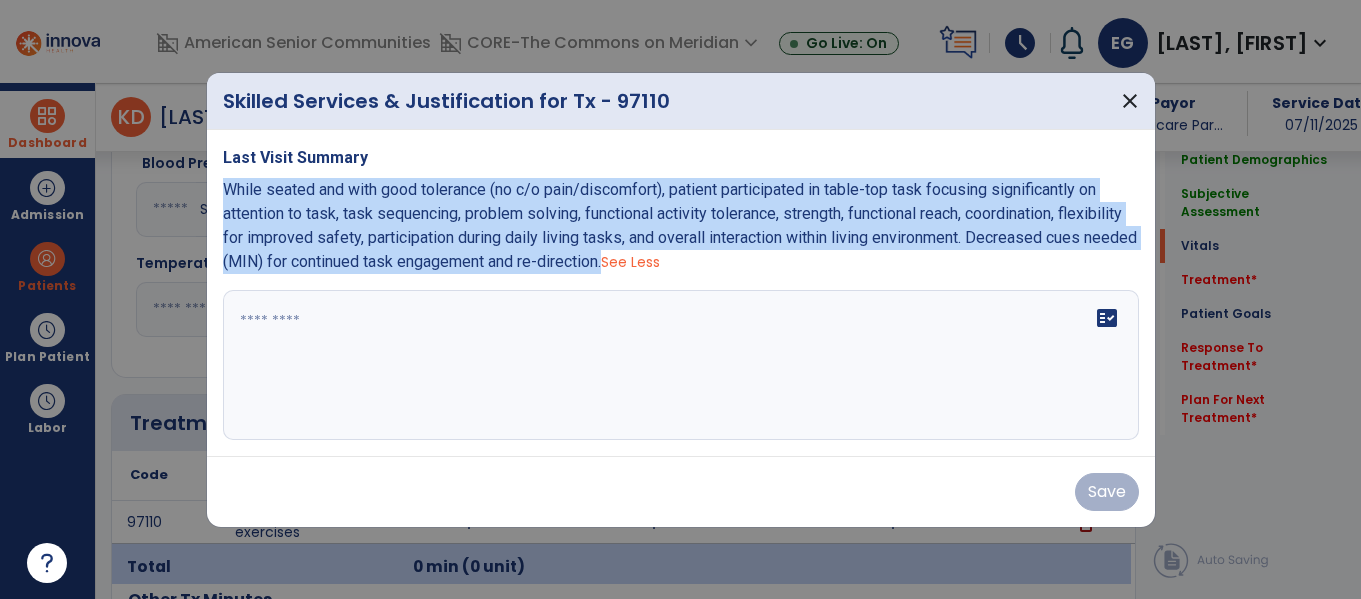 drag, startPoint x: 701, startPoint y: 259, endPoint x: 203, endPoint y: 220, distance: 499.52478 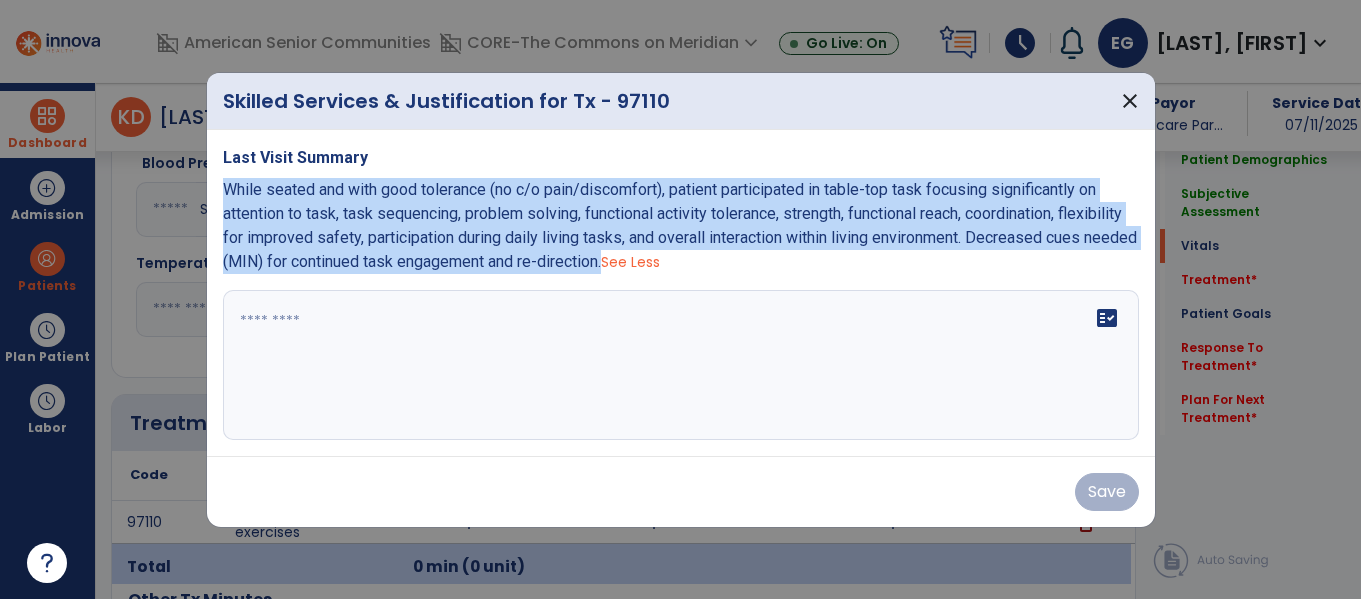 click on "Last Visit Summary While seated and with good tolerance (no c/o pain/discomfort), patient participated in table-top task focusing significantly on attention to task, task sequencing, problem solving, functional activity tolerance, strength, functional reach, coordination, flexibility for improved safety, participation during daily living tasks, and overall interaction within living environment. Decreased cues needed (MIN) for continued task engagement and re-direction.   See Less   fact_check" at bounding box center [681, 293] 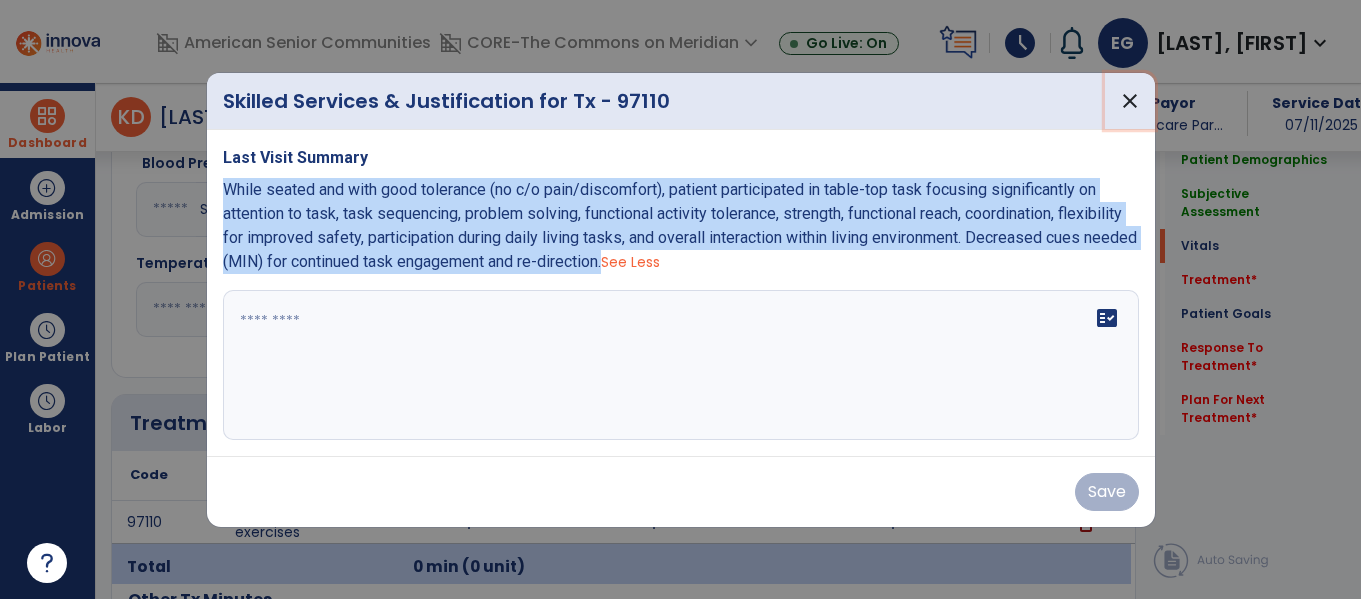 drag, startPoint x: 1124, startPoint y: 92, endPoint x: 1129, endPoint y: 101, distance: 10.29563 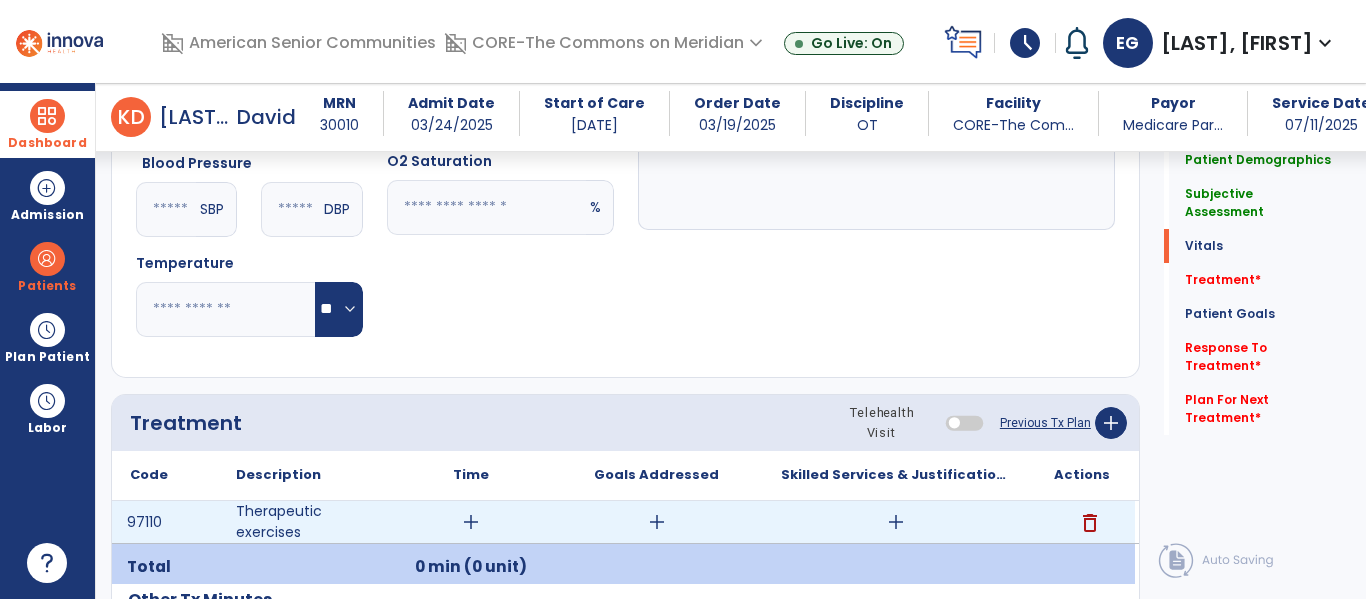 click on "delete" at bounding box center [1082, 522] 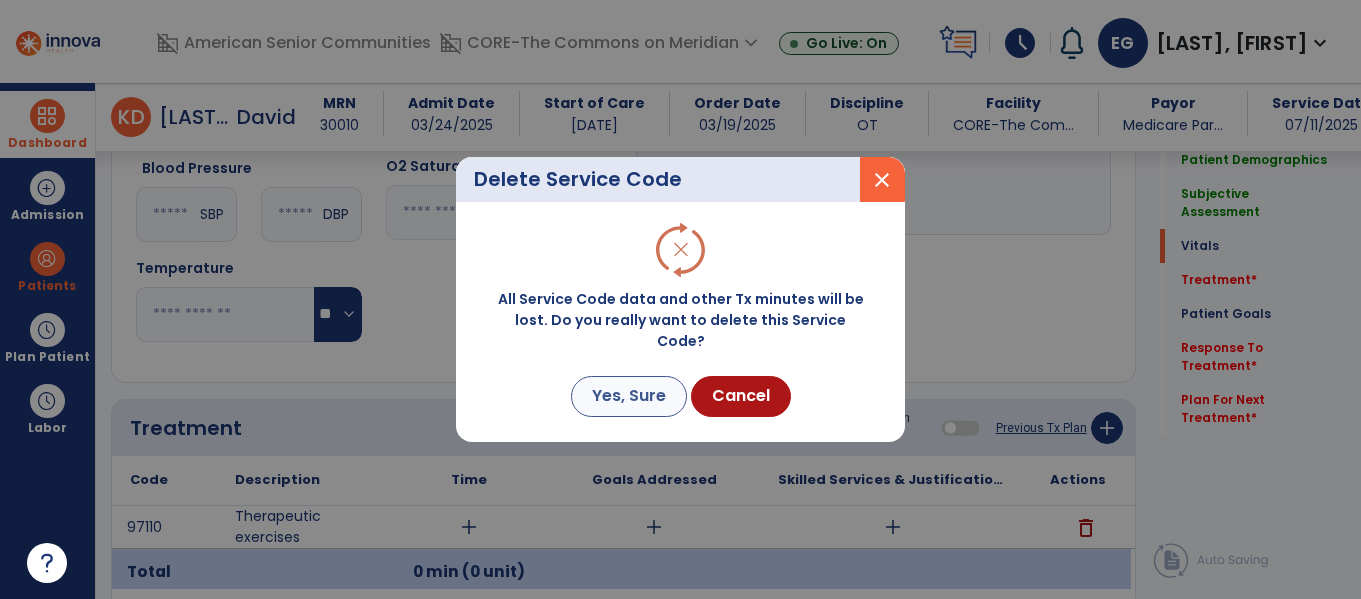 scroll, scrollTop: 855, scrollLeft: 0, axis: vertical 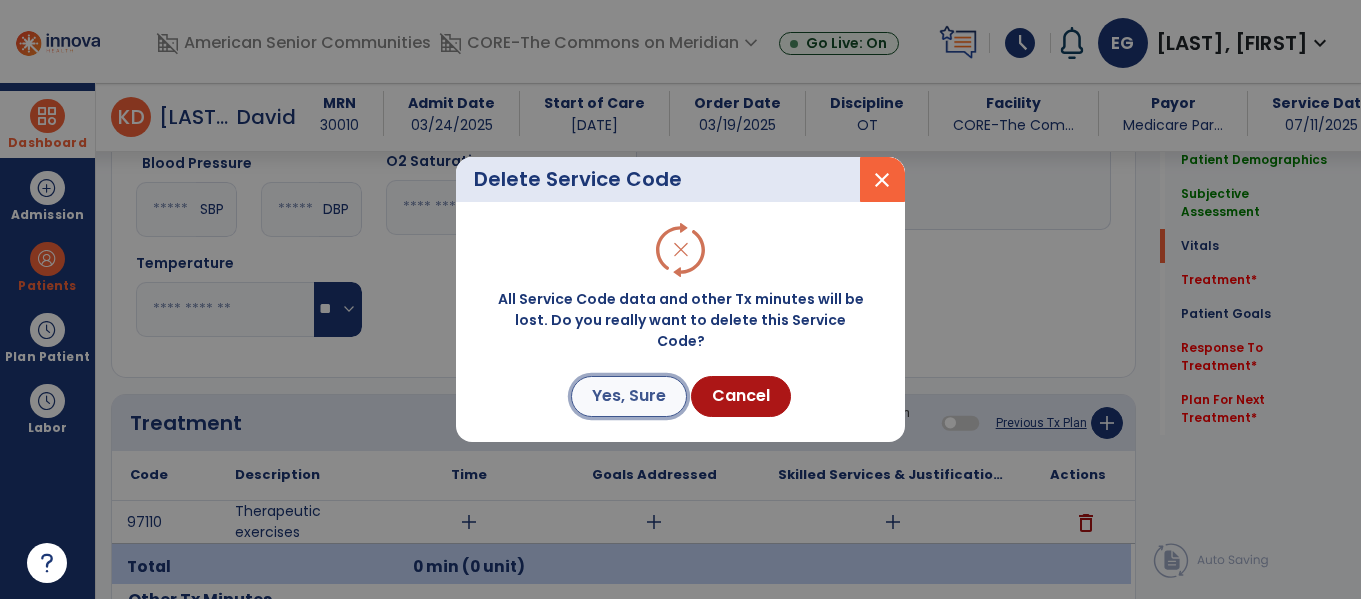 click on "Yes, Sure" at bounding box center [629, 396] 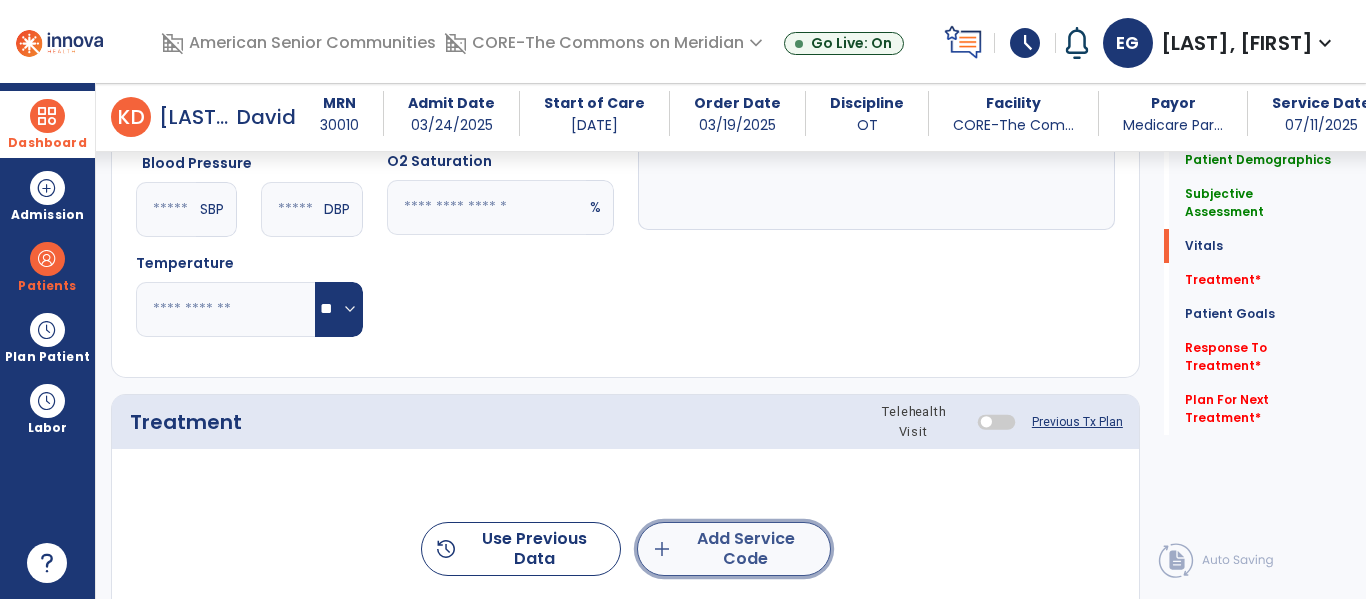 click on "add  Add Service Code" 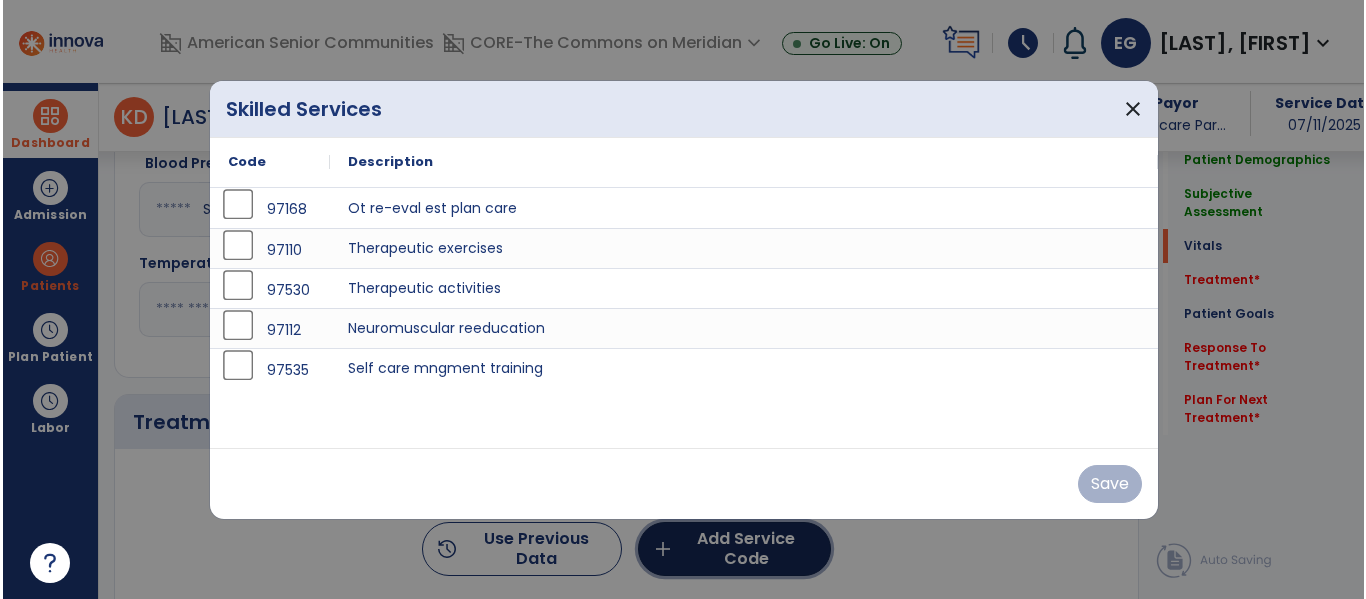 scroll, scrollTop: 855, scrollLeft: 0, axis: vertical 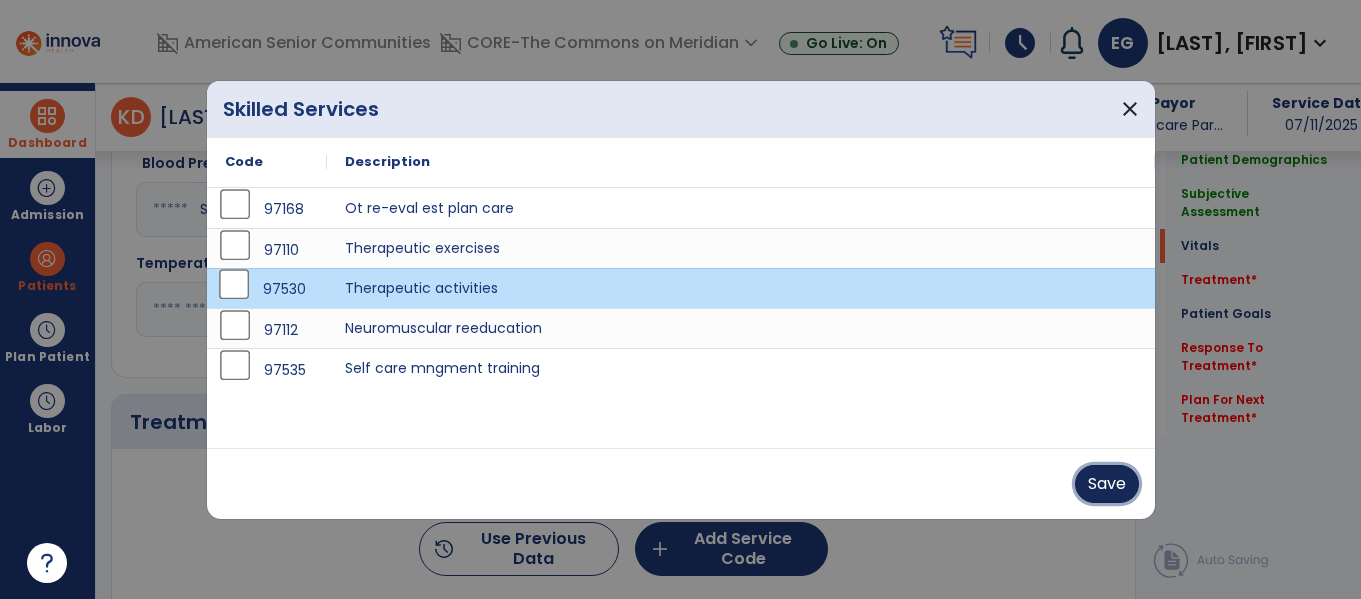 drag, startPoint x: 1108, startPoint y: 477, endPoint x: 1096, endPoint y: 489, distance: 16.970562 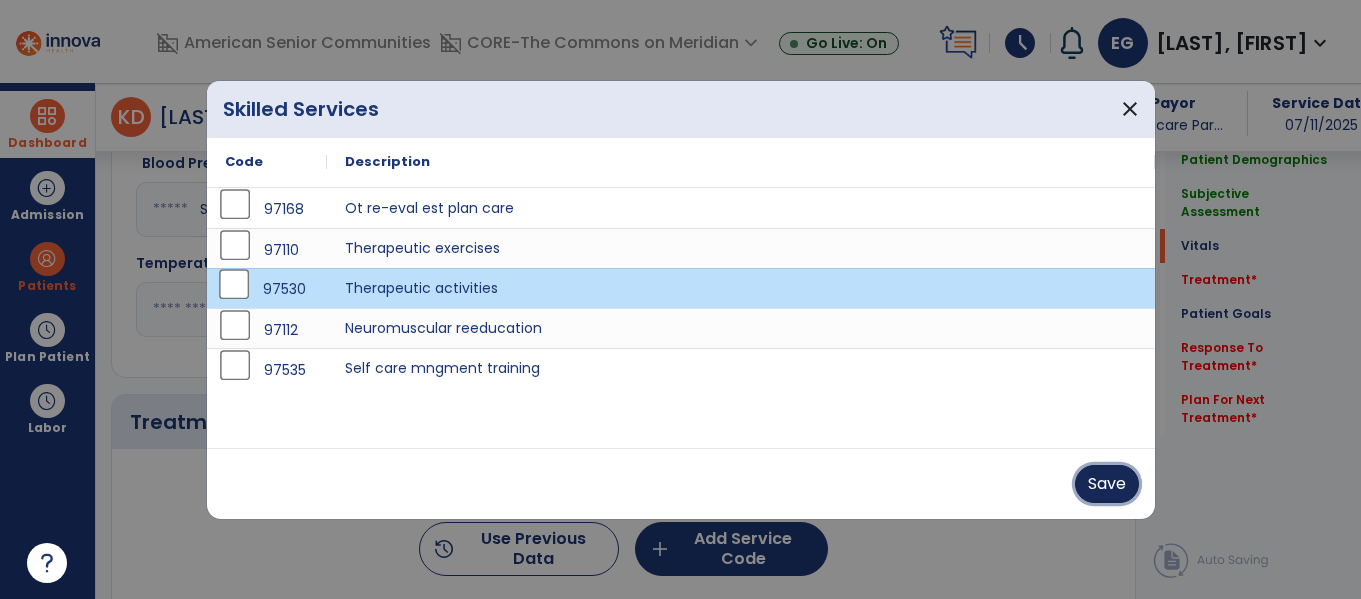 click on "Save" at bounding box center (1107, 484) 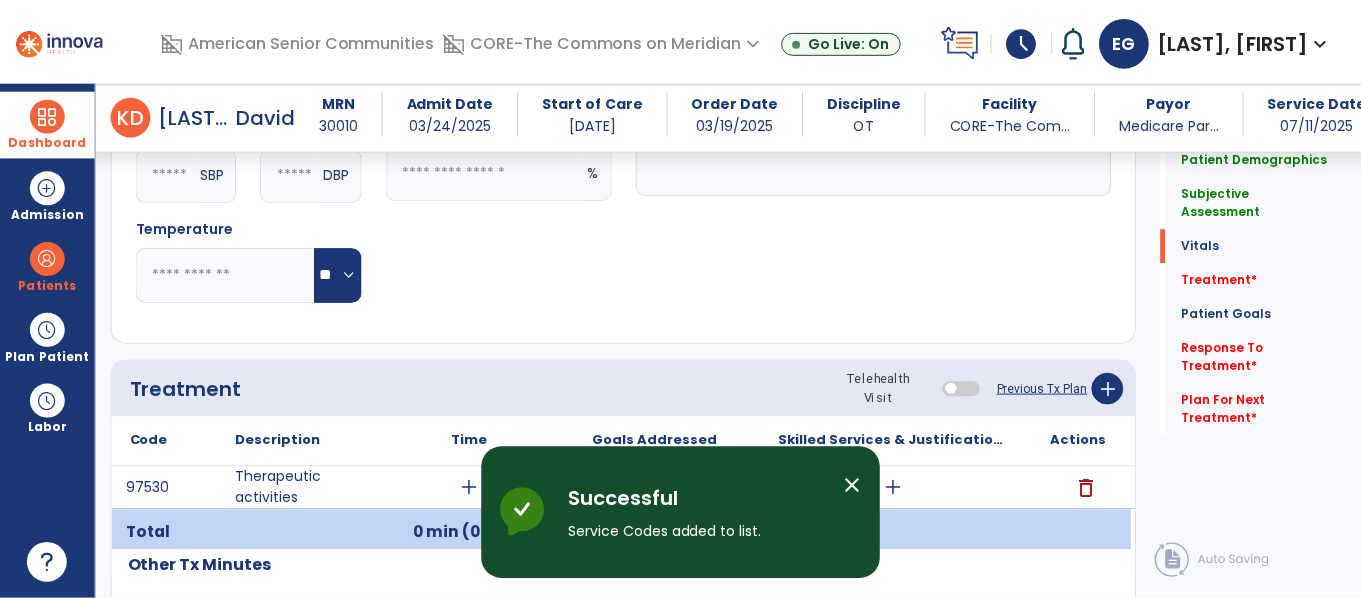 scroll, scrollTop: 937, scrollLeft: 0, axis: vertical 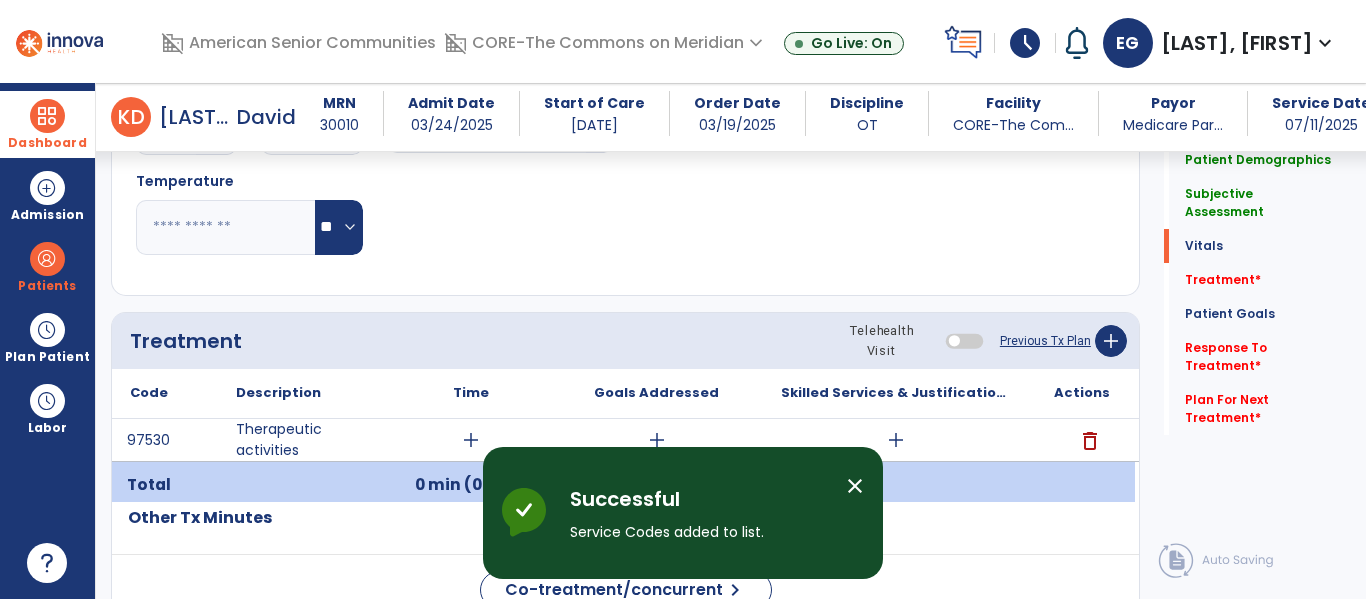 click on "add" at bounding box center [896, 440] 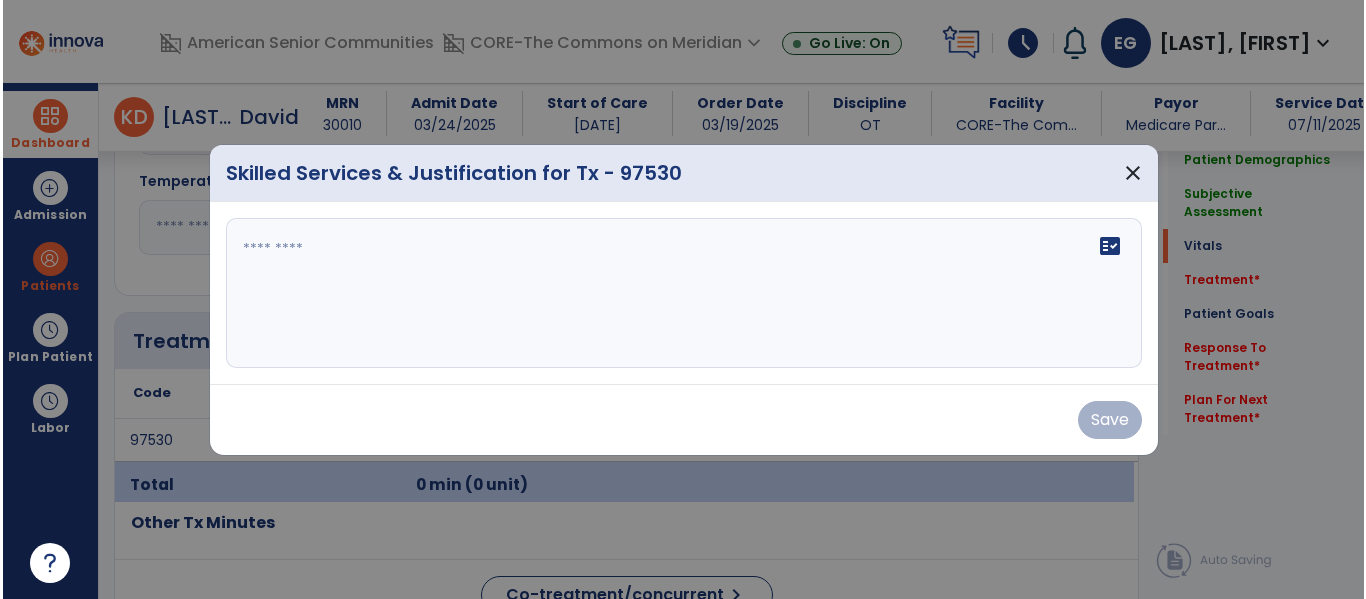 scroll, scrollTop: 937, scrollLeft: 0, axis: vertical 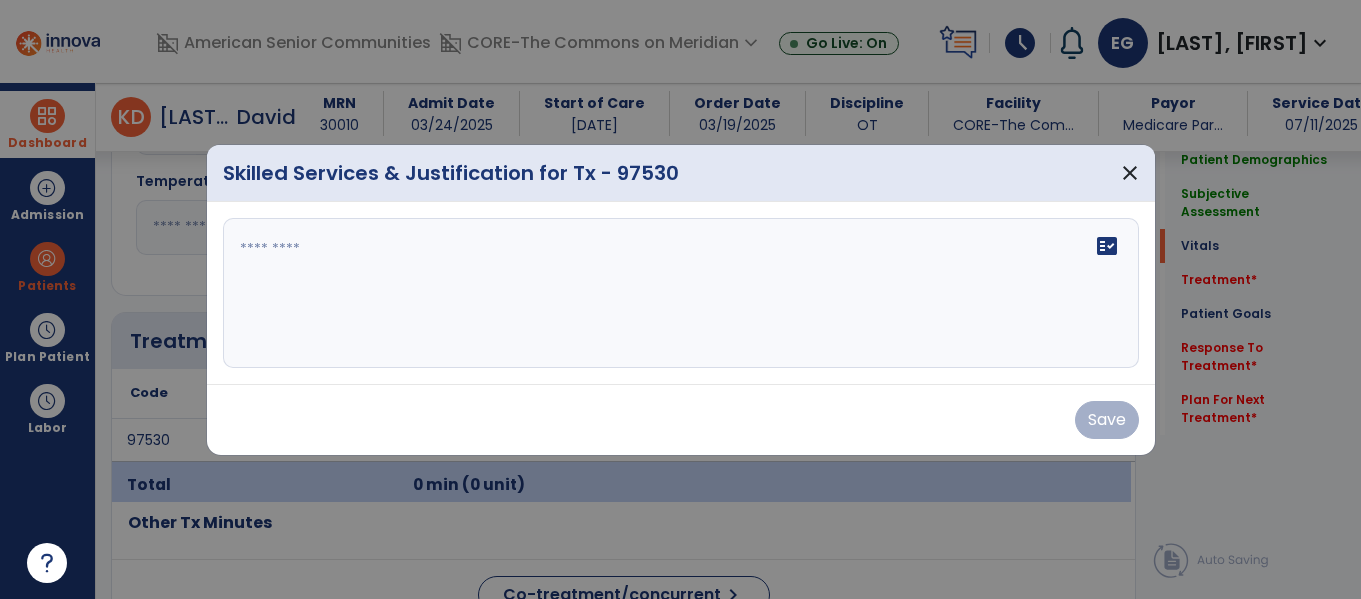 click at bounding box center (681, 293) 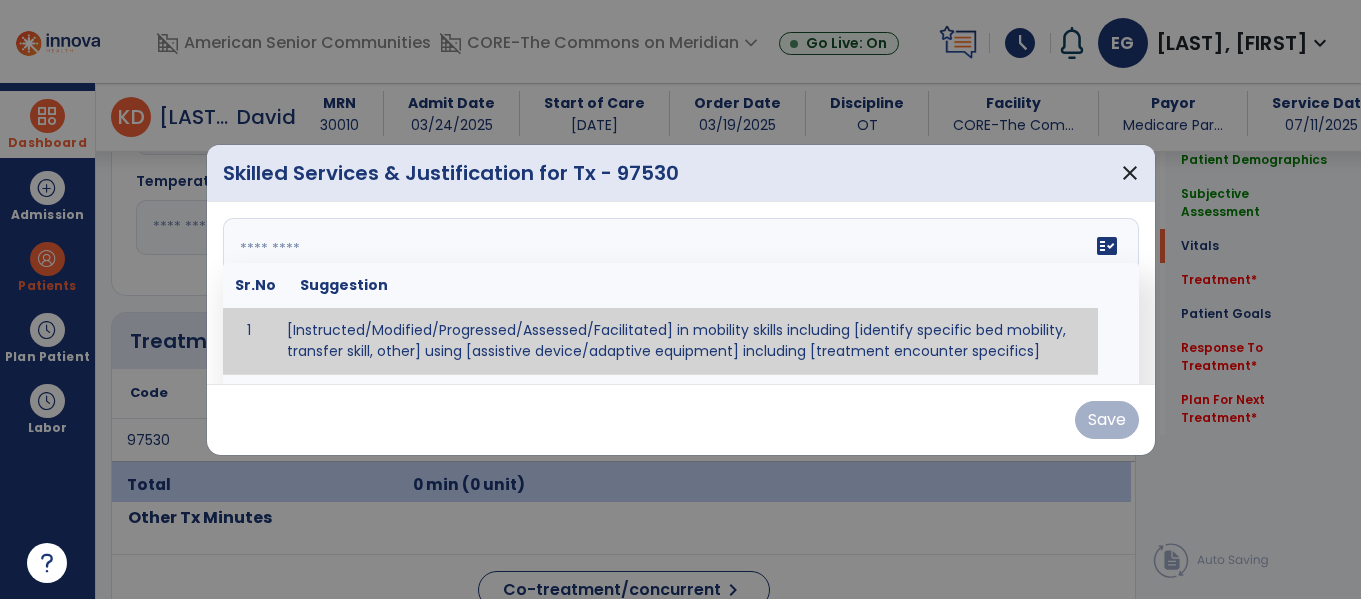 paste on "**********" 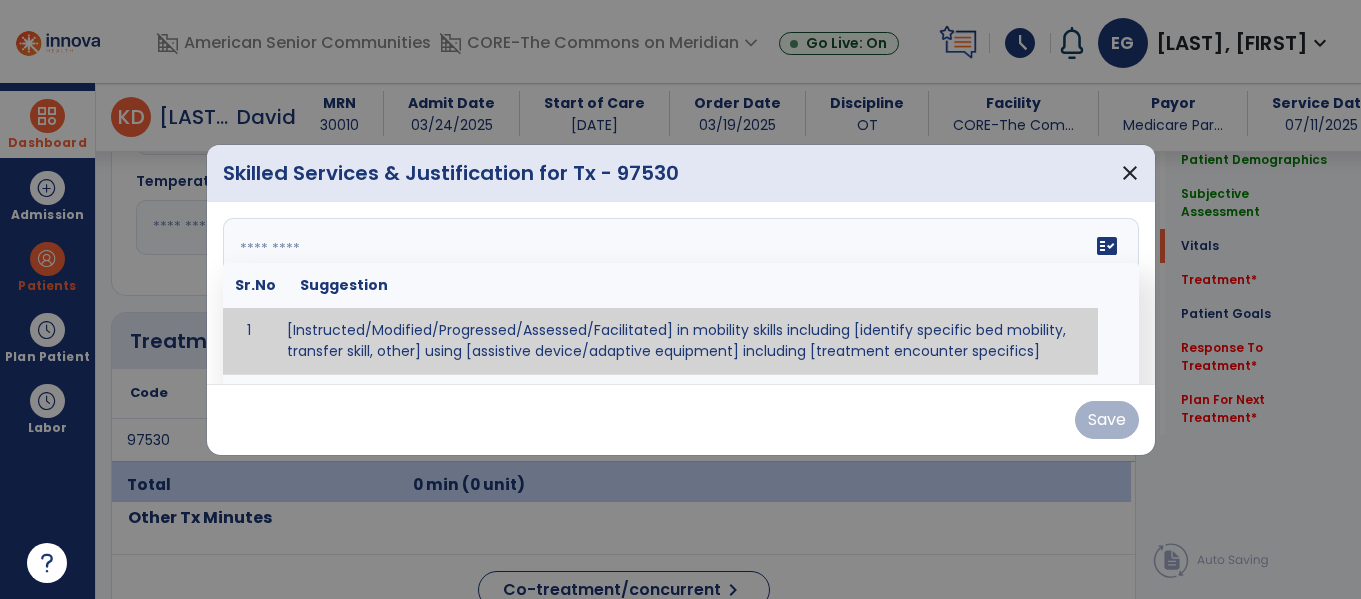 type on "**********" 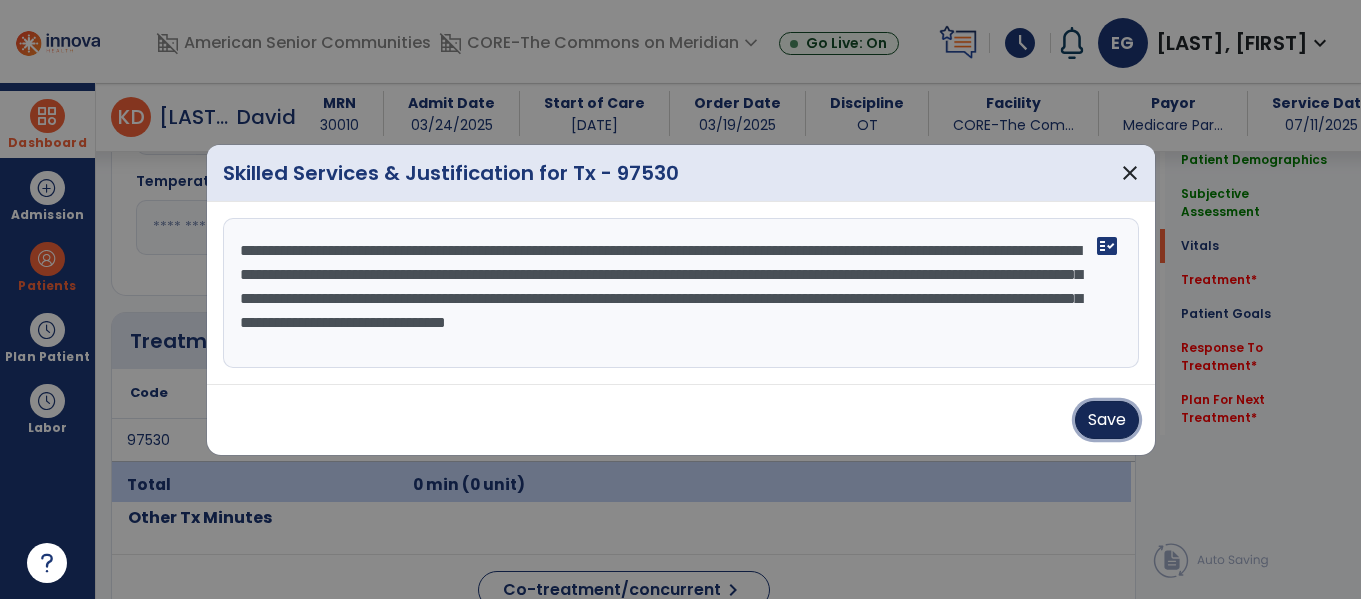 click on "Save" at bounding box center (1107, 420) 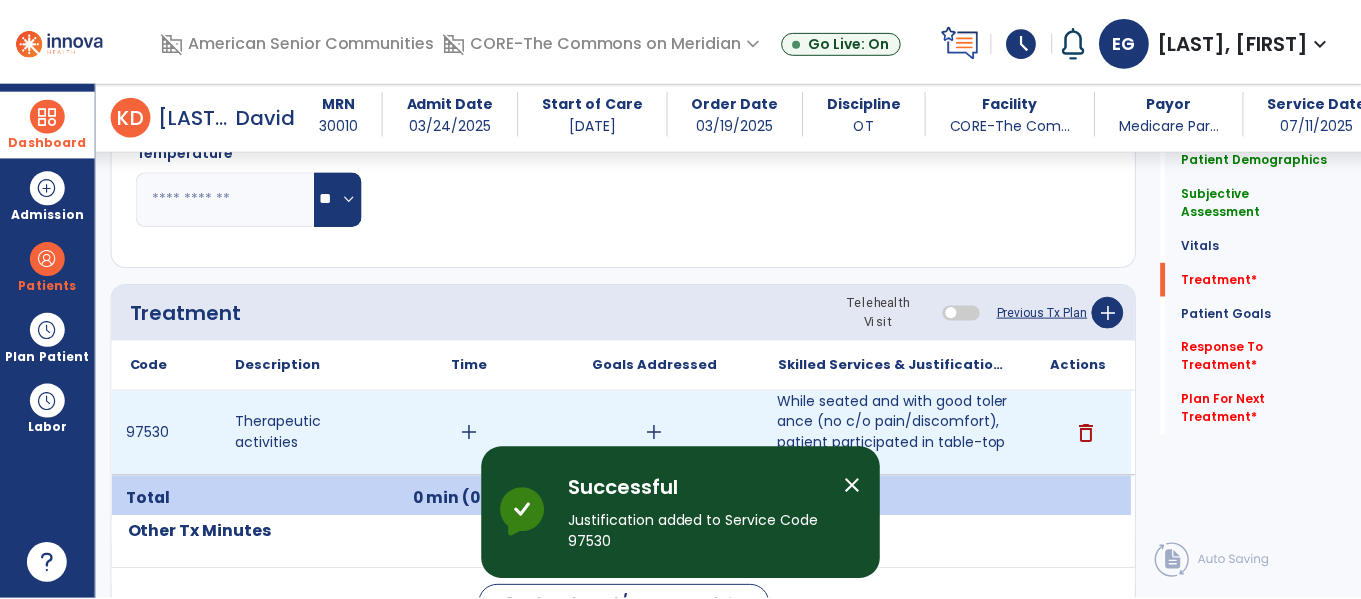 scroll, scrollTop: 1115, scrollLeft: 0, axis: vertical 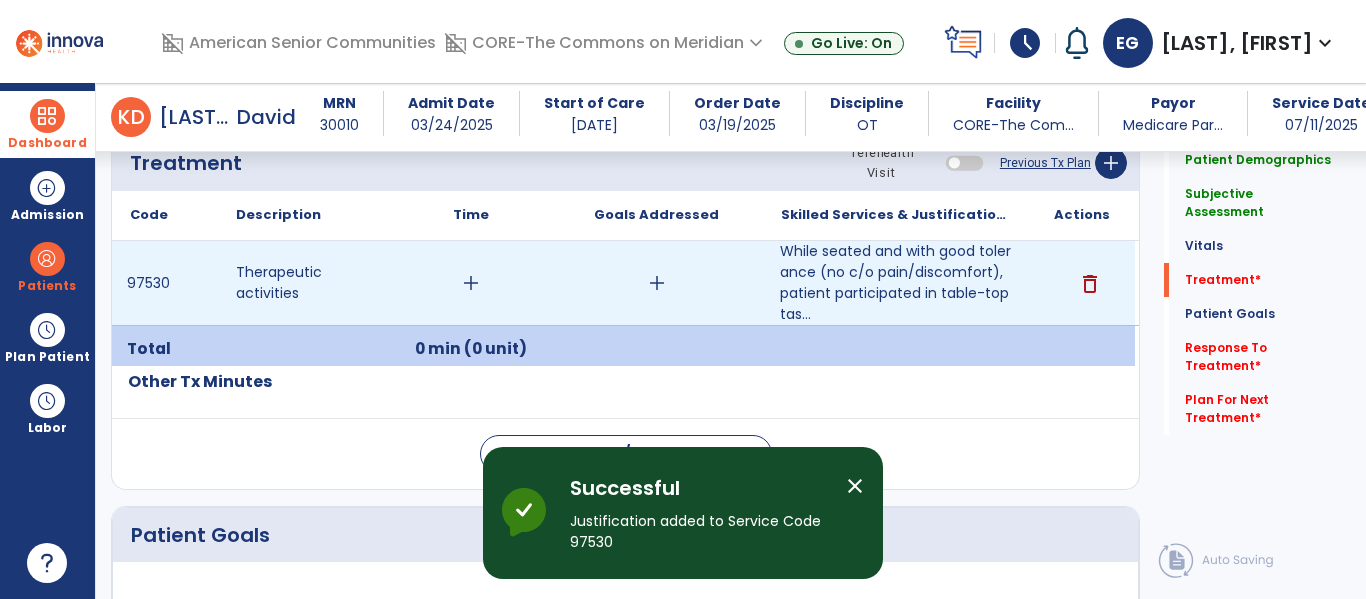 click on "add" at bounding box center [657, 283] 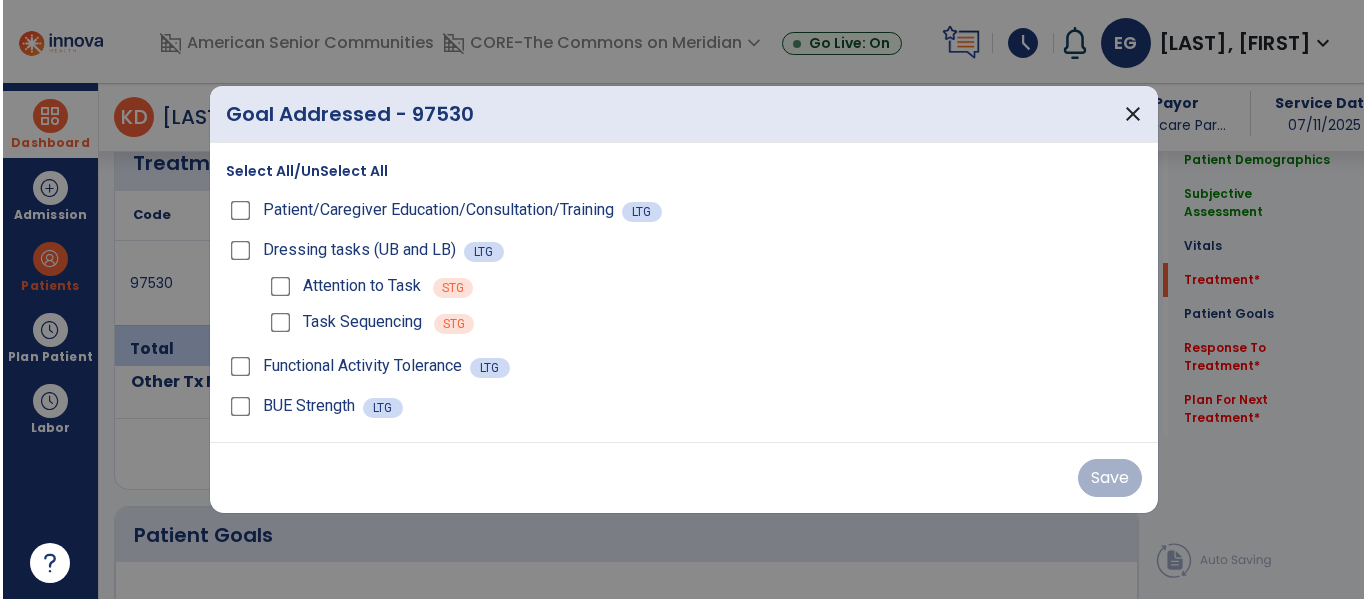 scroll, scrollTop: 1115, scrollLeft: 0, axis: vertical 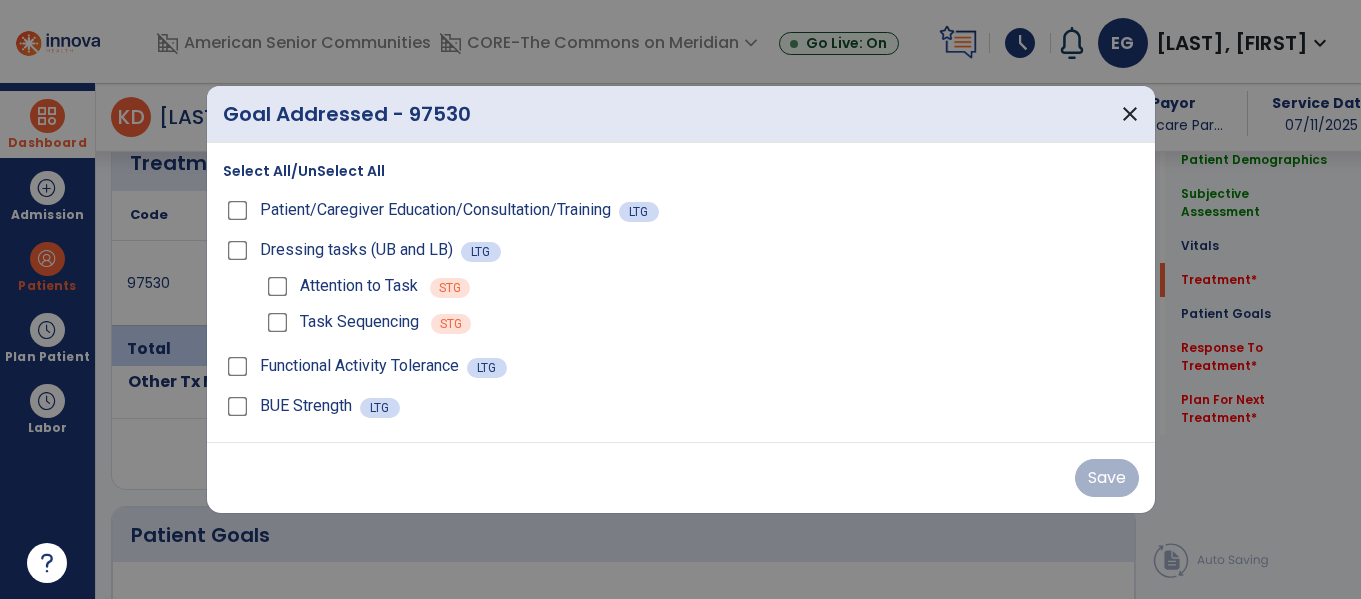 click on "Select All/UnSelect All" at bounding box center (304, 171) 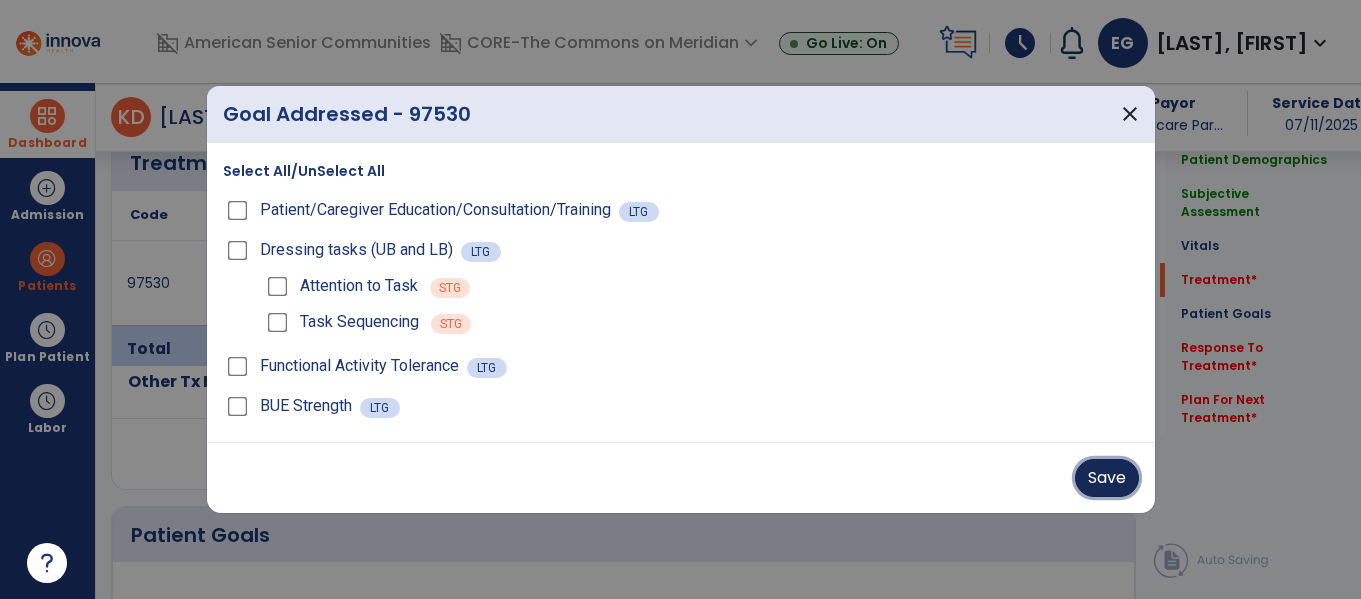 drag, startPoint x: 1089, startPoint y: 483, endPoint x: 253, endPoint y: 129, distance: 907.8612 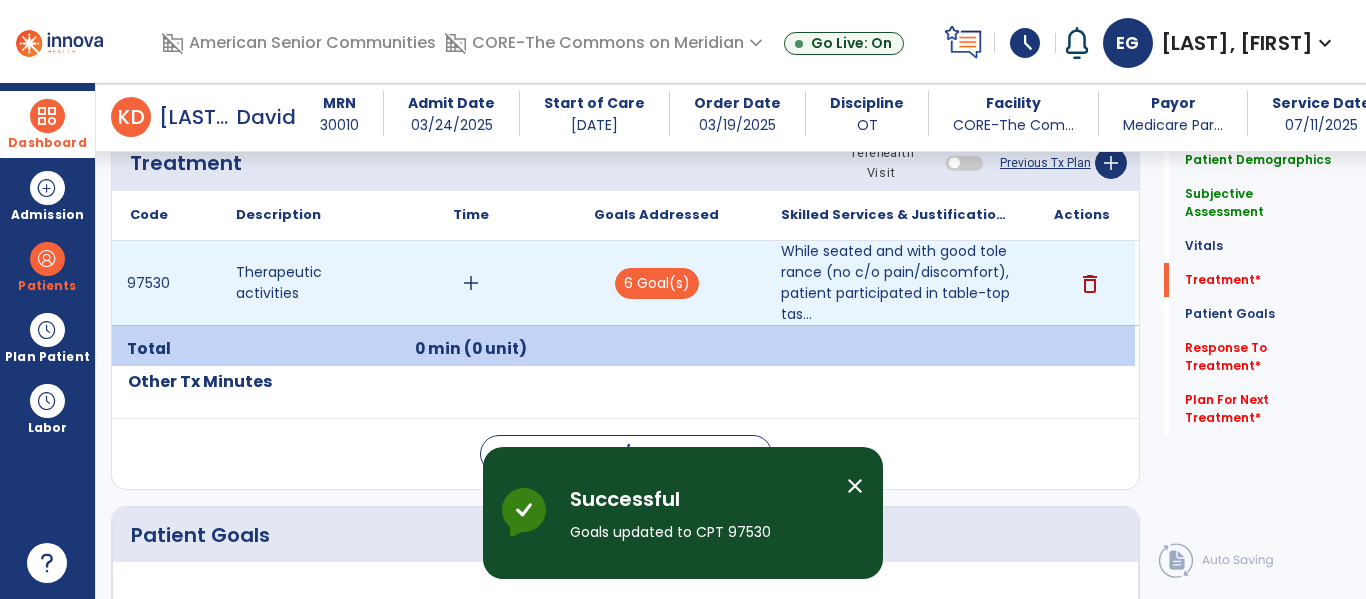 click on "add" at bounding box center (471, 283) 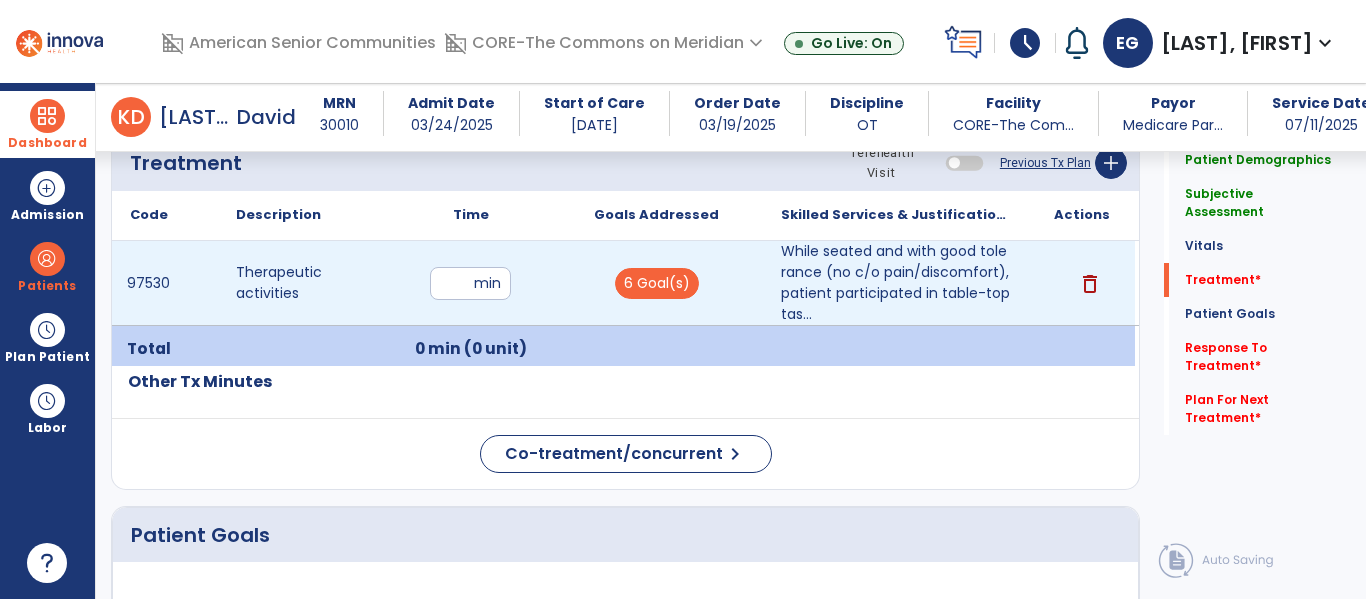 type on "**" 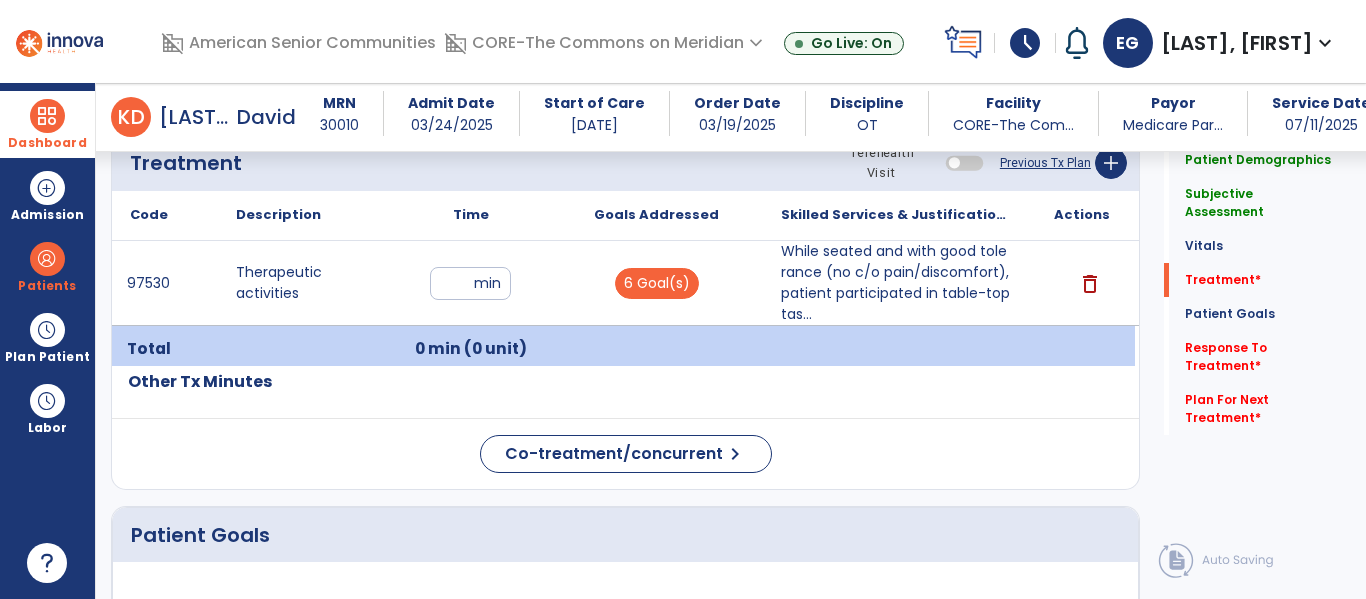 click on "Patient Demographics  Medical Diagnosis   Treatment Diagnosis   Precautions   Contraindications
Code
Description
Pdpm Clinical Category
E13.40" 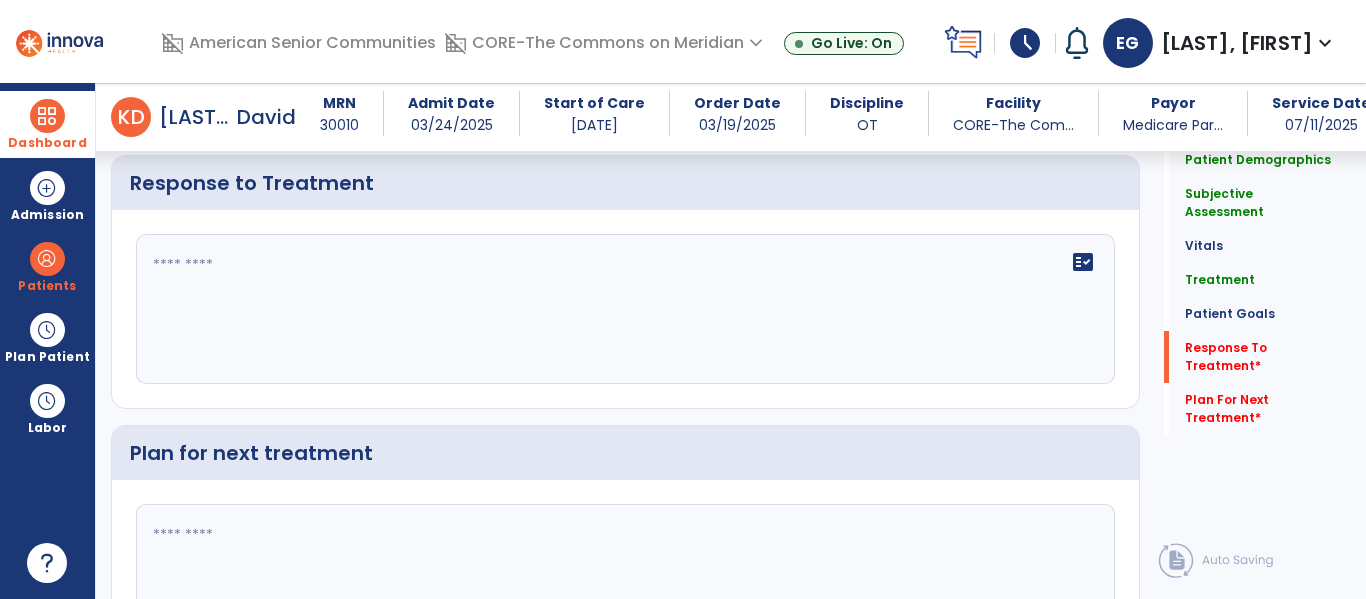 scroll, scrollTop: 2724, scrollLeft: 0, axis: vertical 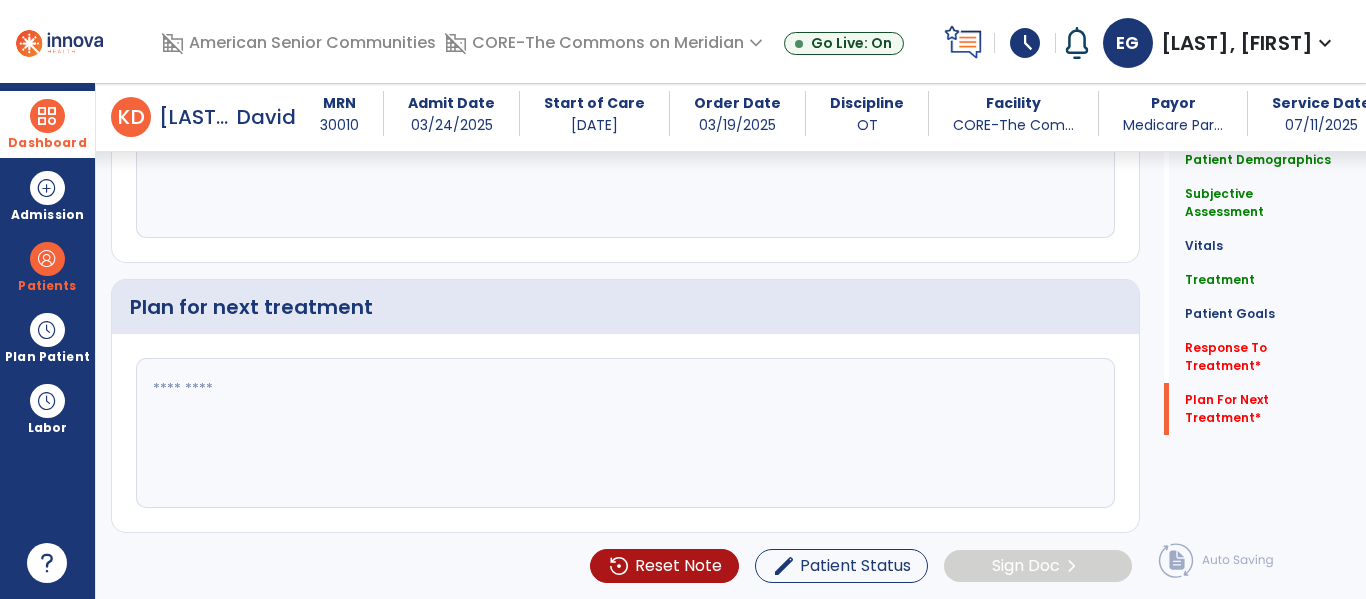 click 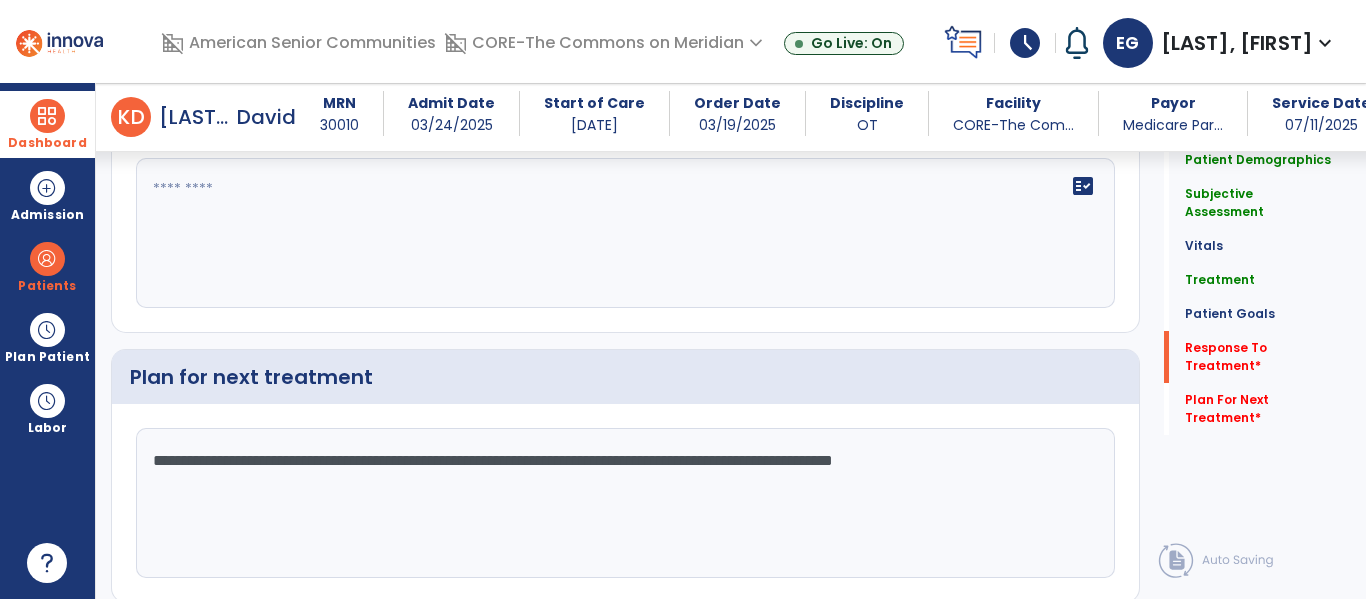 scroll, scrollTop: 2598, scrollLeft: 0, axis: vertical 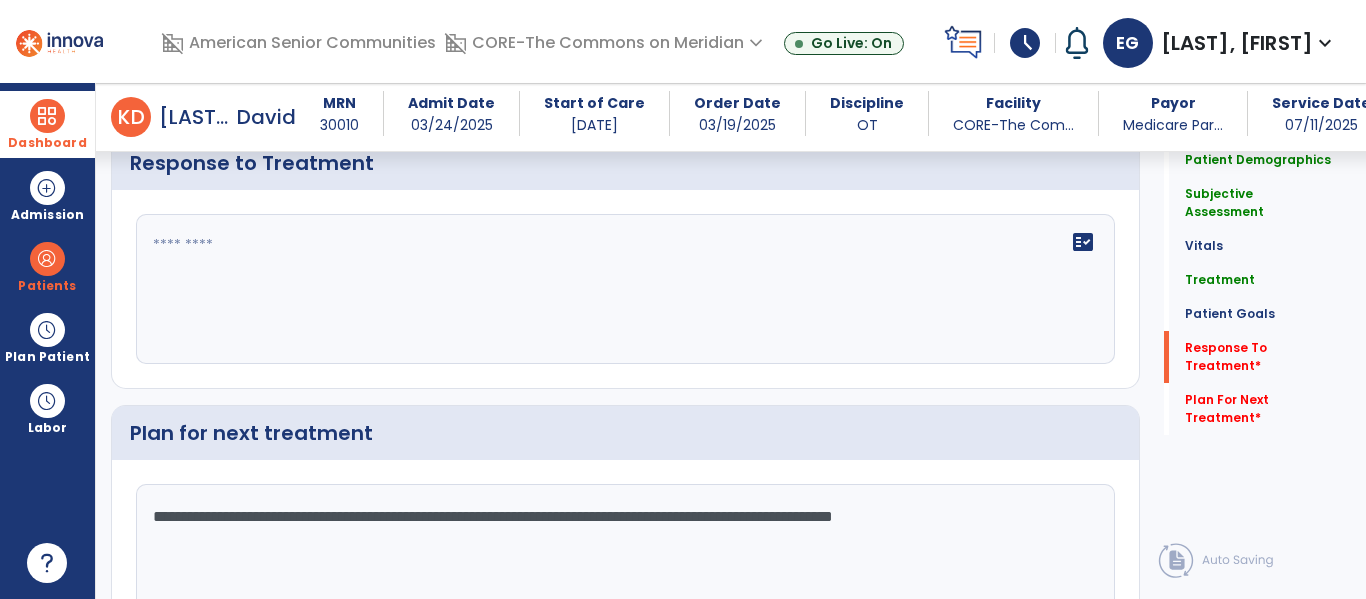 type on "**********" 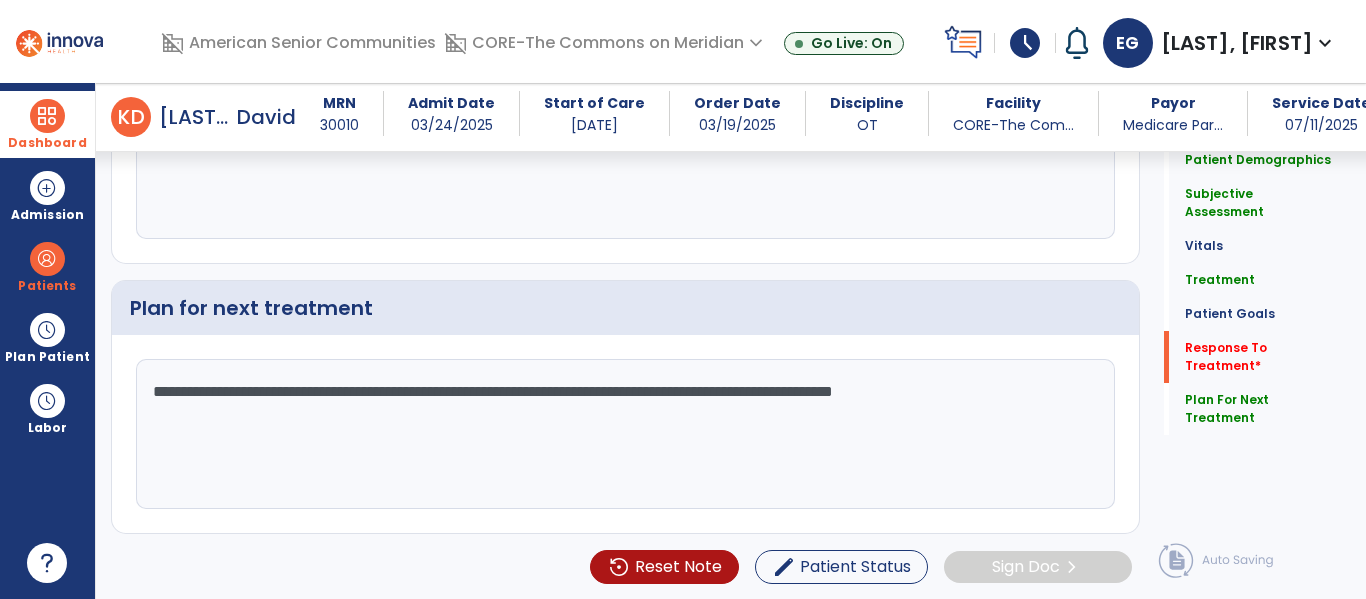 scroll, scrollTop: 2724, scrollLeft: 0, axis: vertical 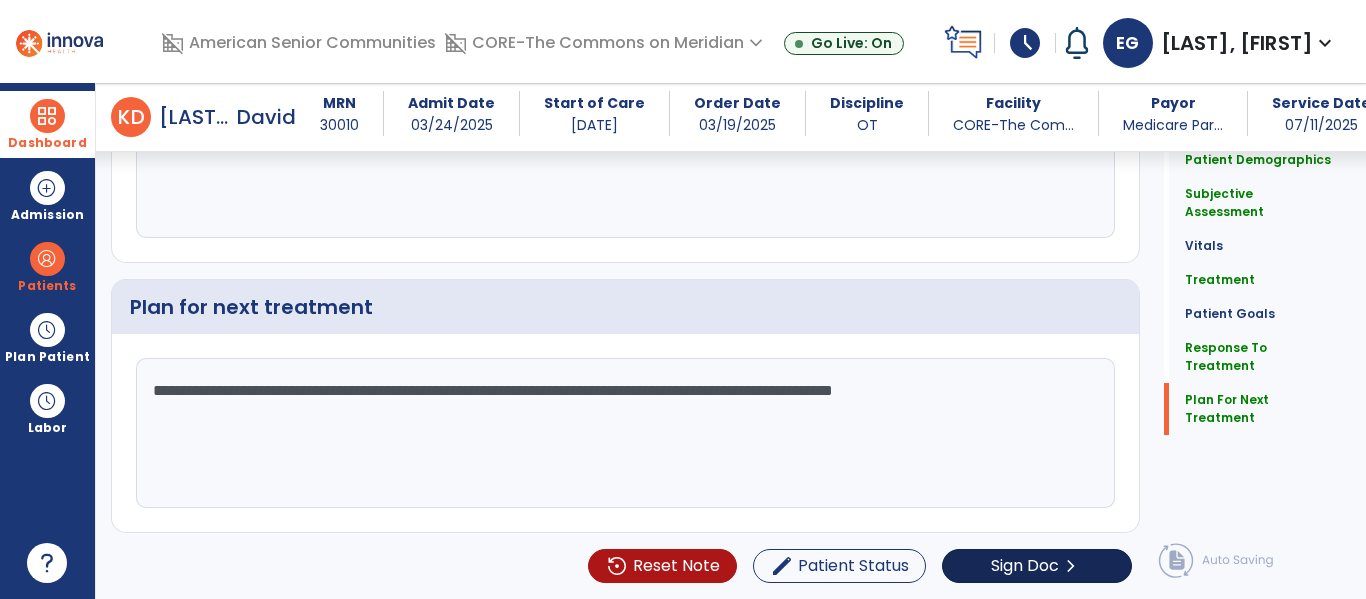 type on "****" 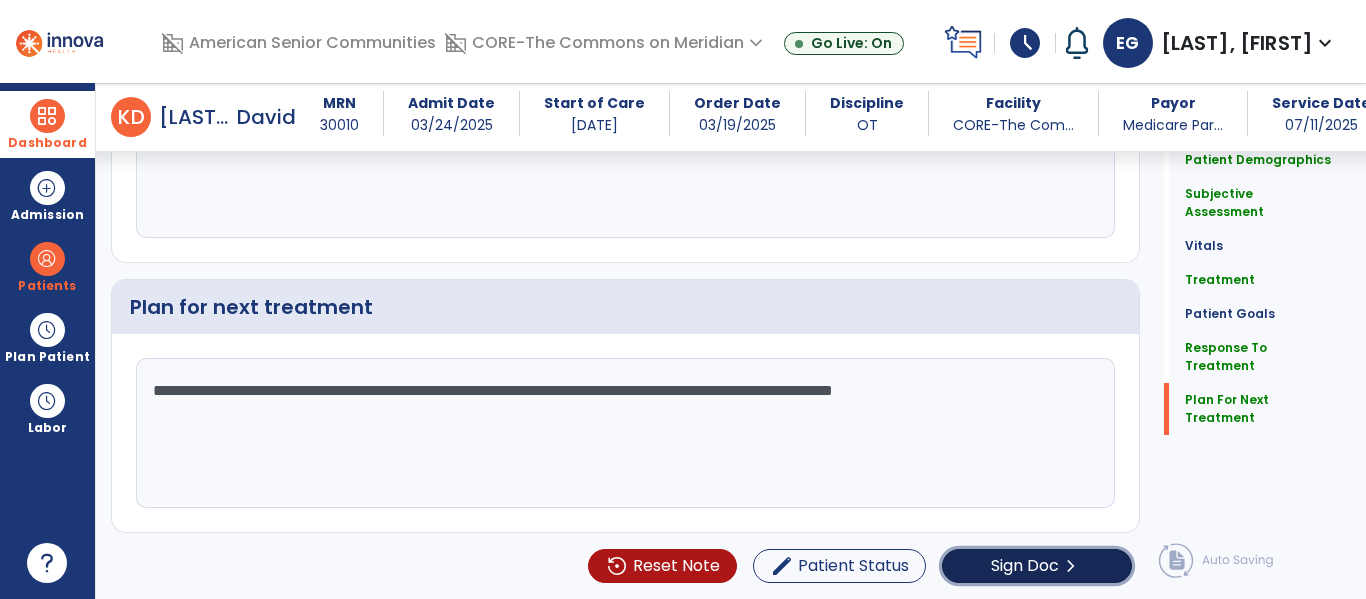 click on "Sign Doc" 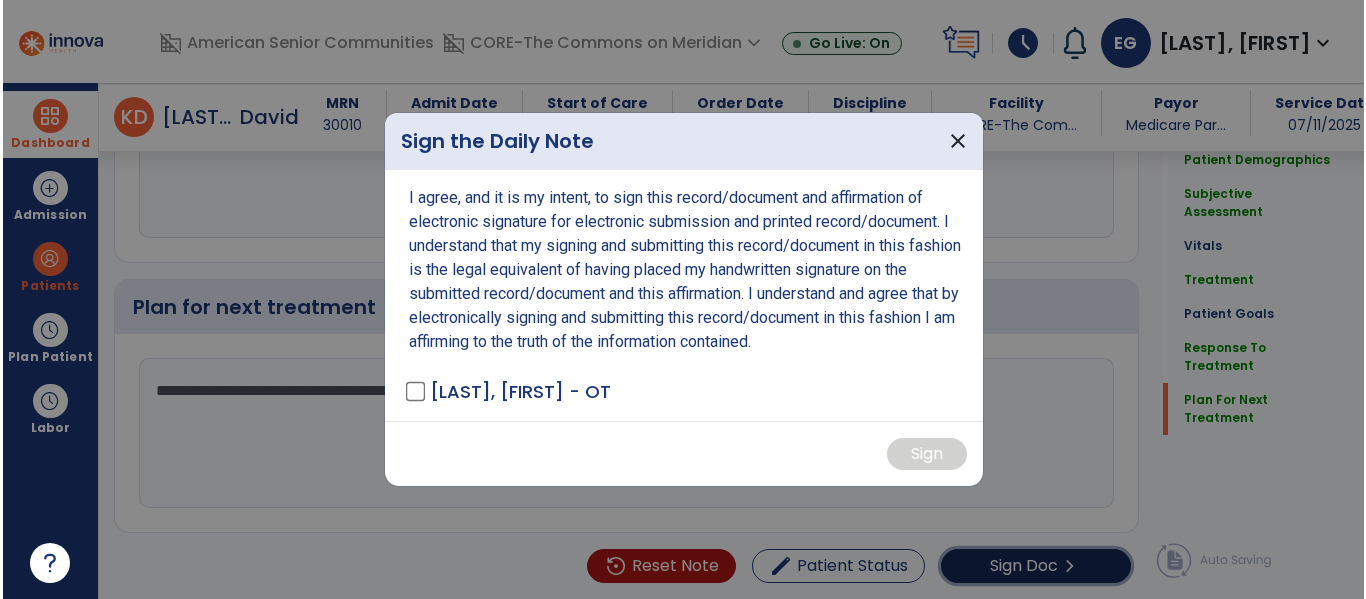 scroll, scrollTop: 2724, scrollLeft: 0, axis: vertical 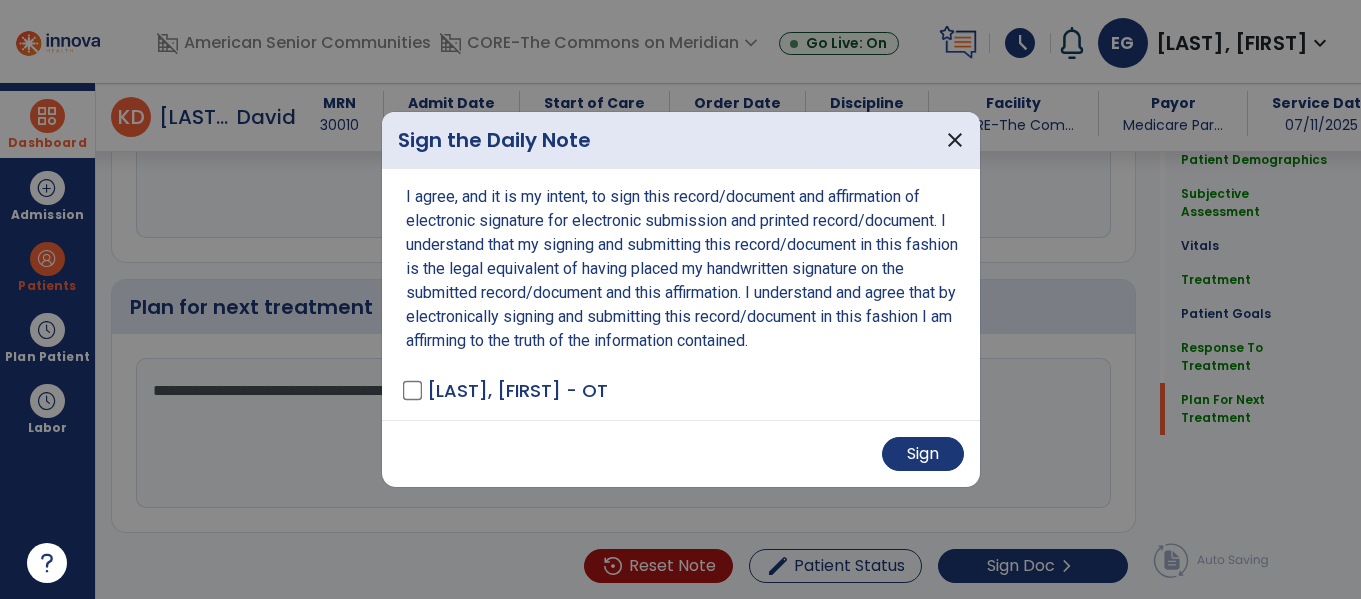 click on "Sign" at bounding box center [681, 453] 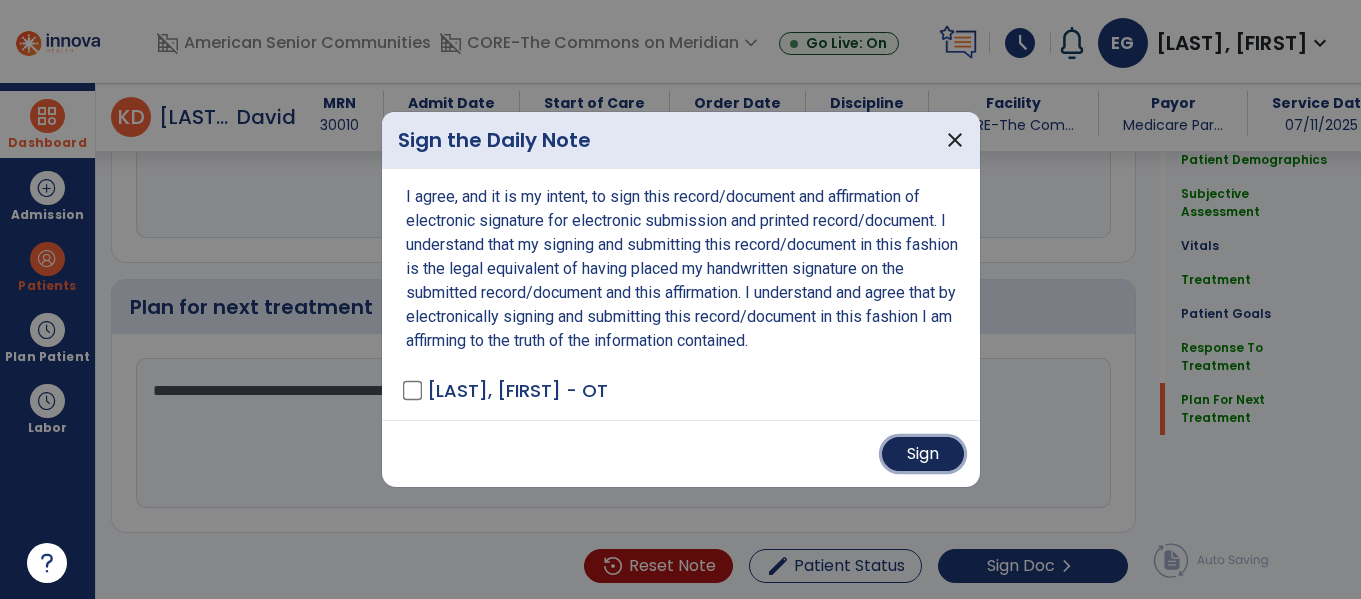 click on "Sign" at bounding box center [923, 454] 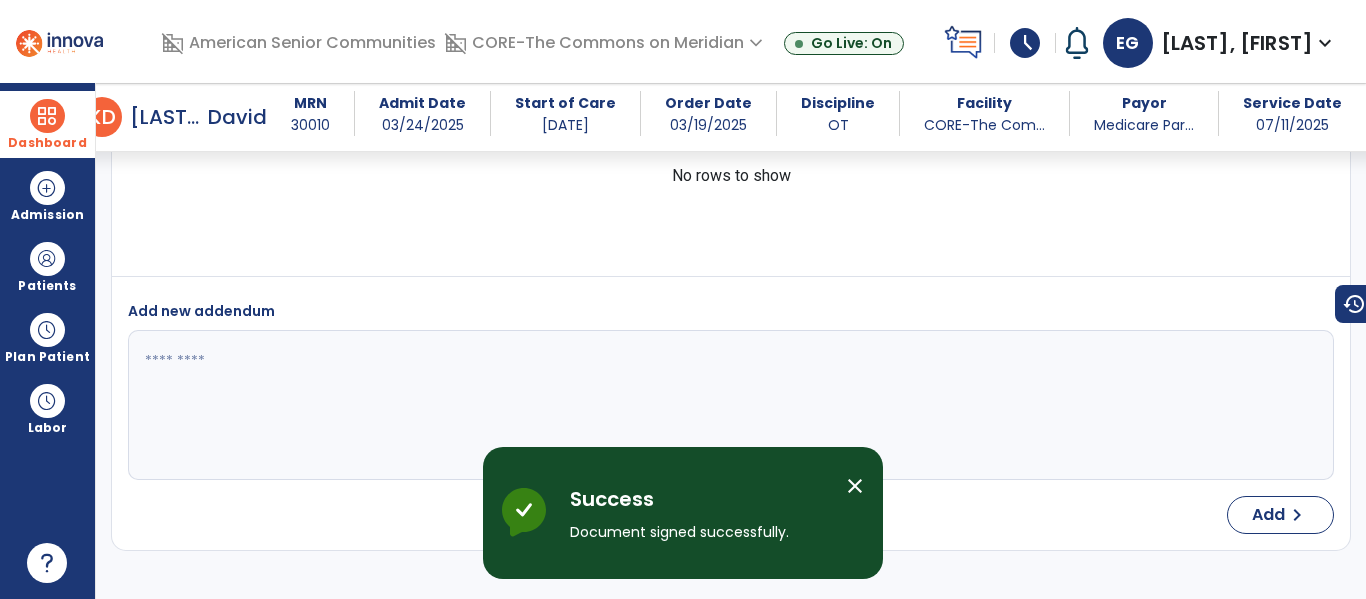 click on "Dashboard" at bounding box center [47, 143] 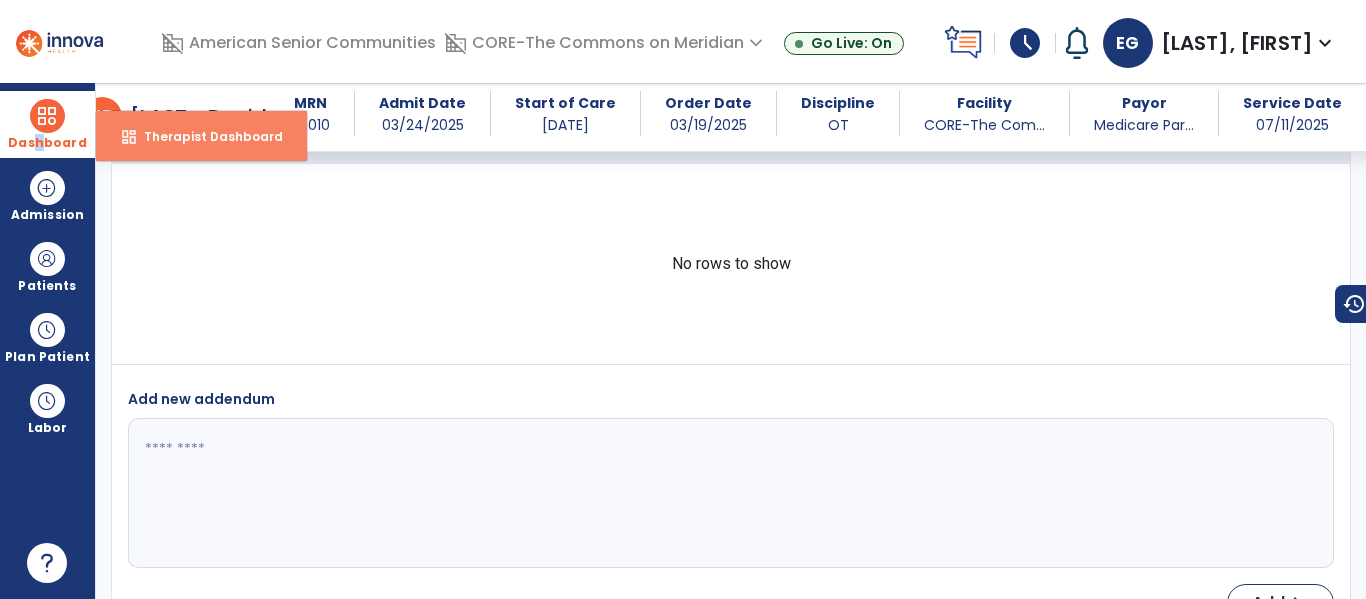 click on "dashboard  Therapist Dashboard" at bounding box center (201, 136) 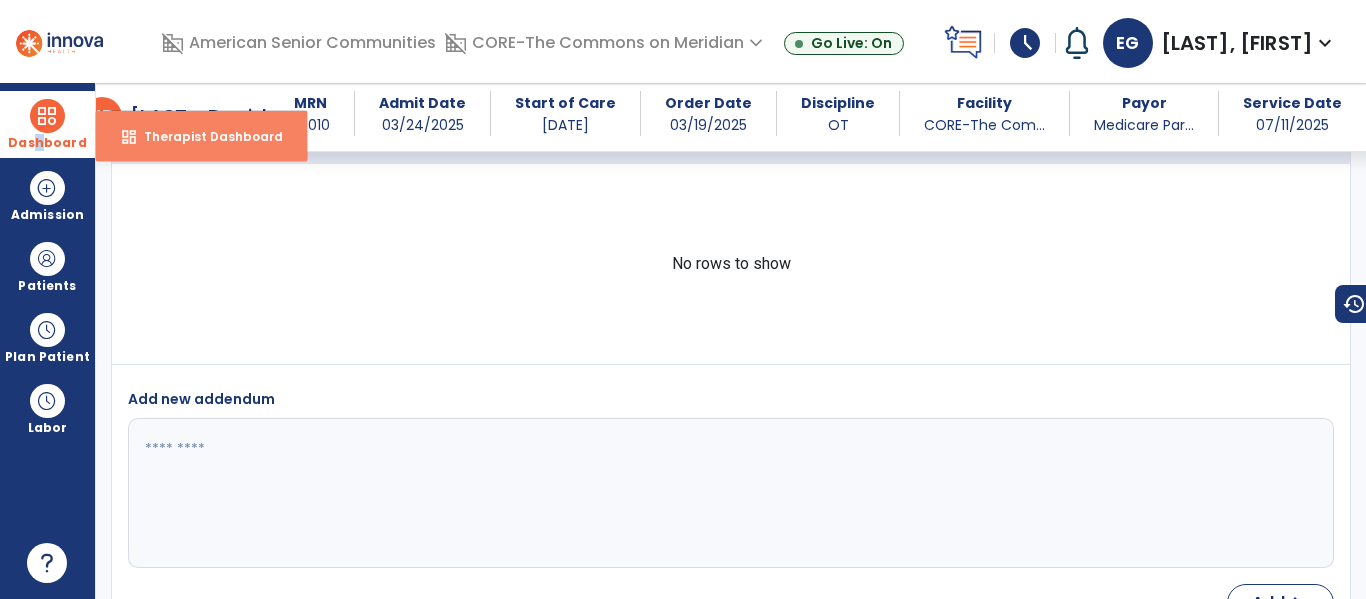 select on "****" 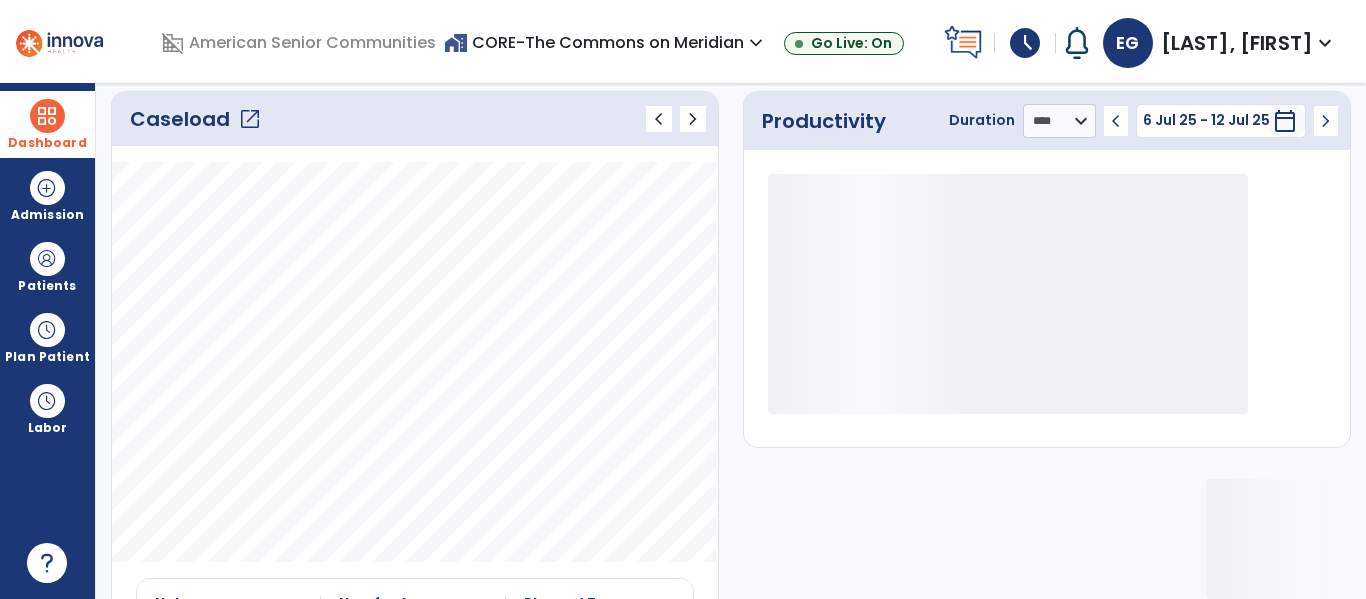 click on "open_in_new" 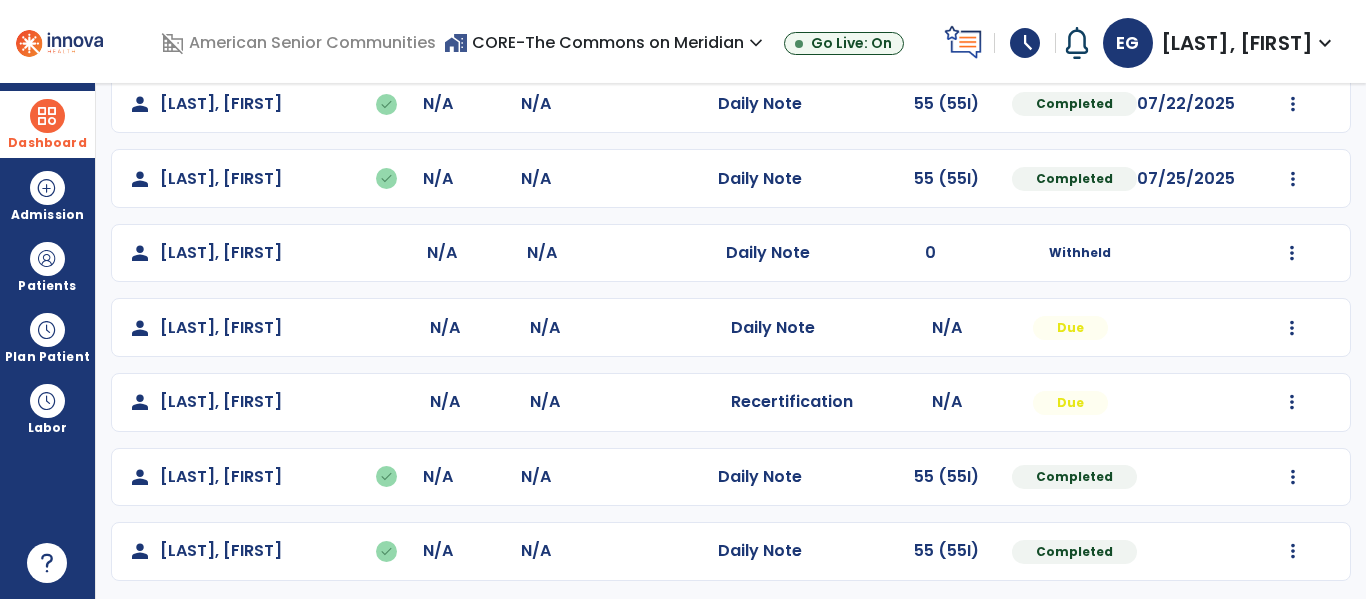scroll, scrollTop: 190, scrollLeft: 0, axis: vertical 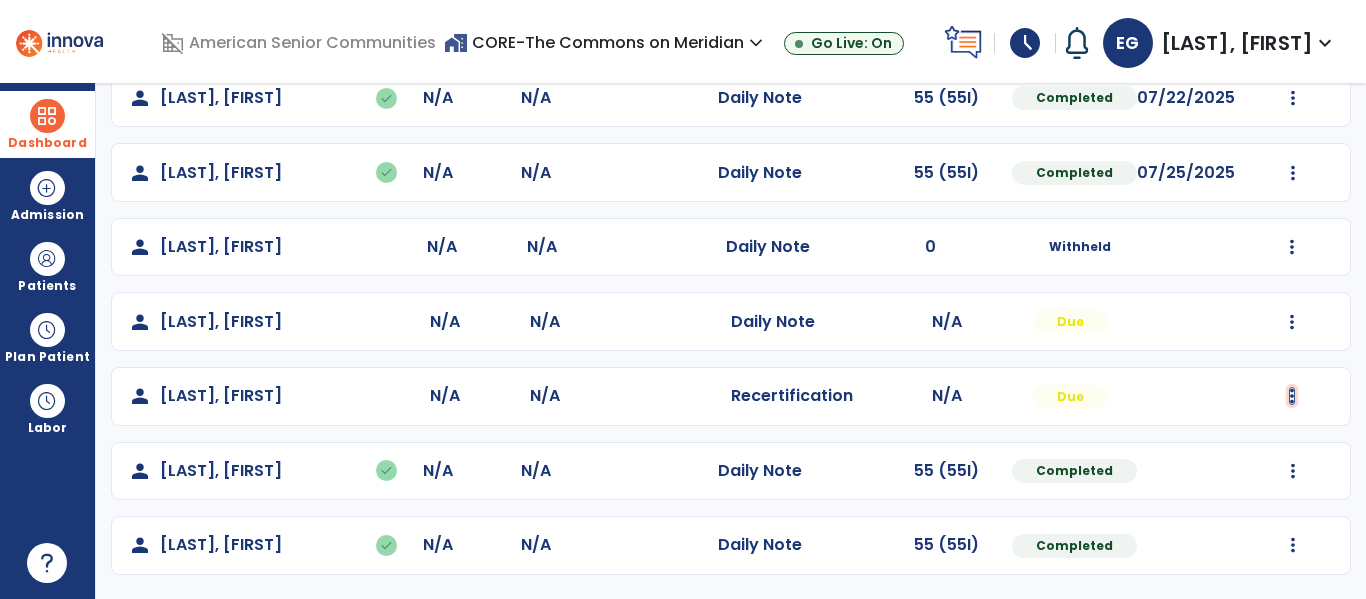 click at bounding box center (1293, 98) 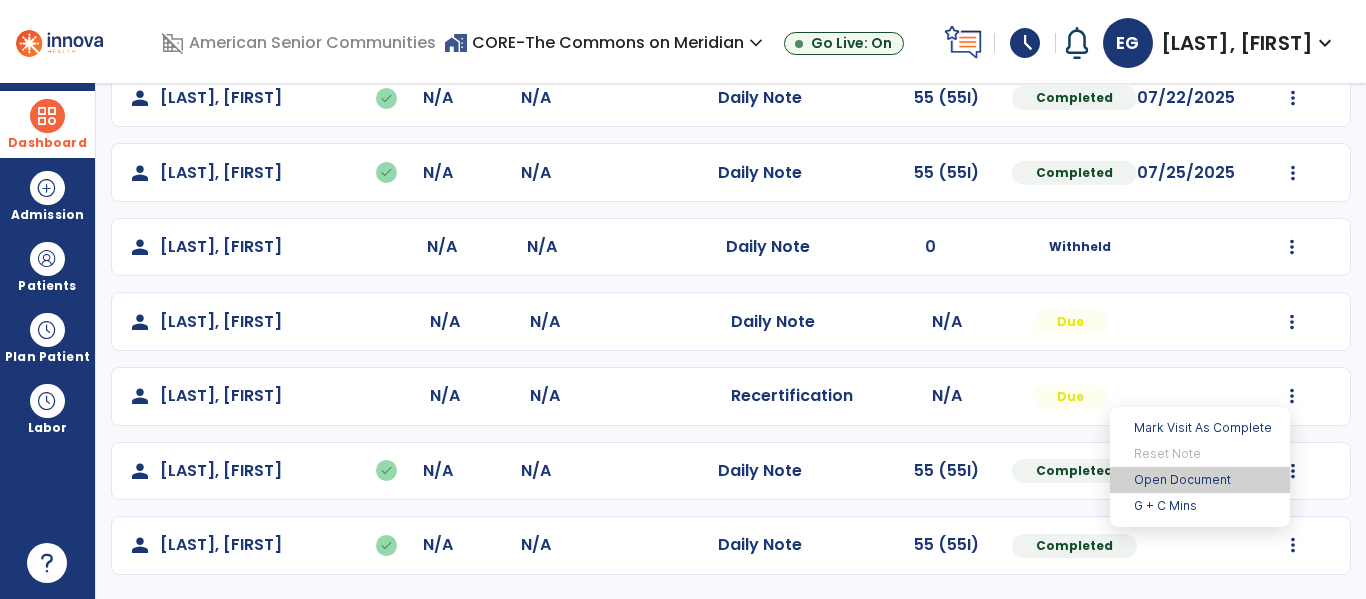 click on "Open Document" at bounding box center [1200, 480] 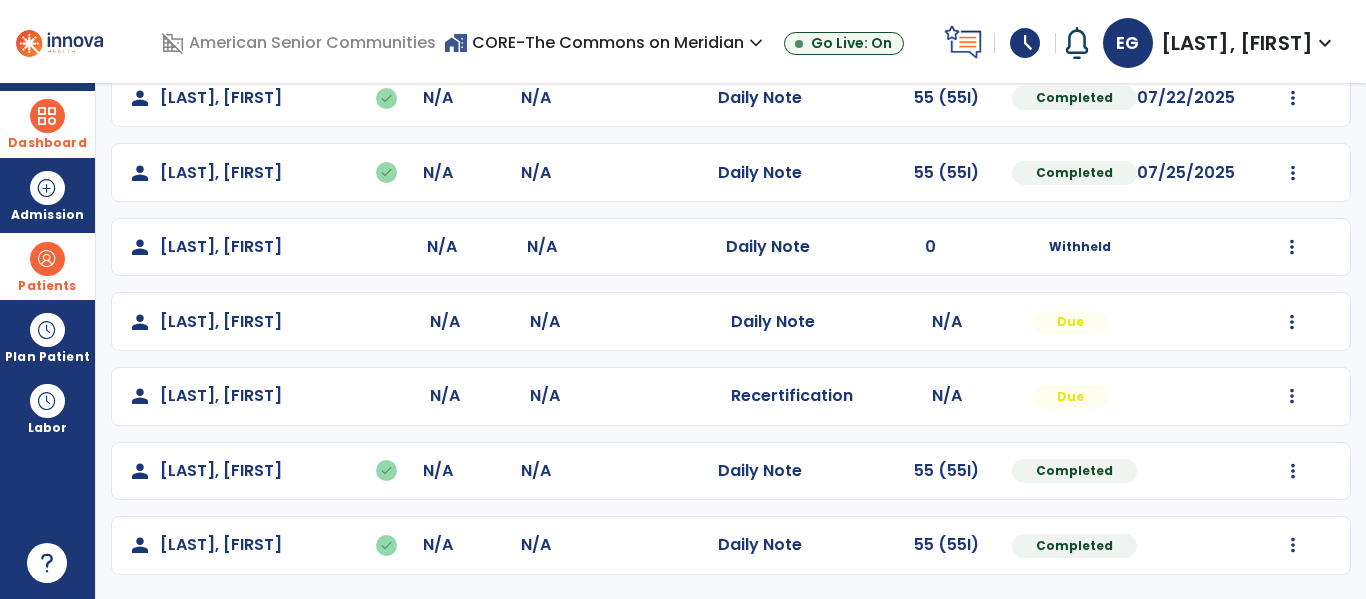 click at bounding box center (47, 259) 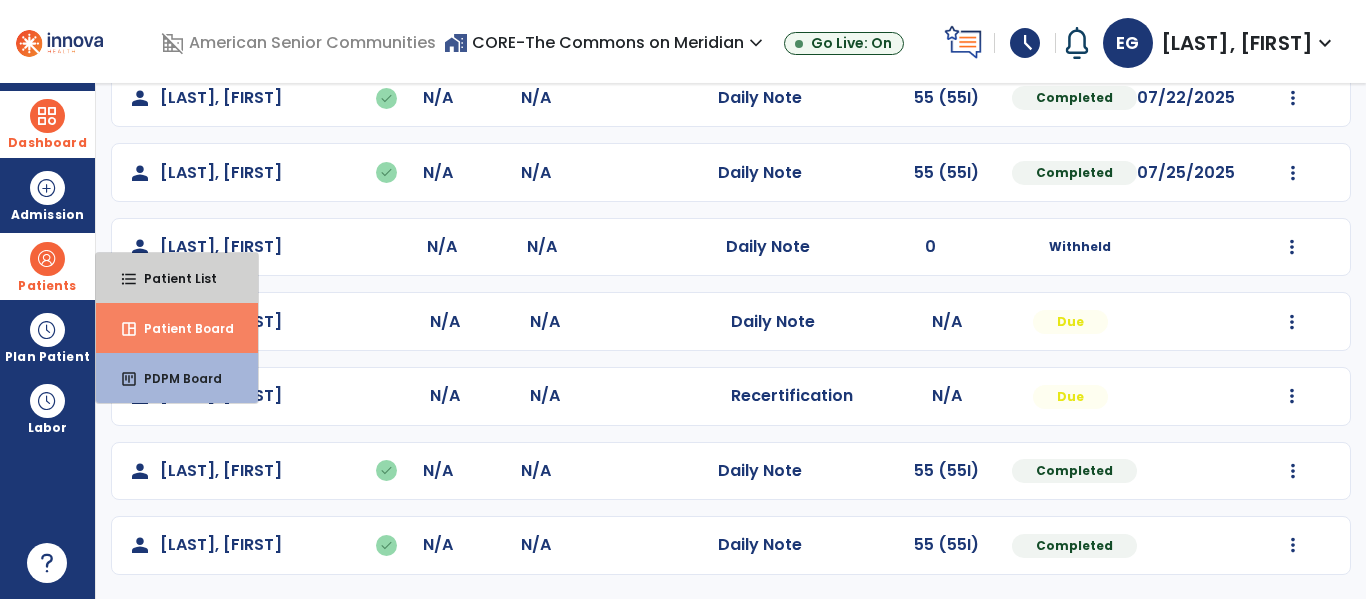 drag, startPoint x: 191, startPoint y: 260, endPoint x: 236, endPoint y: 303, distance: 62.241467 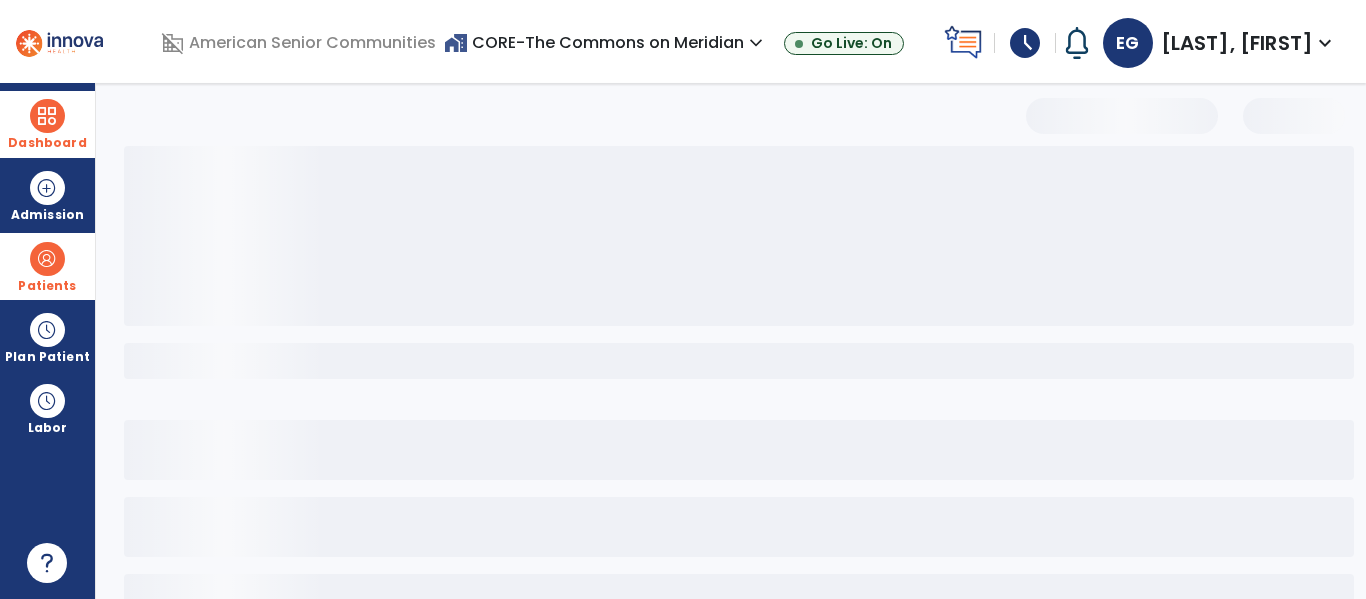 scroll, scrollTop: 0, scrollLeft: 0, axis: both 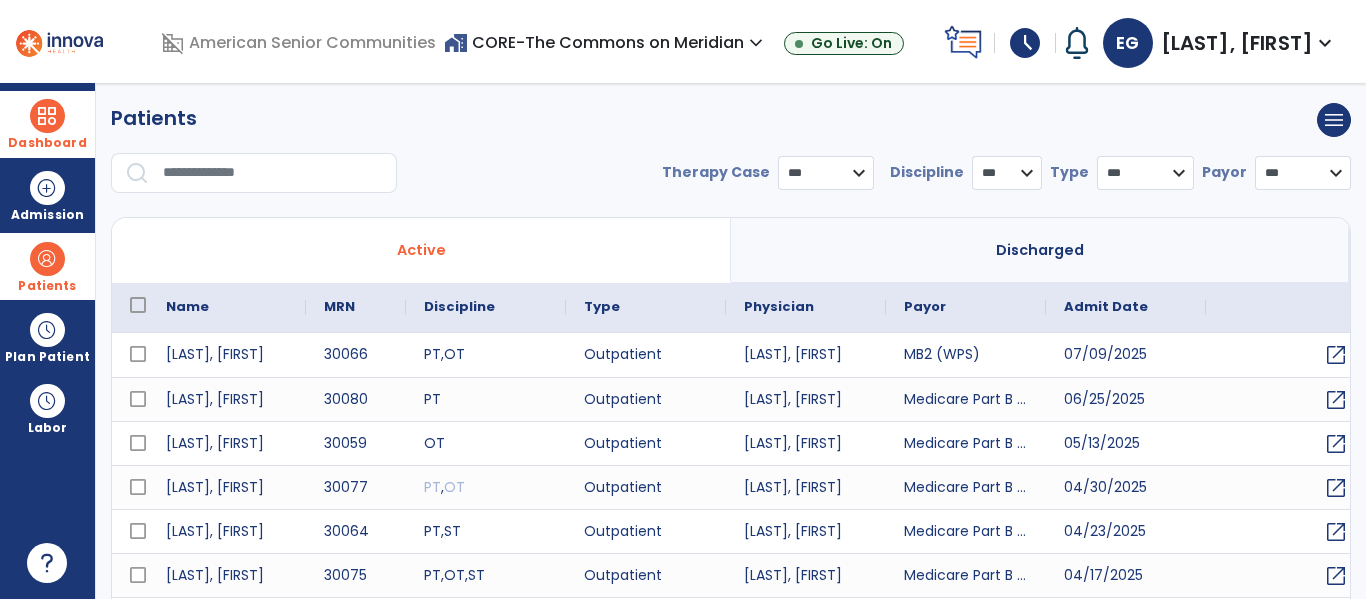 select on "**" 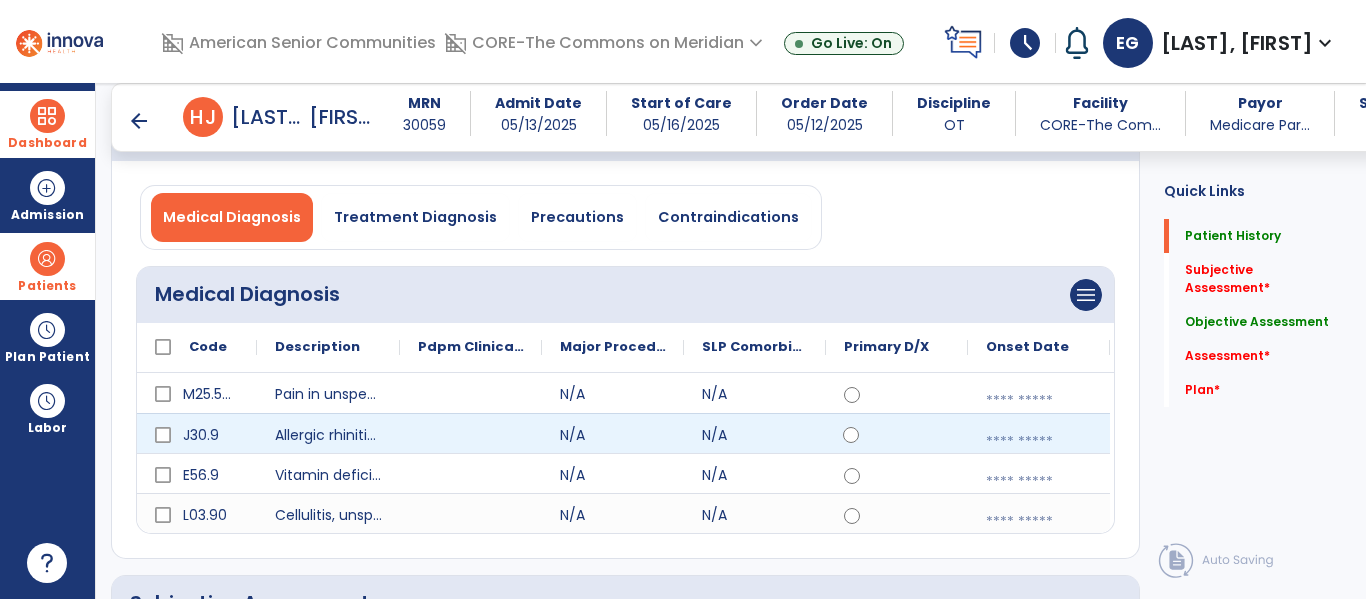 click 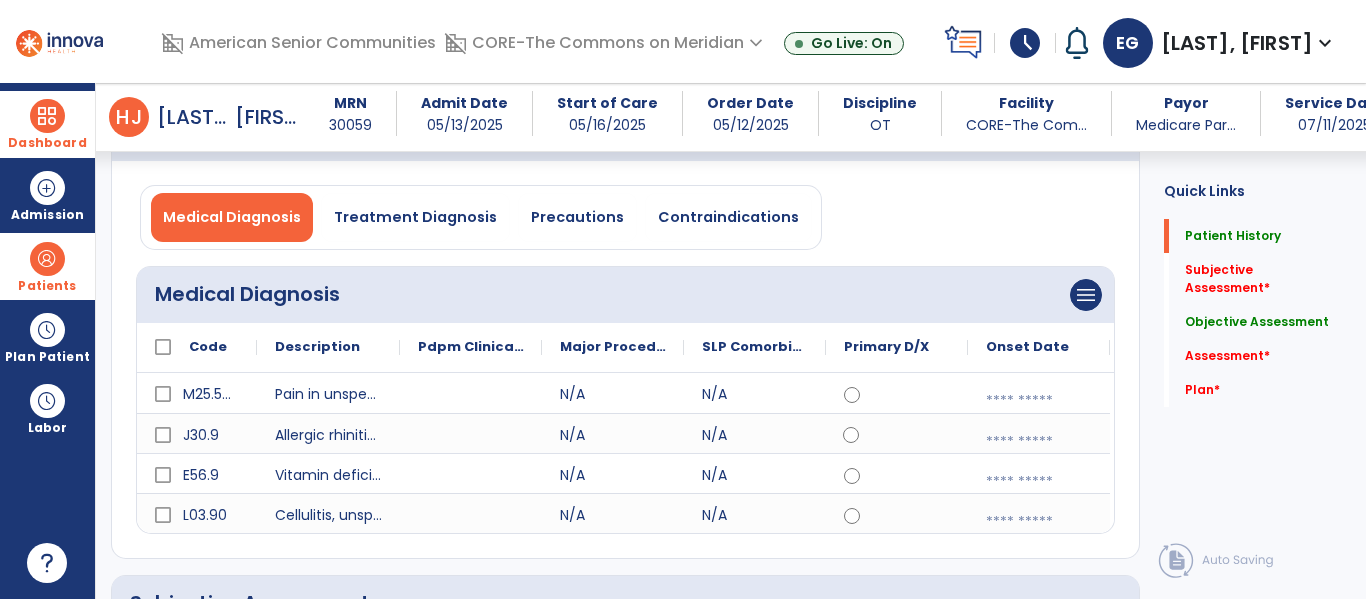 drag, startPoint x: 653, startPoint y: 483, endPoint x: 674, endPoint y: 531, distance: 52.392746 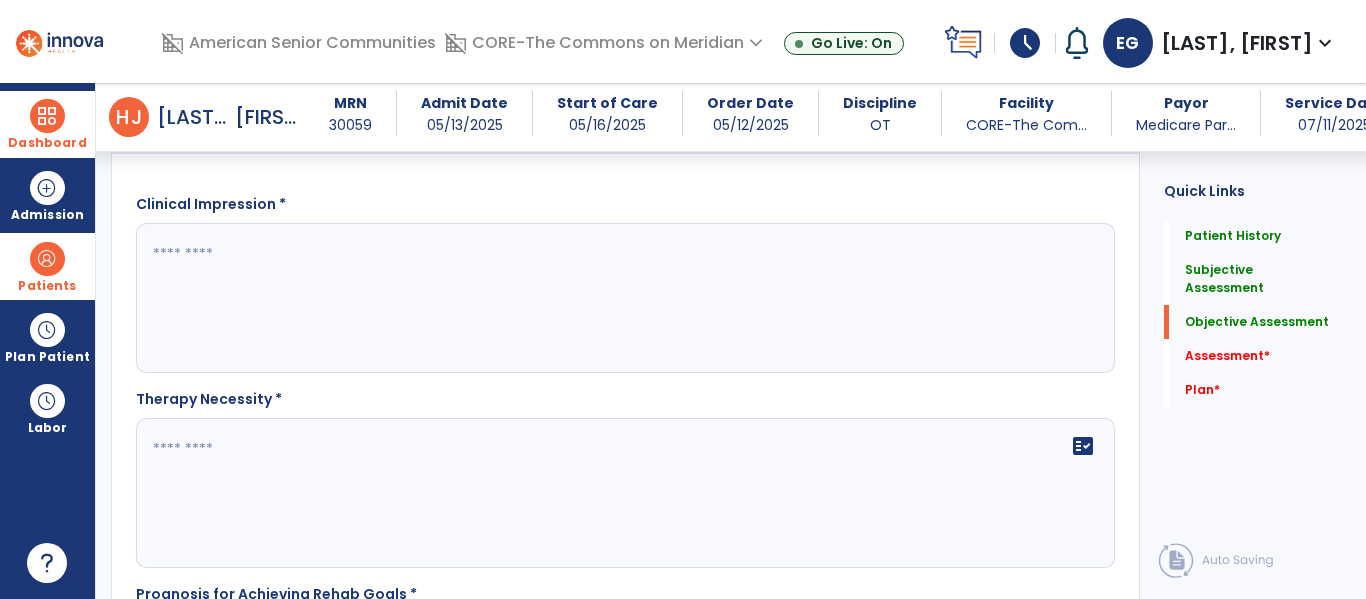 scroll, scrollTop: 2193, scrollLeft: 0, axis: vertical 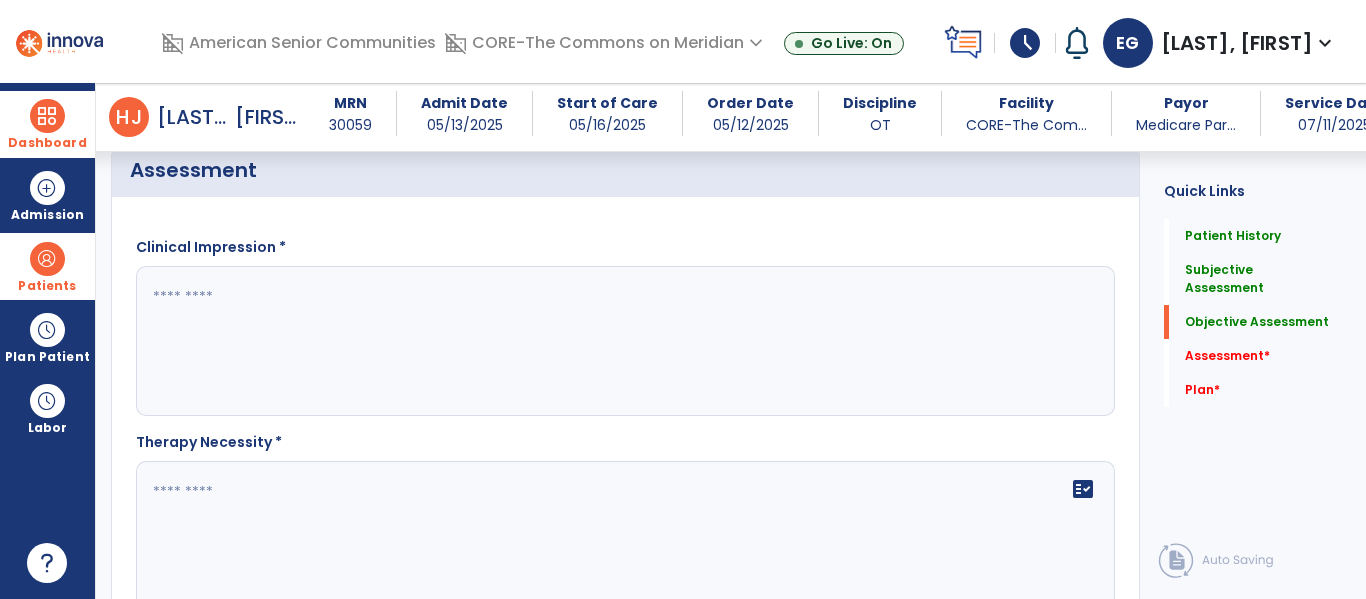 type on "**********" 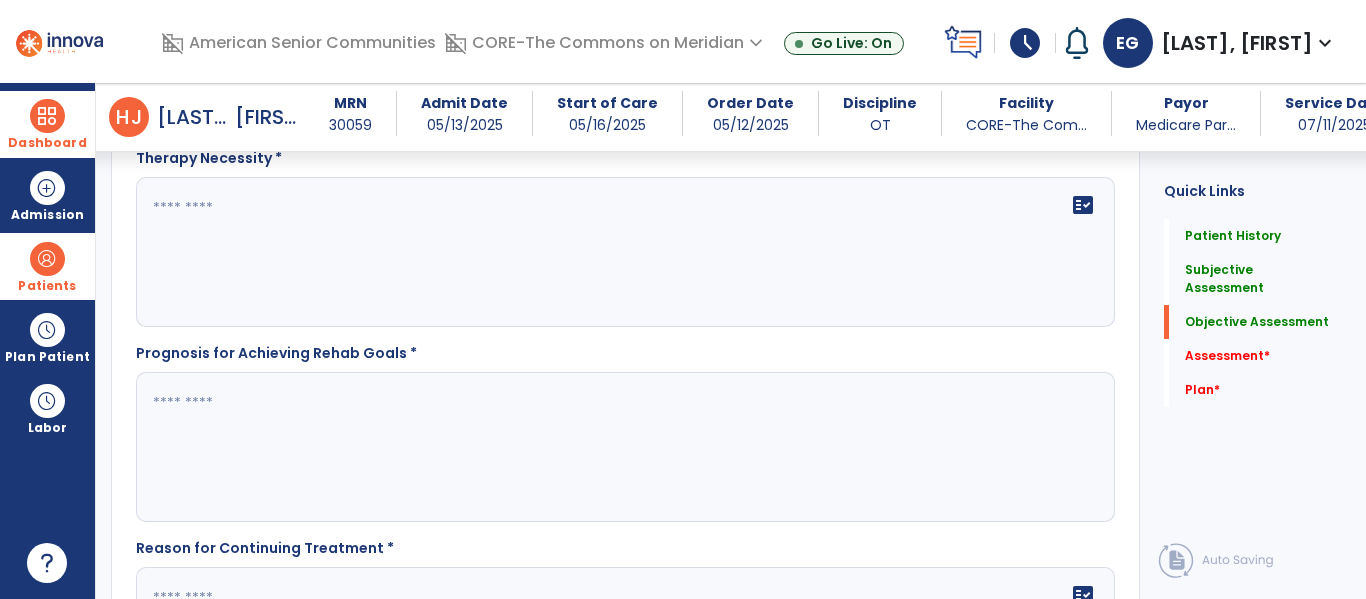 scroll, scrollTop: 2495, scrollLeft: 0, axis: vertical 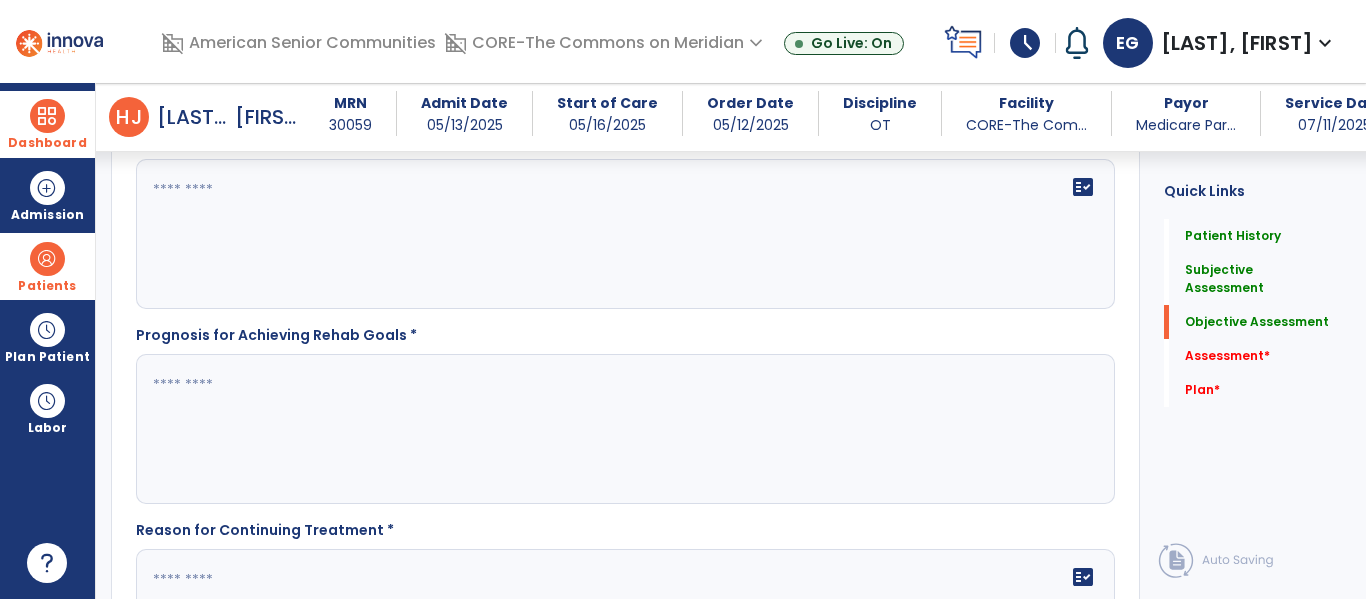 type on "**********" 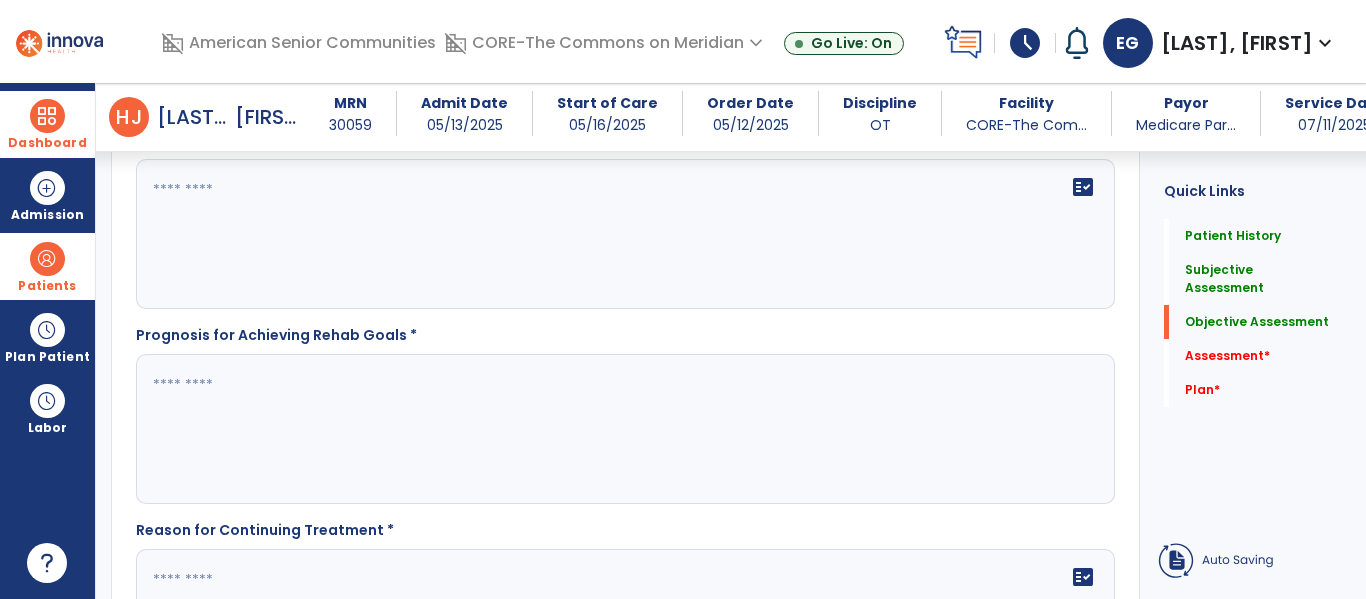 click 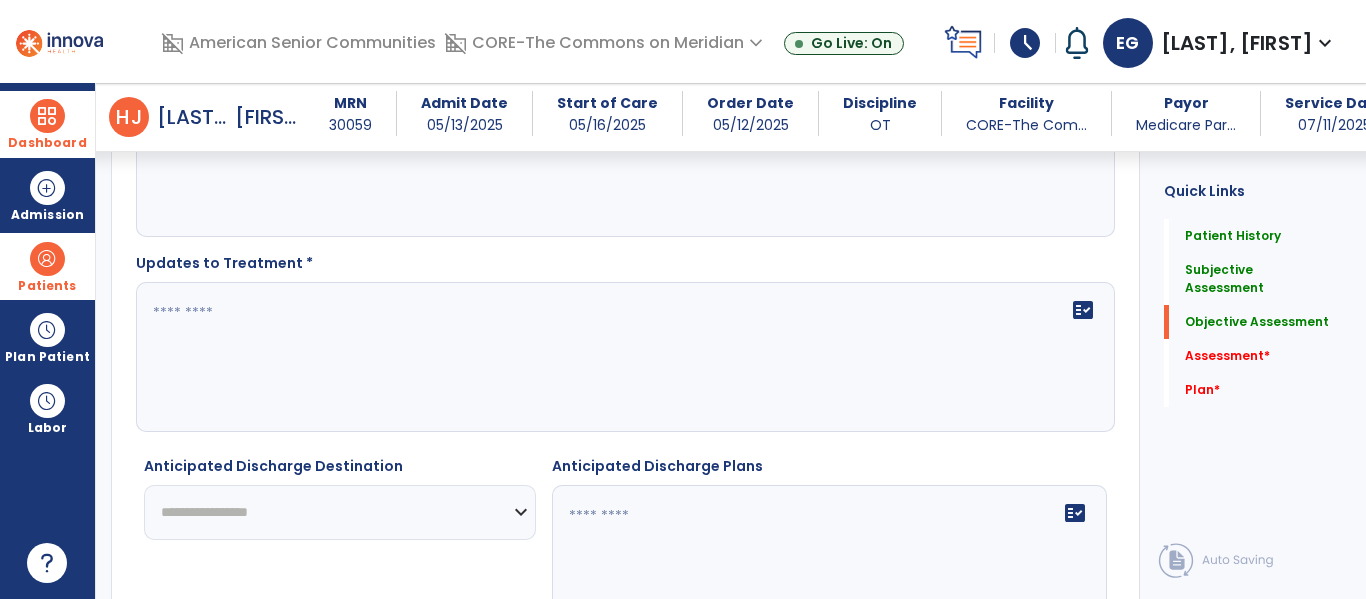 scroll, scrollTop: 2962, scrollLeft: 0, axis: vertical 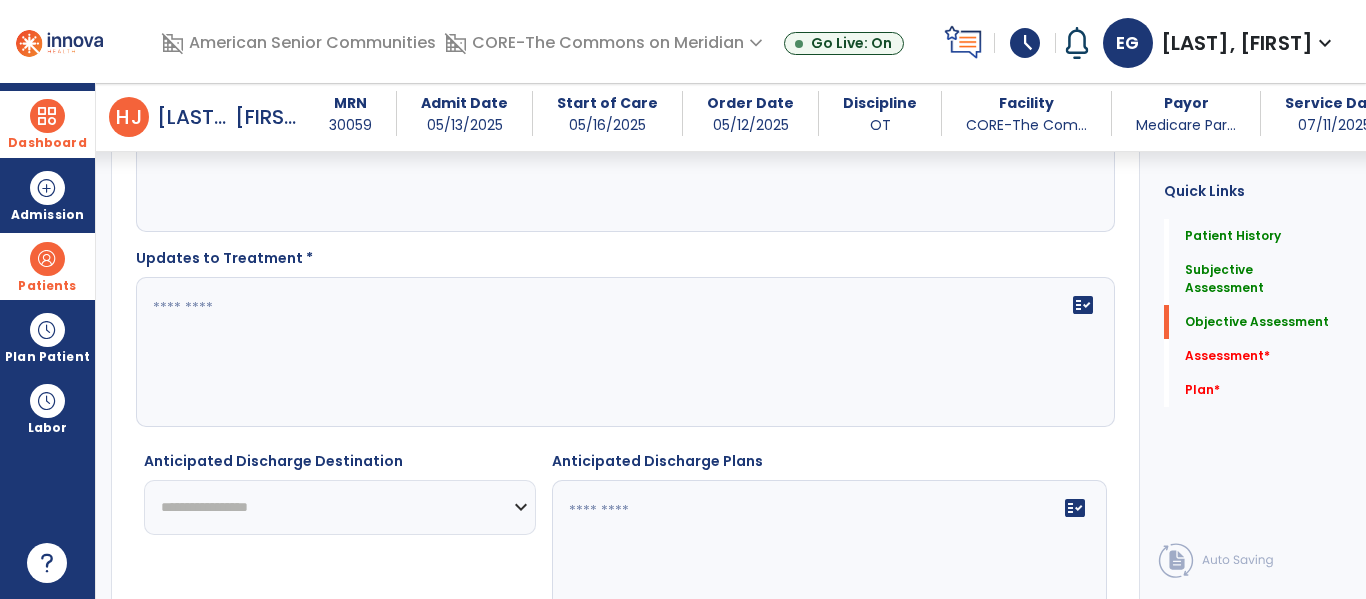 type on "****" 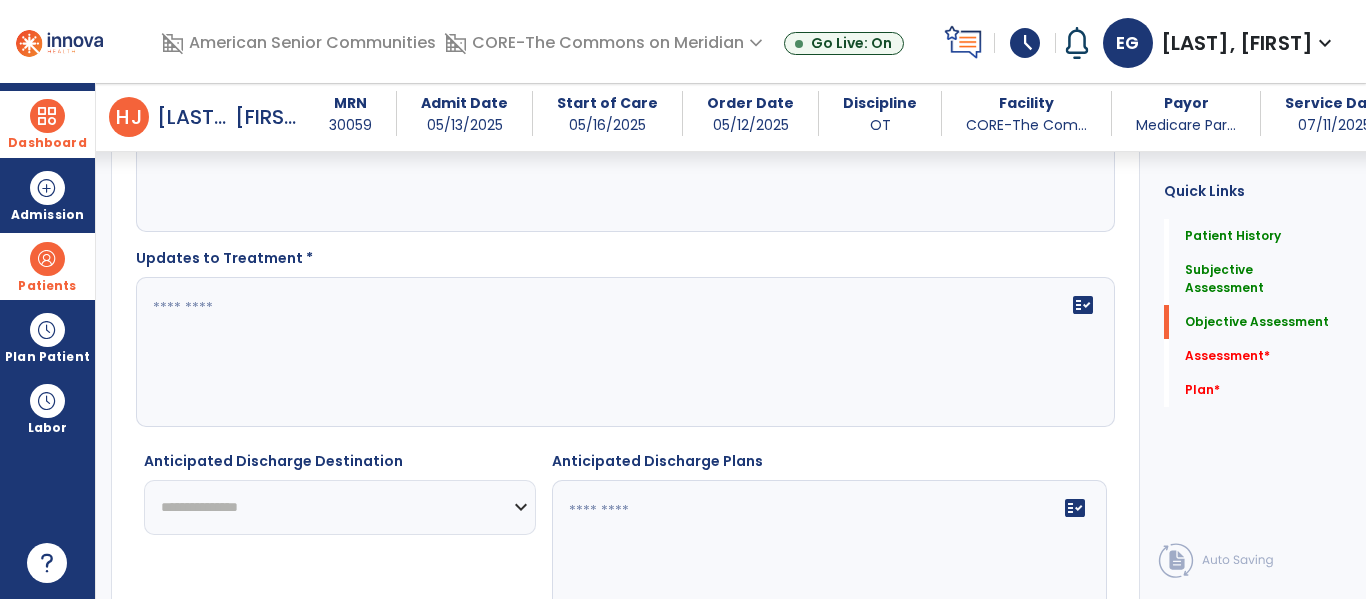 click on "**********" 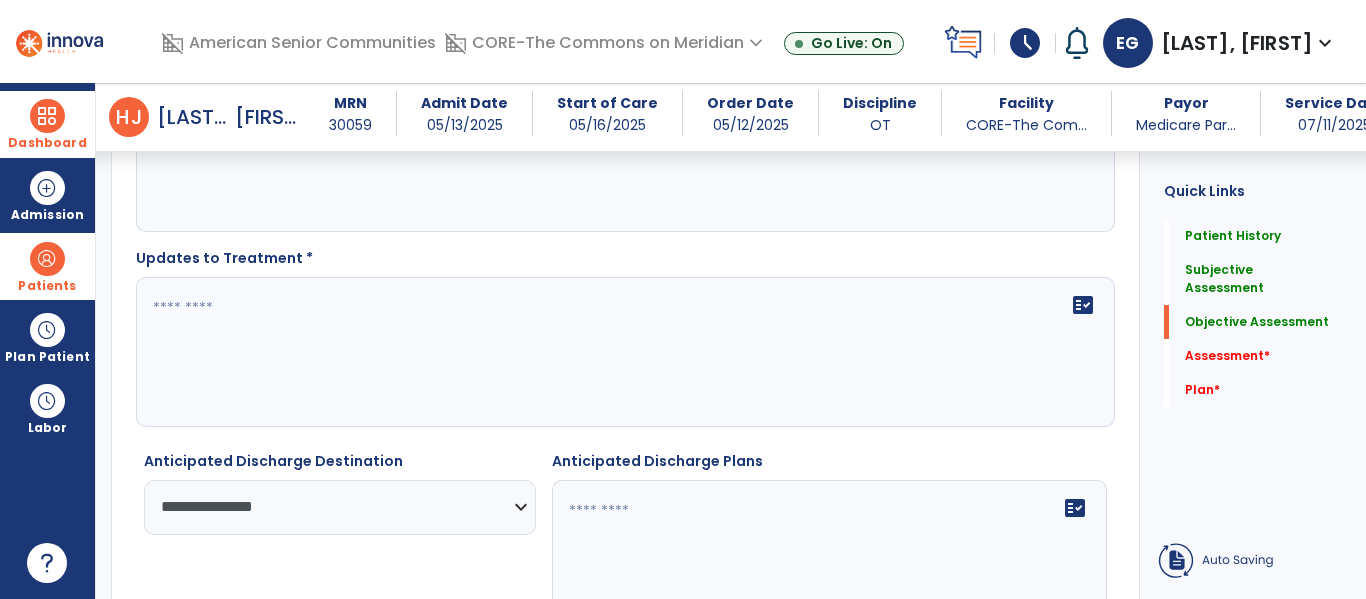 click on "fact_check" 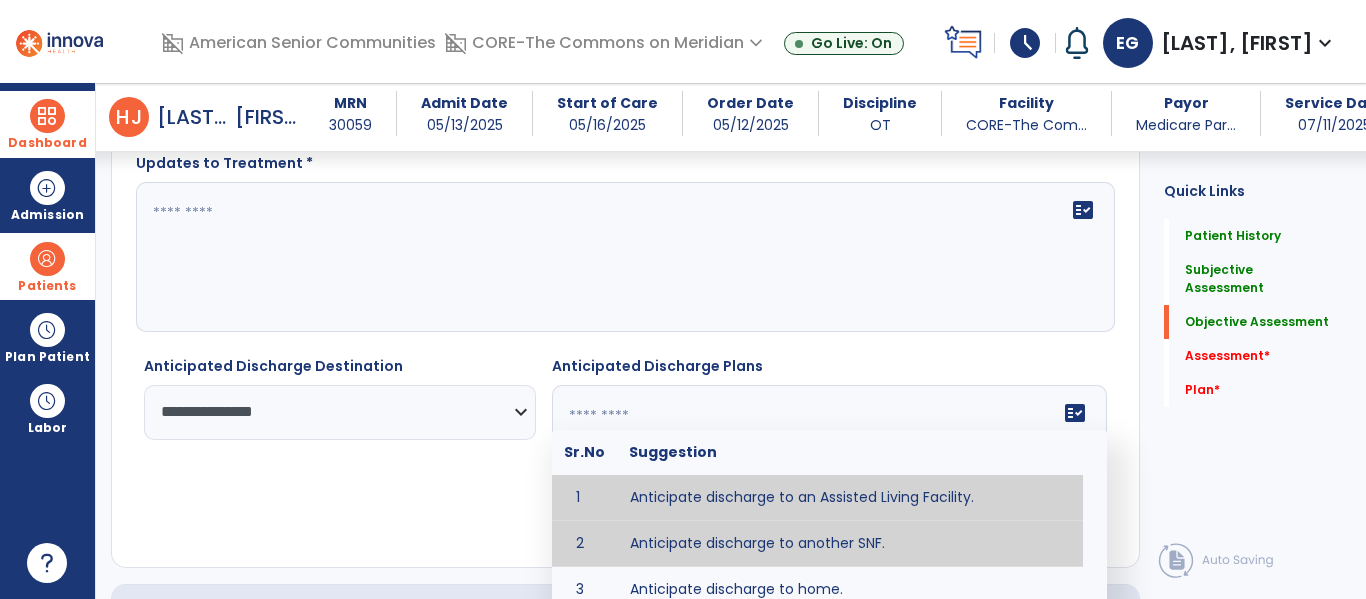 scroll, scrollTop: 3061, scrollLeft: 0, axis: vertical 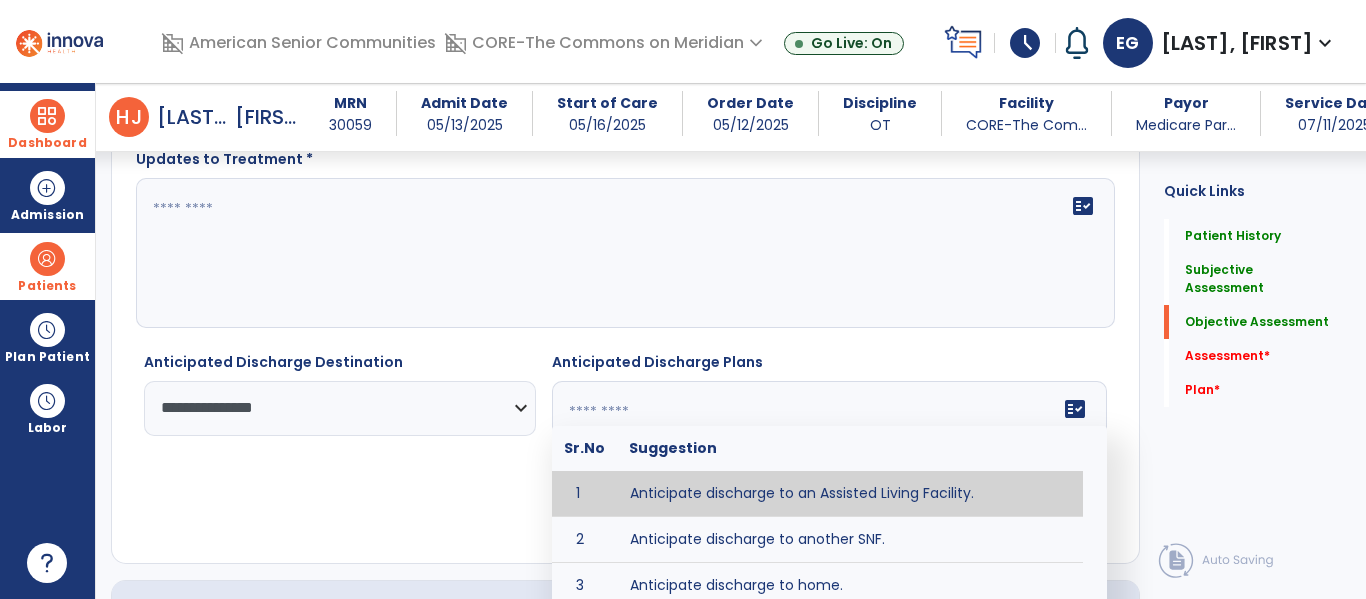 type on "**********" 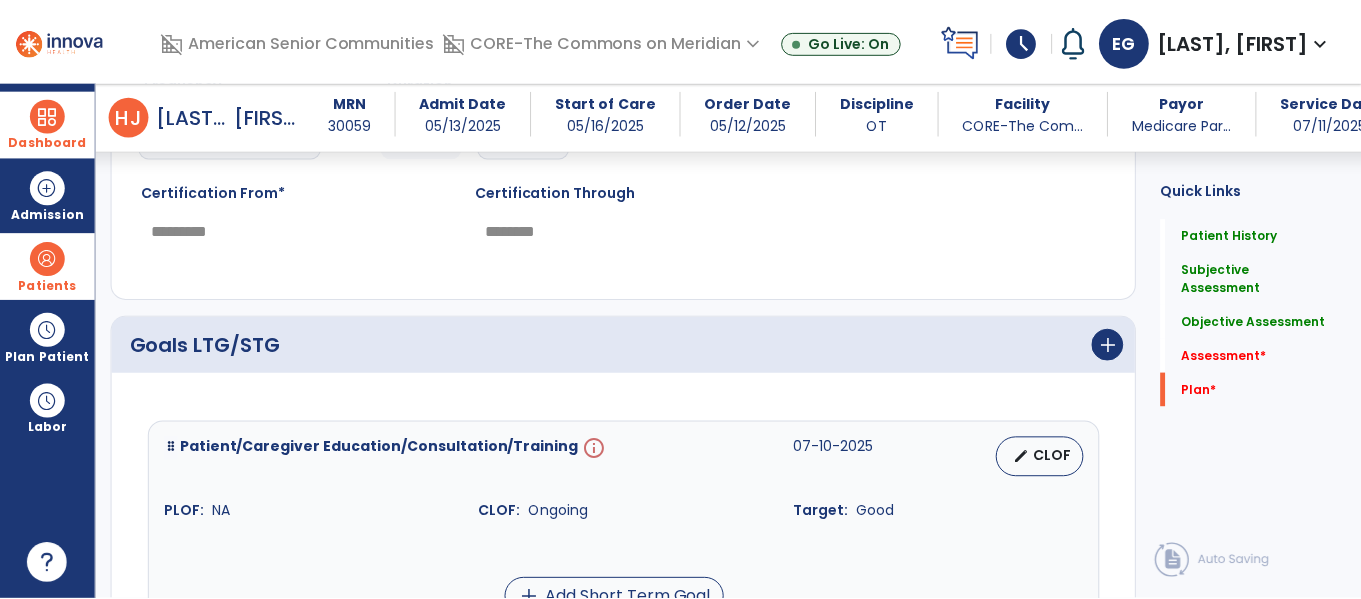 scroll, scrollTop: 3683, scrollLeft: 0, axis: vertical 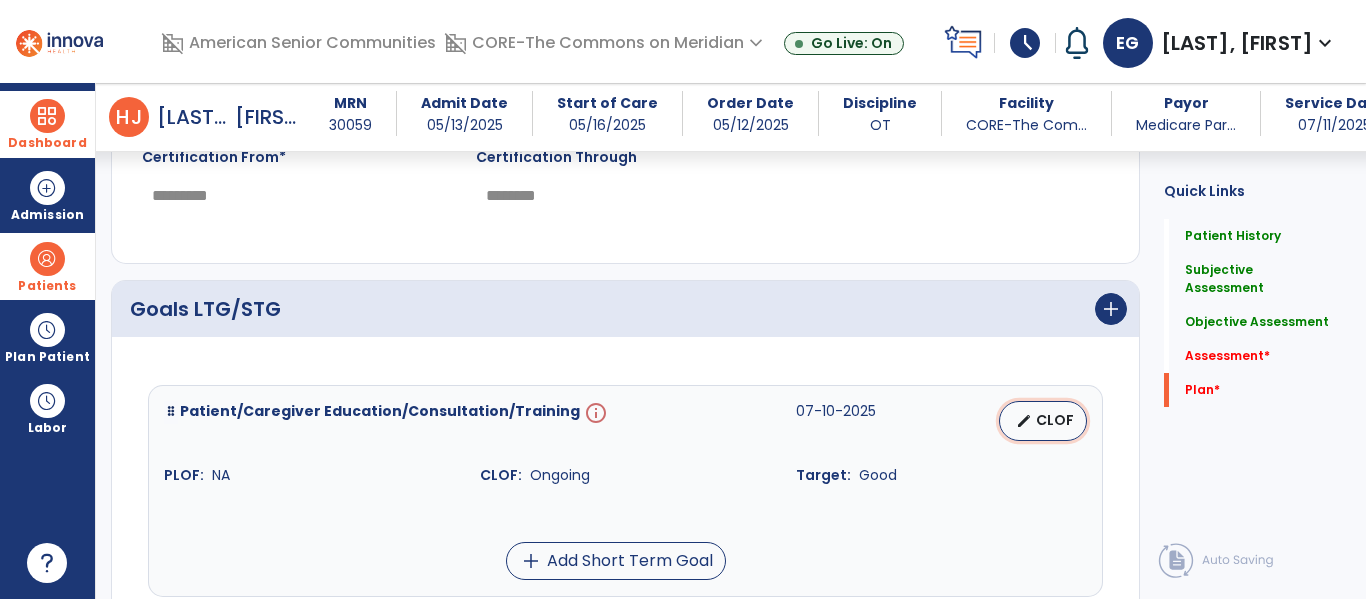 click on "edit   CLOF" at bounding box center [1043, 421] 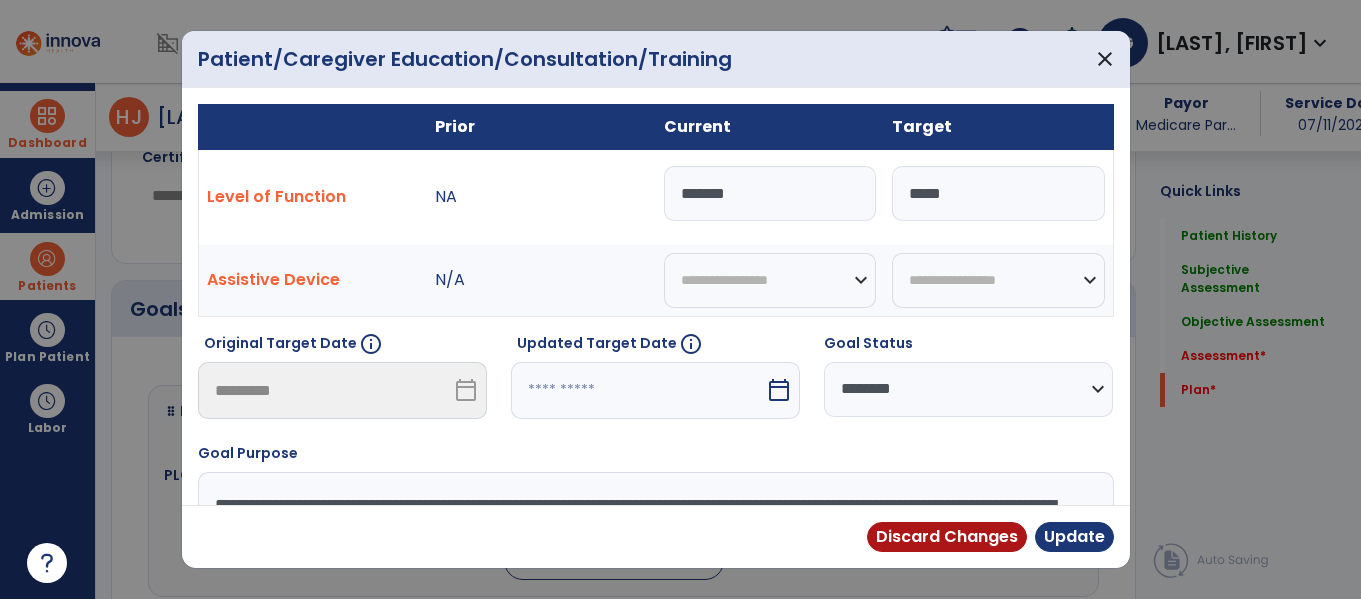 scroll, scrollTop: 3683, scrollLeft: 0, axis: vertical 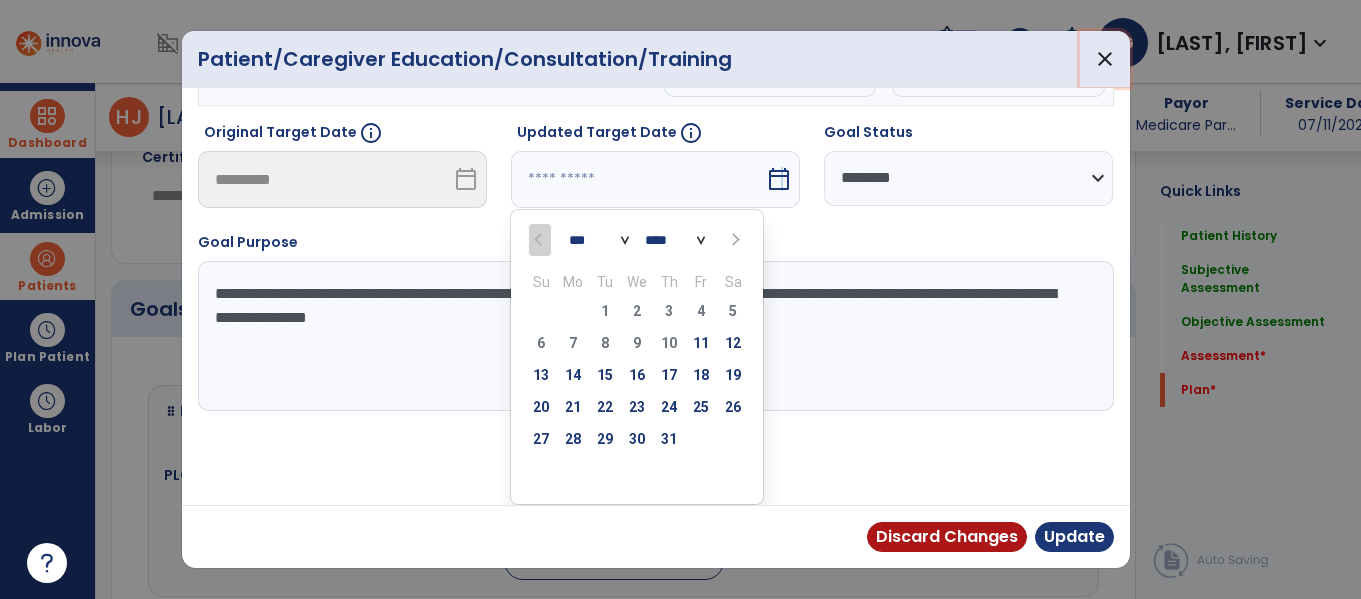 drag, startPoint x: 1119, startPoint y: 75, endPoint x: 996, endPoint y: 142, distance: 140.06427 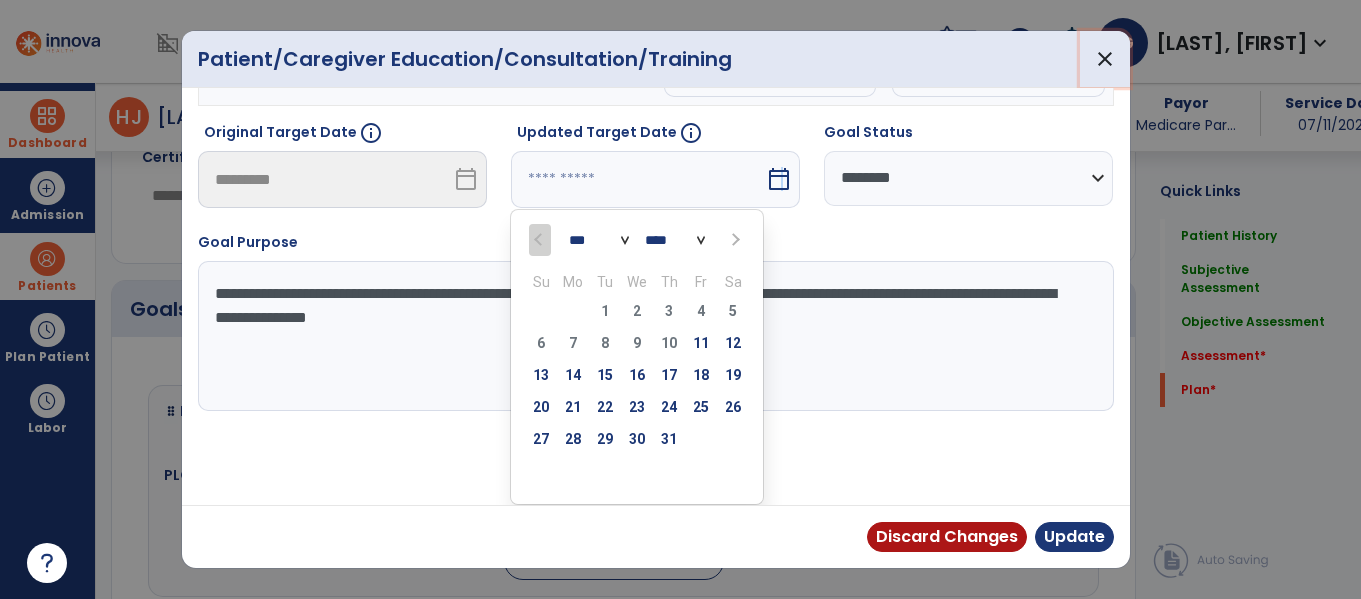 click on "close" at bounding box center [1105, 59] 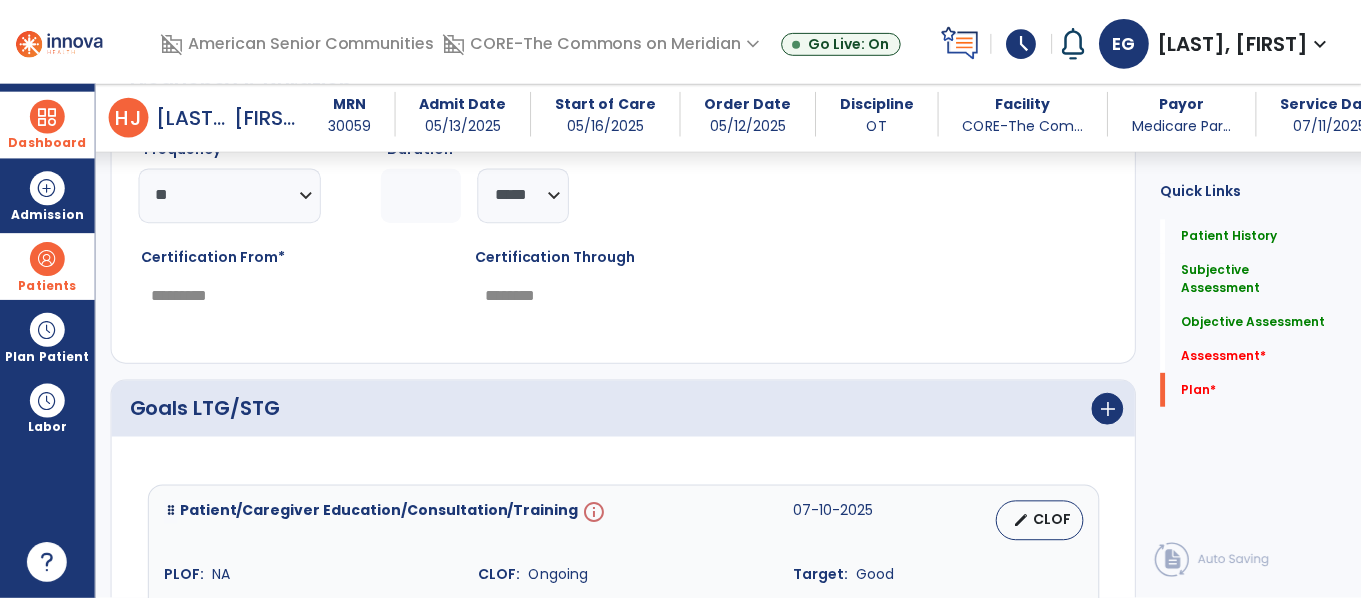scroll, scrollTop: 3597, scrollLeft: 0, axis: vertical 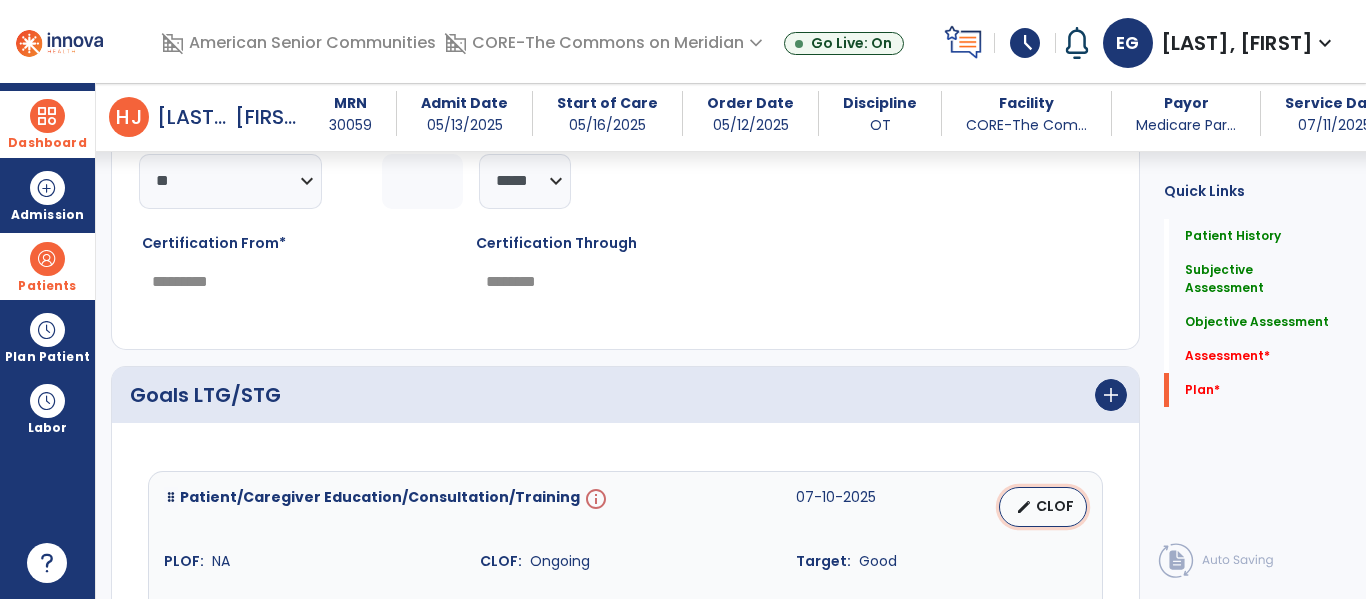 click on "CLOF" at bounding box center [1055, 506] 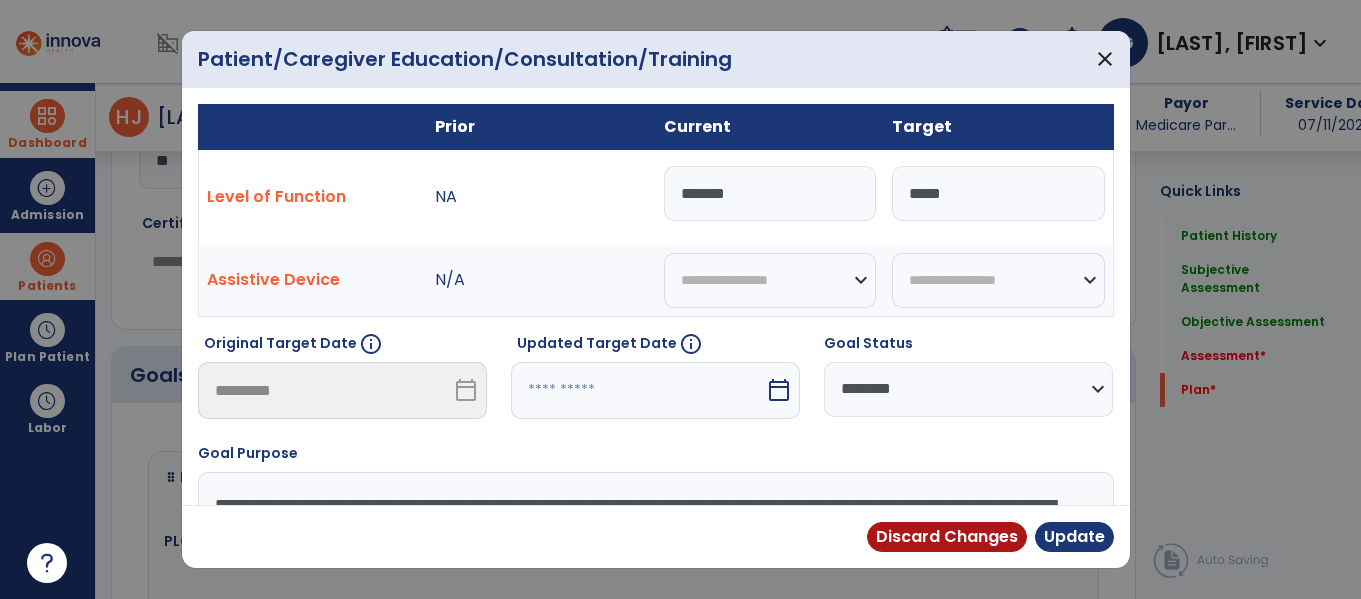 scroll, scrollTop: 3597, scrollLeft: 0, axis: vertical 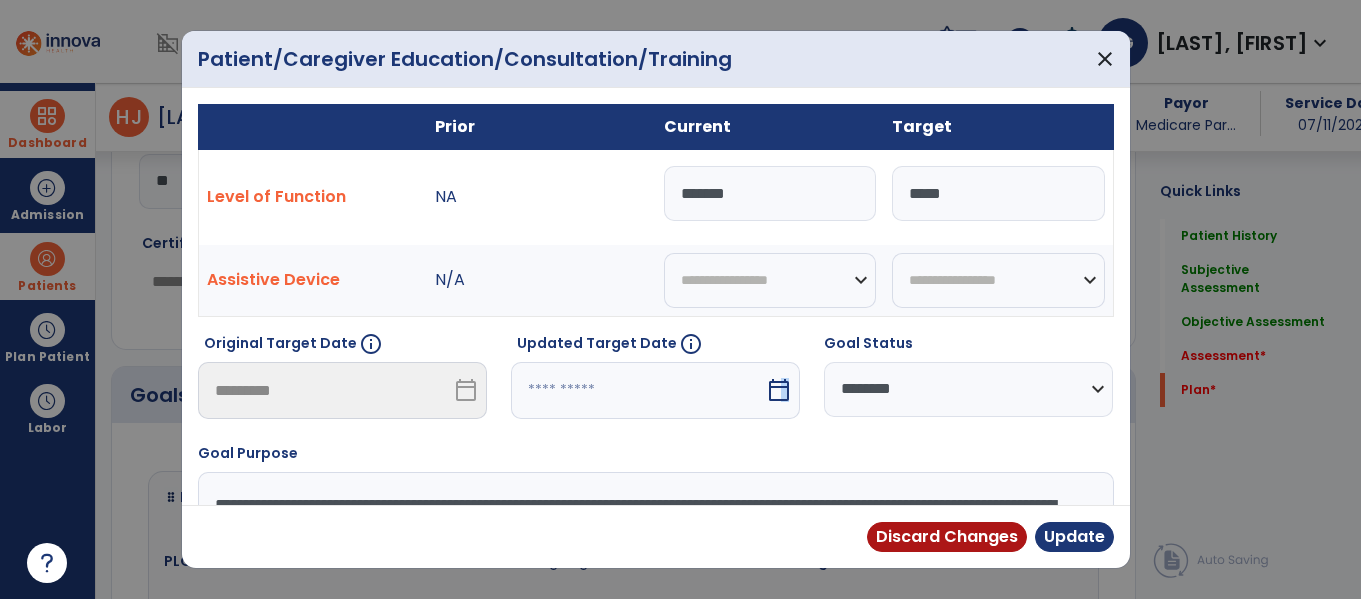 drag, startPoint x: 779, startPoint y: 382, endPoint x: 766, endPoint y: 385, distance: 13.341664 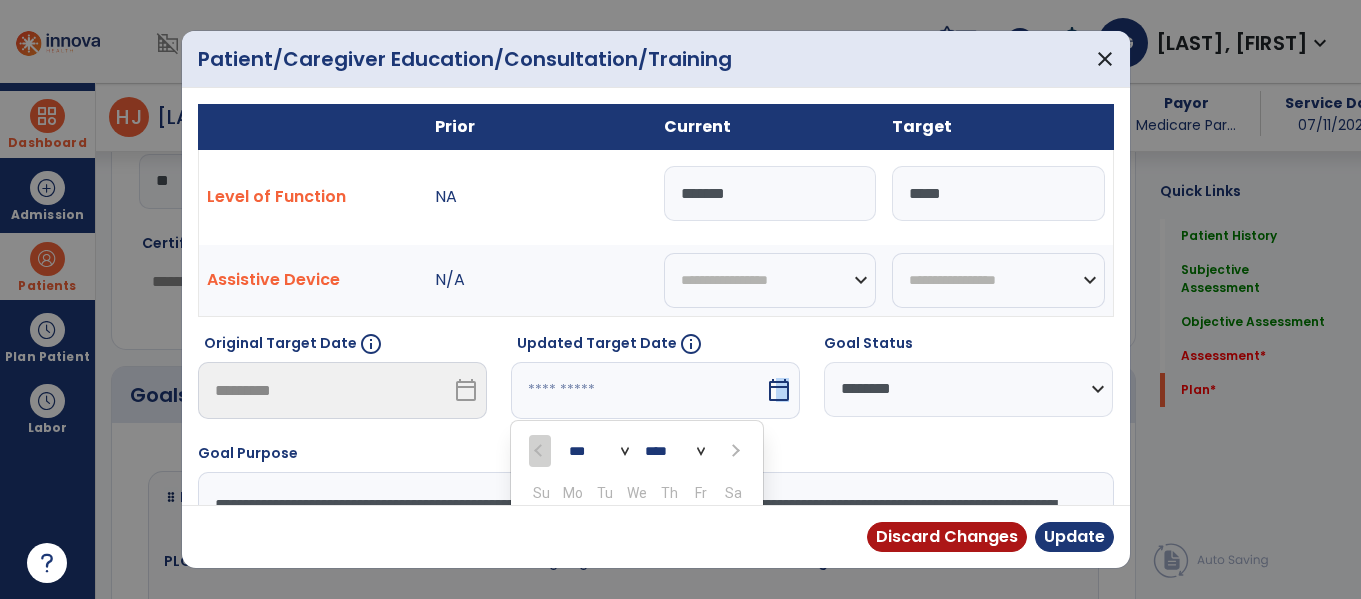 scroll, scrollTop: 211, scrollLeft: 0, axis: vertical 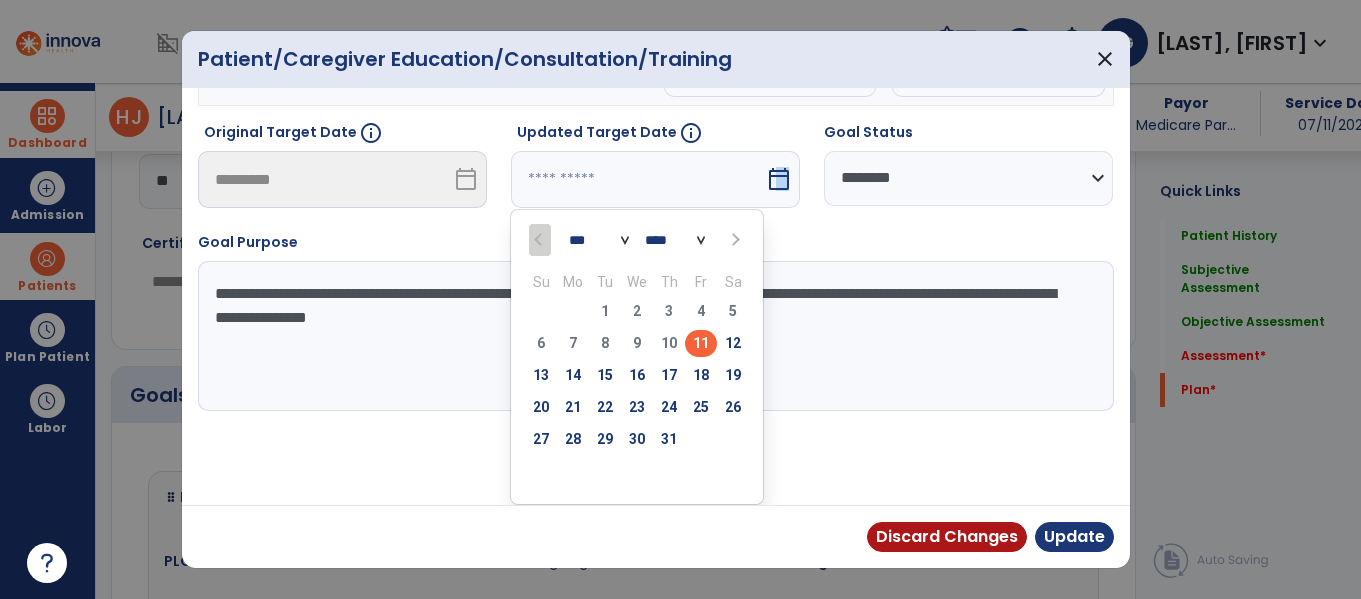 click on "*** *** ***" at bounding box center (599, 240) 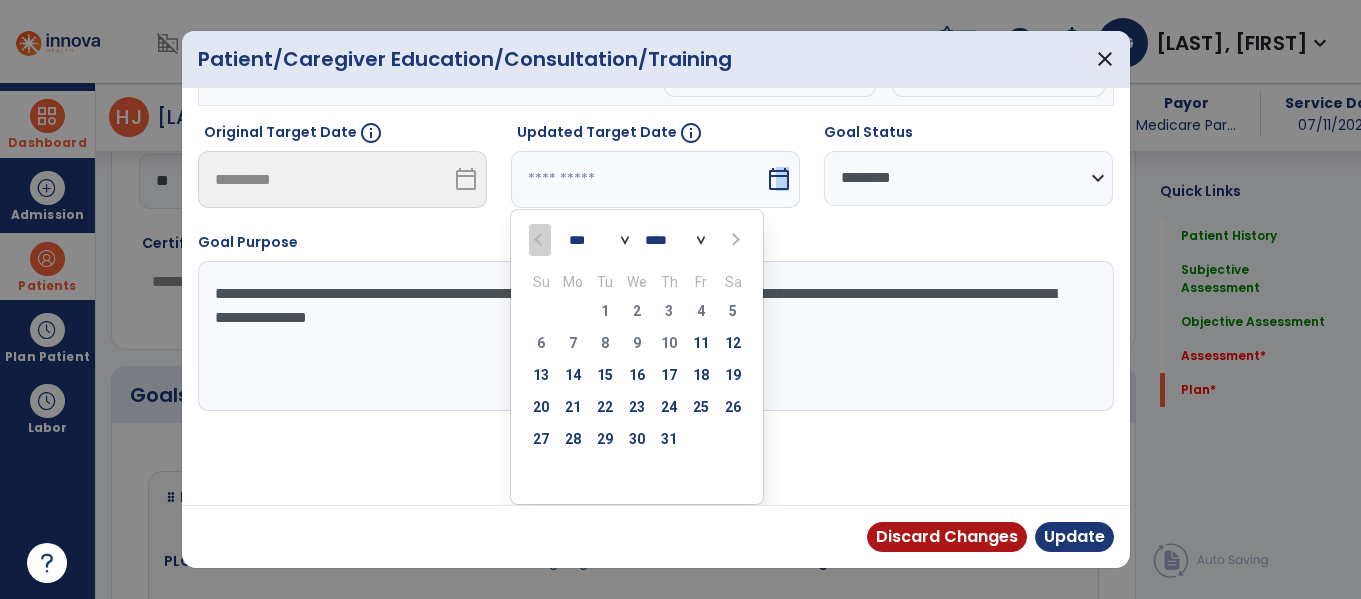 select on "*" 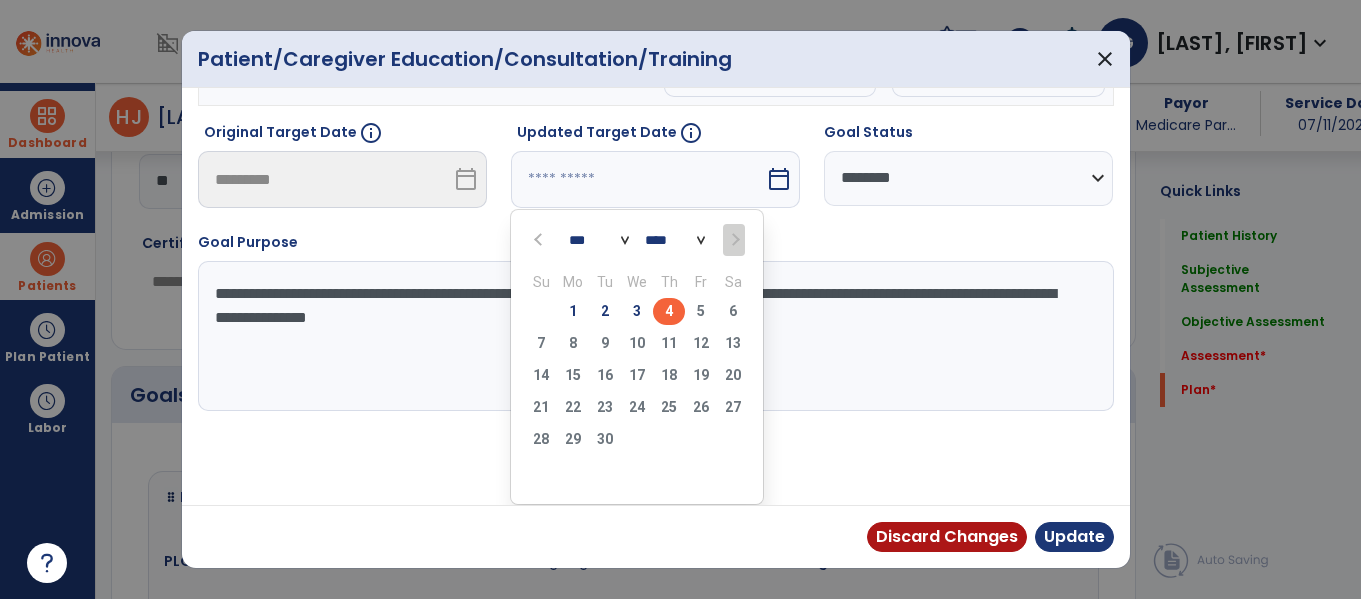 click on "4" at bounding box center [669, 311] 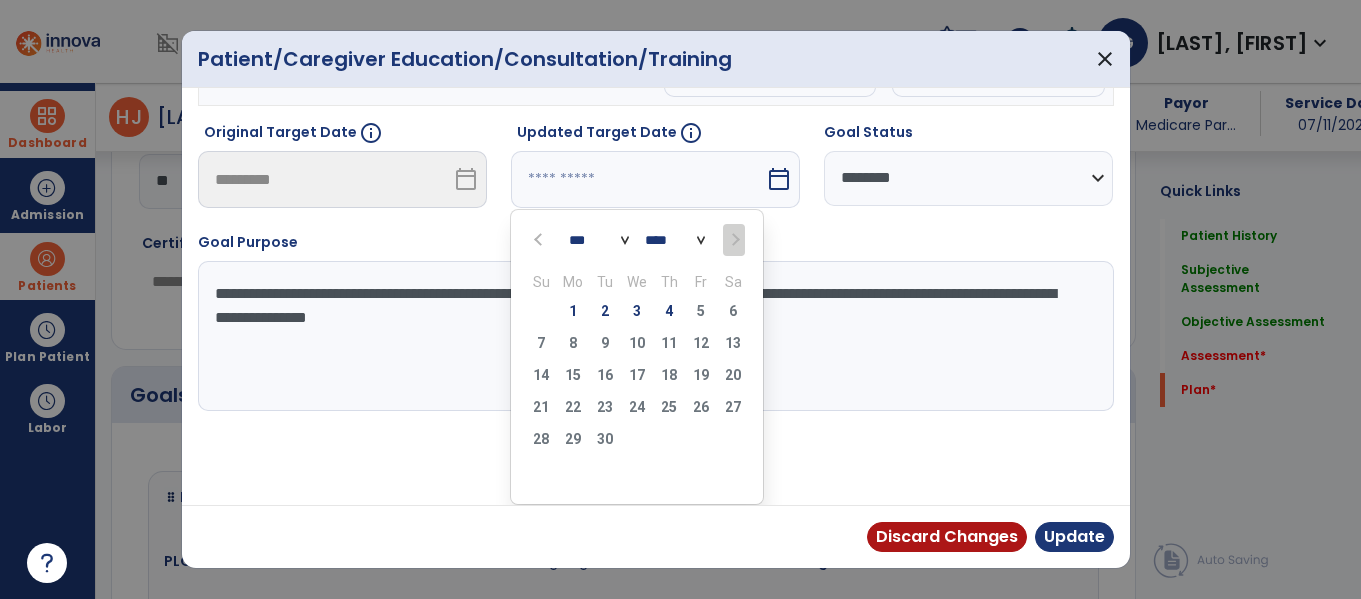 type on "********" 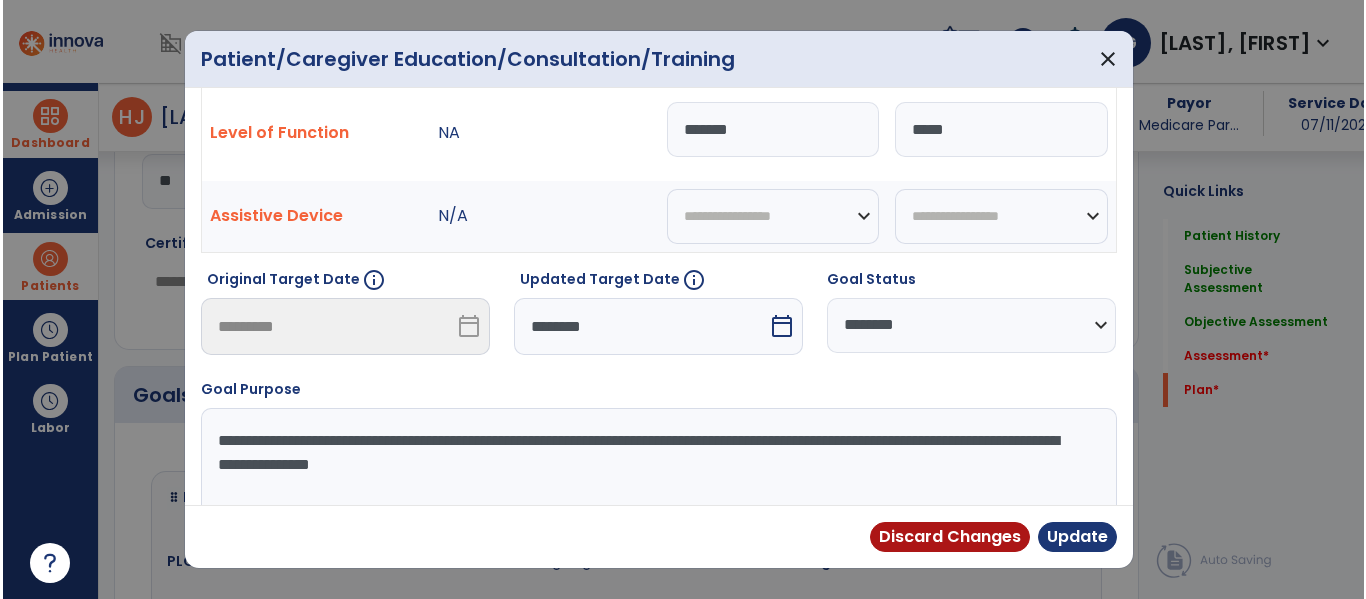 scroll, scrollTop: 0, scrollLeft: 0, axis: both 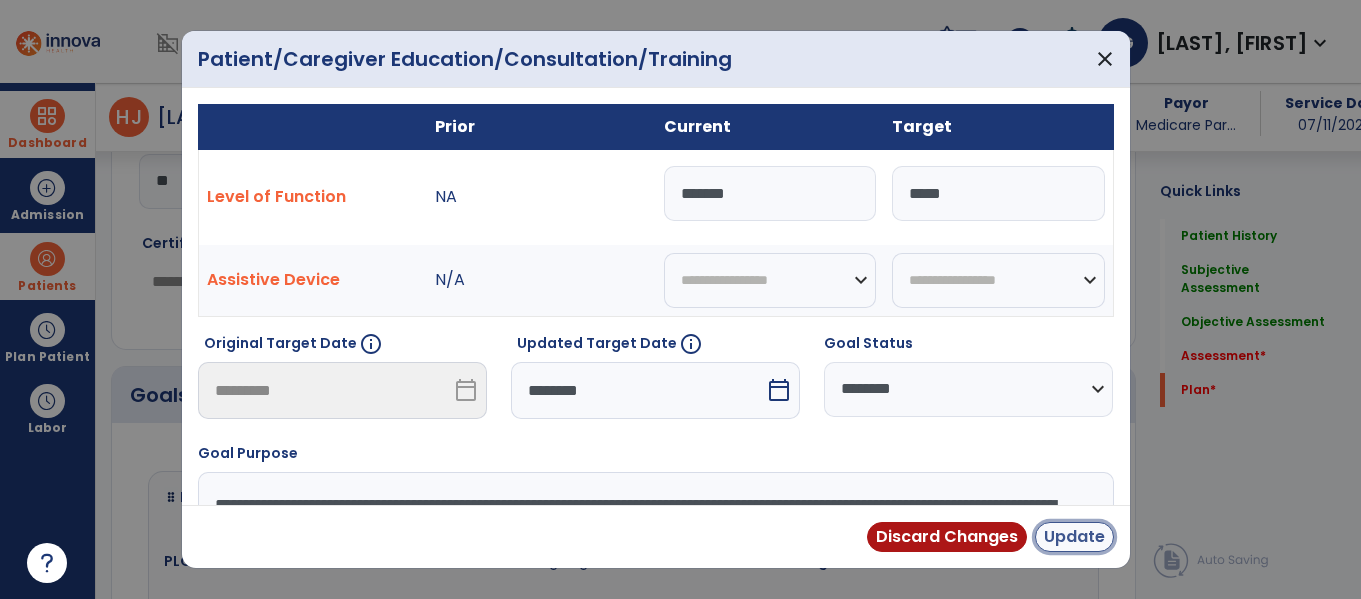 click on "Update" at bounding box center (1074, 537) 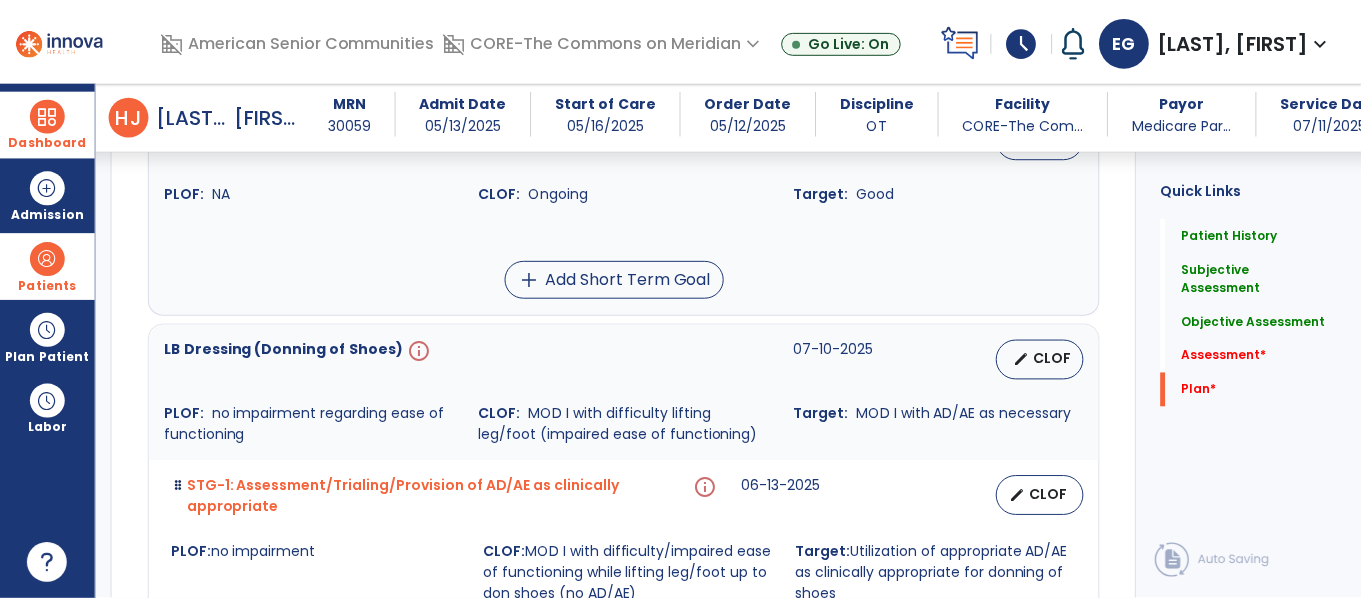scroll, scrollTop: 3951, scrollLeft: 0, axis: vertical 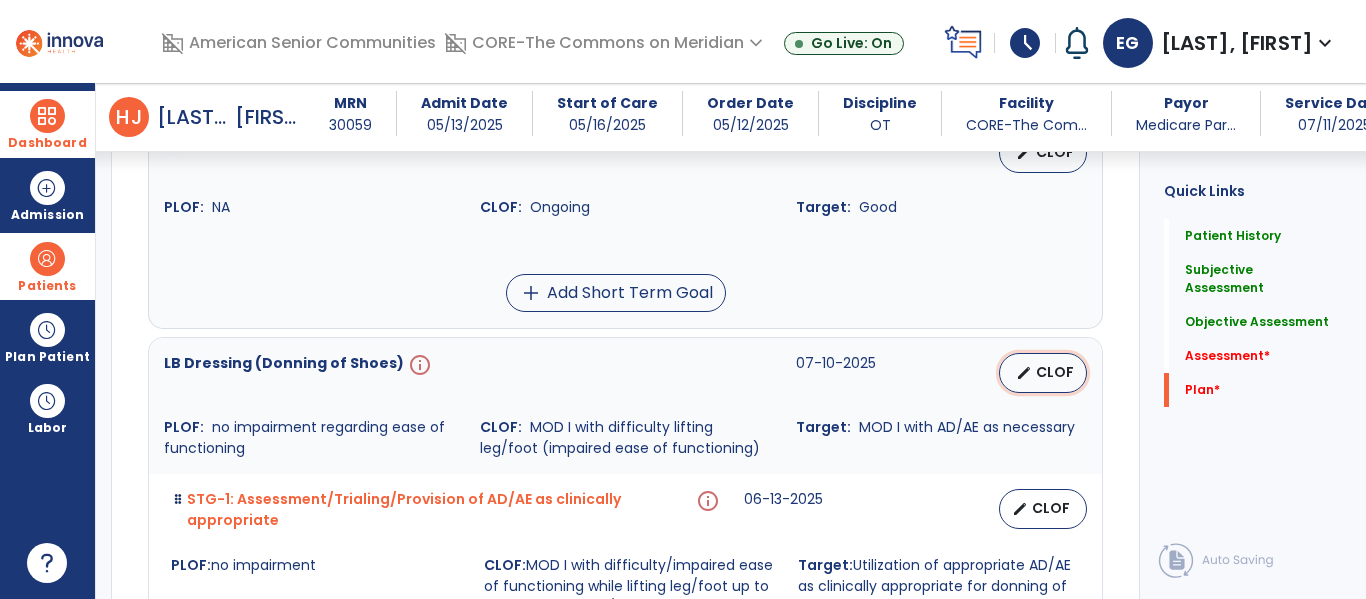 click on "CLOF" at bounding box center [1055, 372] 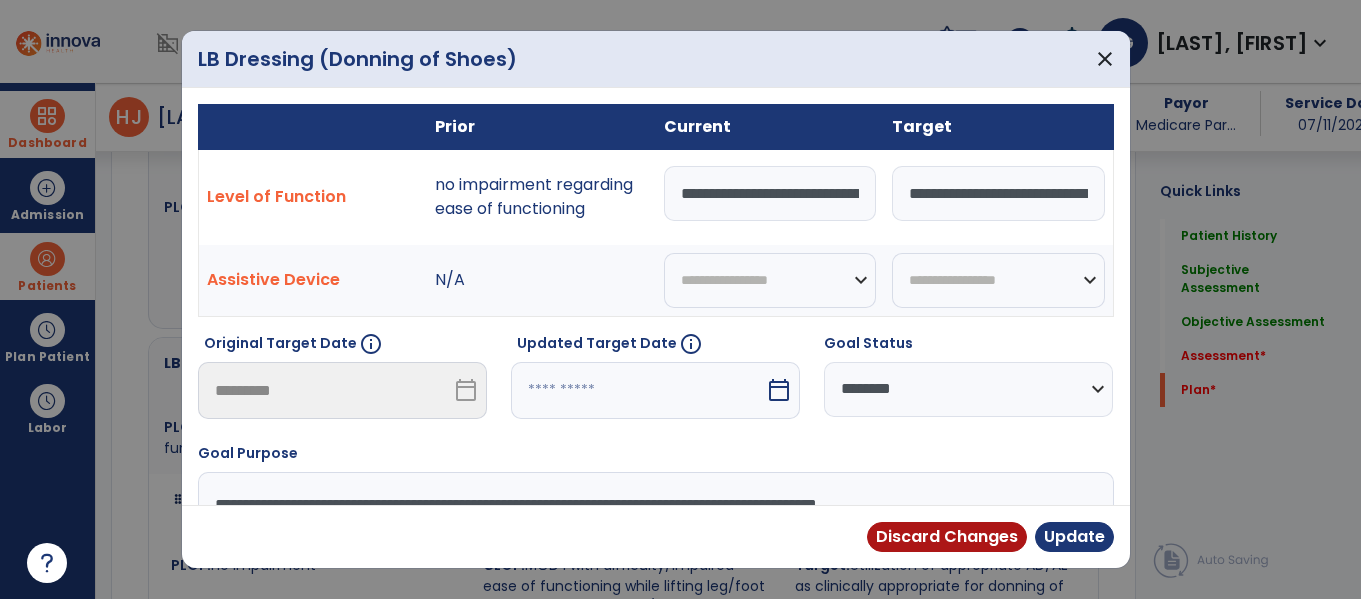scroll, scrollTop: 3951, scrollLeft: 0, axis: vertical 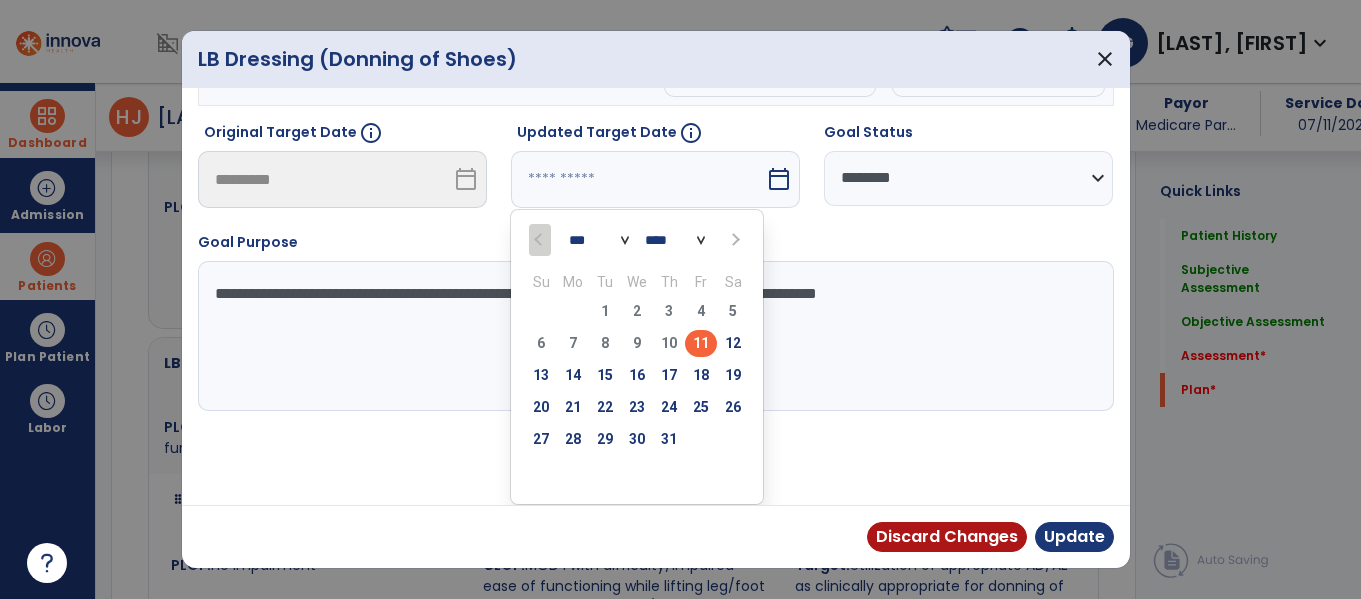 drag, startPoint x: 619, startPoint y: 242, endPoint x: 626, endPoint y: 252, distance: 12.206555 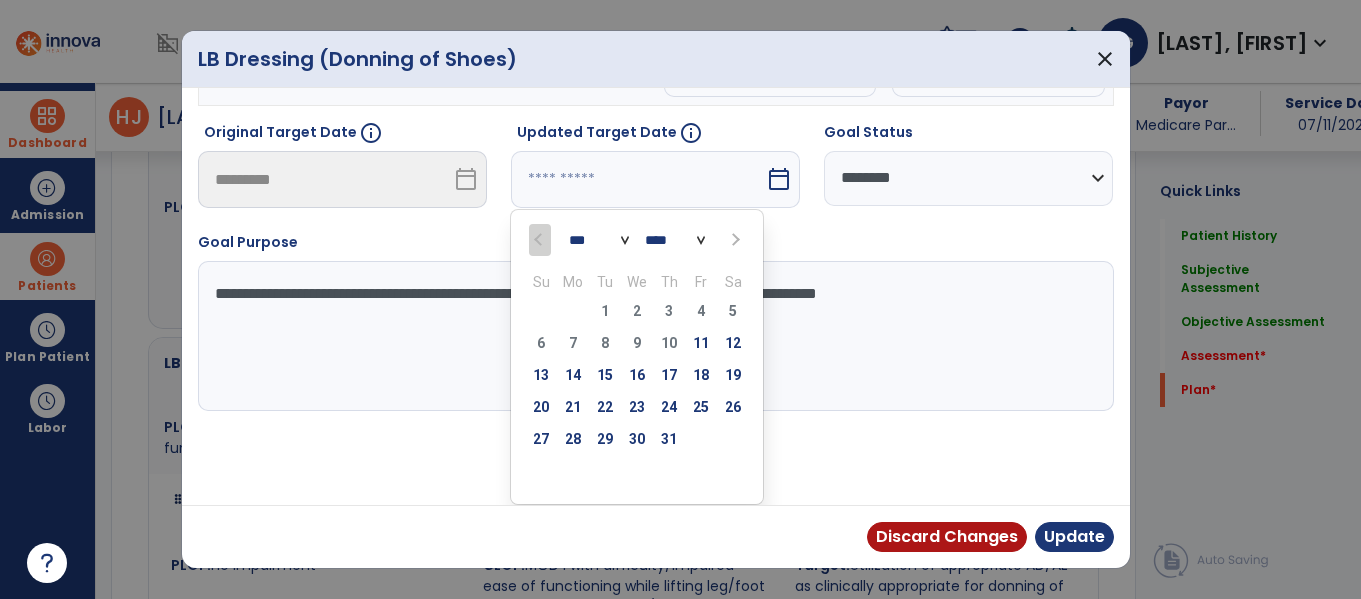 select on "*" 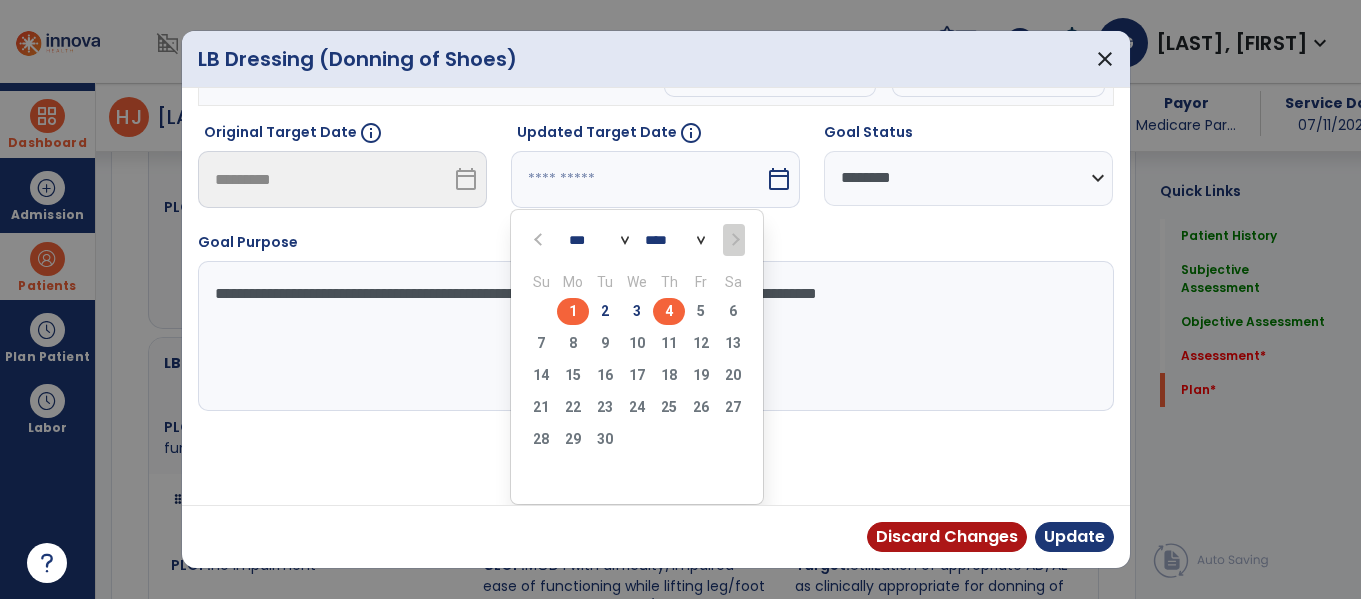 click on "4" at bounding box center (669, 311) 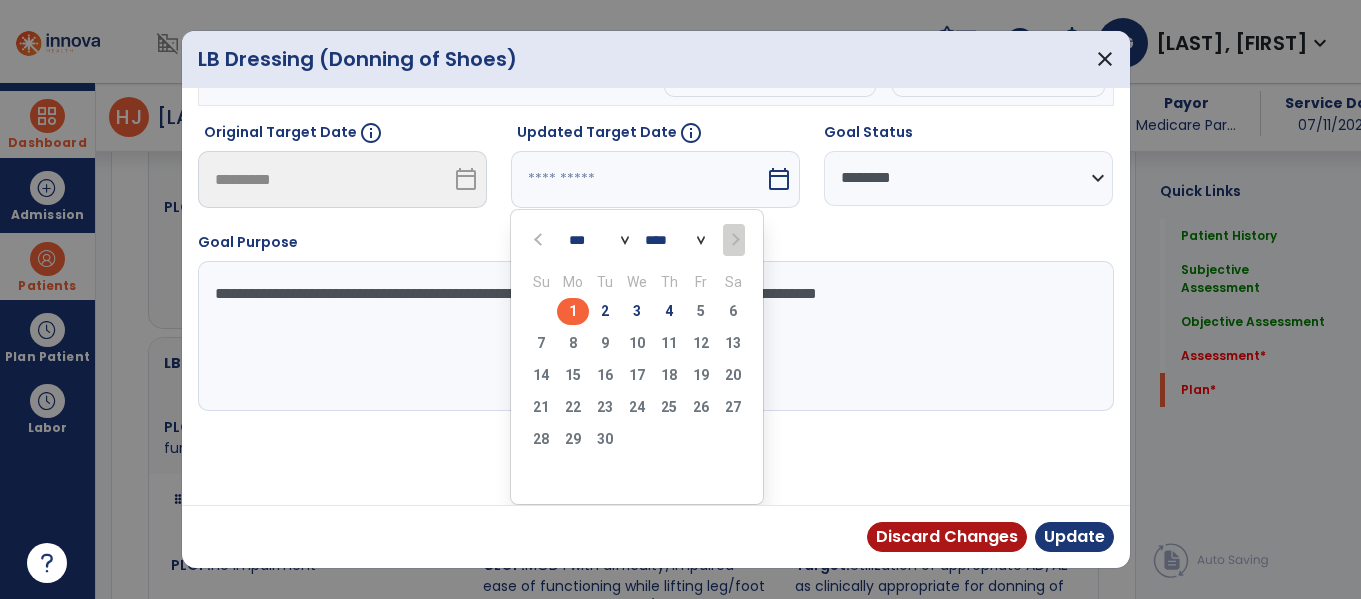 type on "********" 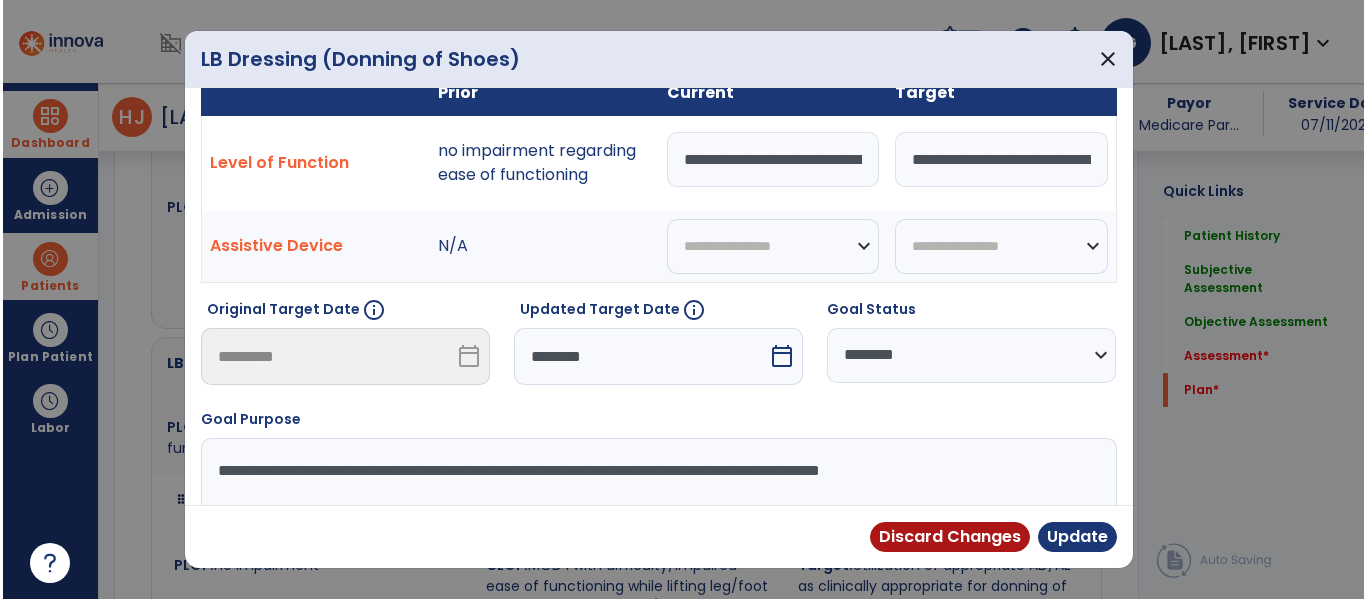 scroll, scrollTop: 0, scrollLeft: 0, axis: both 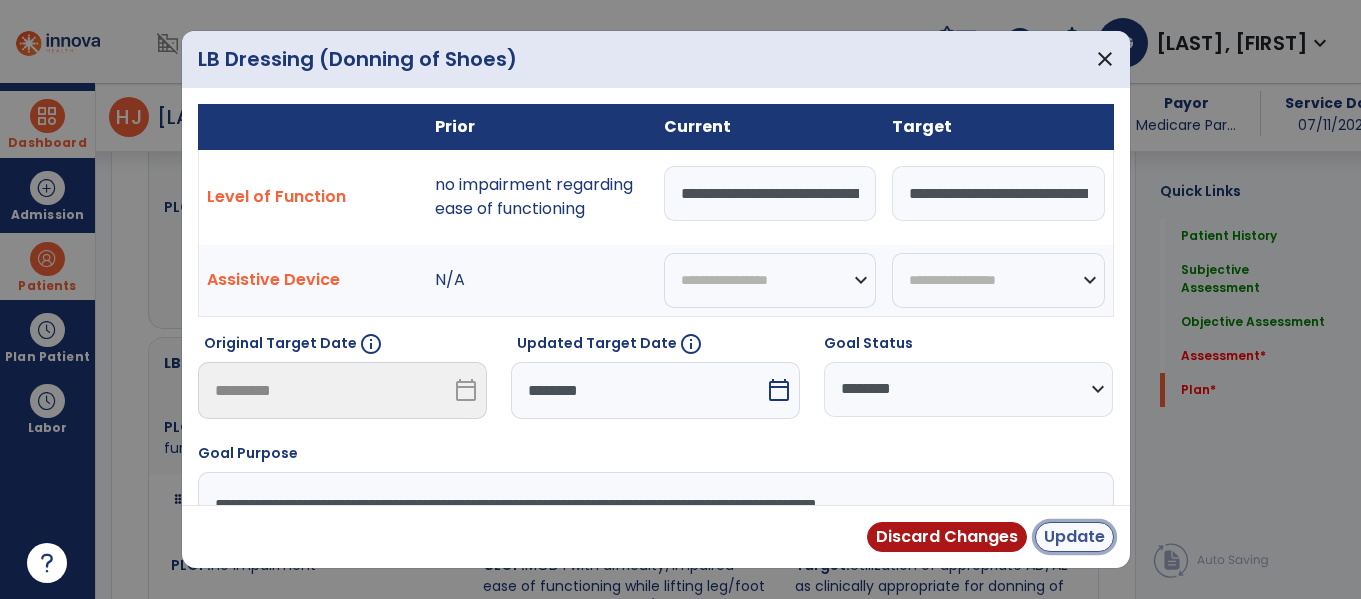 click on "Update" at bounding box center (1074, 537) 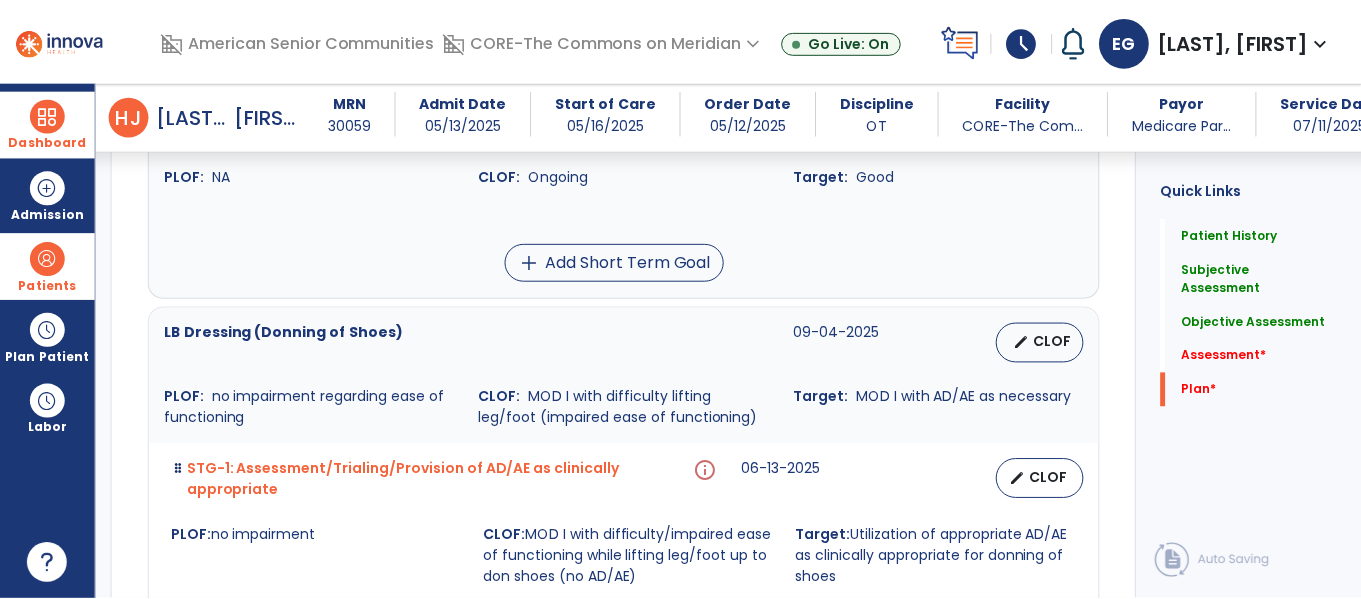 scroll, scrollTop: 3982, scrollLeft: 0, axis: vertical 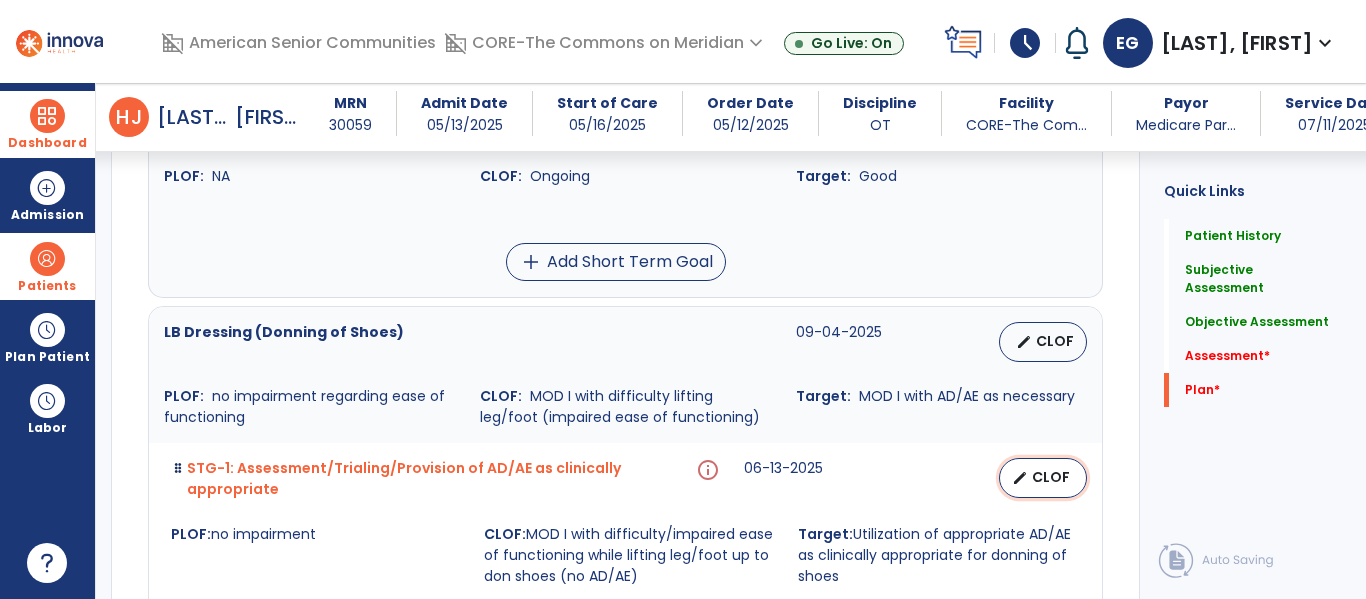 click on "edit   CLOF" at bounding box center (1043, 478) 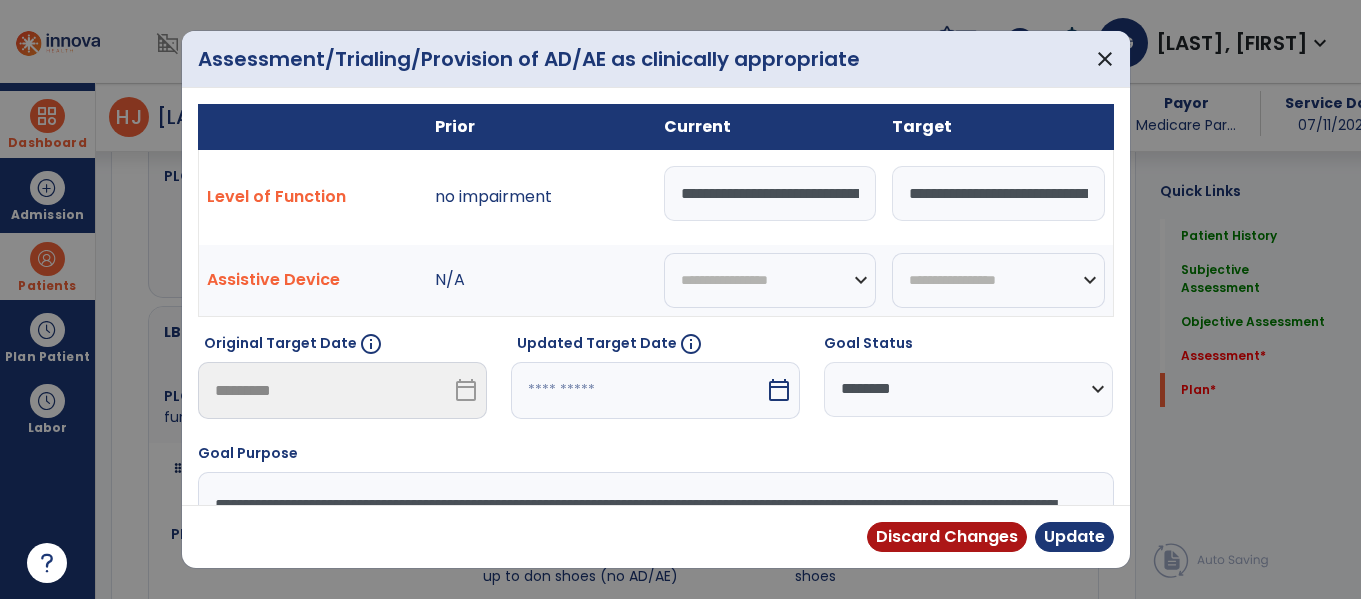scroll, scrollTop: 3982, scrollLeft: 0, axis: vertical 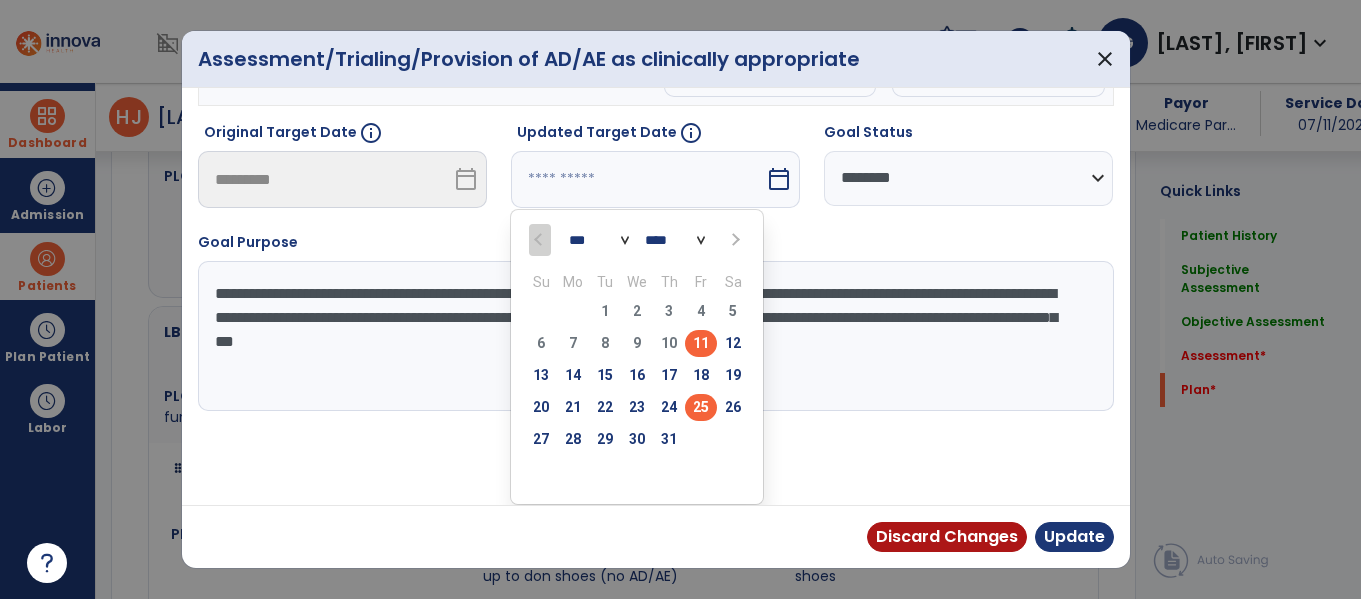 click on "25" at bounding box center (701, 407) 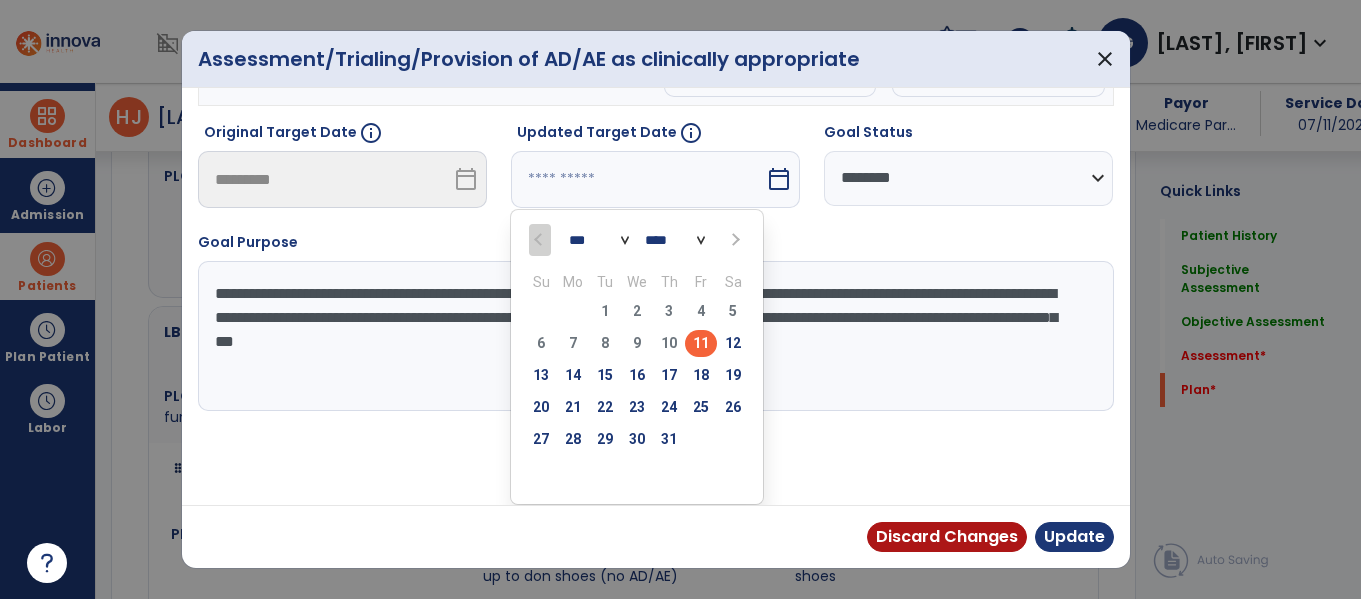 type on "*********" 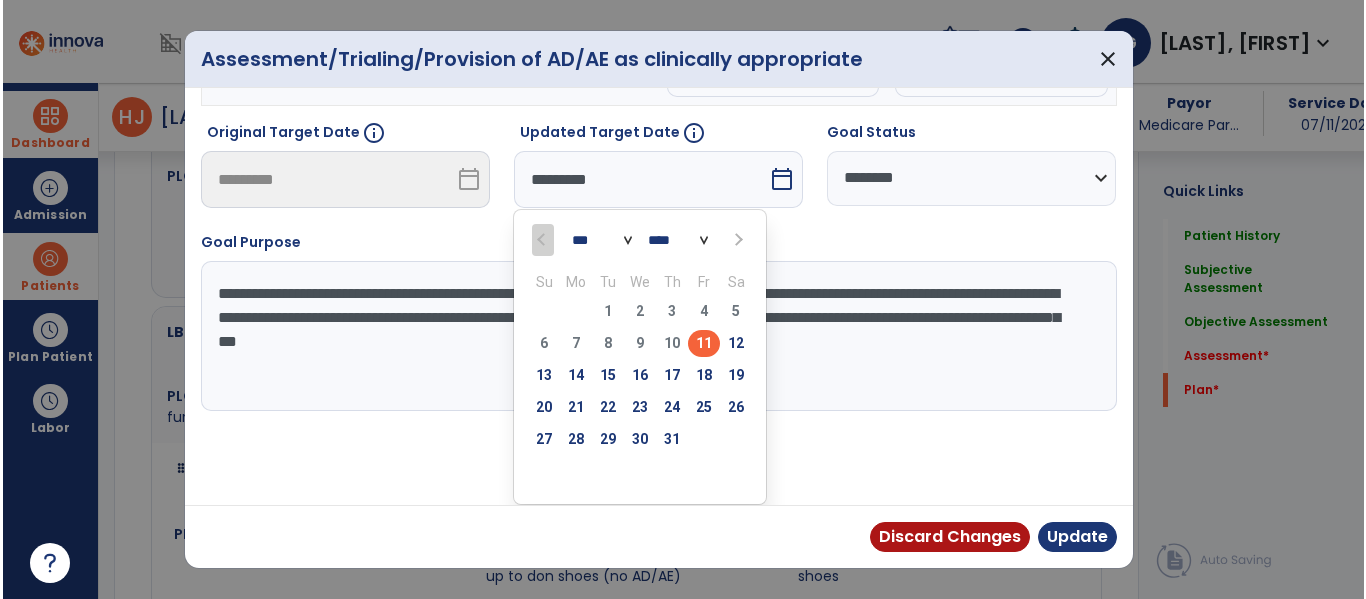 scroll, scrollTop: 133, scrollLeft: 0, axis: vertical 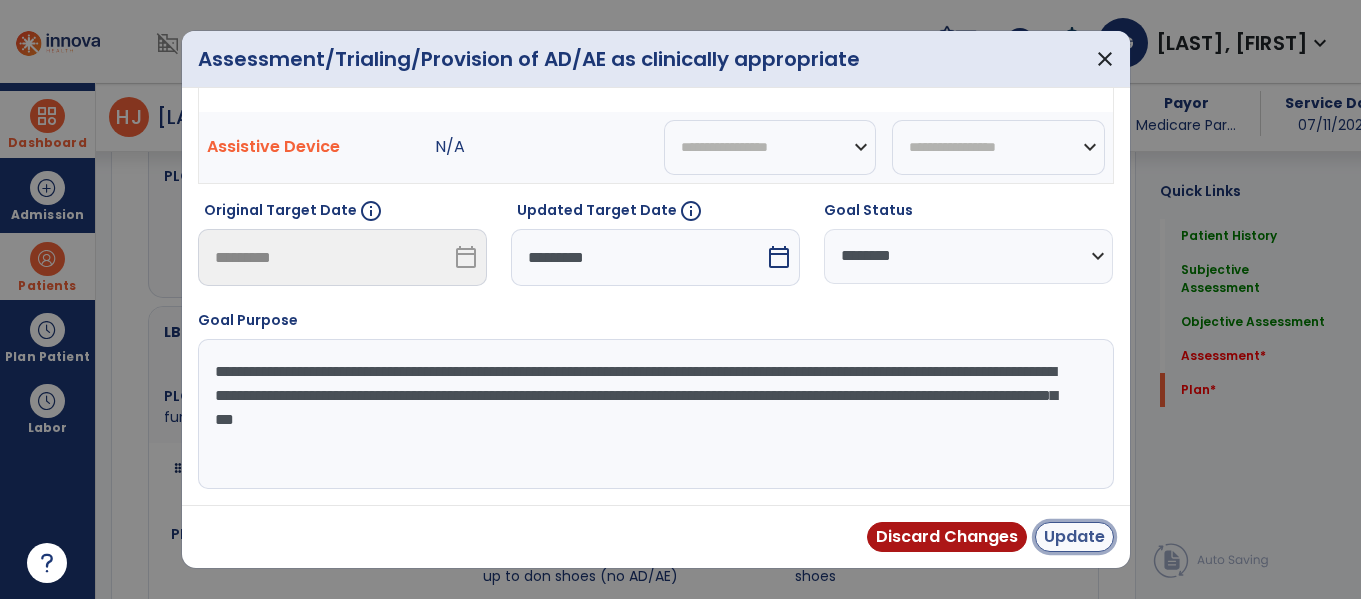click on "Update" at bounding box center (1074, 537) 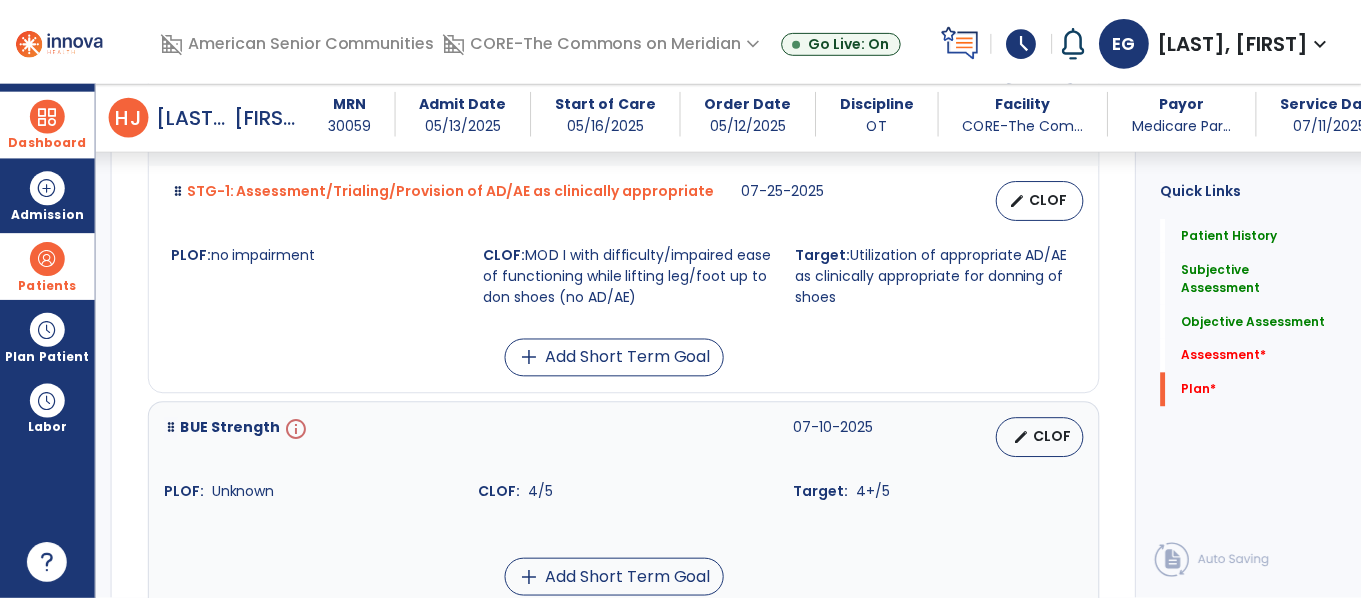 scroll, scrollTop: 4260, scrollLeft: 0, axis: vertical 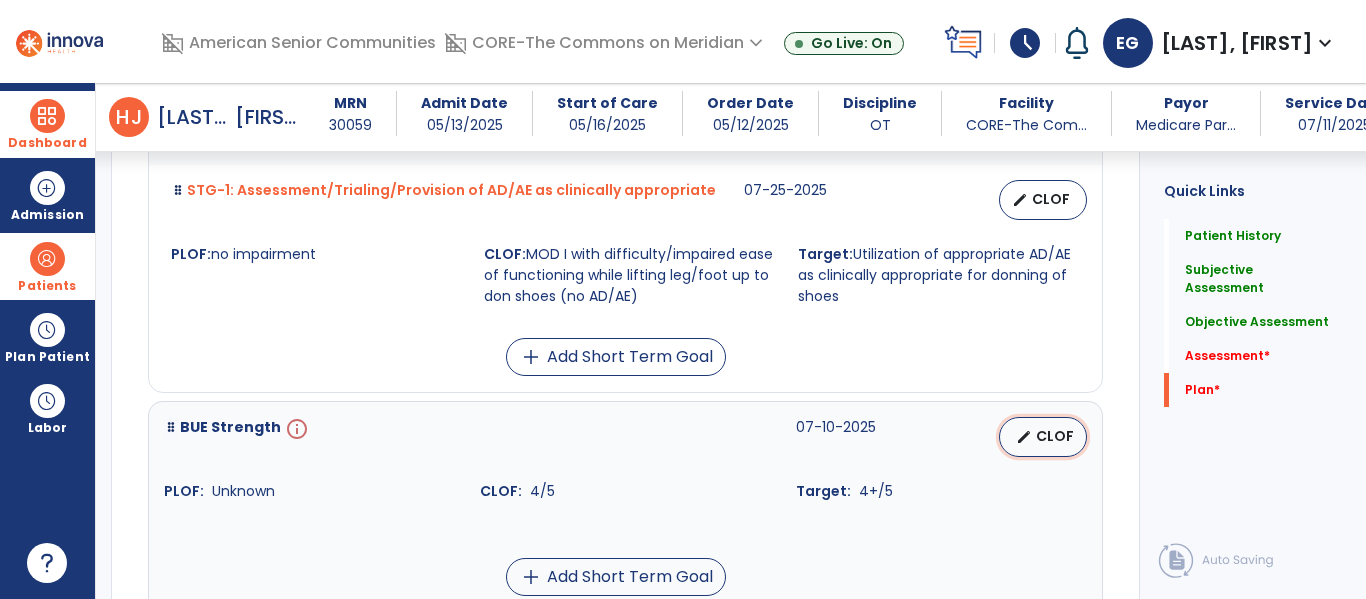 click on "edit" at bounding box center [1024, 437] 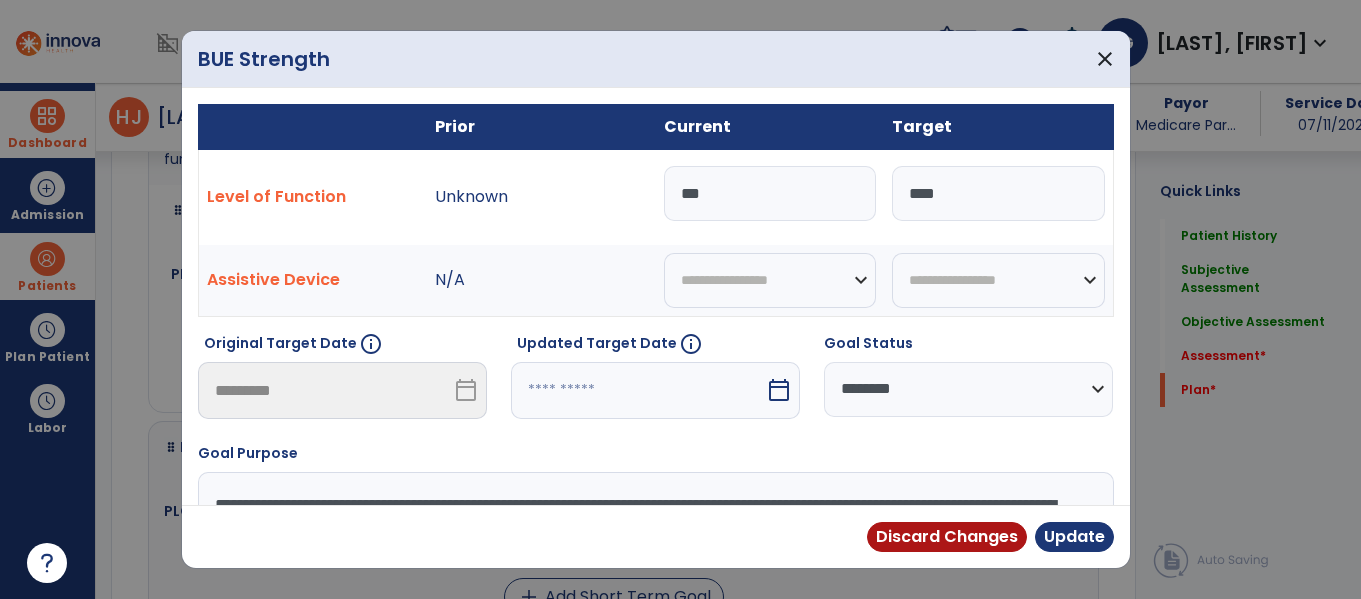scroll, scrollTop: 4260, scrollLeft: 0, axis: vertical 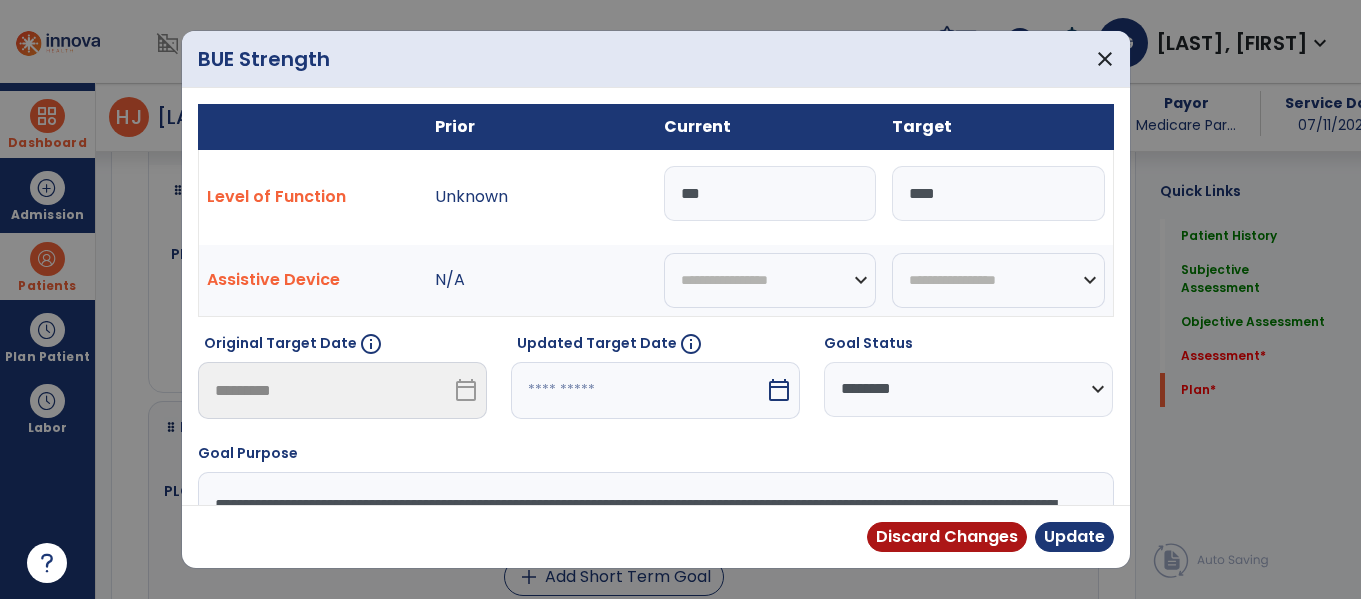 click on "calendar_today" at bounding box center (779, 390) 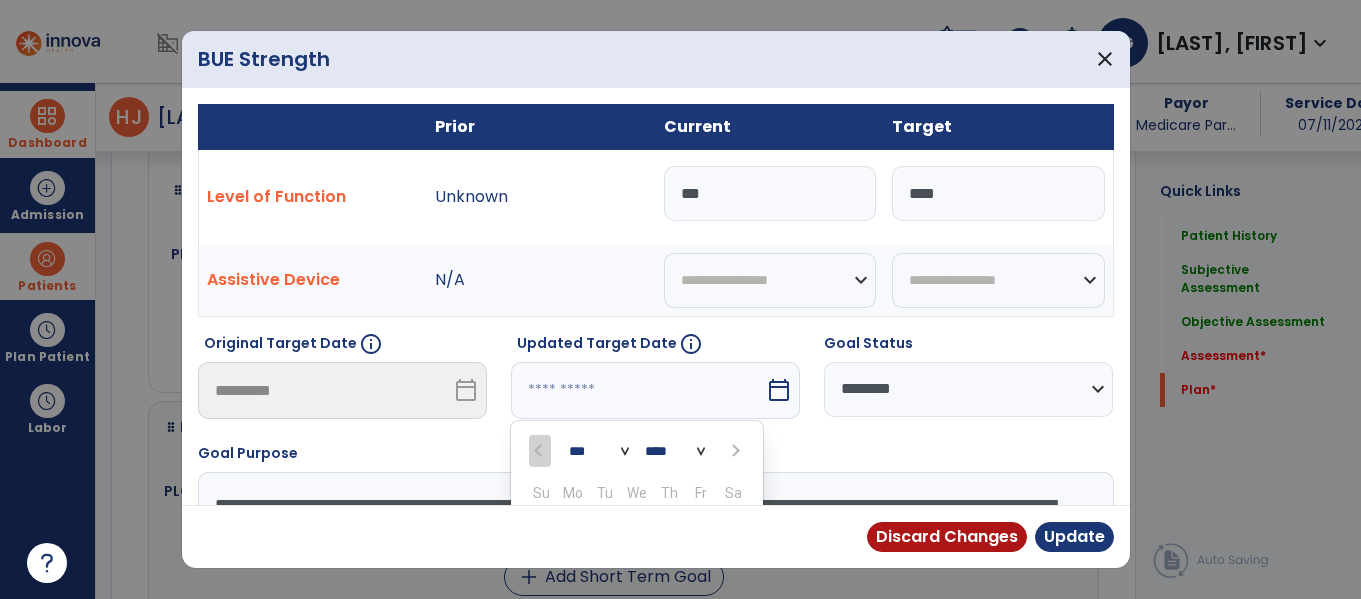 scroll, scrollTop: 211, scrollLeft: 0, axis: vertical 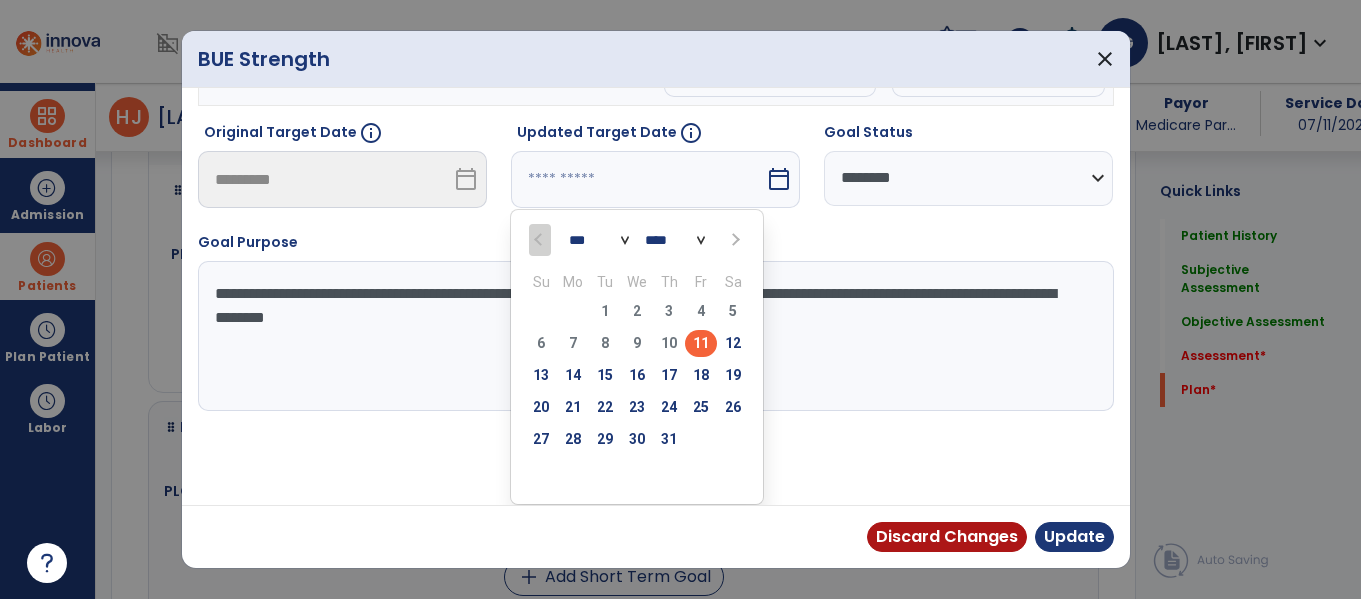 click on "****" at bounding box center (675, 240) 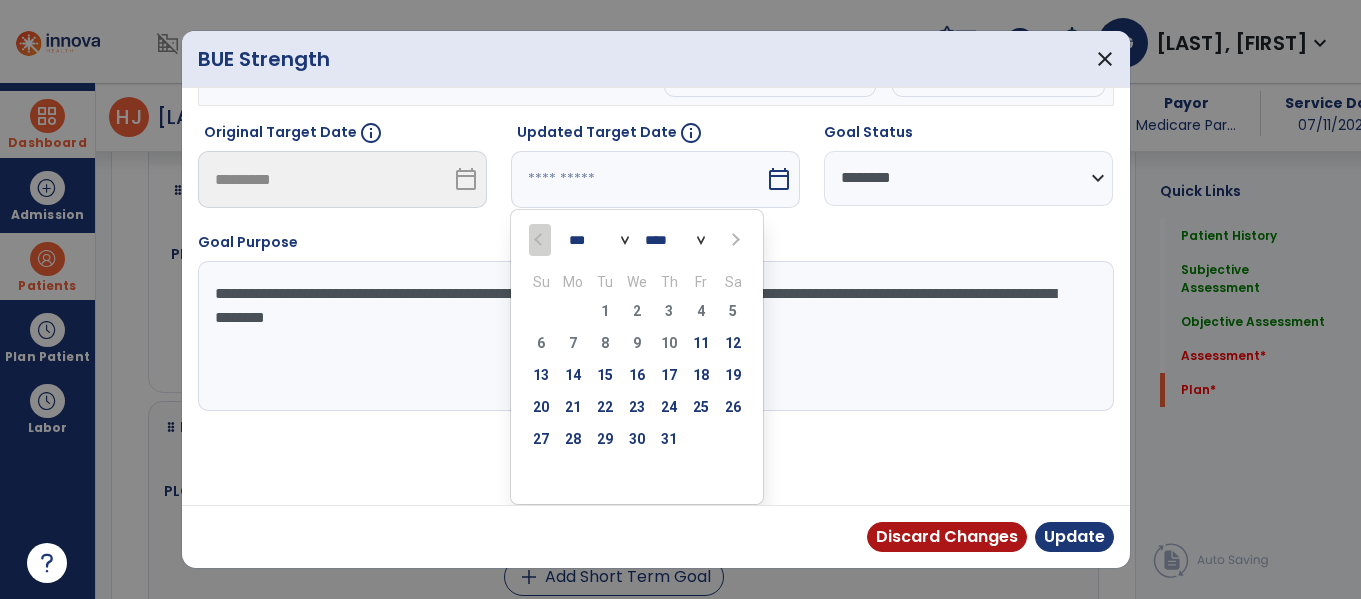 drag, startPoint x: 572, startPoint y: 276, endPoint x: 592, endPoint y: 265, distance: 22.825424 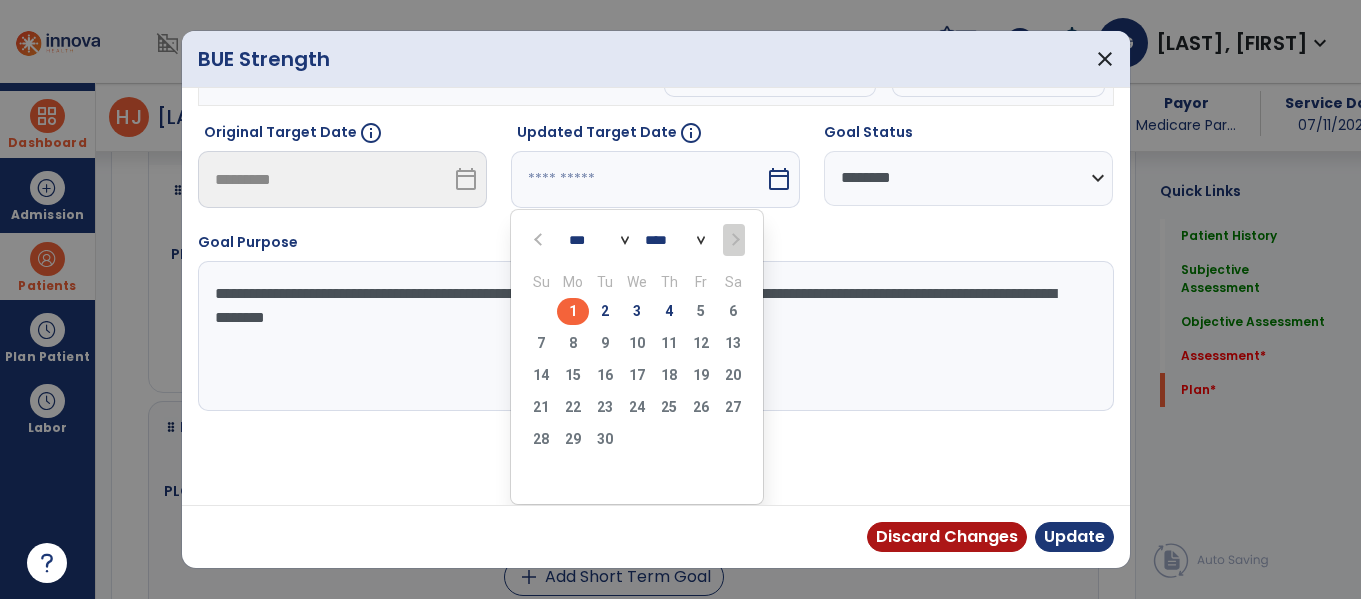 drag, startPoint x: 665, startPoint y: 309, endPoint x: 732, endPoint y: 370, distance: 90.60905 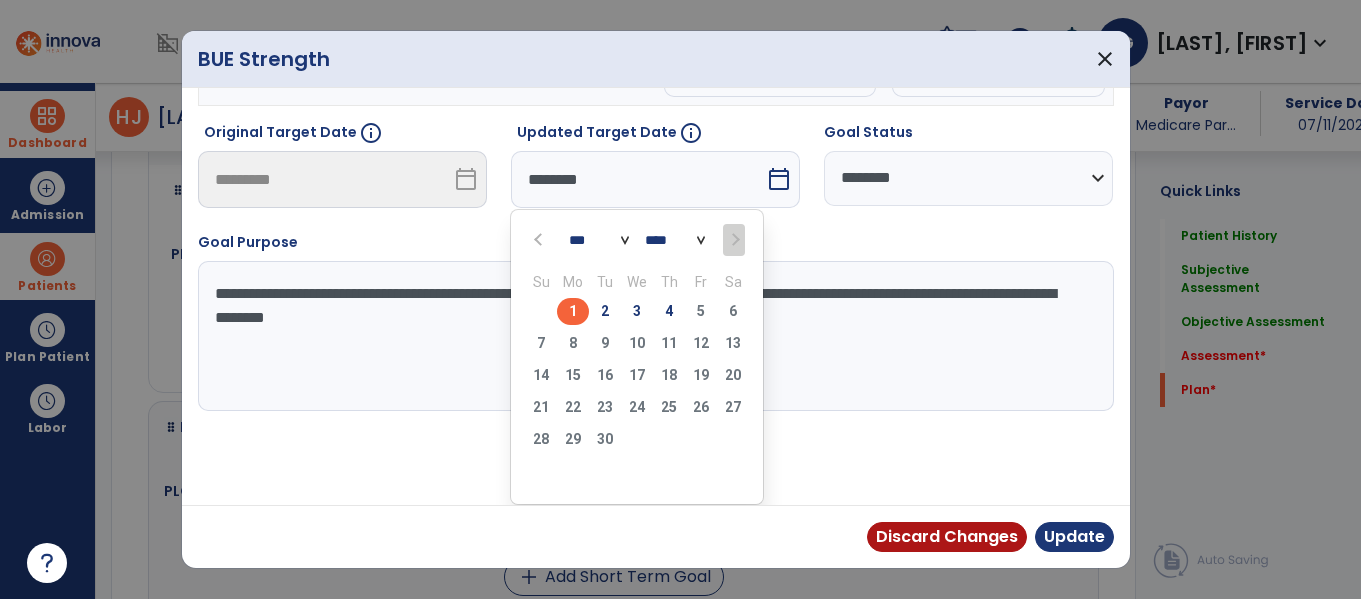 scroll, scrollTop: 133, scrollLeft: 0, axis: vertical 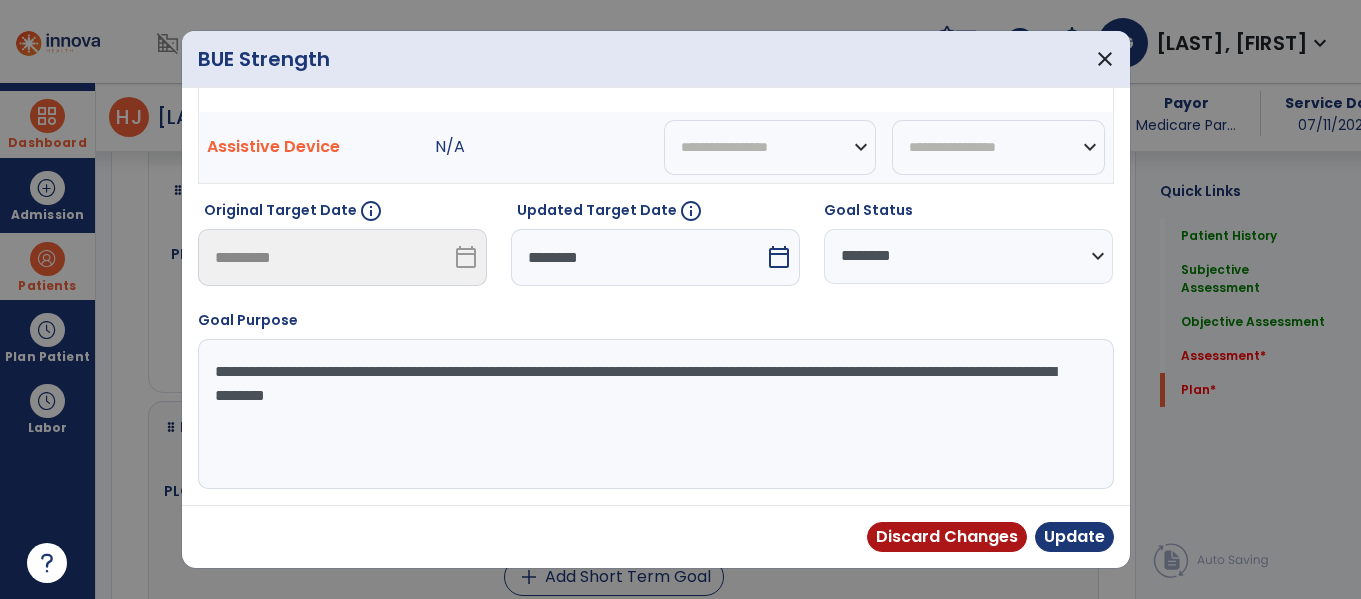 click on "**********" at bounding box center [653, 414] 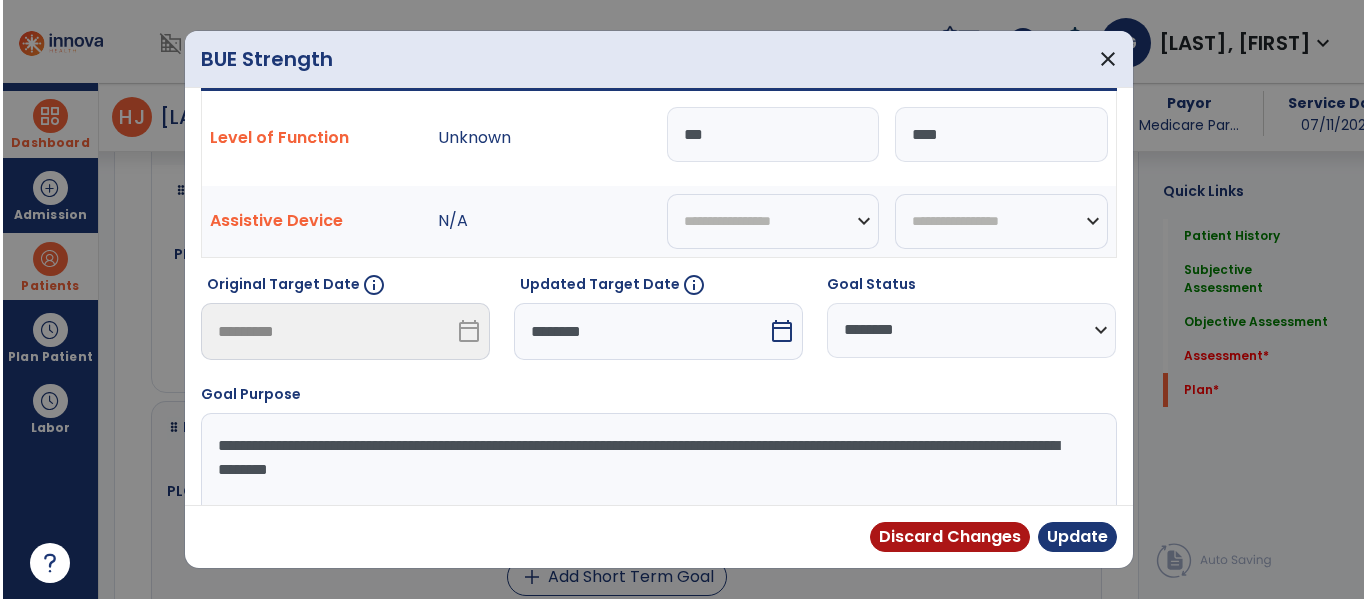 scroll, scrollTop: 114, scrollLeft: 0, axis: vertical 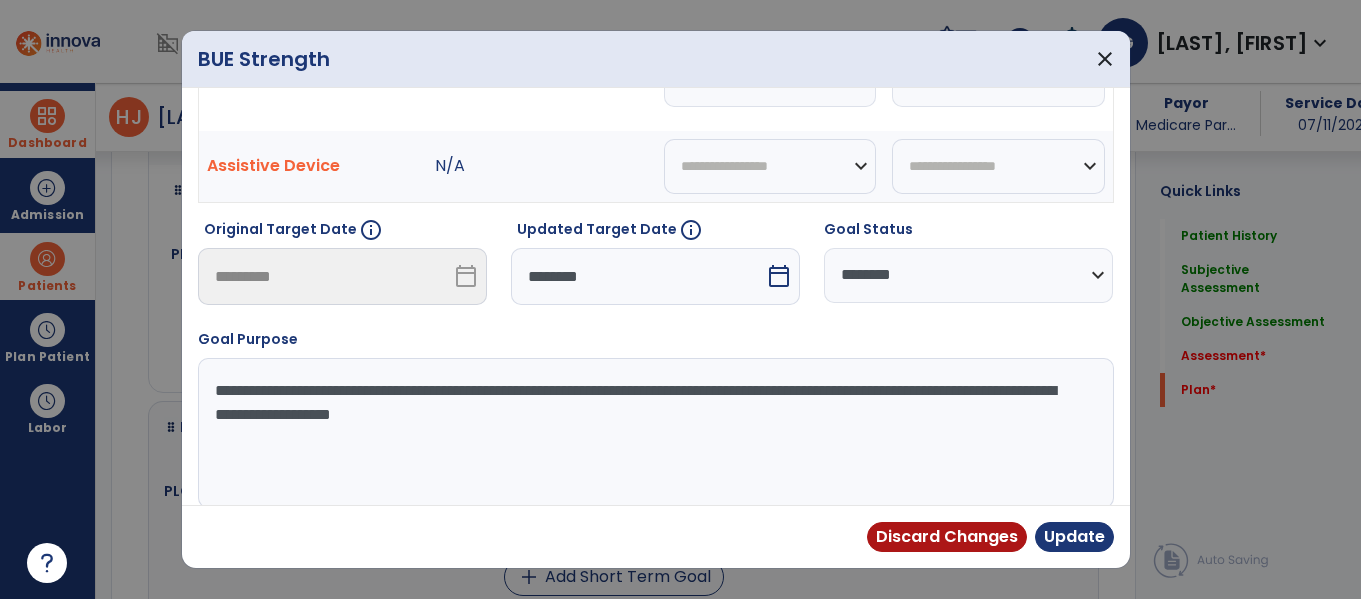 type on "**********" 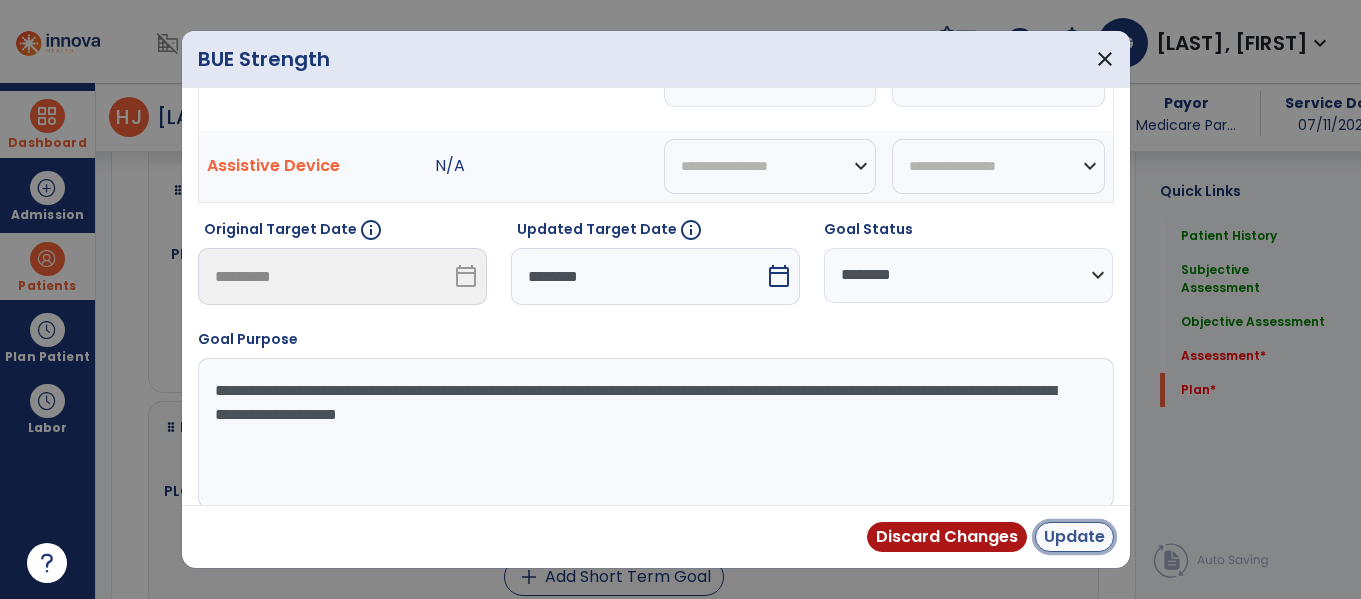 click on "Update" at bounding box center [1074, 537] 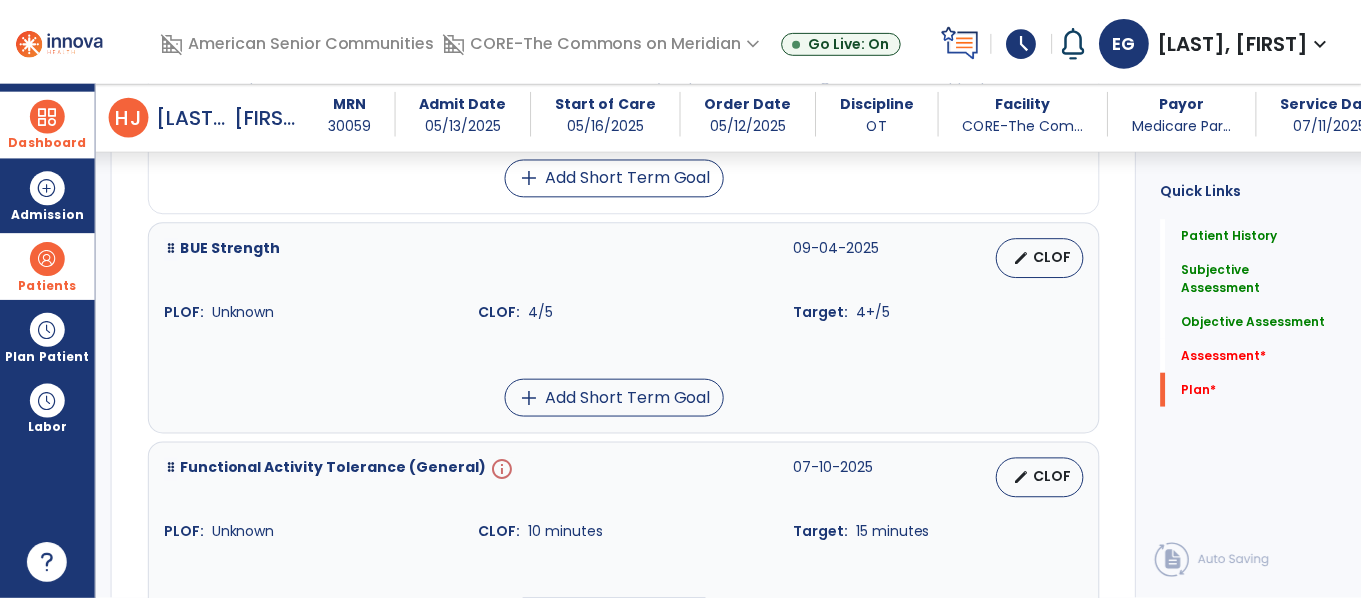 scroll, scrollTop: 4501, scrollLeft: 0, axis: vertical 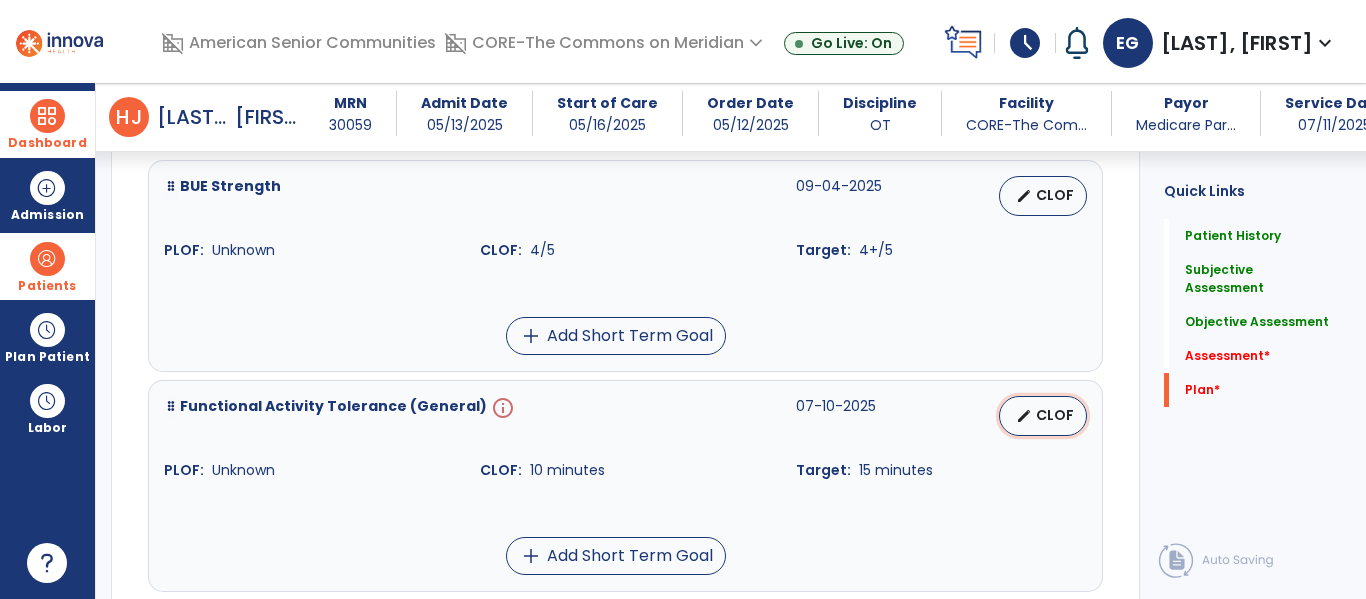 click on "CLOF" at bounding box center (1055, 415) 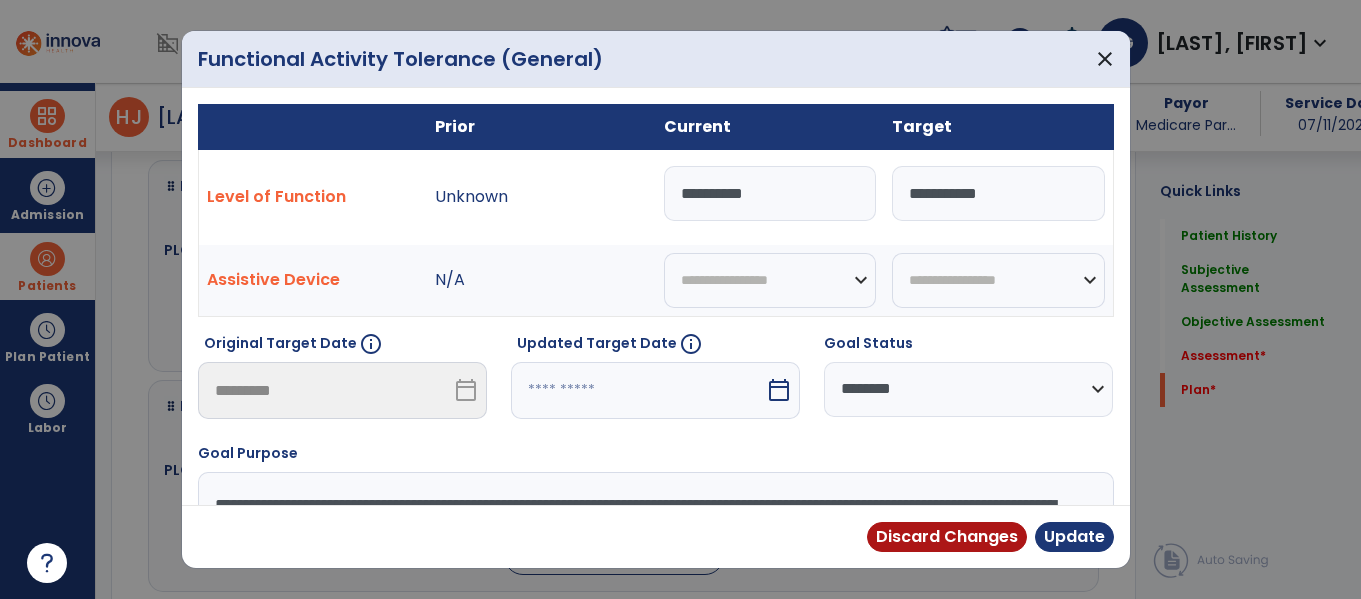 scroll, scrollTop: 4501, scrollLeft: 0, axis: vertical 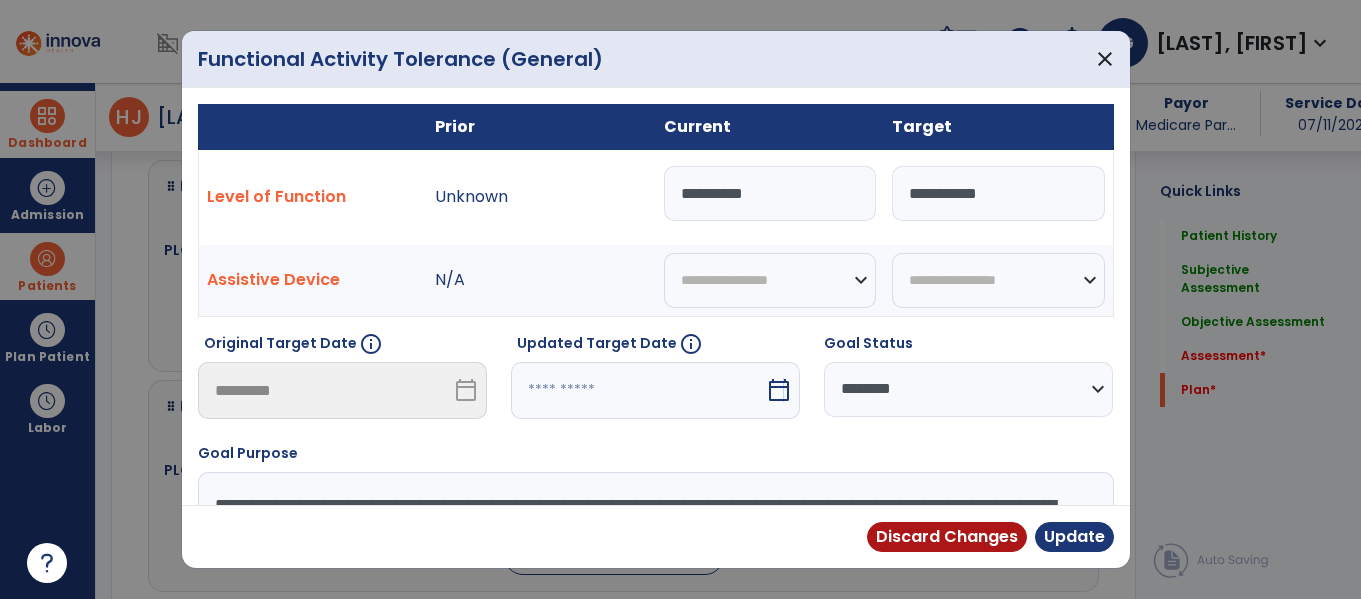 click on "calendar_today" at bounding box center [779, 390] 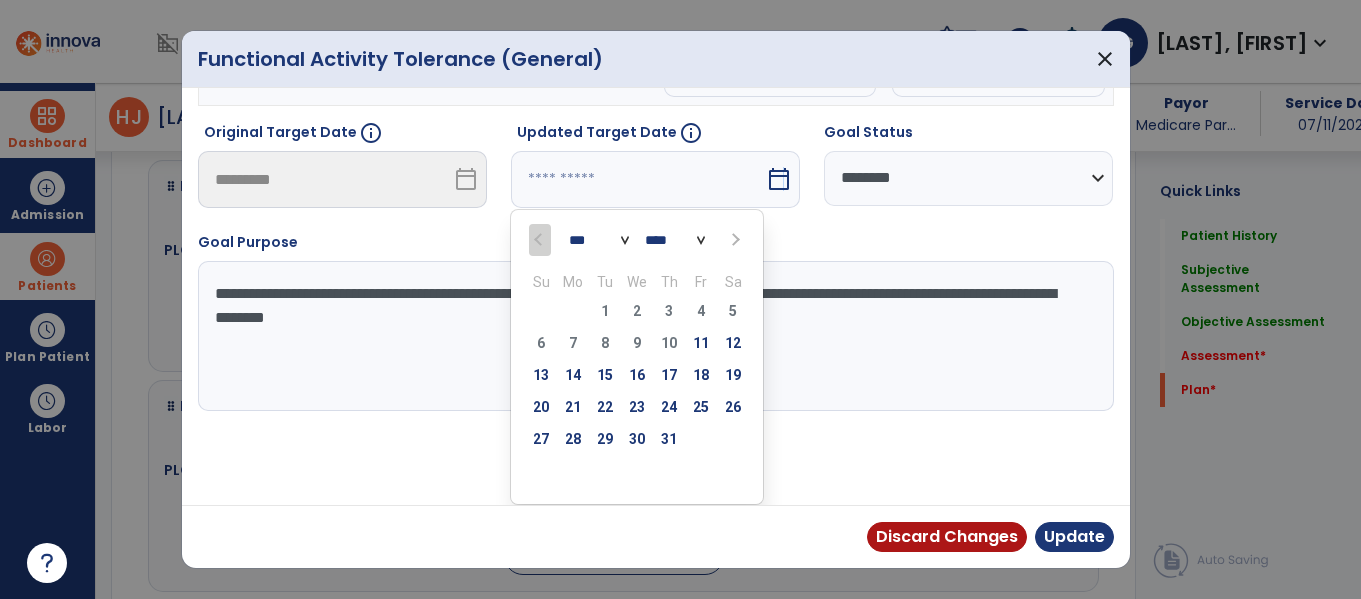 click on "*** *** ***" at bounding box center [599, 240] 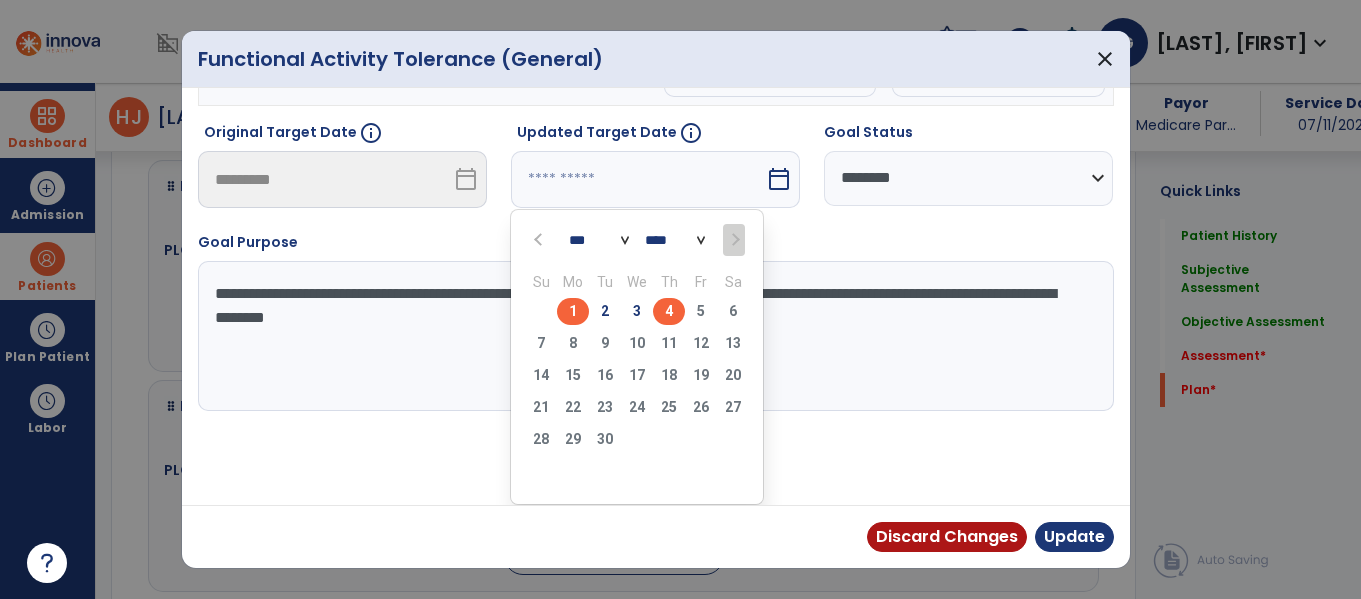 click on "4" at bounding box center (669, 311) 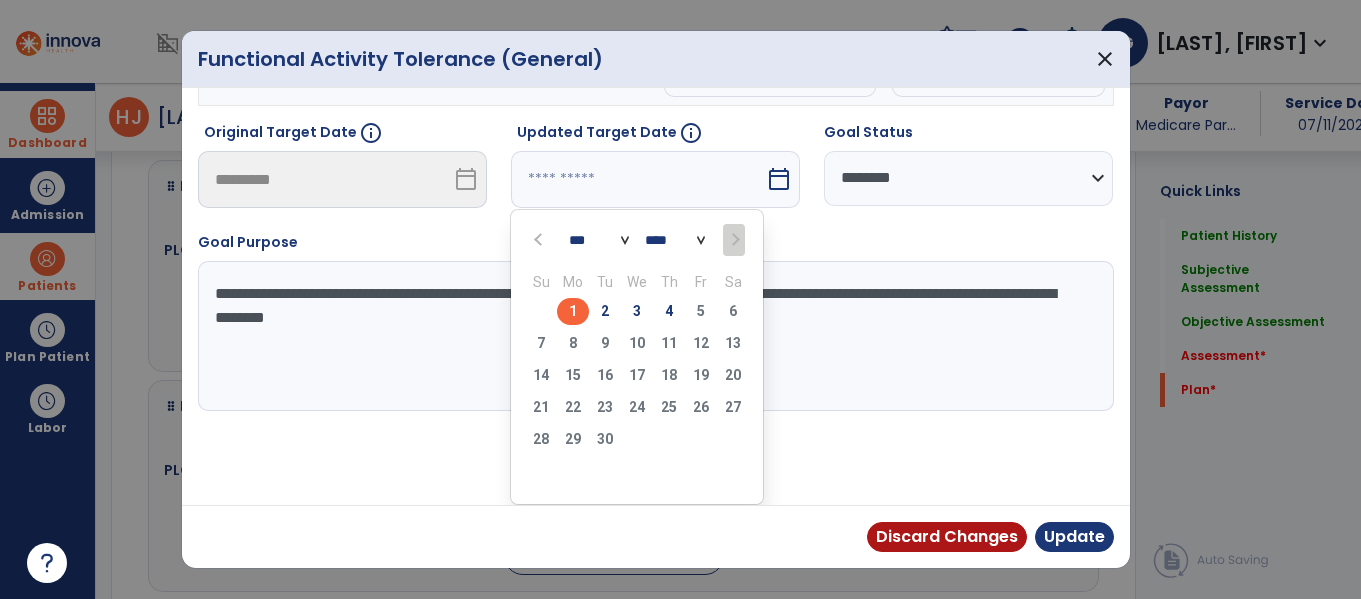 type on "********" 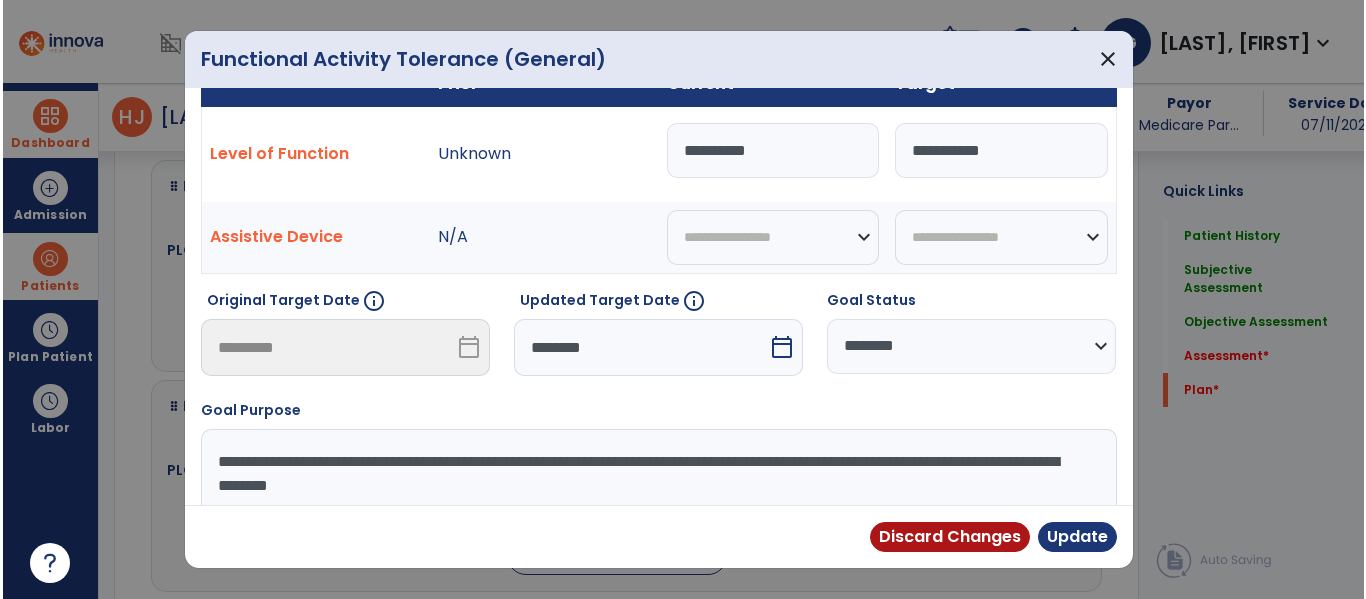 scroll, scrollTop: 0, scrollLeft: 0, axis: both 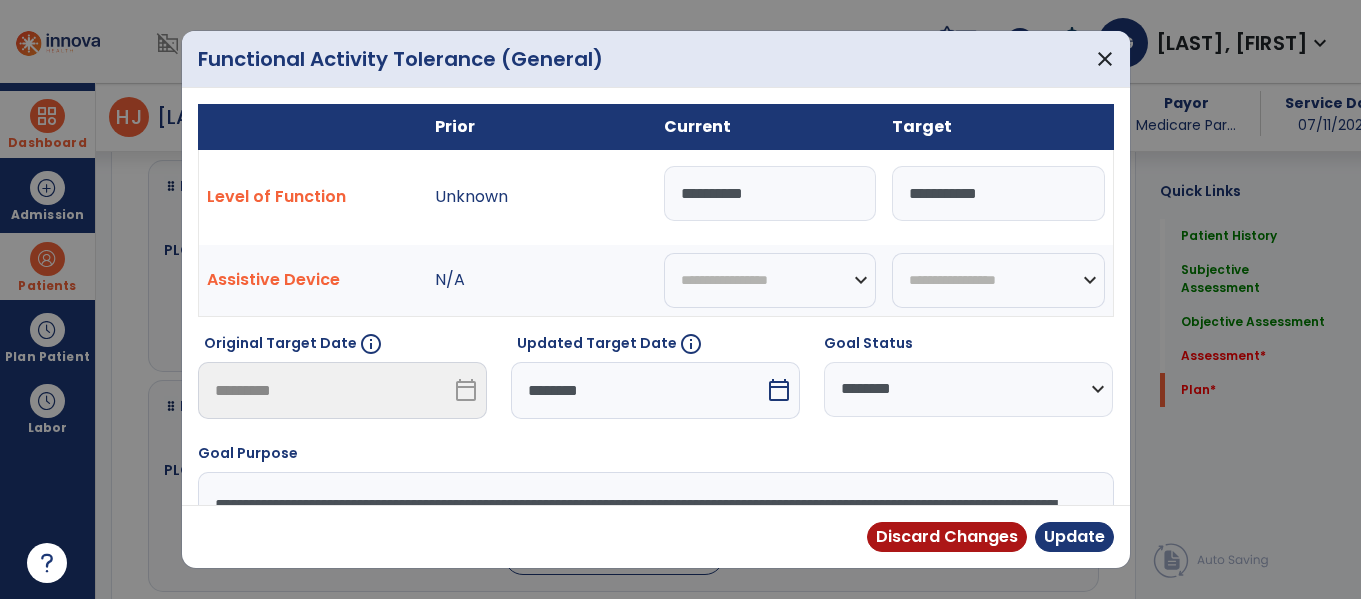 drag, startPoint x: 633, startPoint y: 187, endPoint x: 370, endPoint y: 169, distance: 263.61526 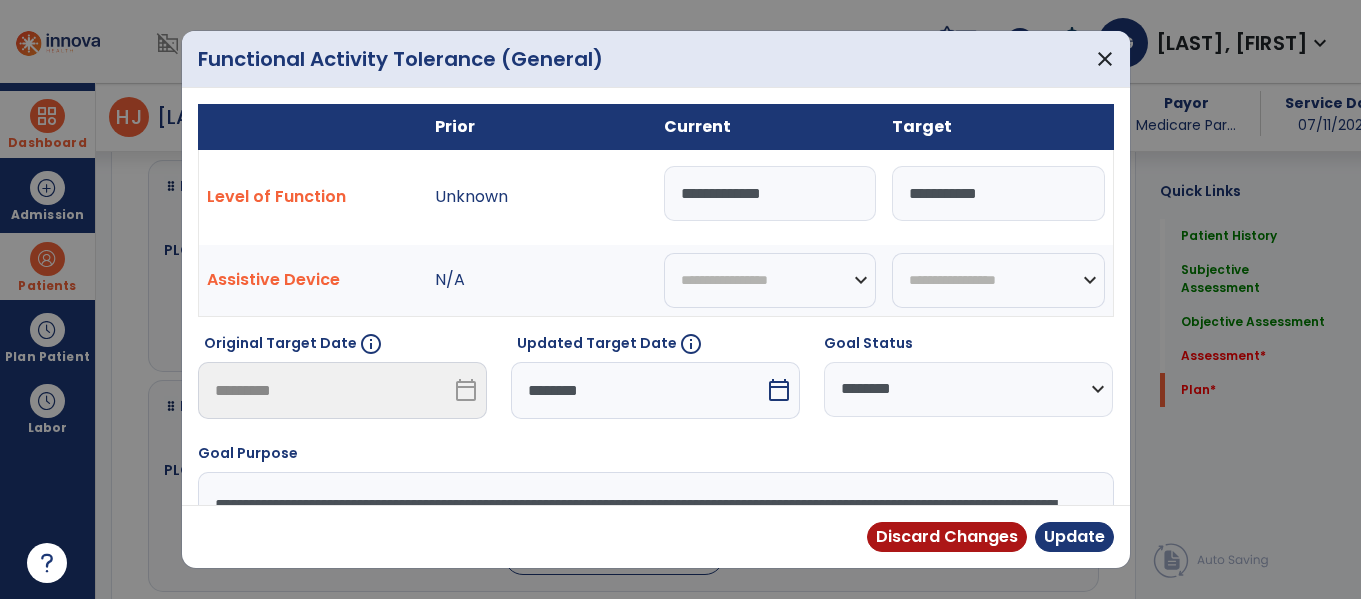 type on "**********" 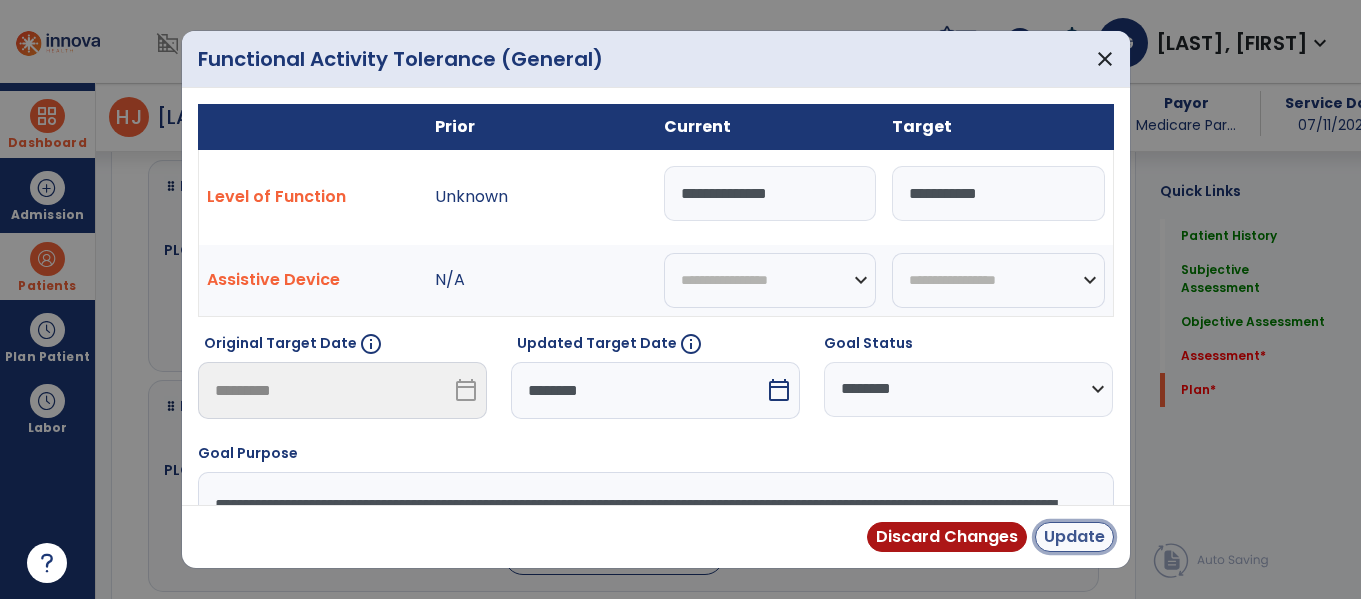 click on "Update" at bounding box center (1074, 537) 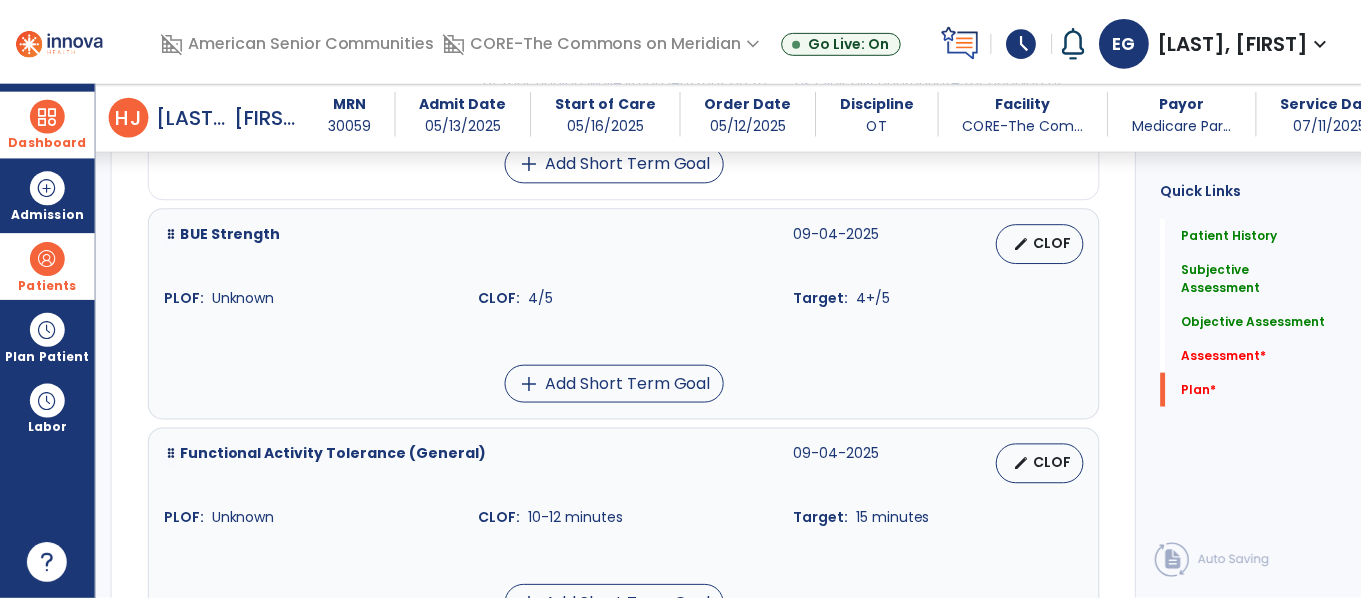 scroll, scrollTop: 4686, scrollLeft: 0, axis: vertical 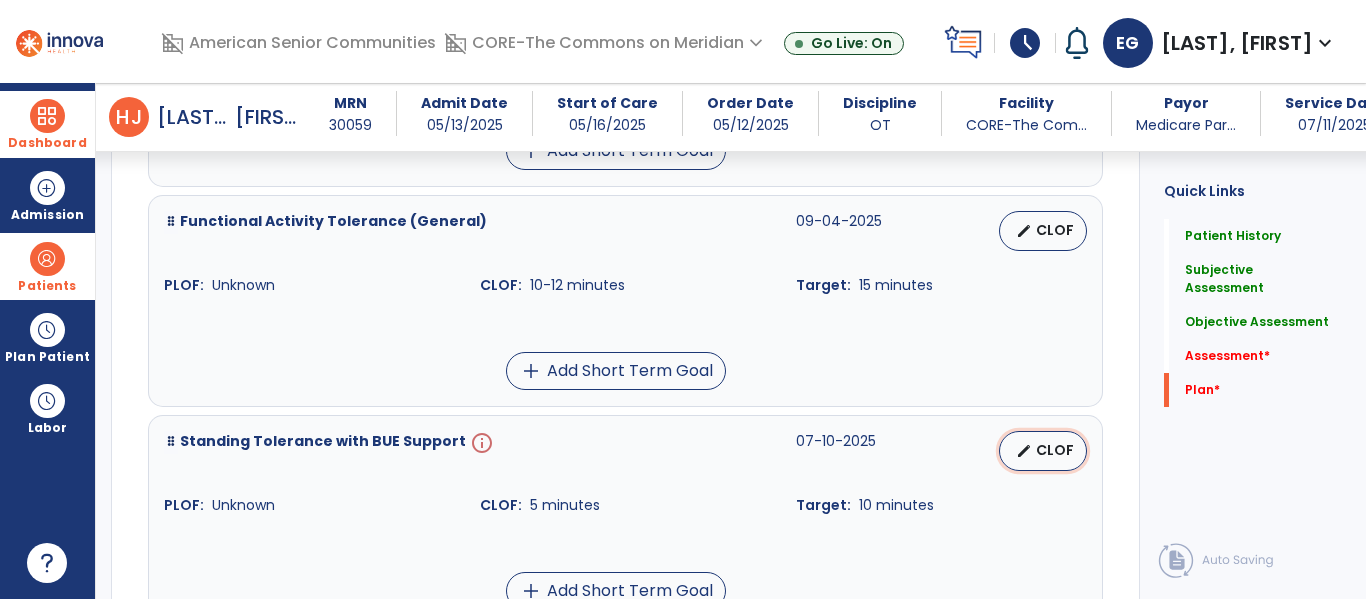 click on "edit" at bounding box center (1024, 451) 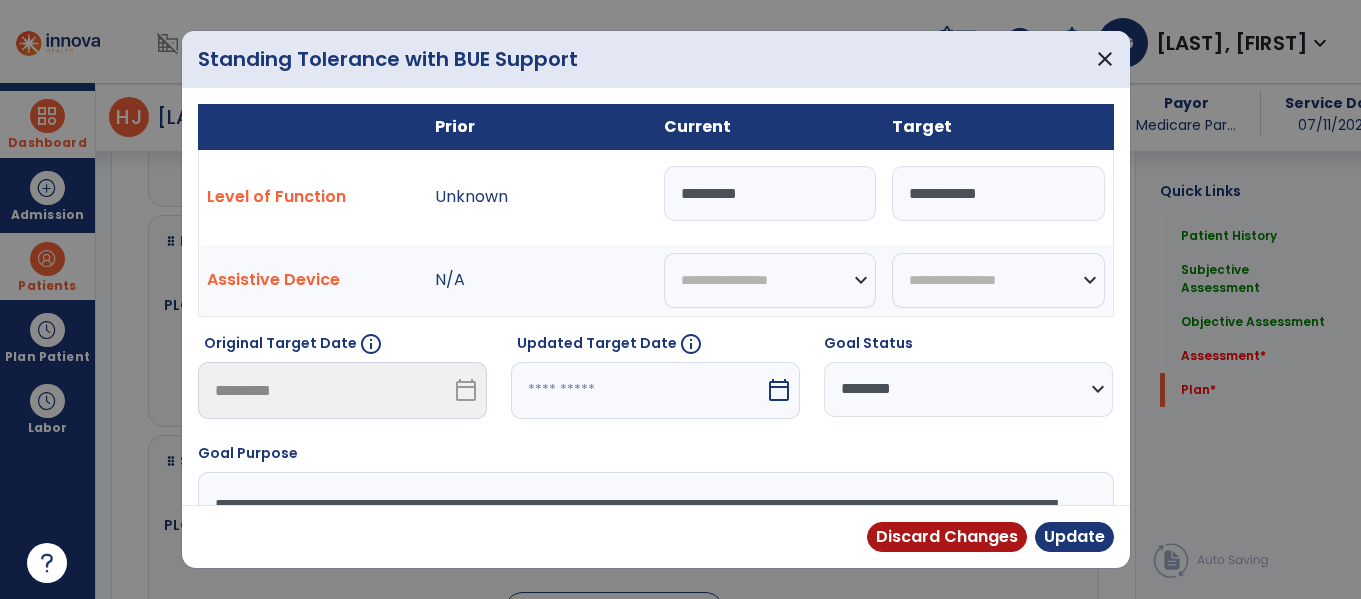 click on "**********" at bounding box center [656, 384] 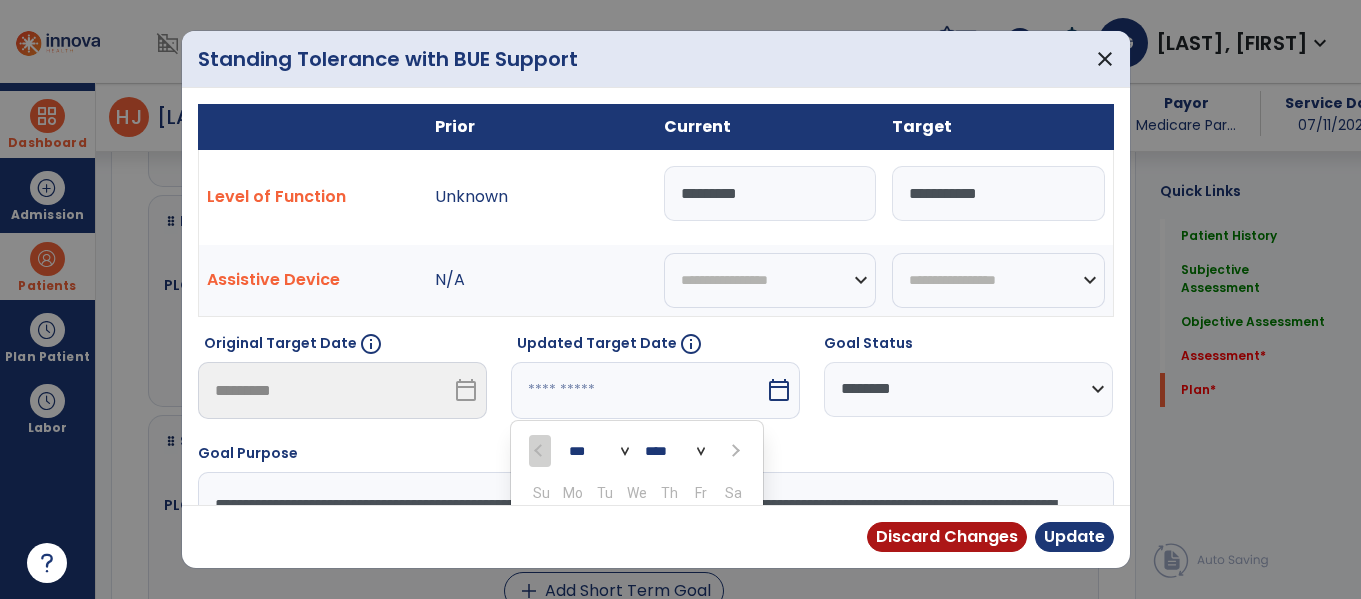 scroll, scrollTop: 211, scrollLeft: 0, axis: vertical 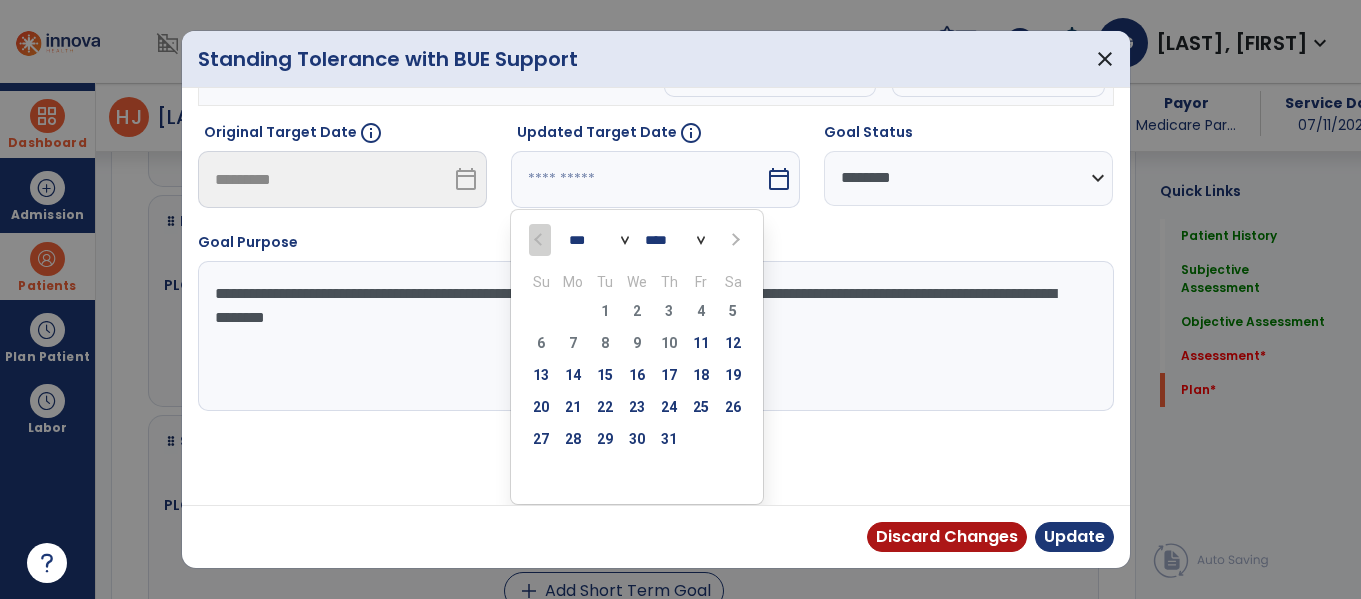 click on "*** *** ***" at bounding box center (599, 240) 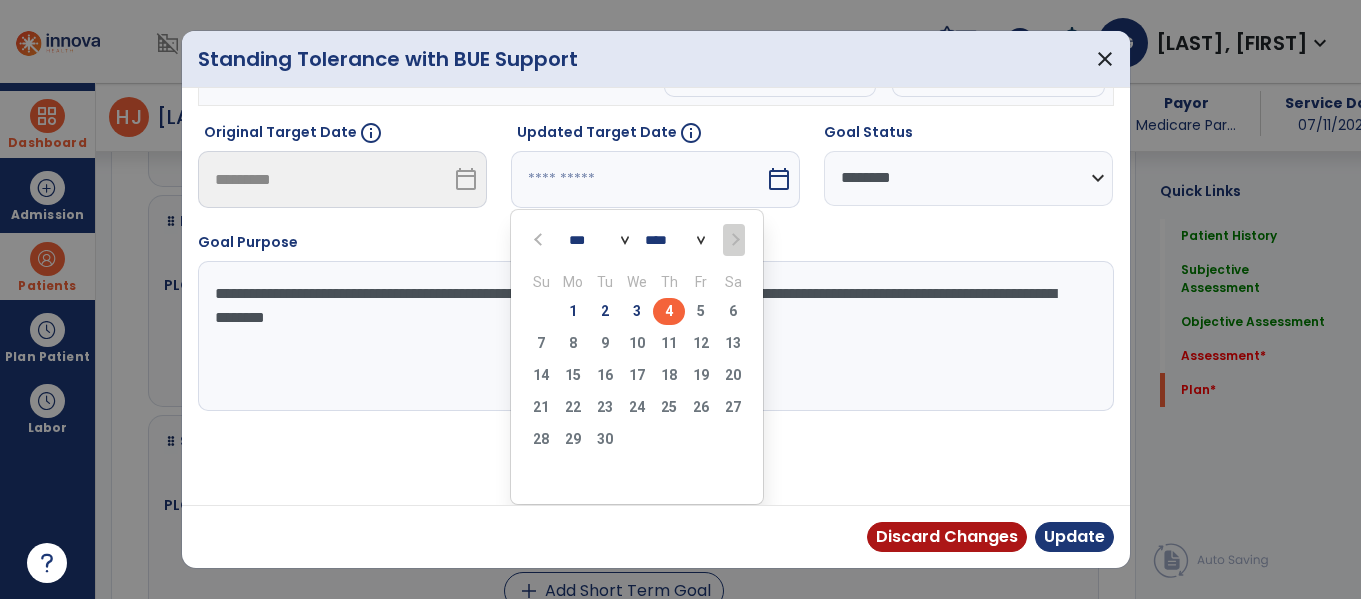 click on "4" at bounding box center (669, 311) 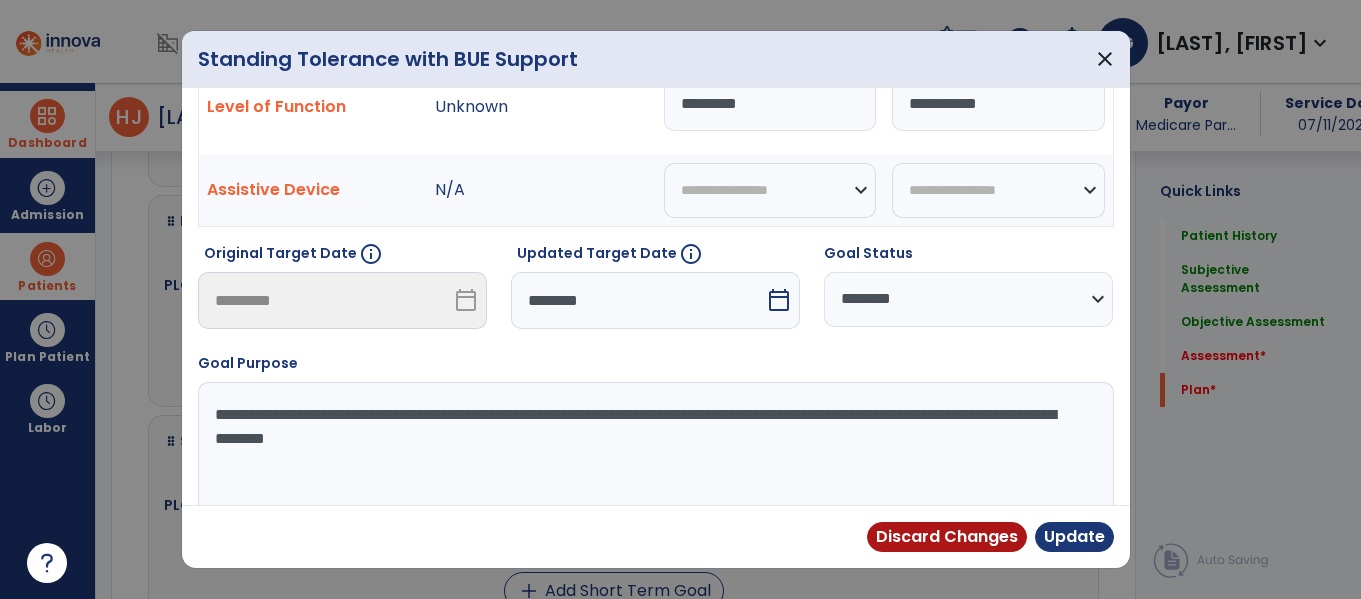 scroll, scrollTop: 0, scrollLeft: 0, axis: both 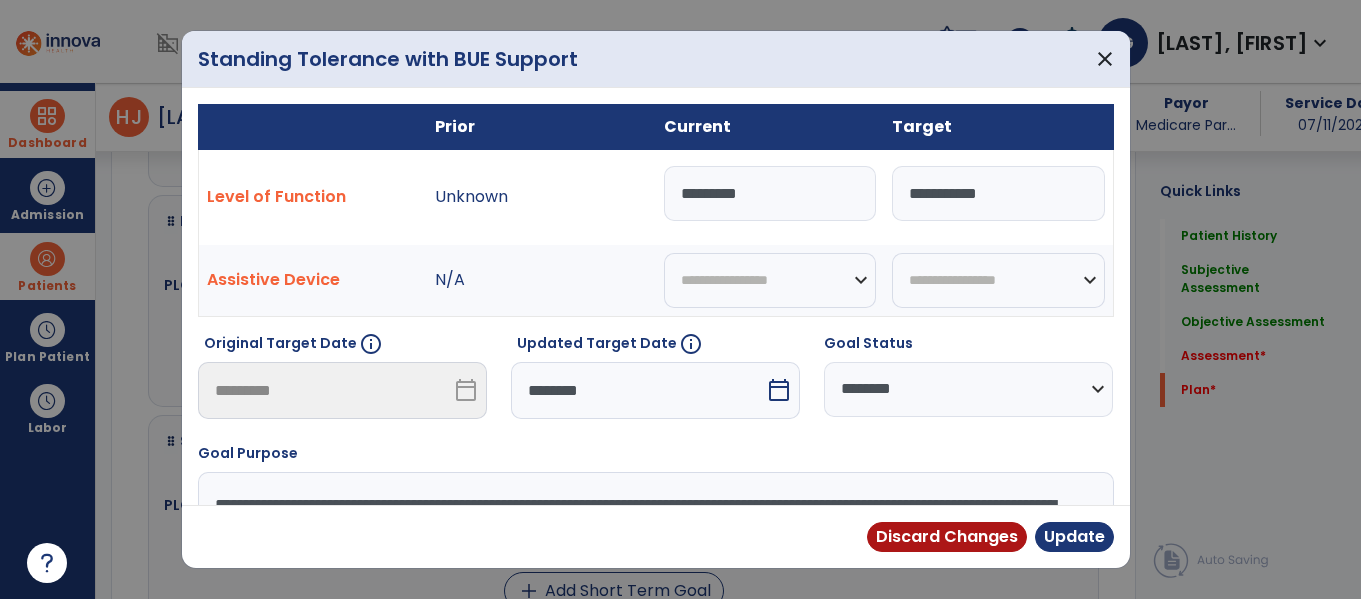 click on "*********" at bounding box center [770, 193] 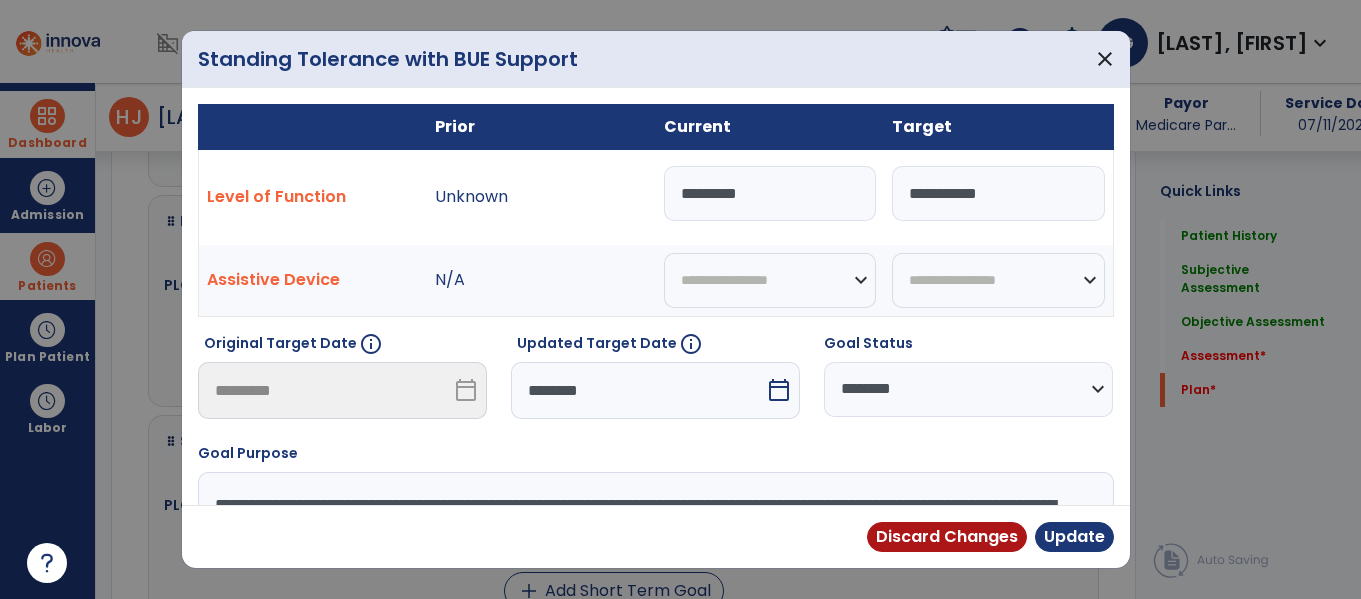 type on "*" 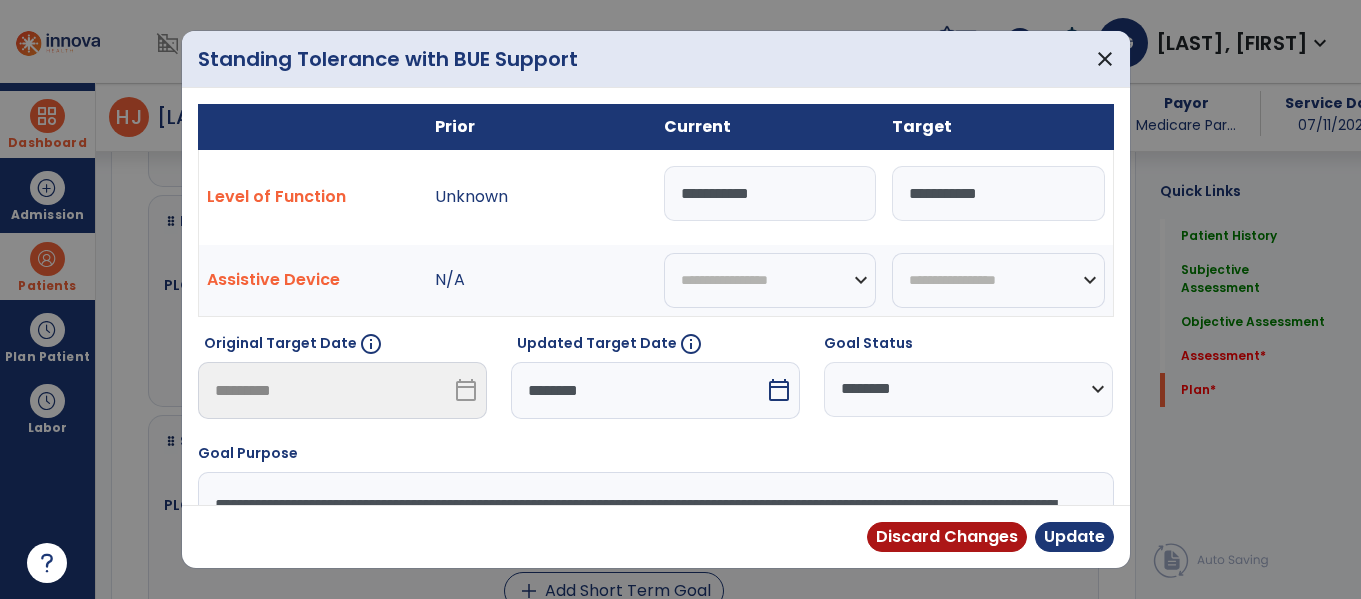 type on "**********" 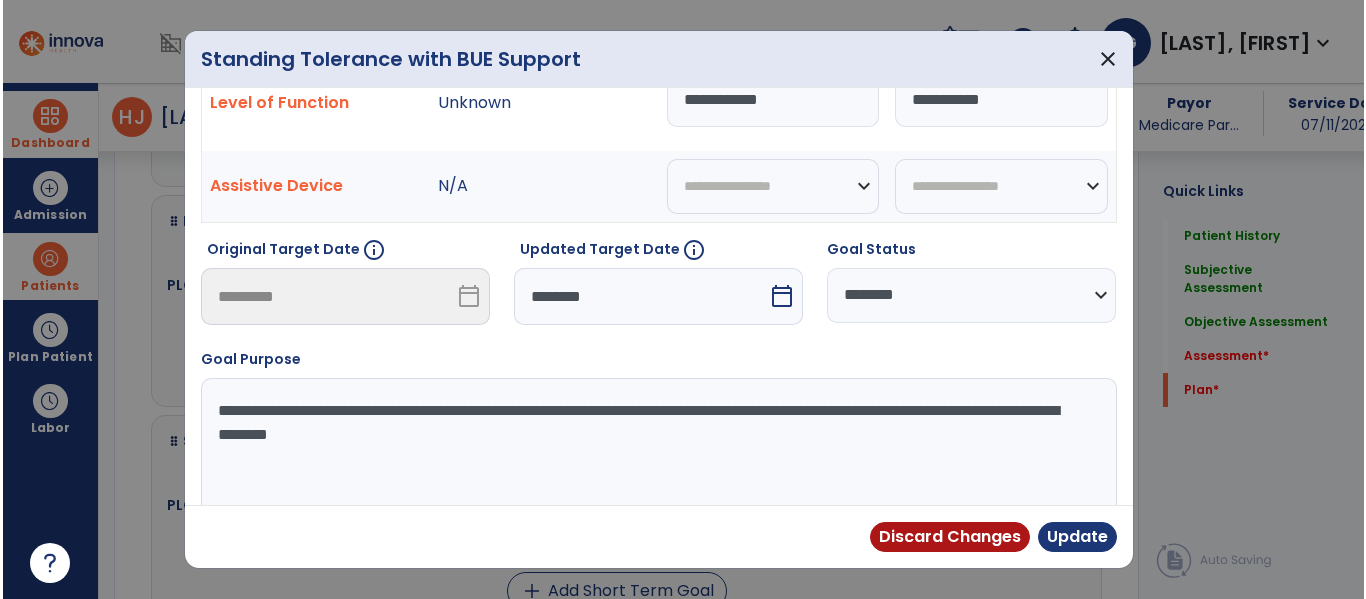 scroll, scrollTop: 133, scrollLeft: 0, axis: vertical 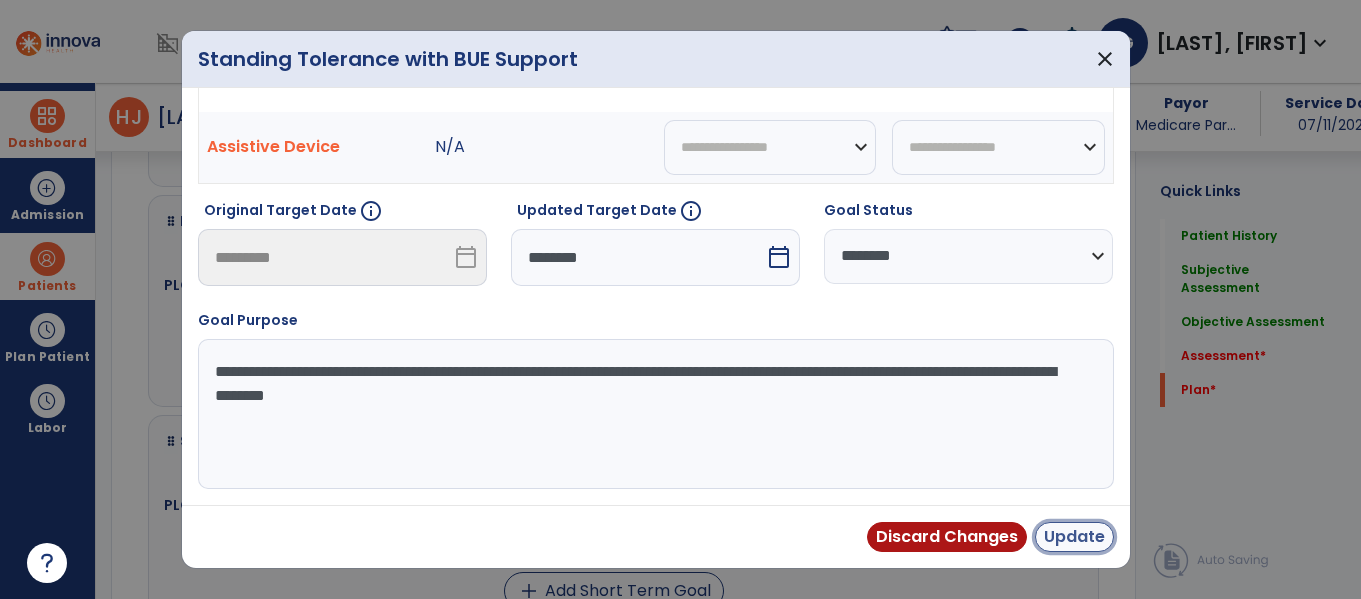 click on "Update" at bounding box center [1074, 537] 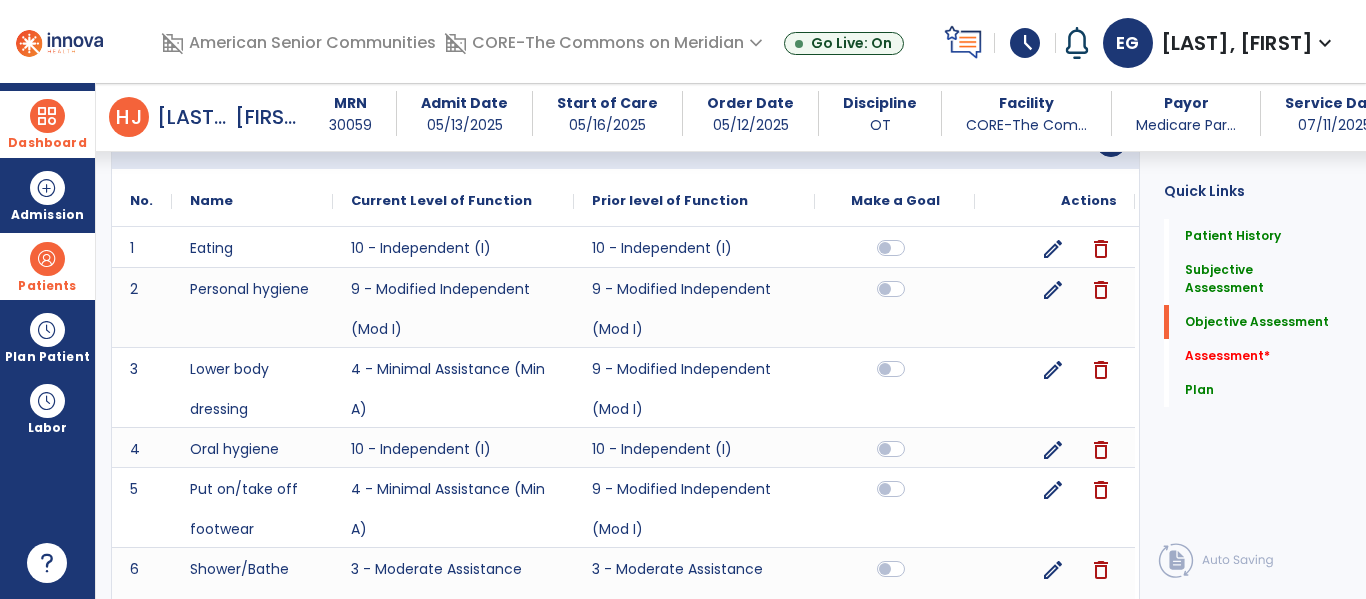 scroll, scrollTop: 2220, scrollLeft: 0, axis: vertical 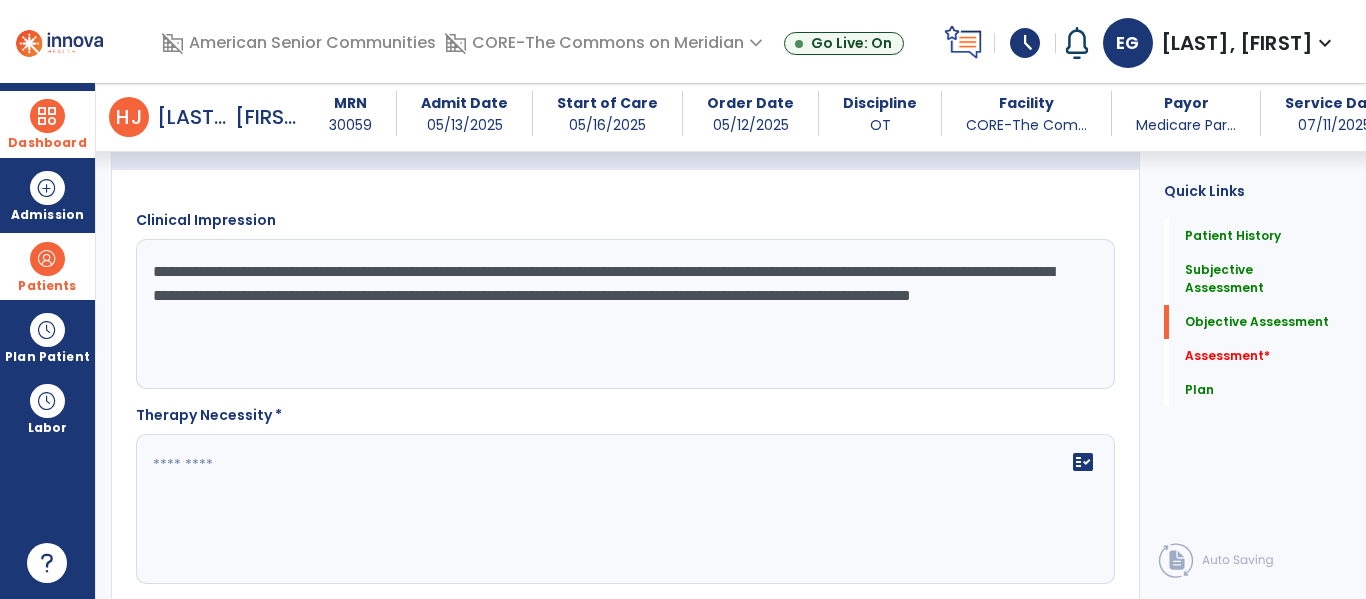 click on "**********" 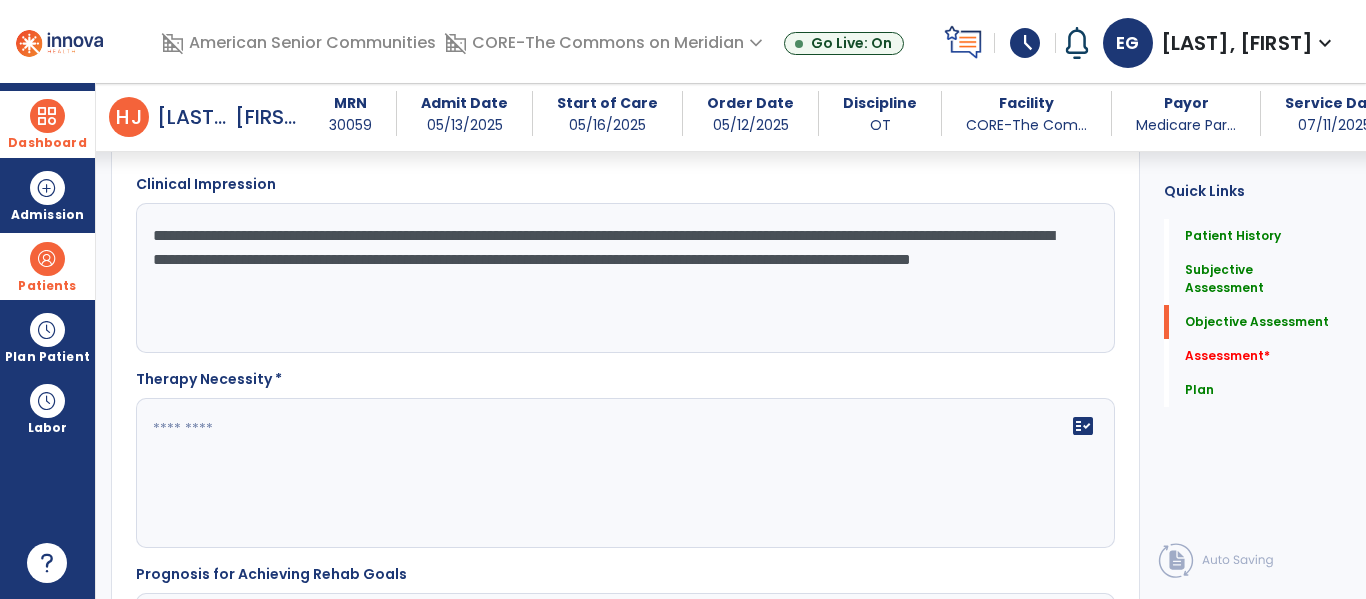 scroll, scrollTop: 2309, scrollLeft: 0, axis: vertical 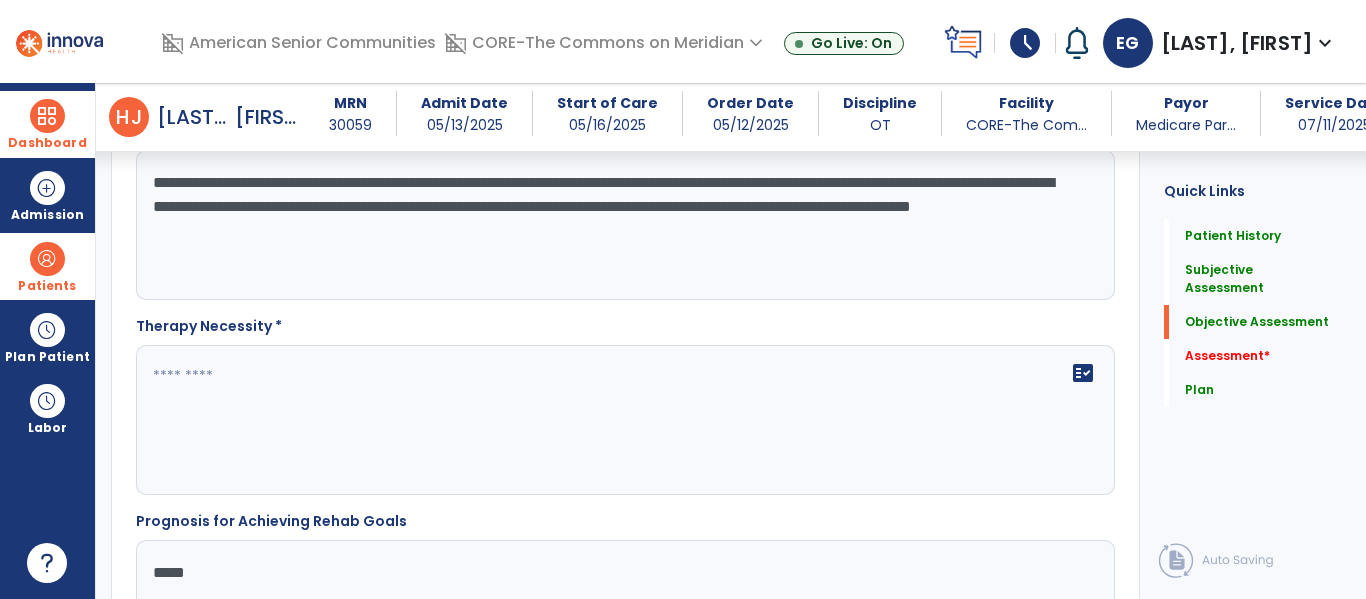 type on "**********" 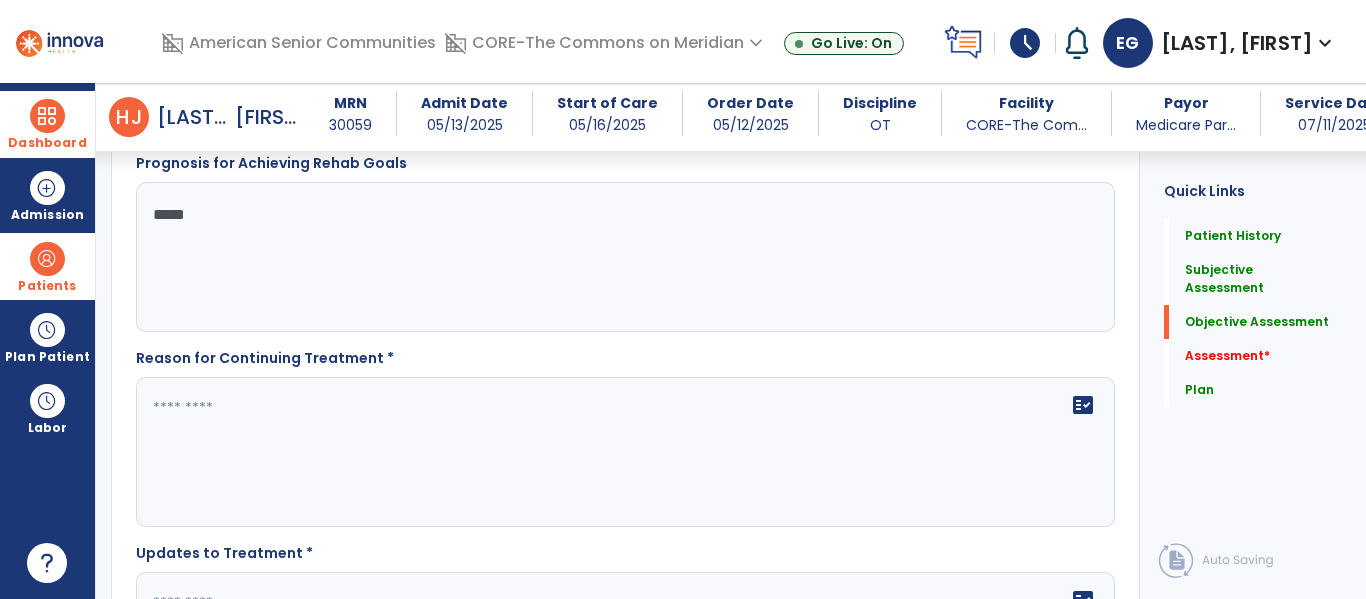 scroll, scrollTop: 2668, scrollLeft: 0, axis: vertical 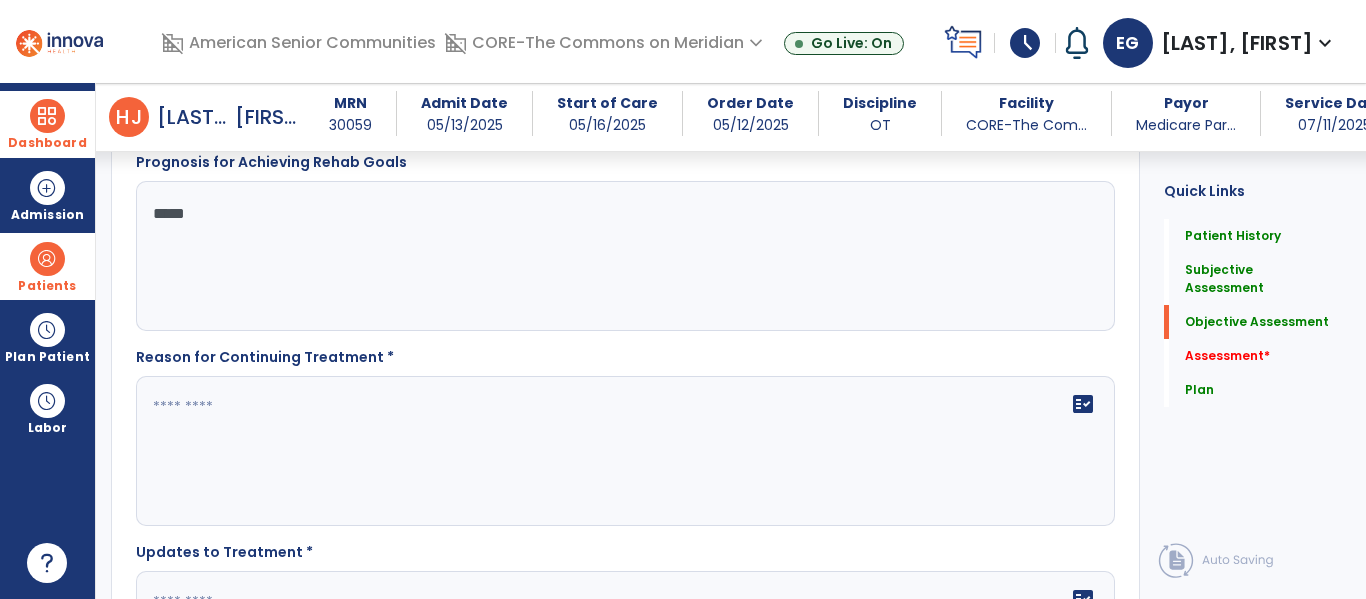 type on "**********" 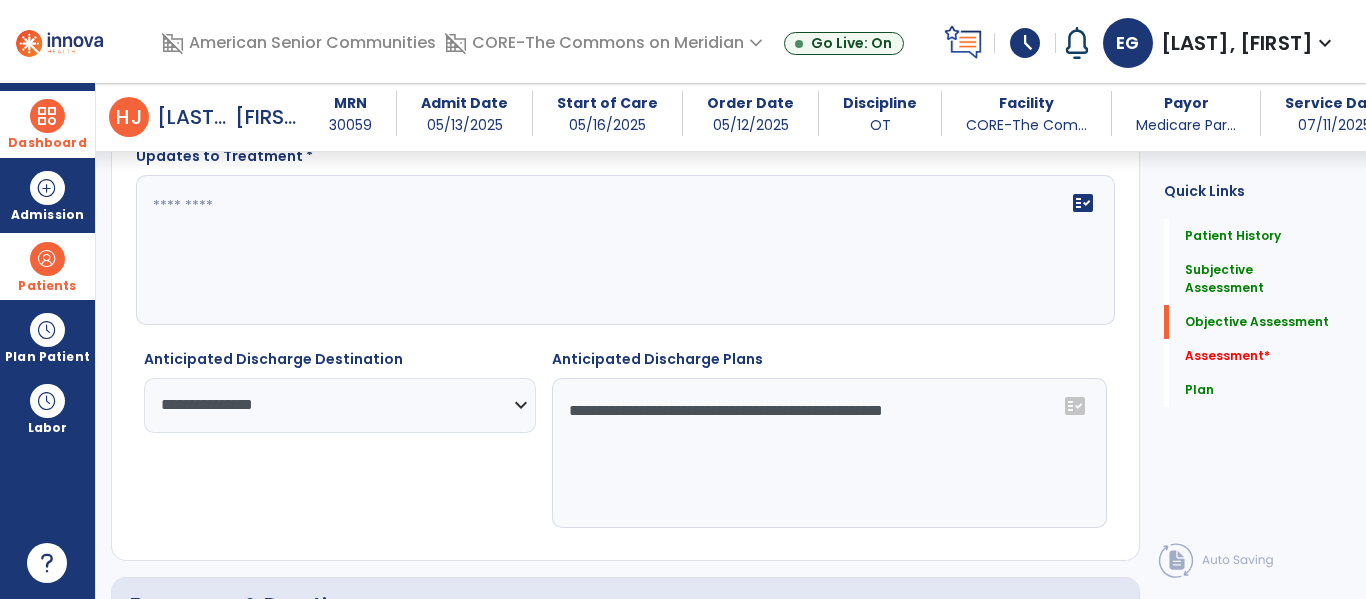 scroll, scrollTop: 3053, scrollLeft: 0, axis: vertical 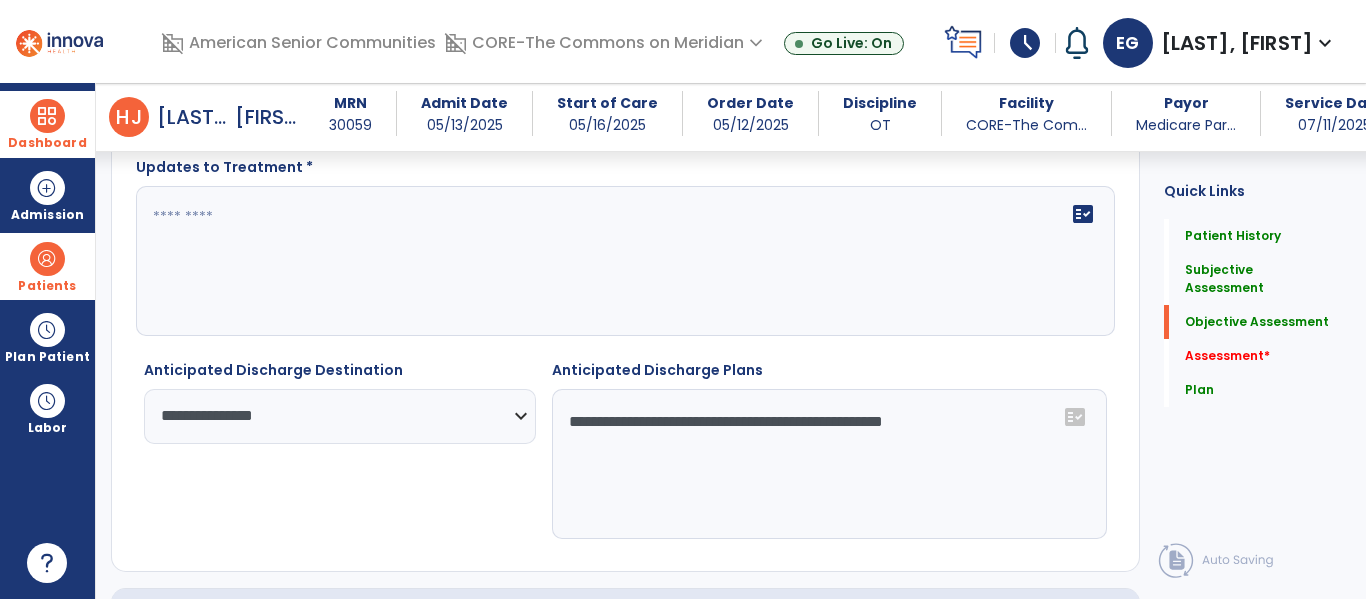 type on "**********" 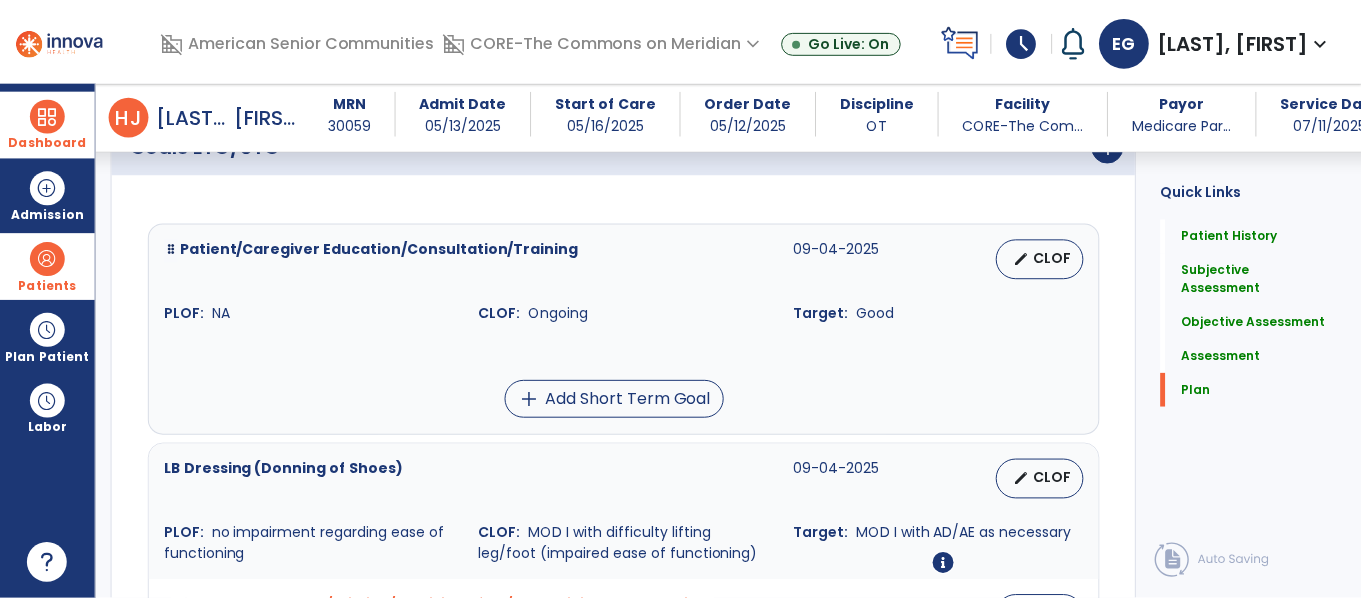 scroll, scrollTop: 5167, scrollLeft: 0, axis: vertical 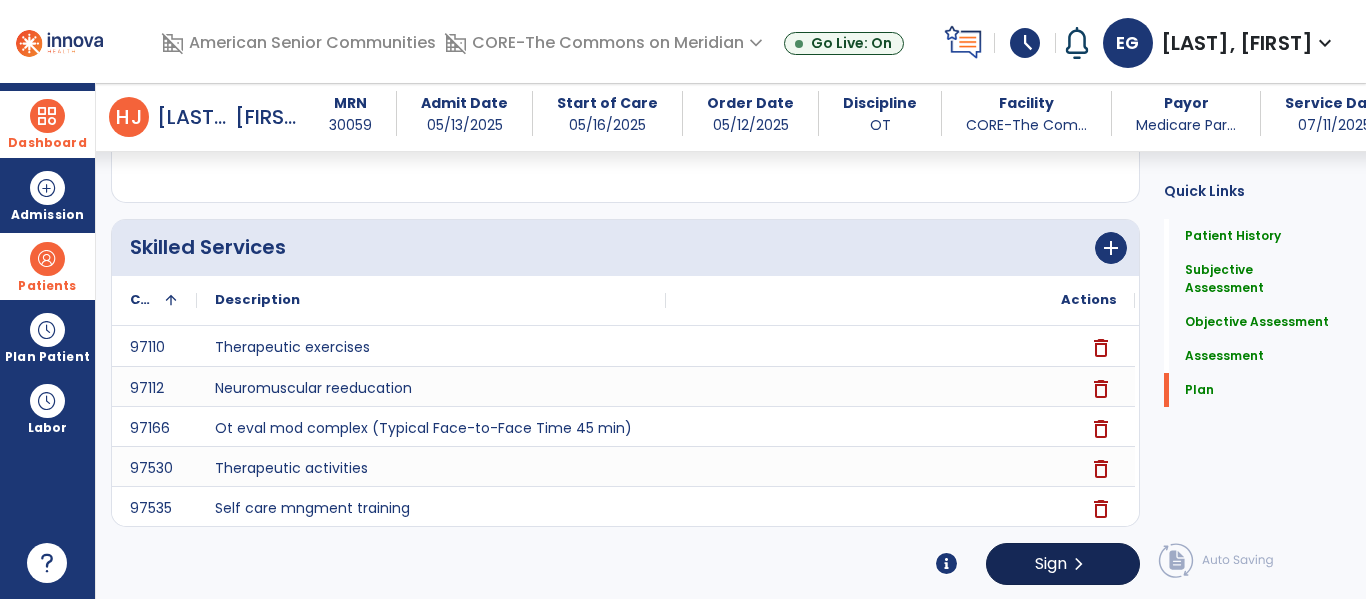type on "**********" 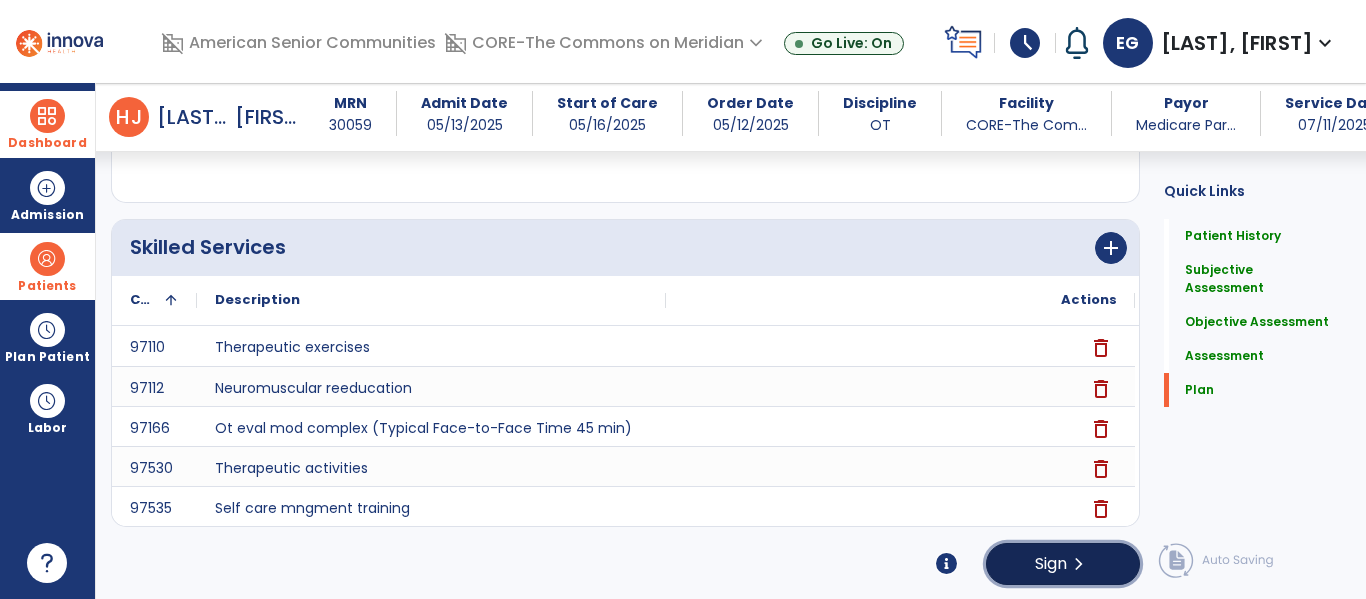 click on "Sign" 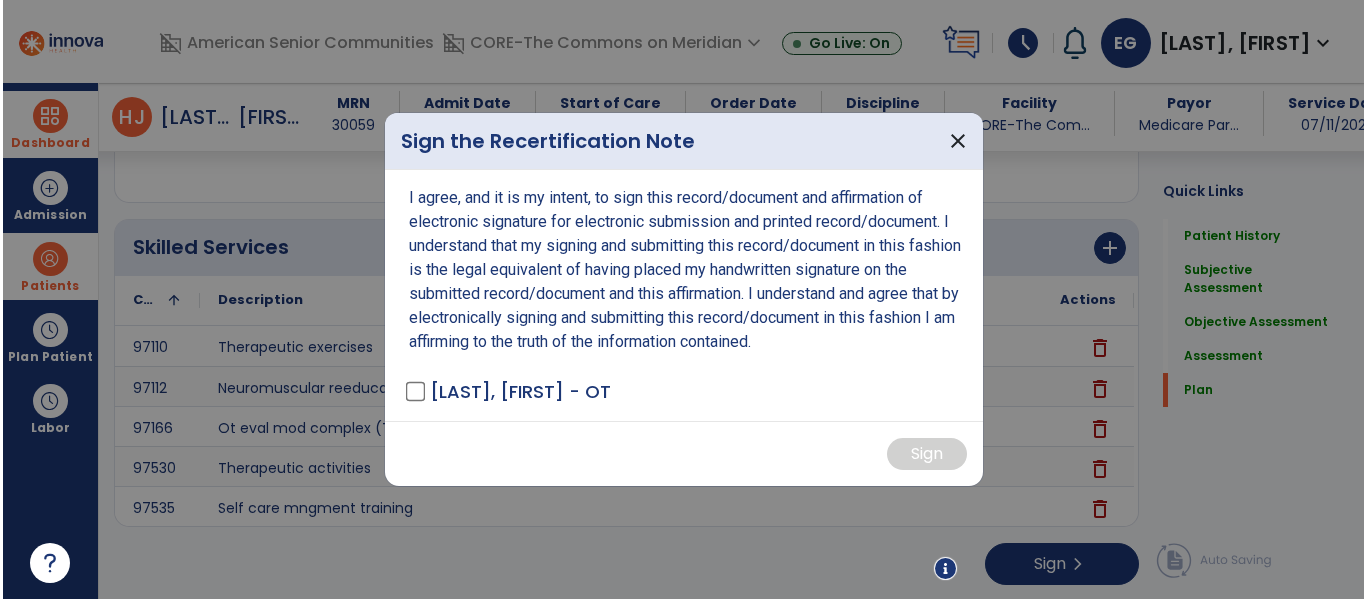 scroll, scrollTop: 5167, scrollLeft: 0, axis: vertical 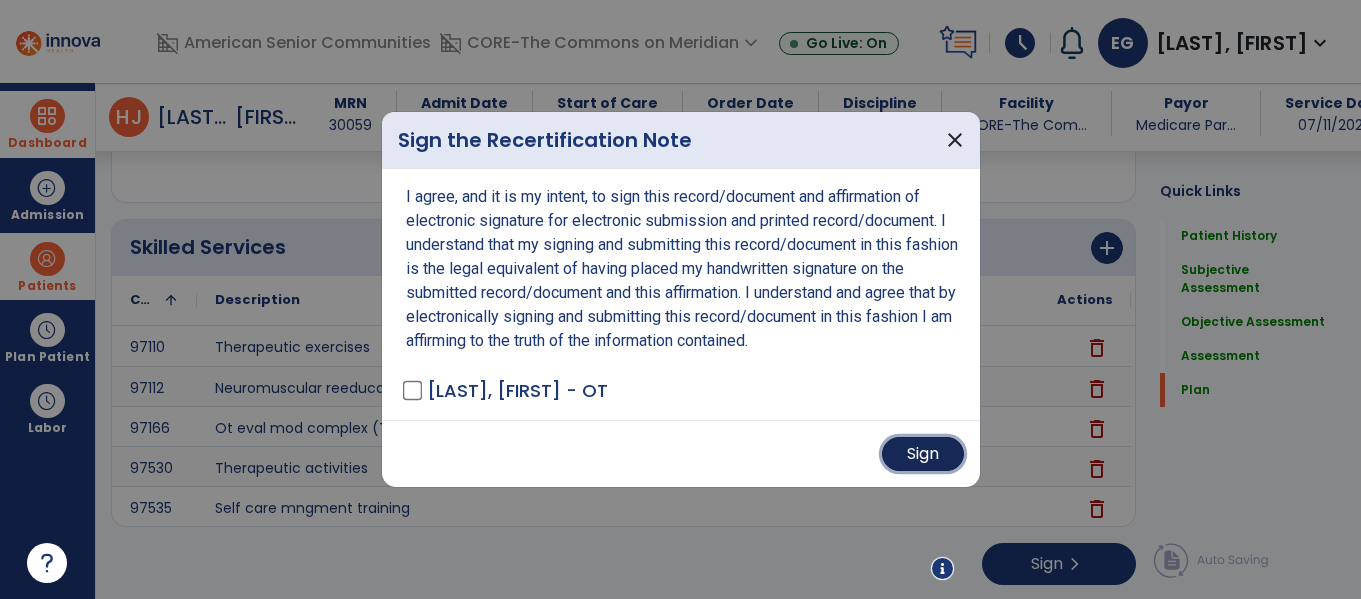 click on "Sign" at bounding box center (923, 454) 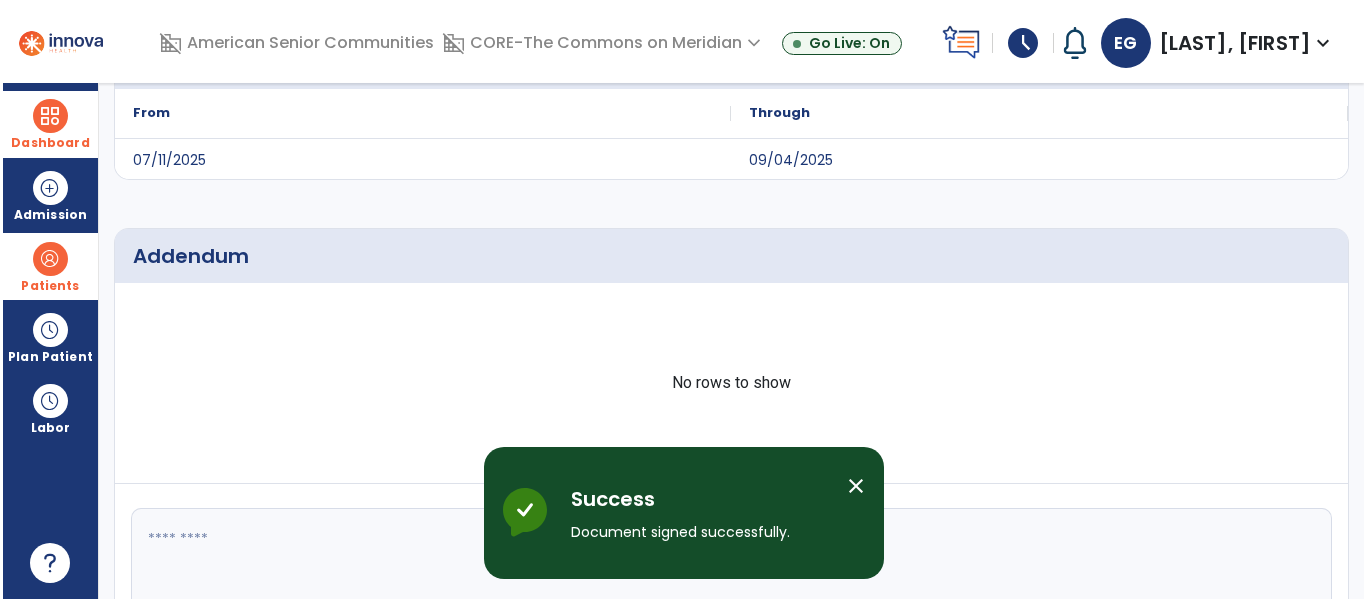 scroll, scrollTop: 0, scrollLeft: 0, axis: both 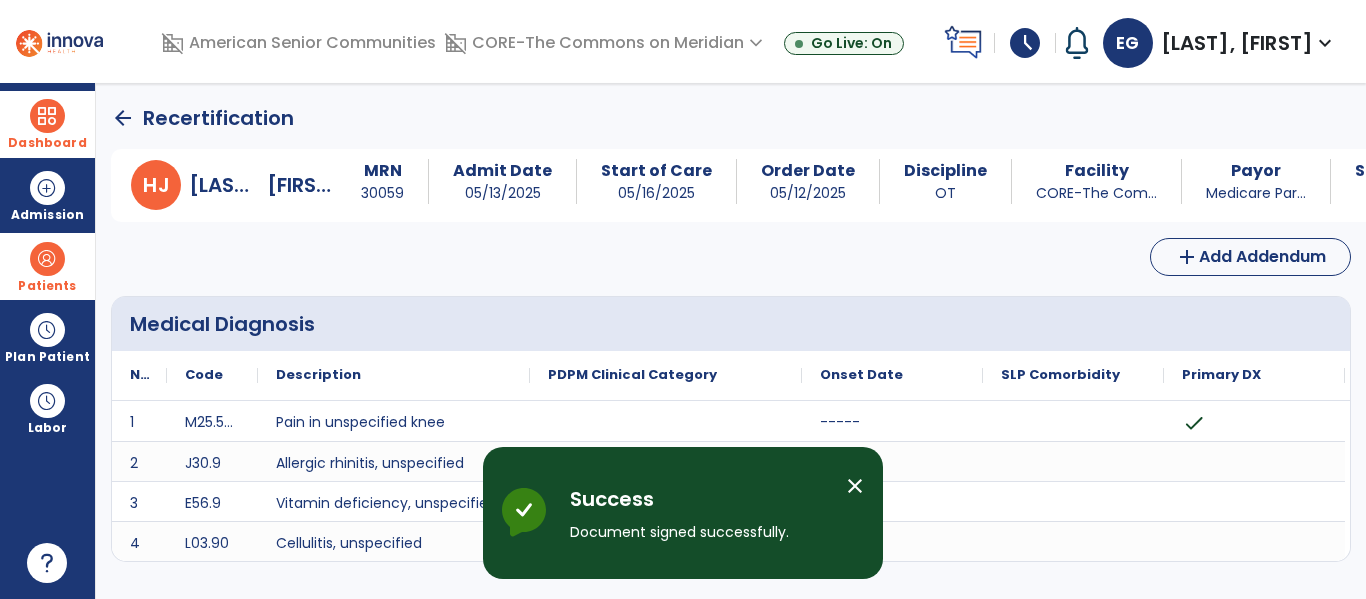 click on "Dashboard" at bounding box center [47, 124] 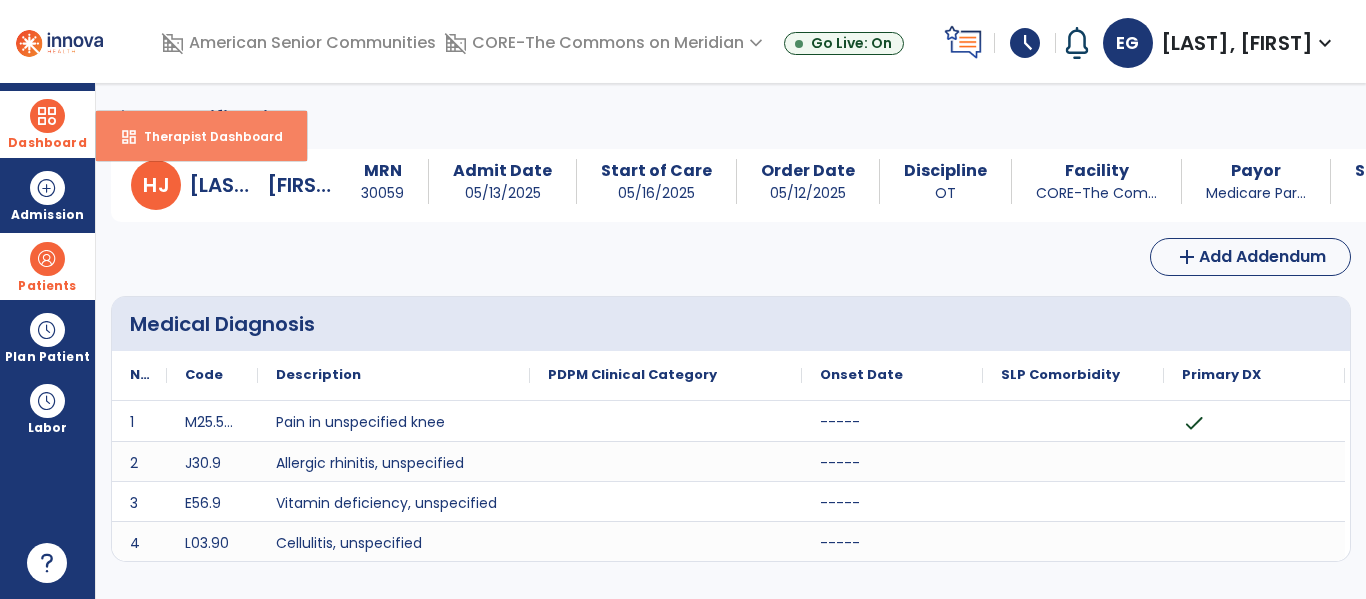 click on "Therapist Dashboard" at bounding box center [205, 136] 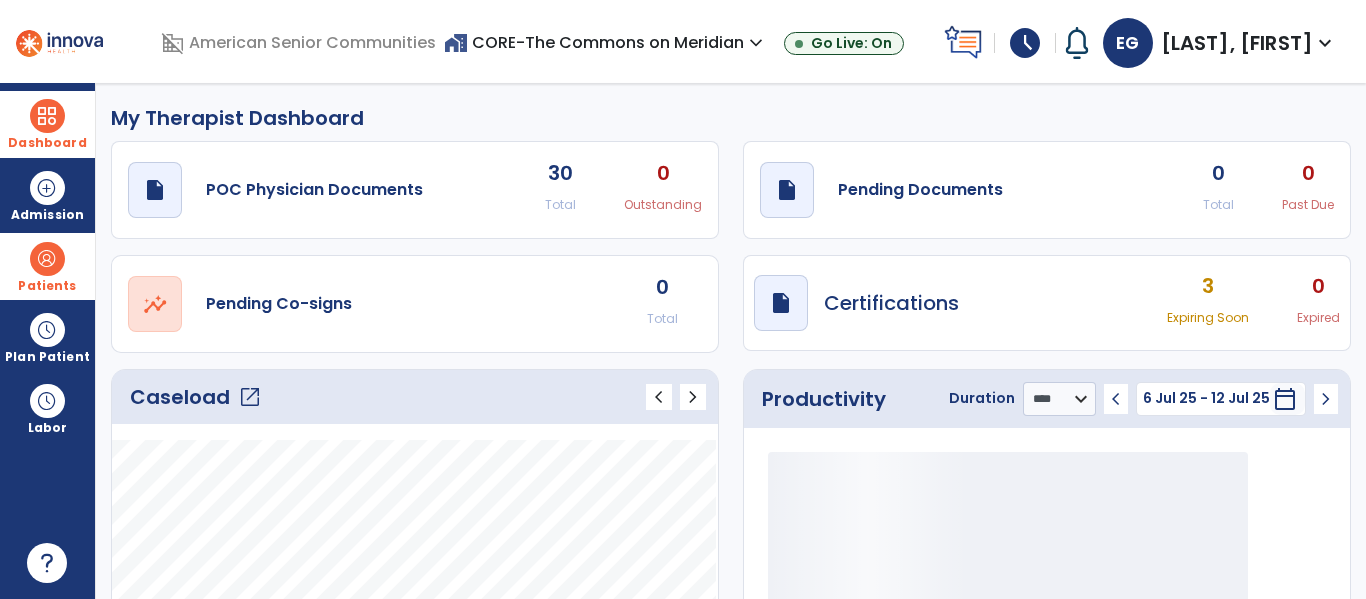 click on "Caseload   open_in_new" 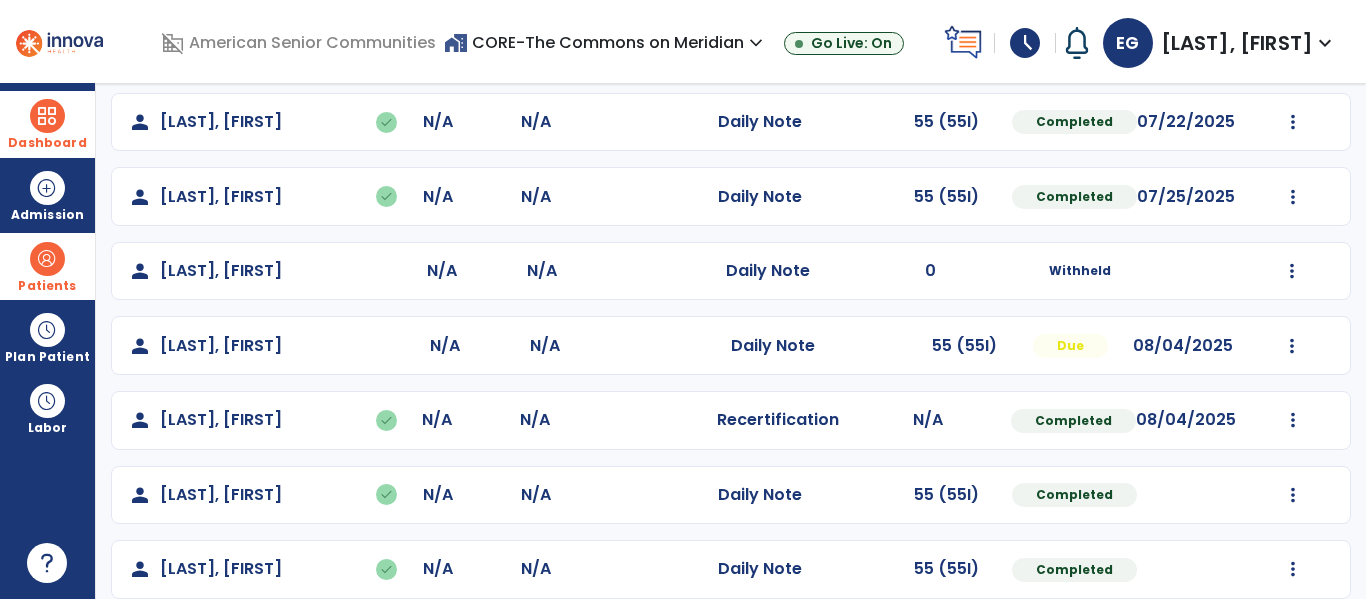 scroll, scrollTop: 188, scrollLeft: 0, axis: vertical 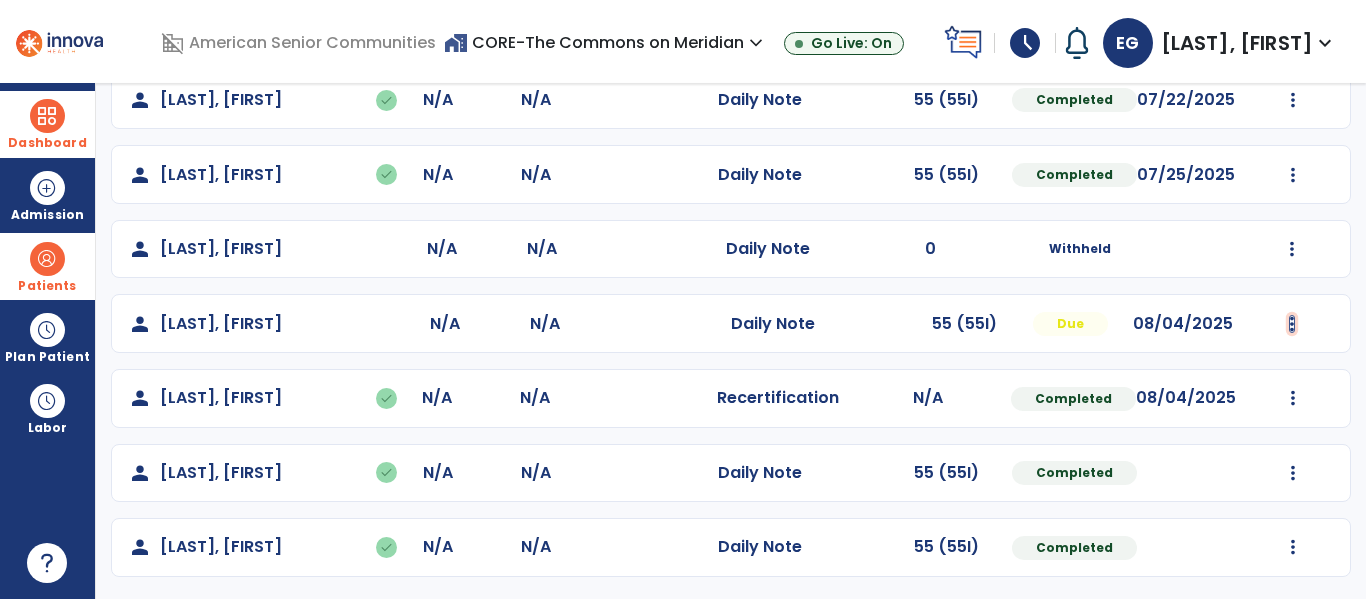 click at bounding box center [1293, 100] 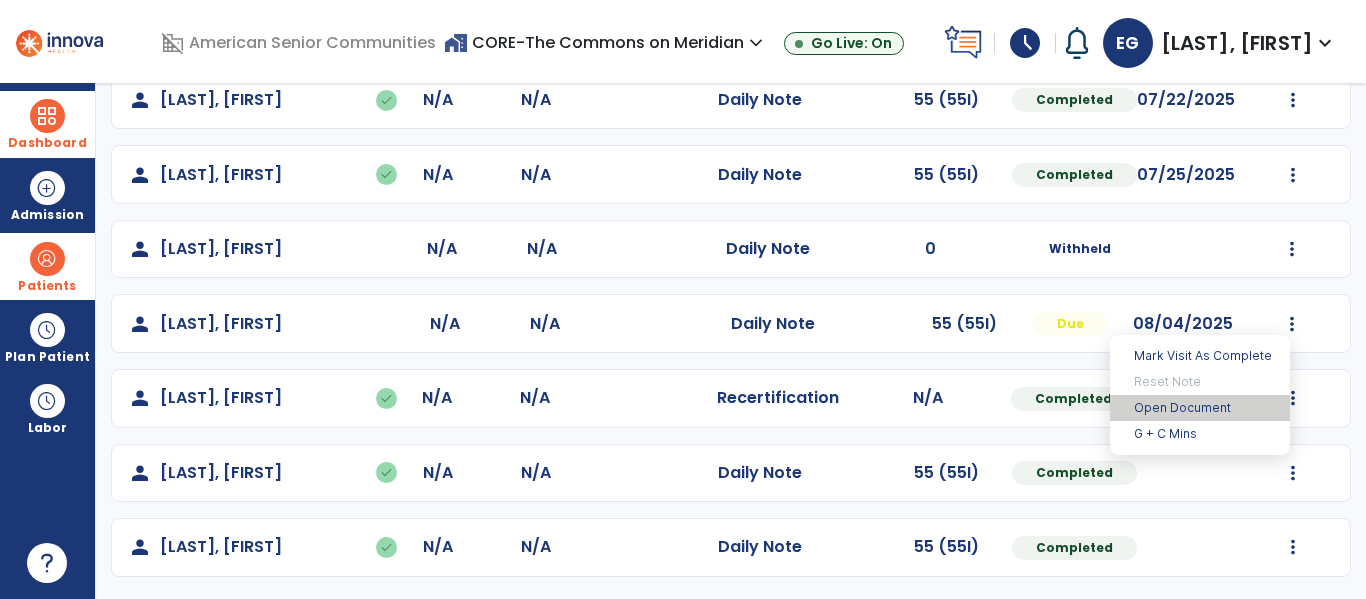 click on "Open Document" at bounding box center (1200, 408) 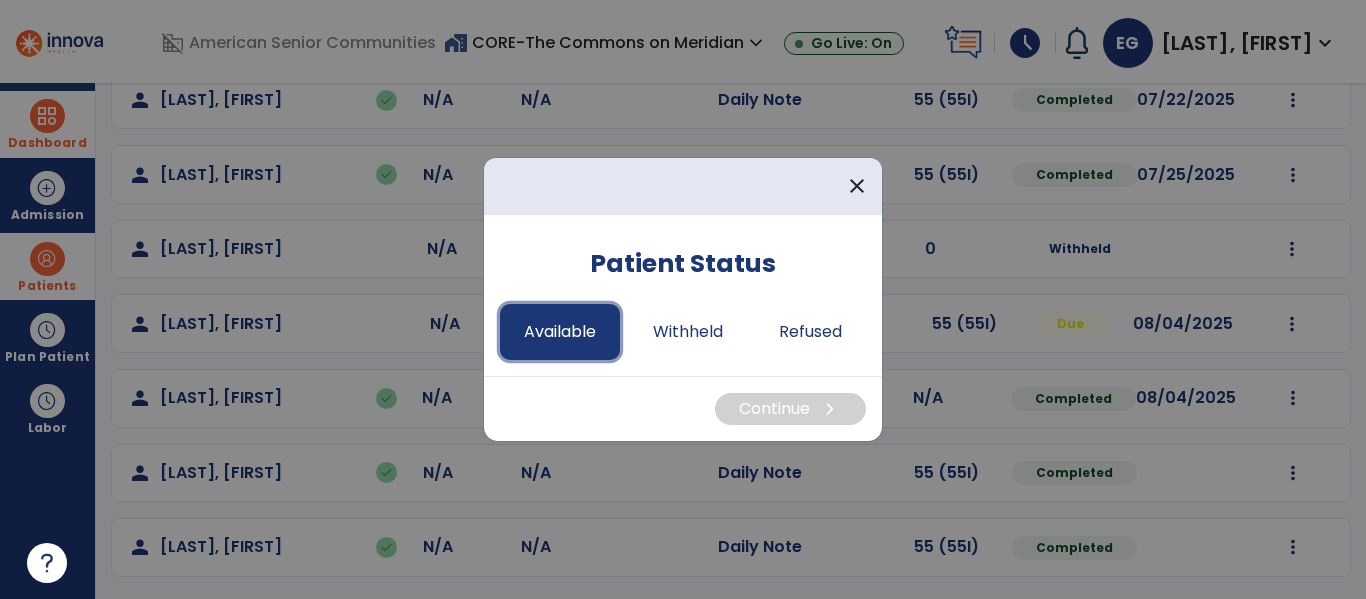 drag, startPoint x: 570, startPoint y: 324, endPoint x: 618, endPoint y: 345, distance: 52.392746 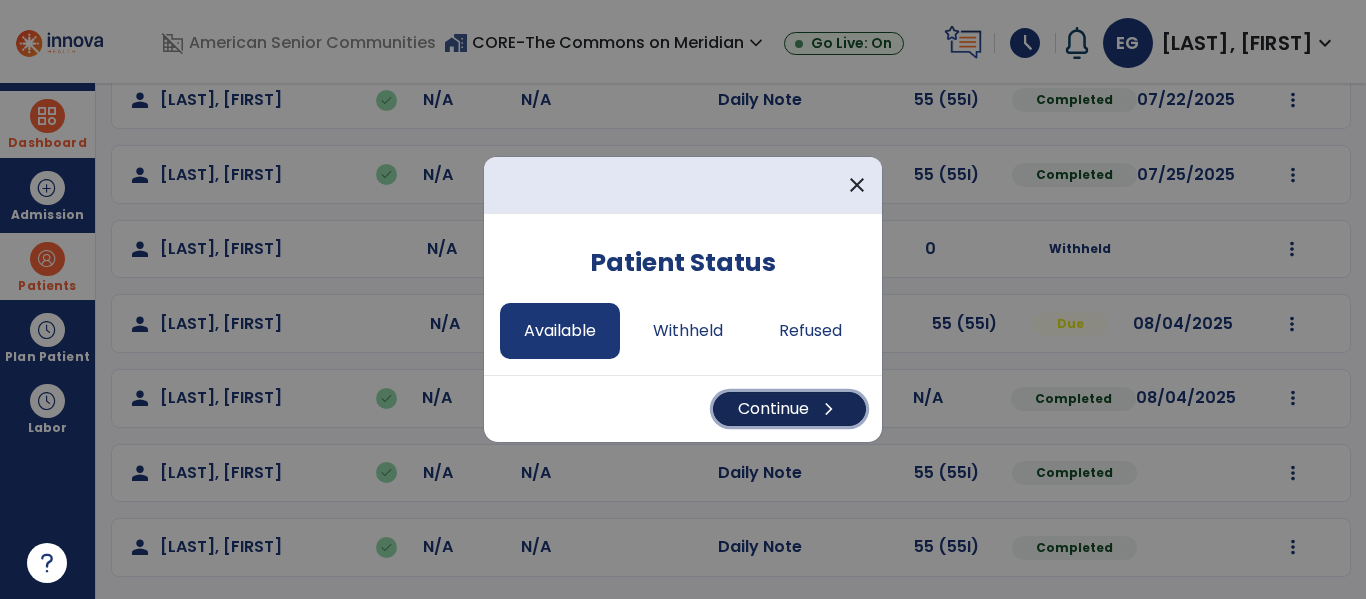 click on "Continue   chevron_right" at bounding box center (789, 409) 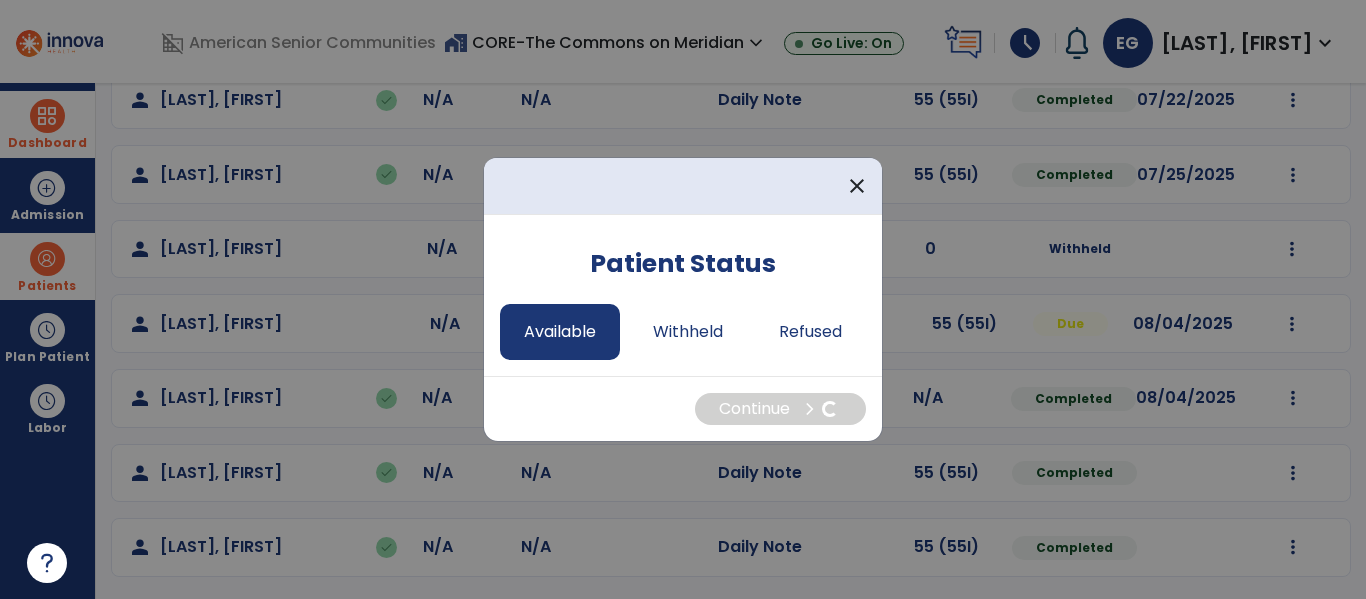 select on "*" 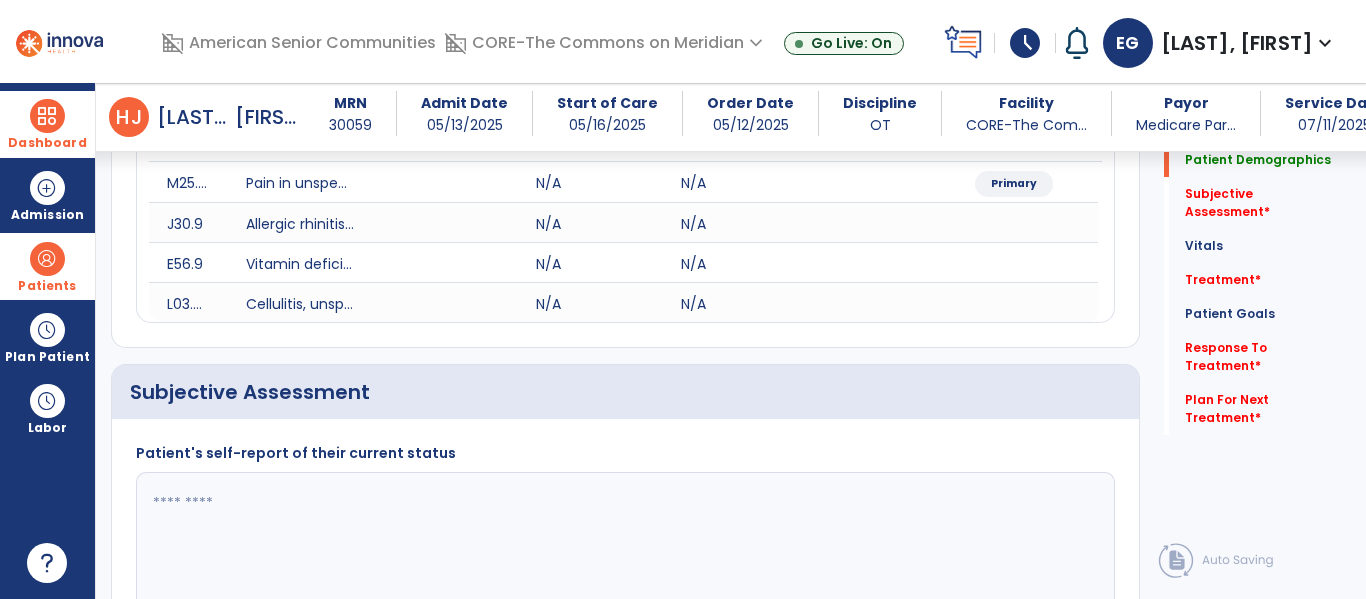 scroll, scrollTop: 314, scrollLeft: 0, axis: vertical 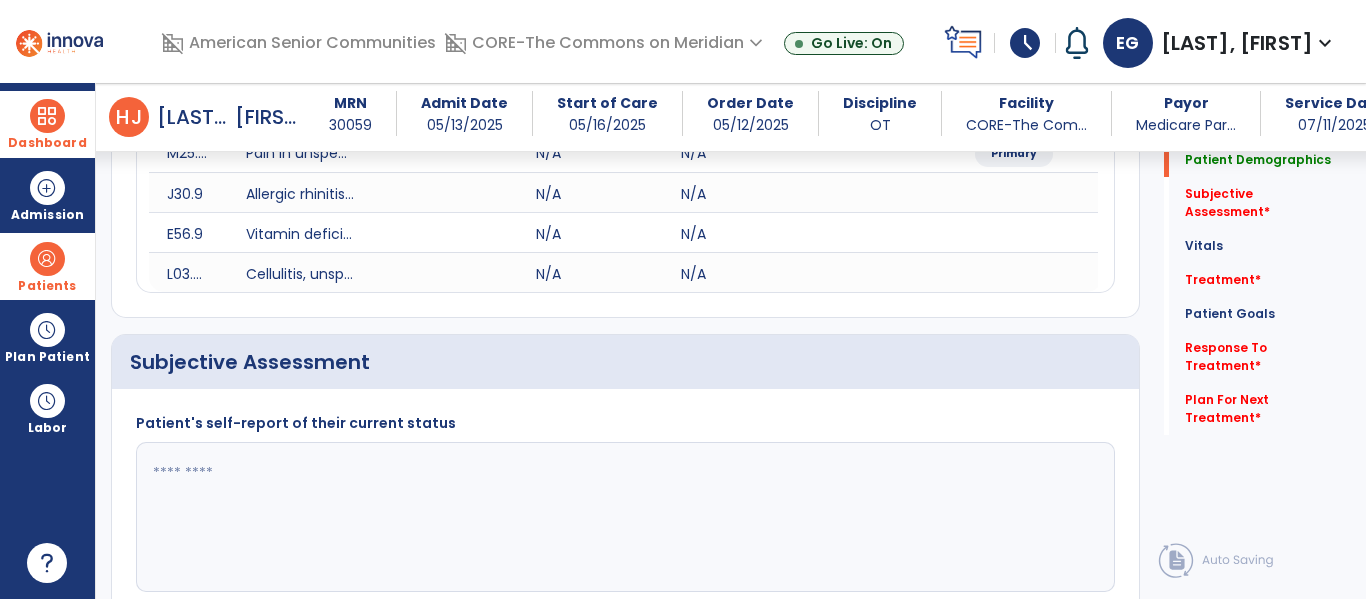 drag, startPoint x: 552, startPoint y: 484, endPoint x: 544, endPoint y: 499, distance: 17 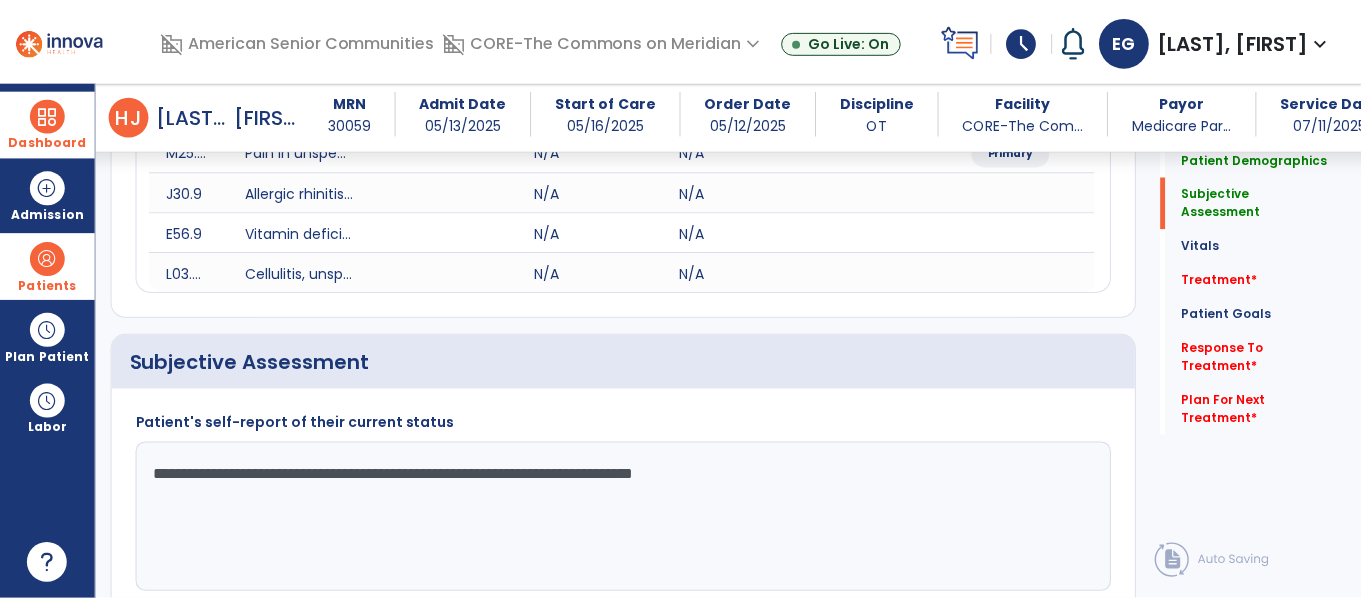 scroll, scrollTop: 955, scrollLeft: 0, axis: vertical 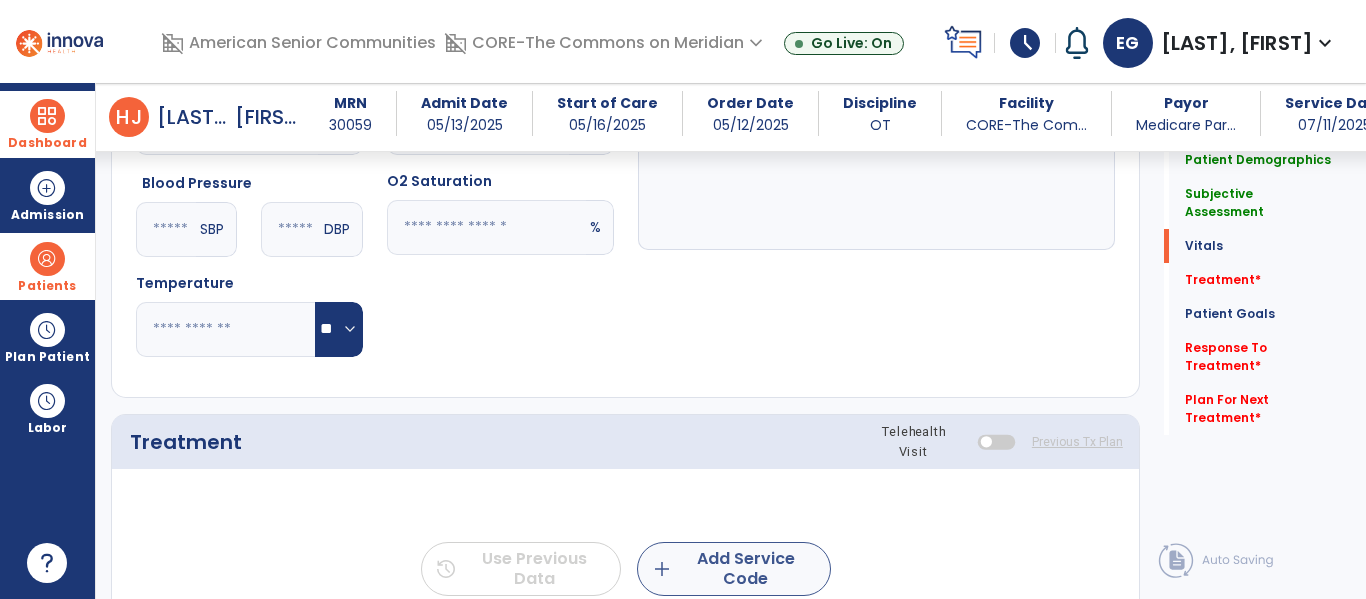 type on "**********" 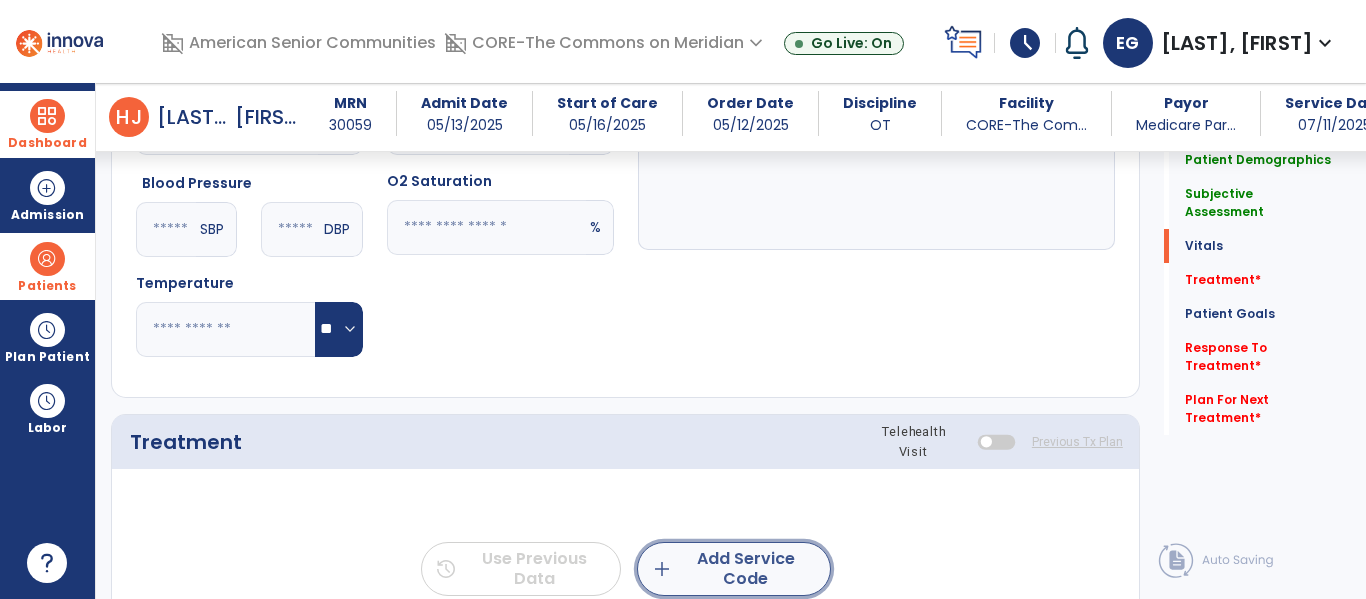 click on "add  Add Service Code" 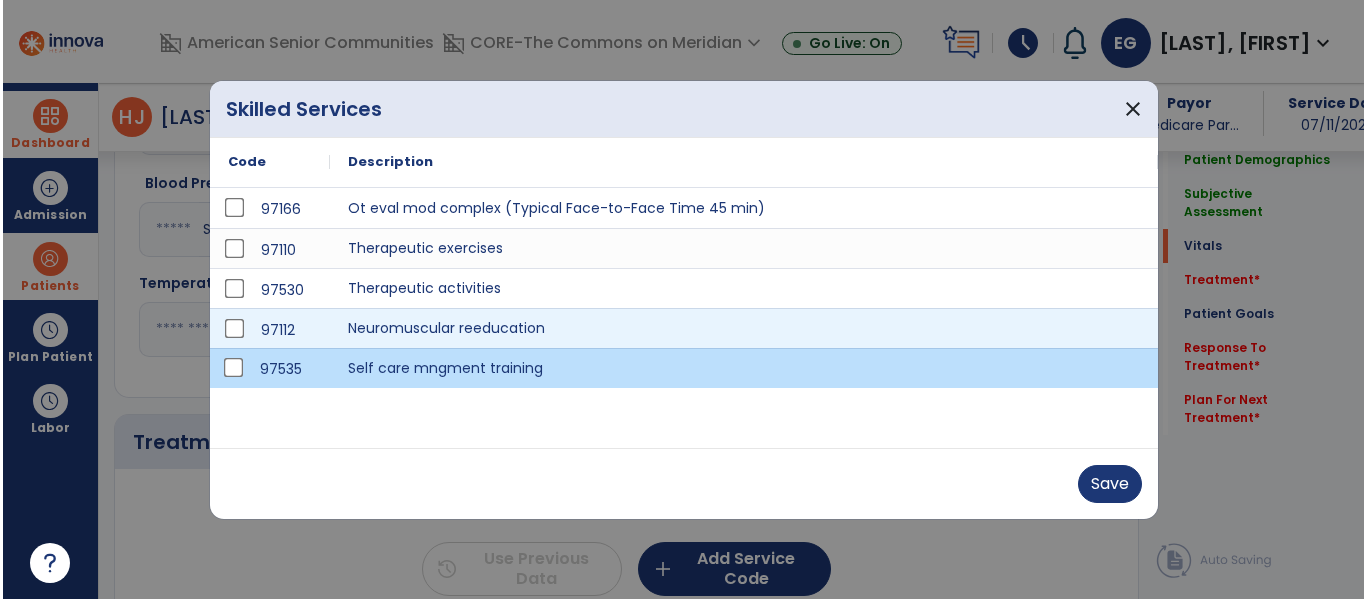 scroll, scrollTop: 955, scrollLeft: 0, axis: vertical 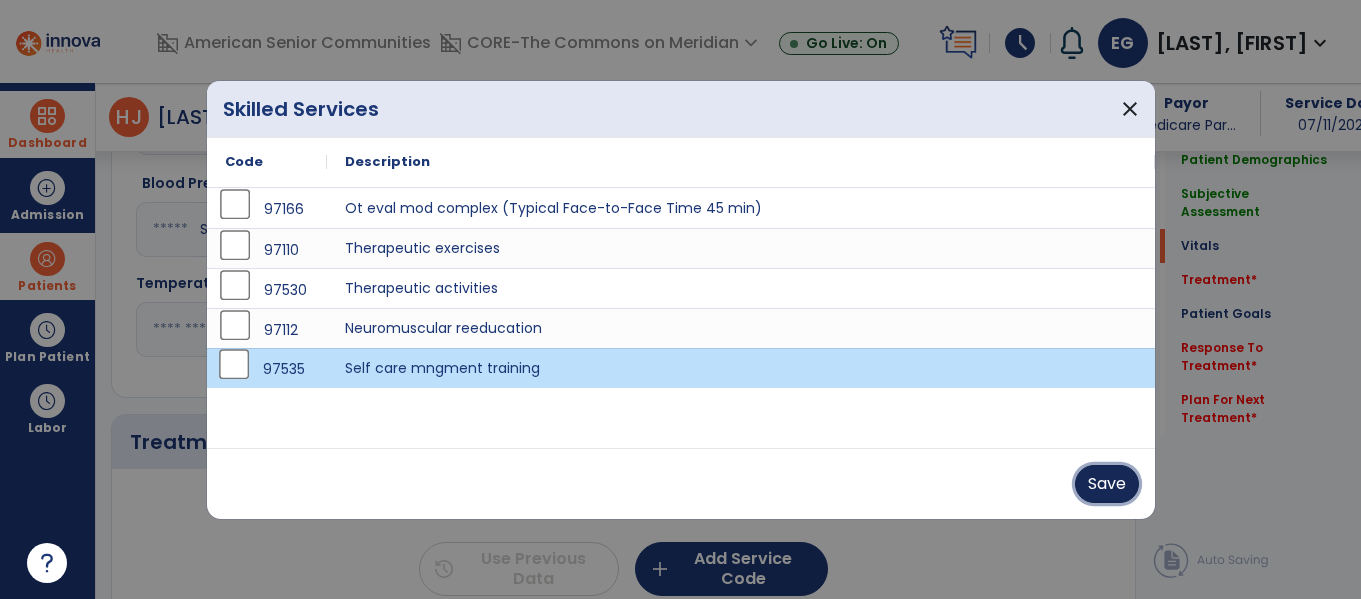 click on "Save" at bounding box center [1107, 484] 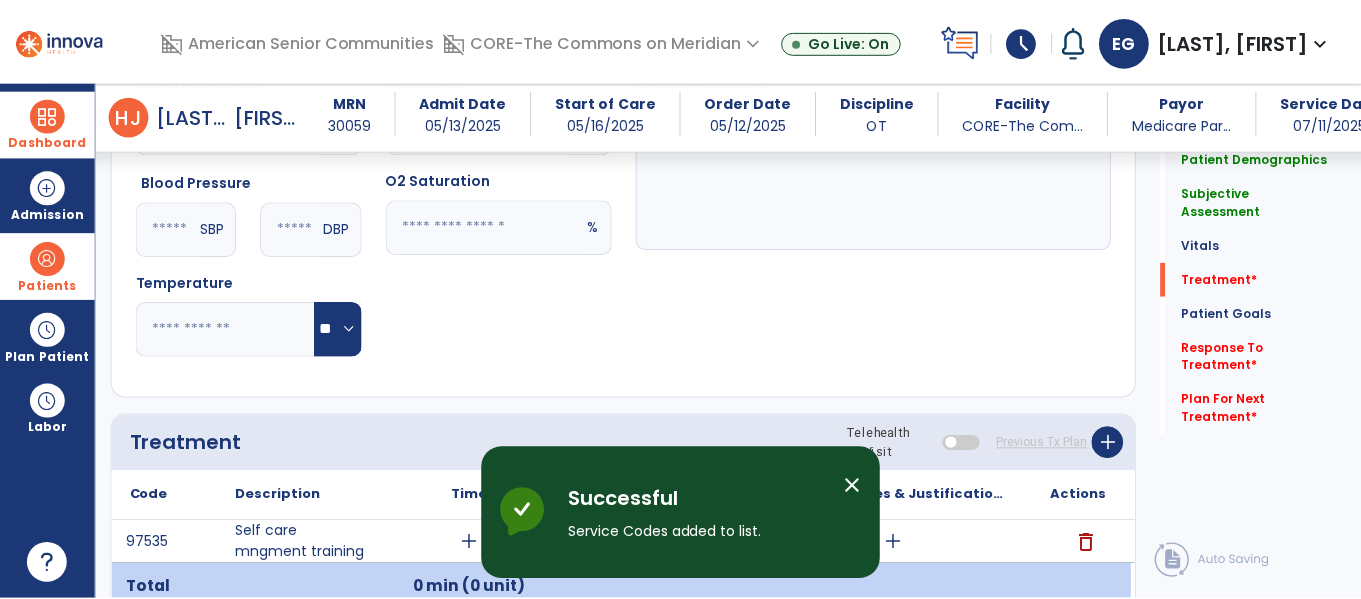 scroll, scrollTop: 1312, scrollLeft: 0, axis: vertical 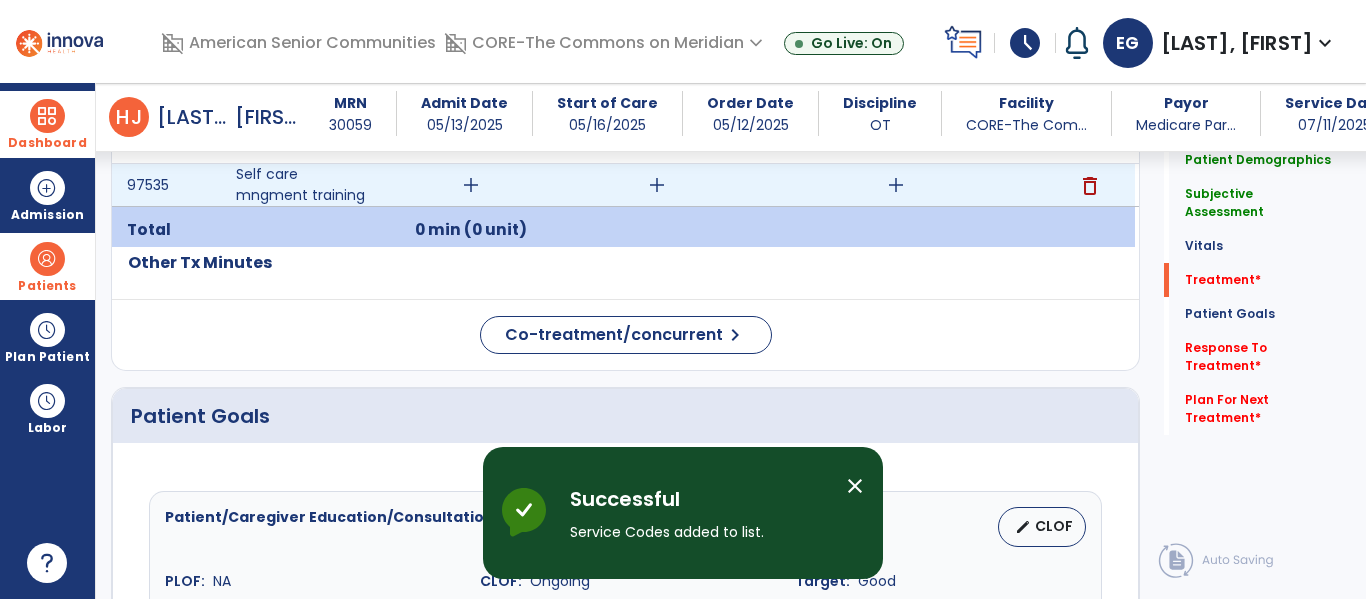 click on "add" at bounding box center (471, 185) 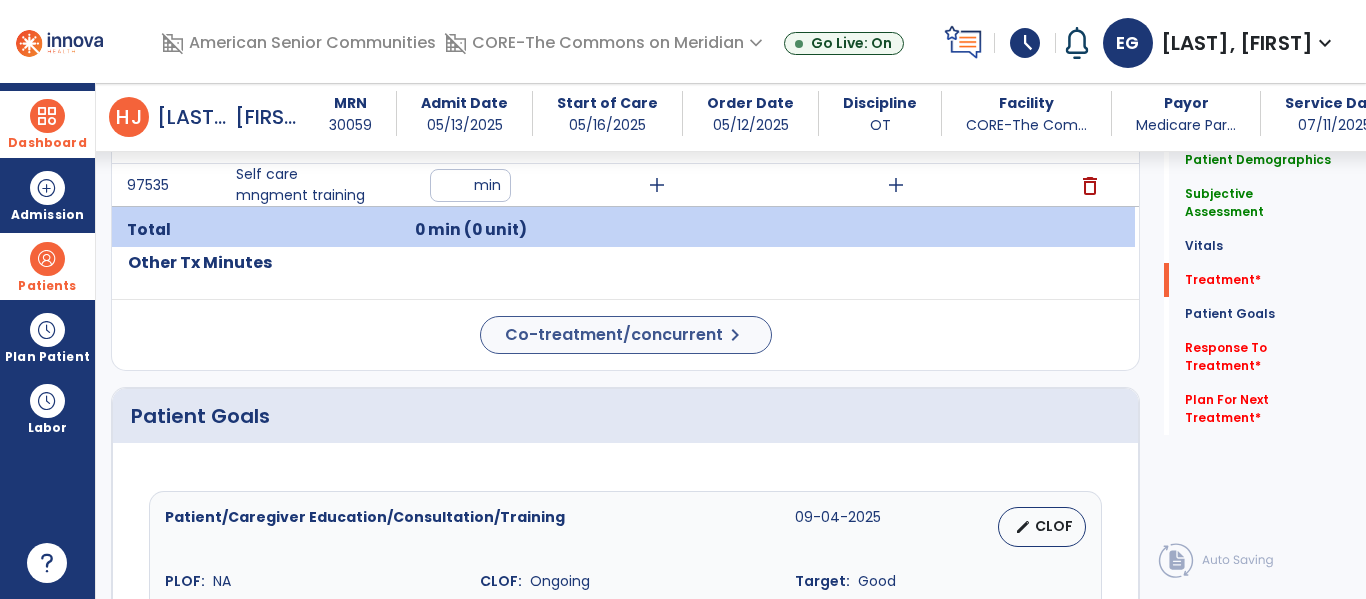 type on "**" 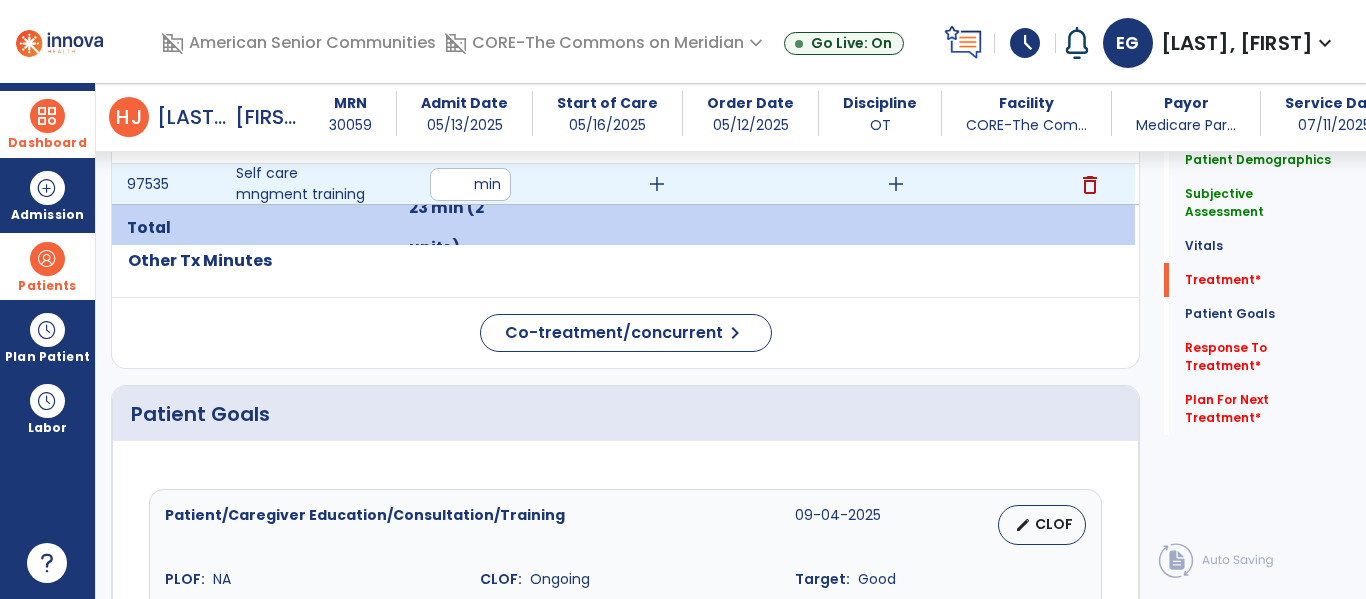 click on "add" at bounding box center [657, 184] 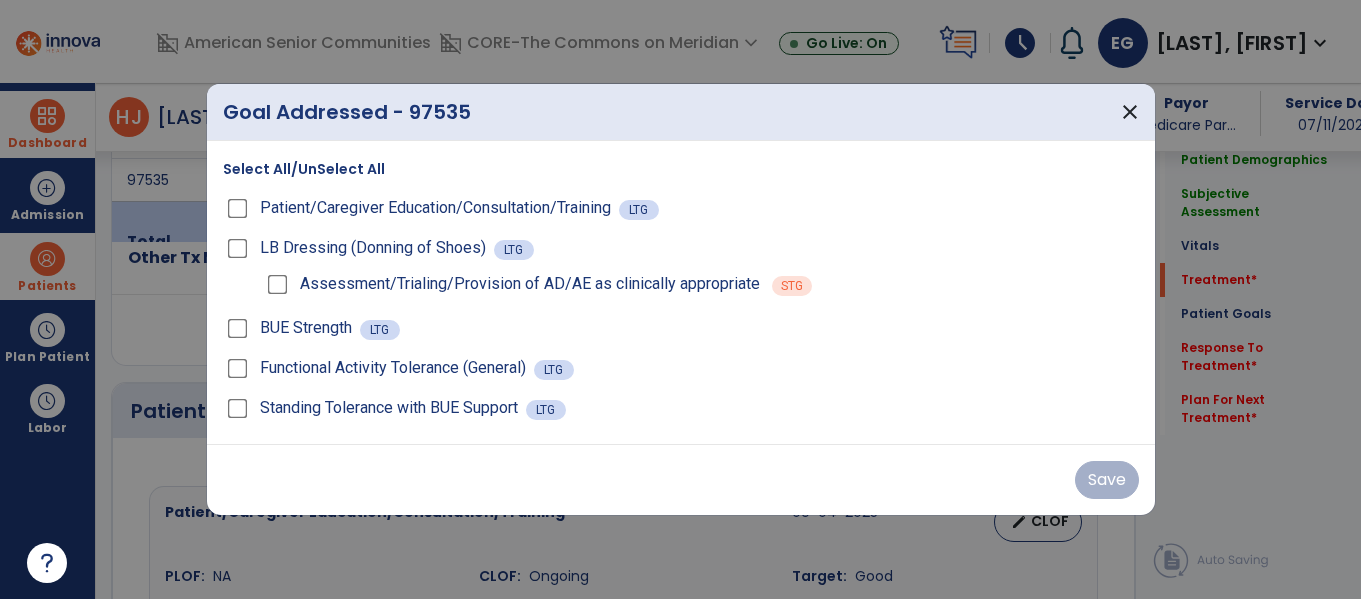scroll, scrollTop: 1312, scrollLeft: 0, axis: vertical 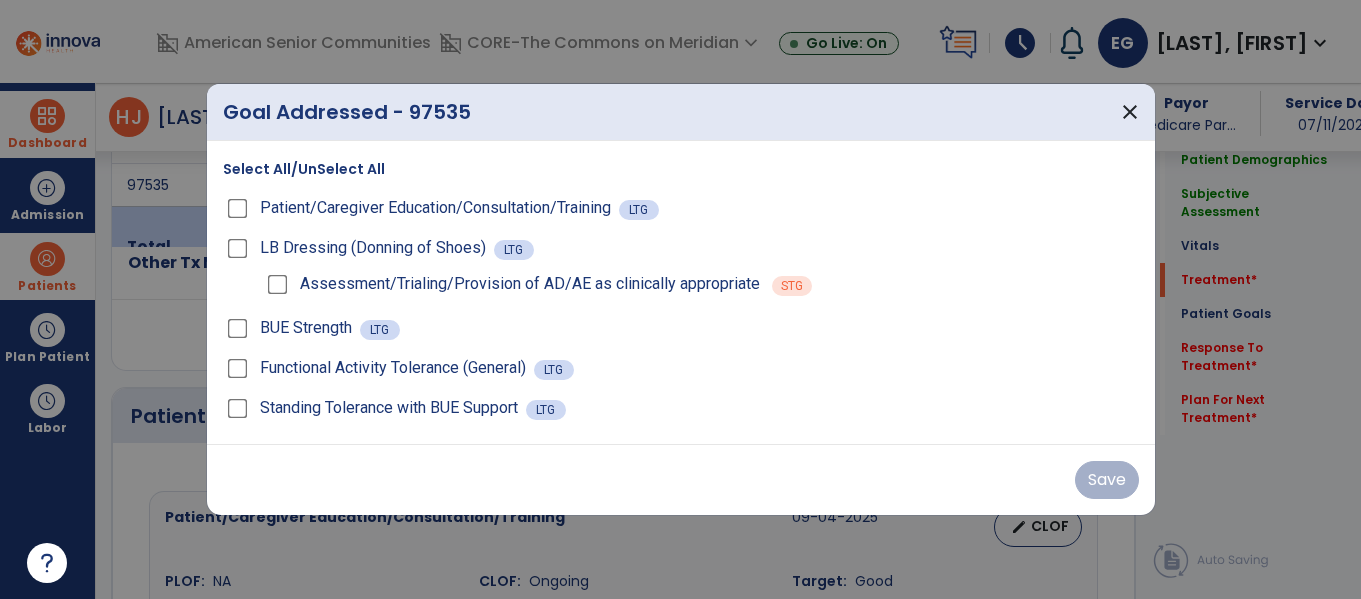 click on "Select All/UnSelect All Patient/Caregiver Education/Consultation/Training   LTG  LB Dressing (Donning of Shoes)   LTG  Assessment/Trialing/Provision of AD/AE as clinically appropriate  STG  BUE Strength   LTG  Functional Activity Tolerance (General)   LTG  Standing Tolerance with BUE Support   LTG" at bounding box center [681, 292] 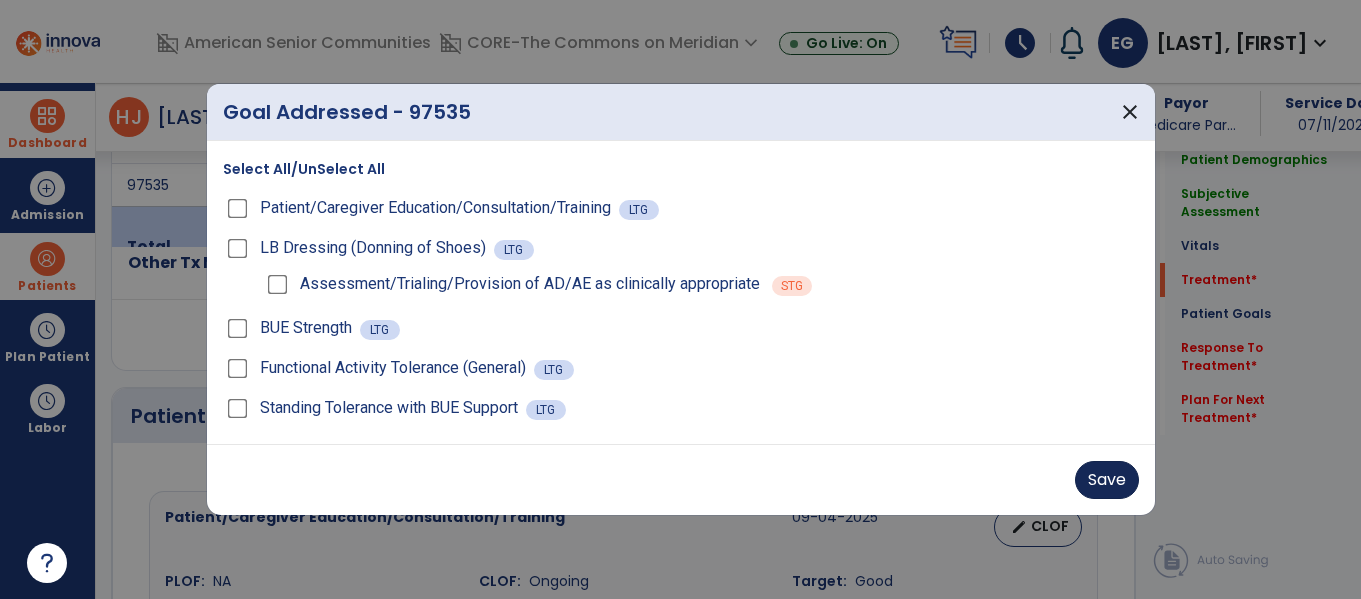 drag, startPoint x: 1145, startPoint y: 487, endPoint x: 1128, endPoint y: 484, distance: 17.262676 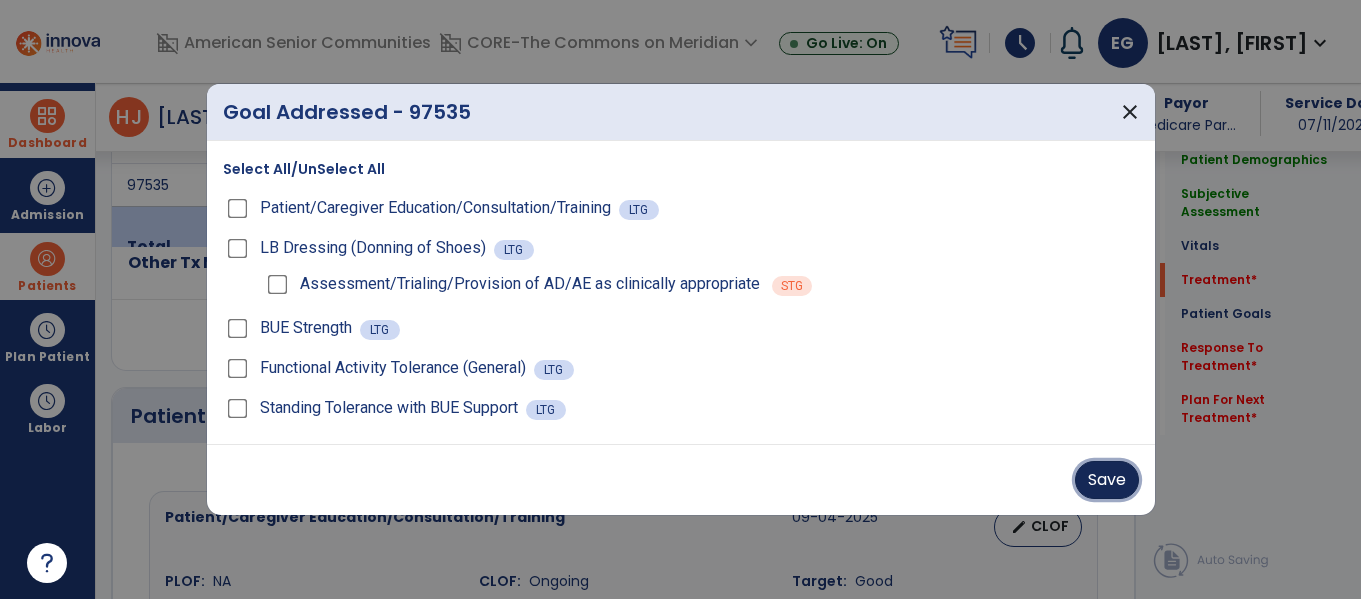click on "Save" at bounding box center (1107, 480) 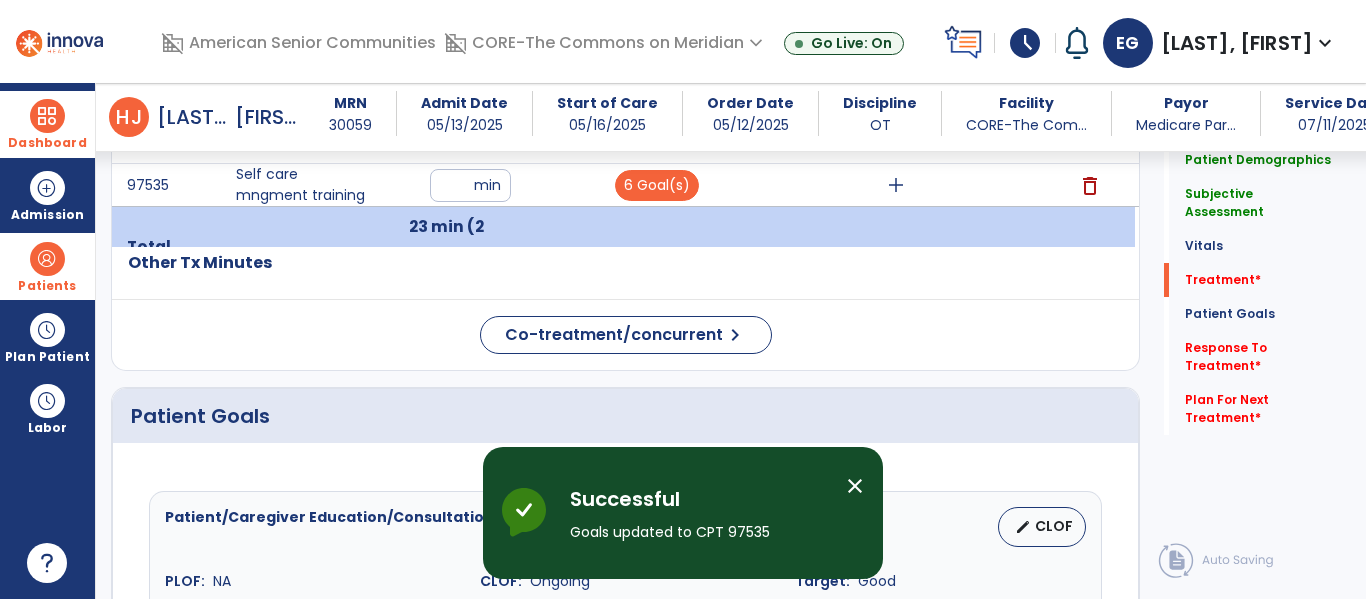 drag, startPoint x: 909, startPoint y: 205, endPoint x: 907, endPoint y: 194, distance: 11.18034 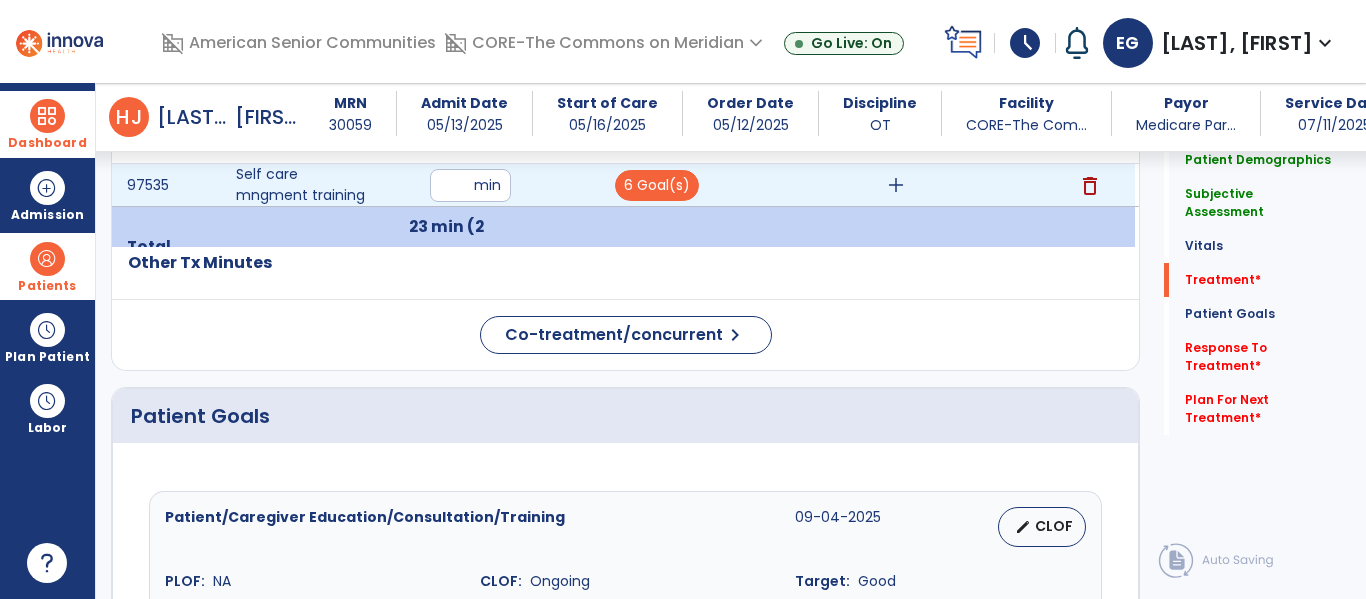 click on "add" at bounding box center (896, 185) 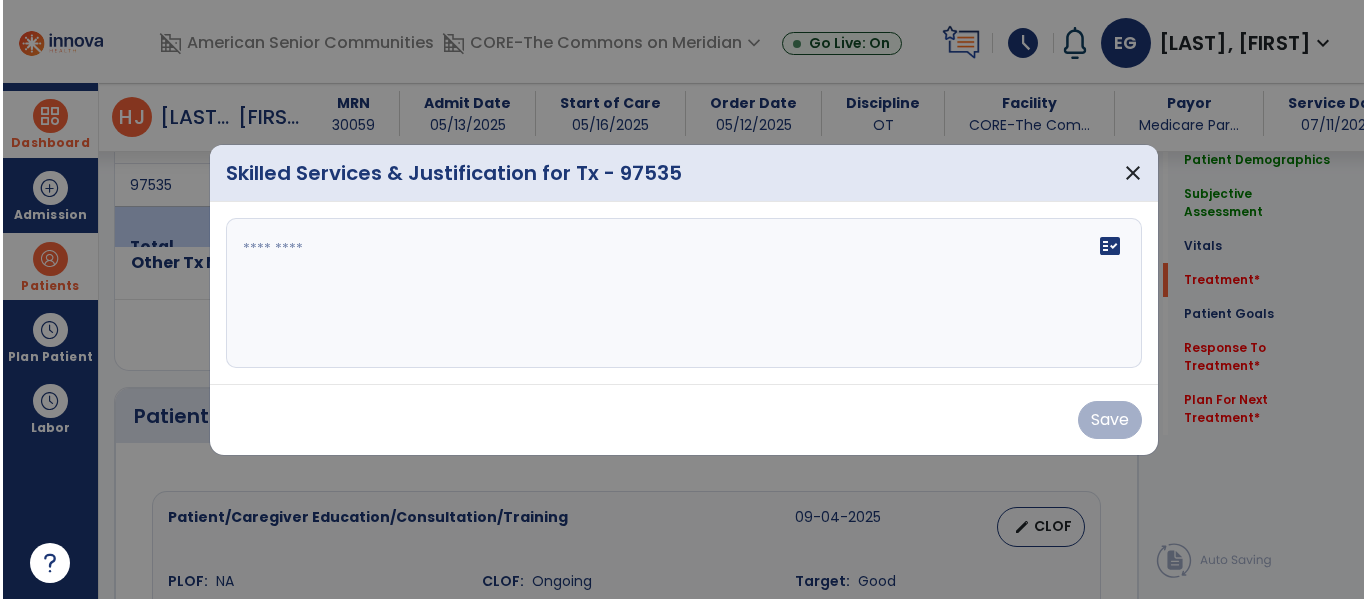 scroll, scrollTop: 1312, scrollLeft: 0, axis: vertical 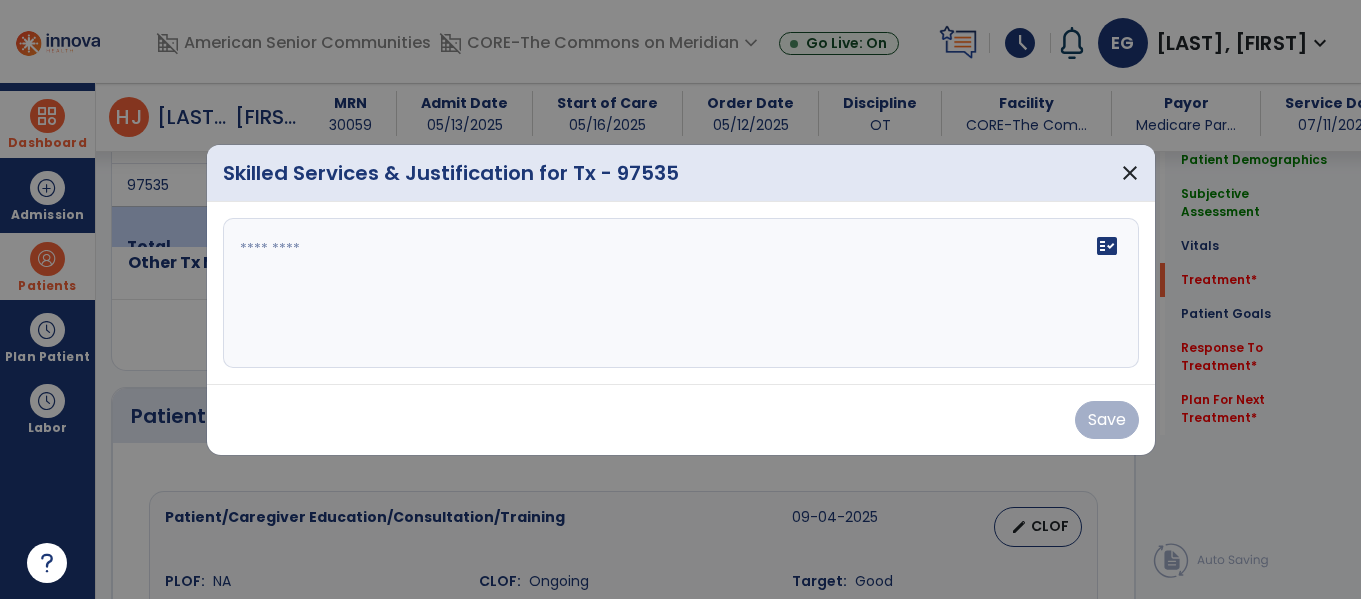 click on "fact_check" at bounding box center [681, 293] 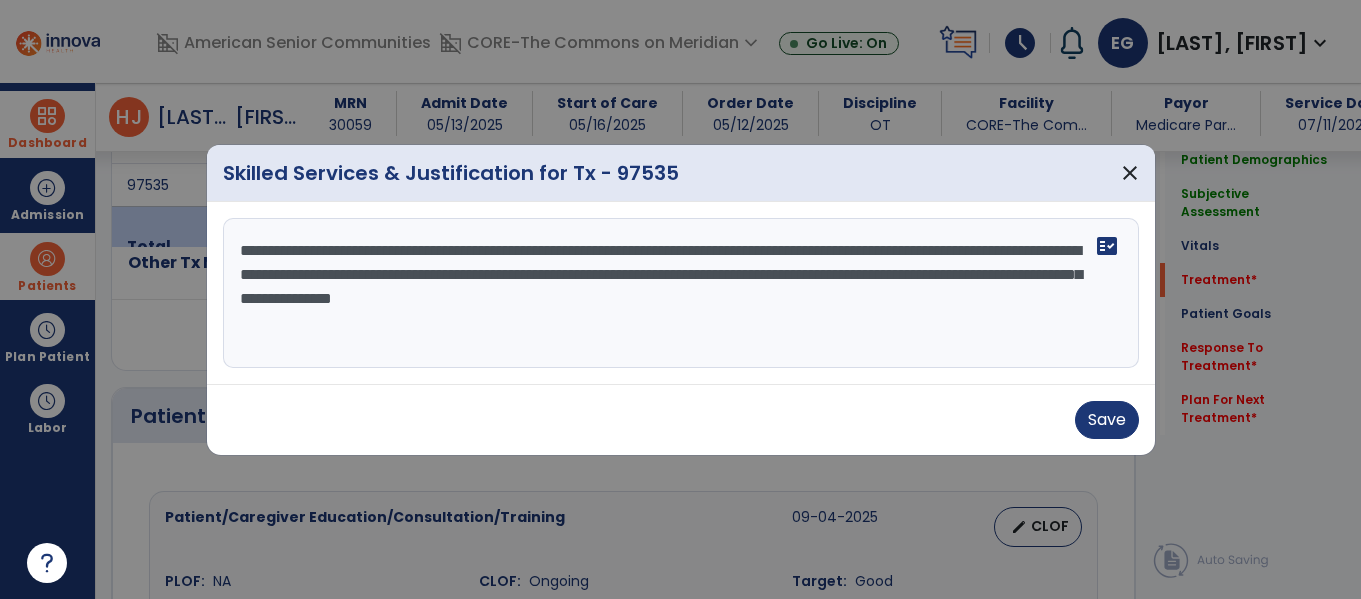 click on "**********" at bounding box center (681, 293) 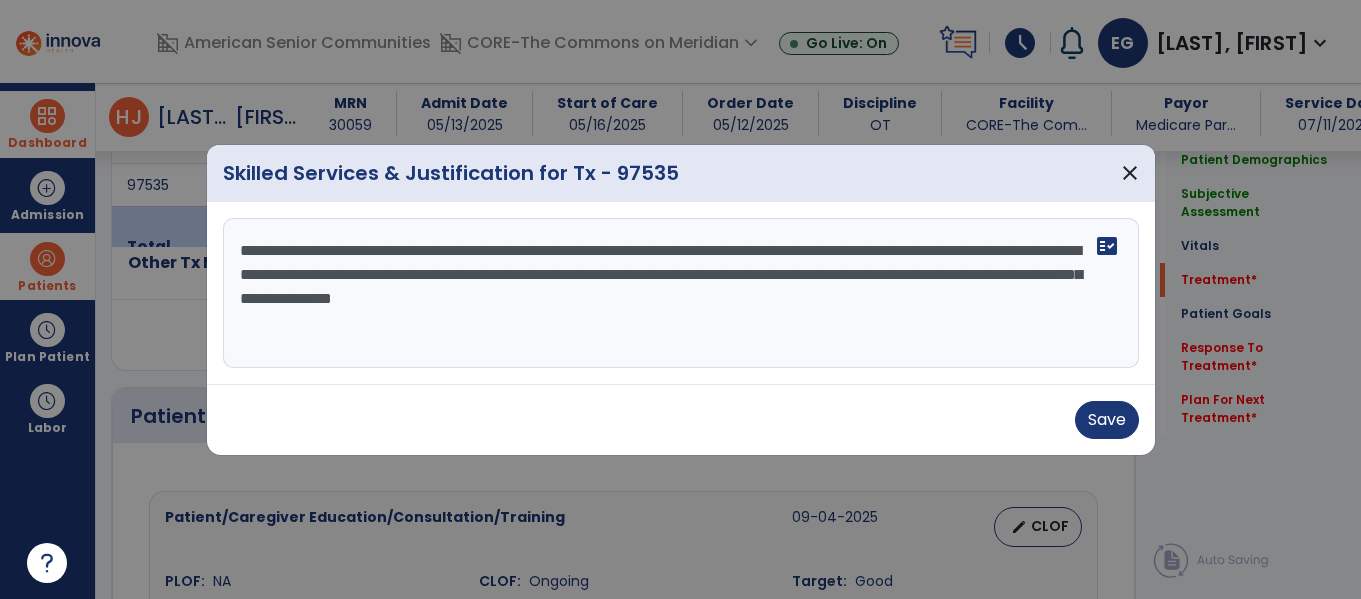 drag, startPoint x: 1008, startPoint y: 252, endPoint x: 1019, endPoint y: 252, distance: 11 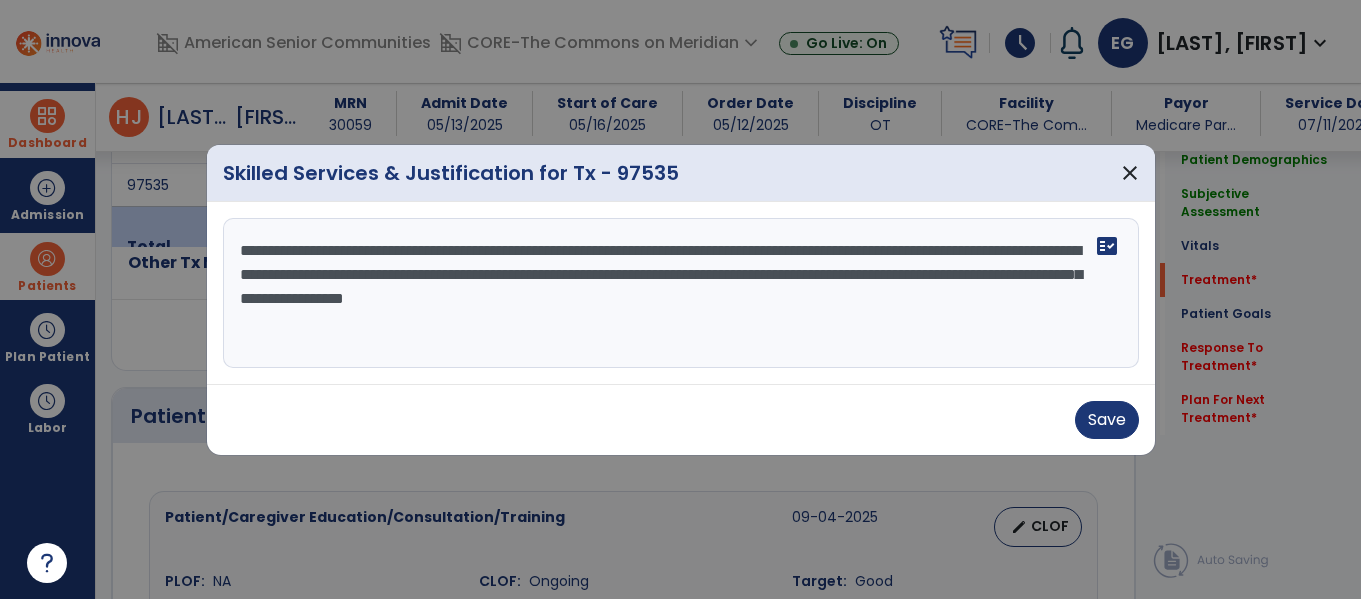 click on "**********" at bounding box center [681, 293] 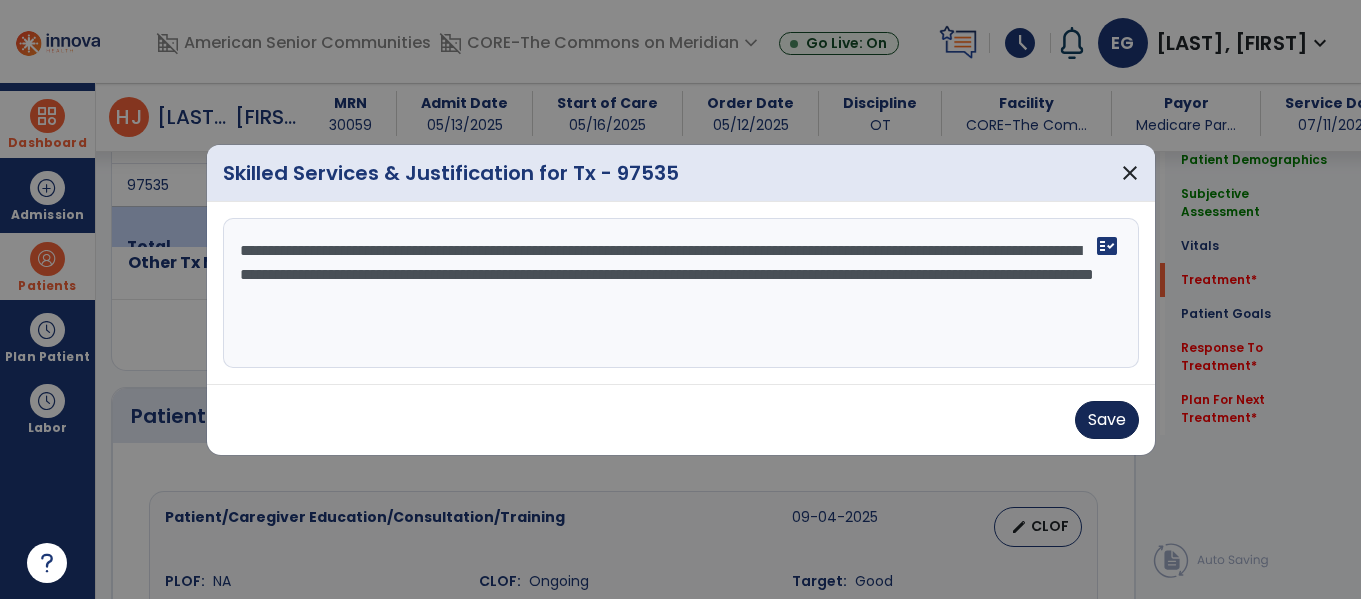 type on "**********" 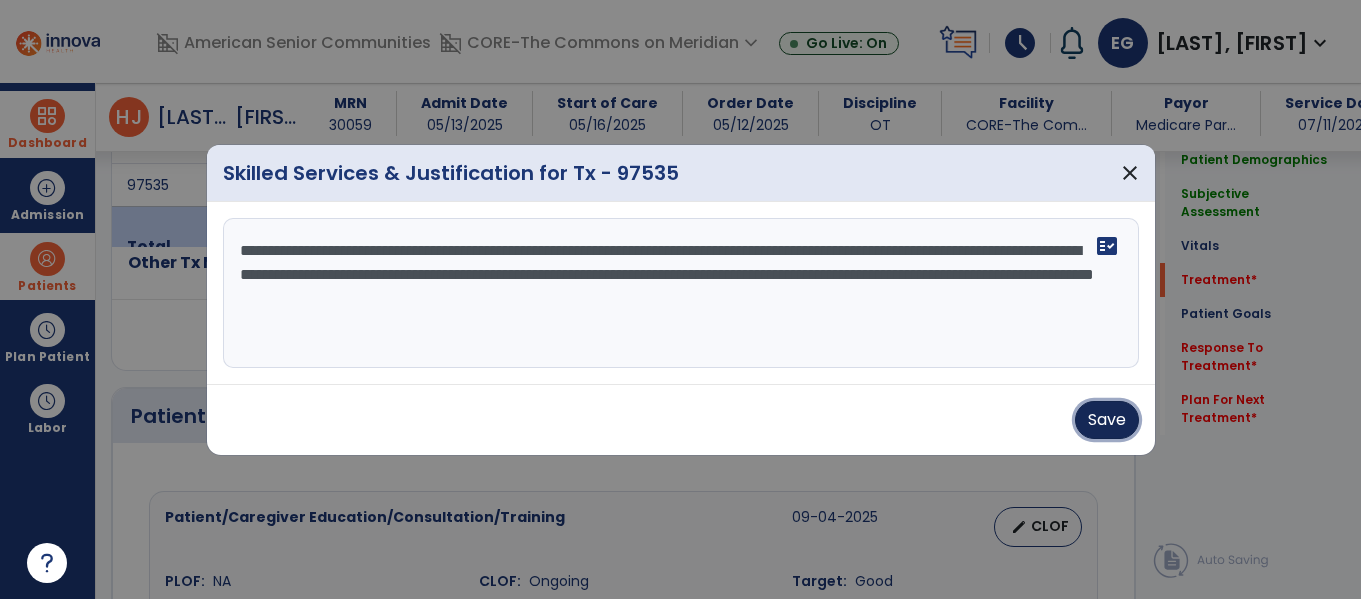 drag, startPoint x: 1083, startPoint y: 411, endPoint x: 1039, endPoint y: 409, distance: 44.04543 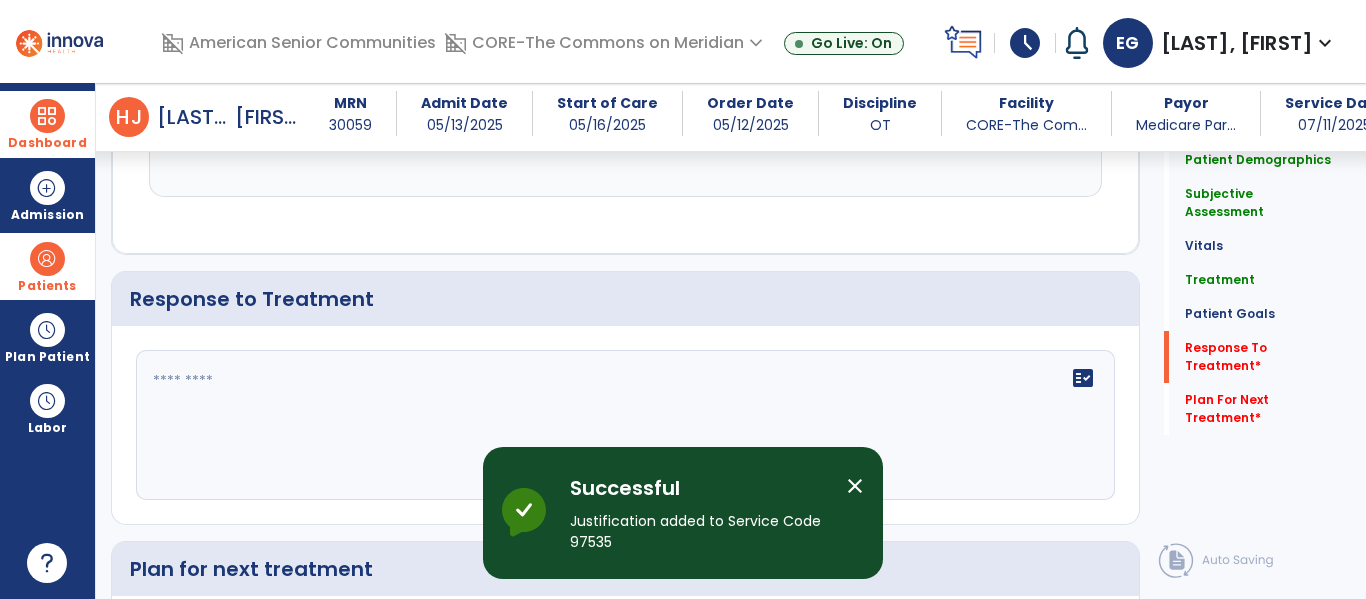 scroll, scrollTop: 2719, scrollLeft: 0, axis: vertical 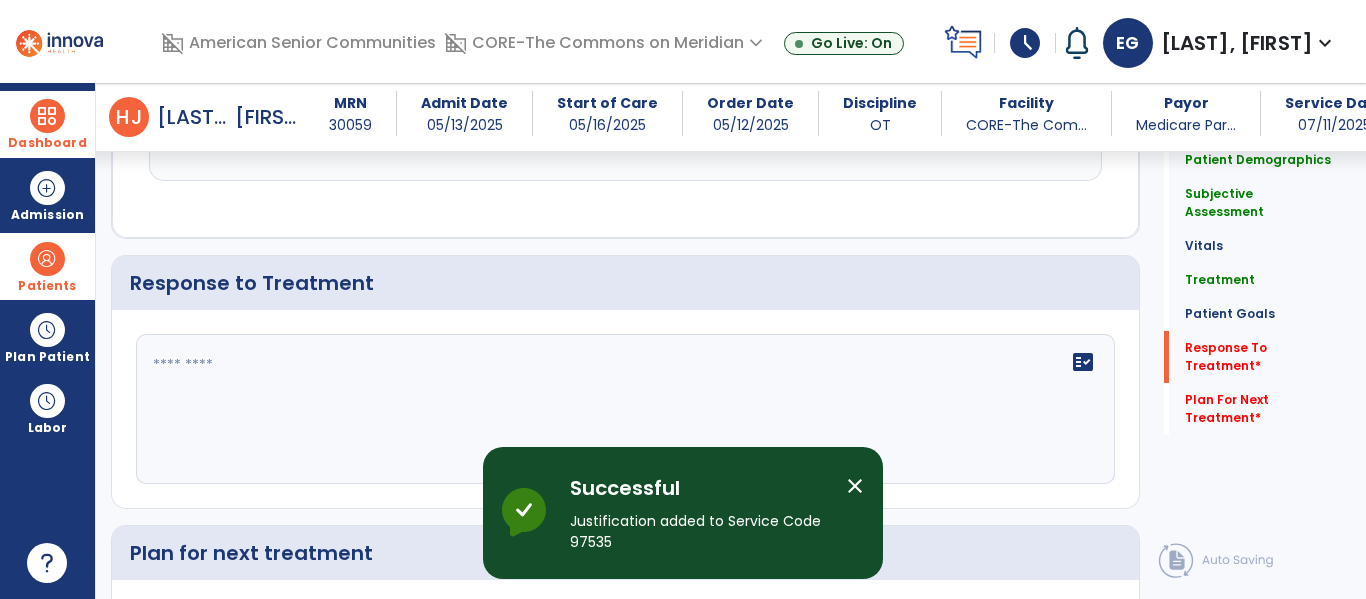click 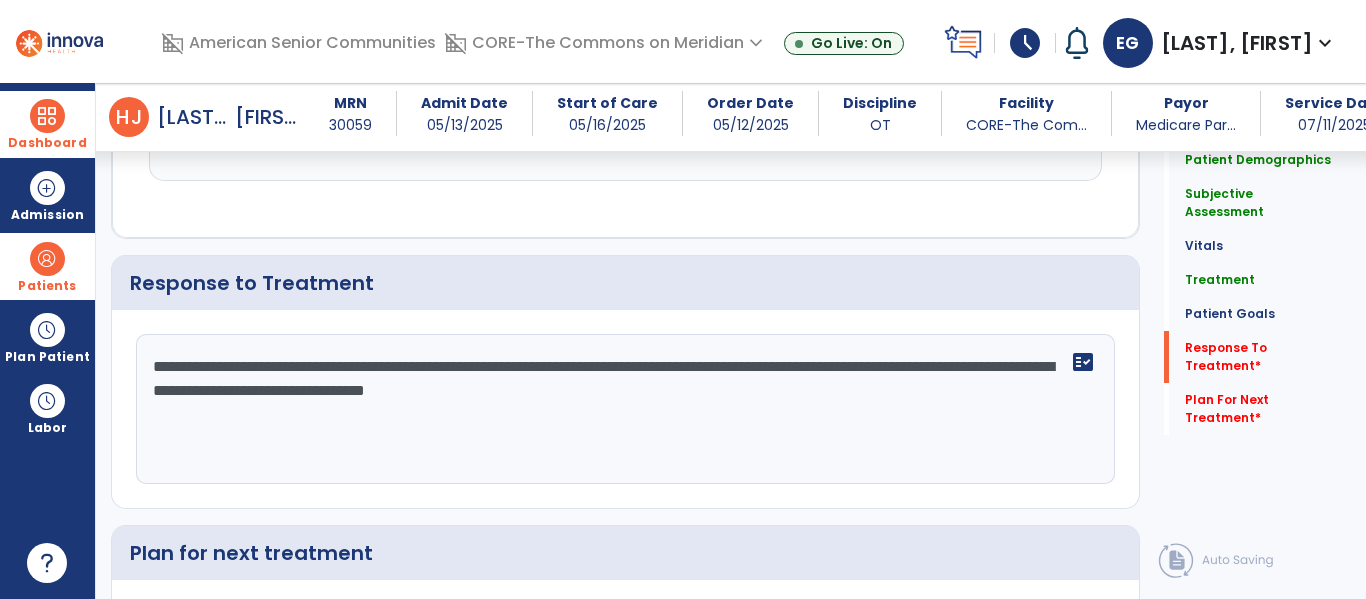 scroll, scrollTop: 2869, scrollLeft: 0, axis: vertical 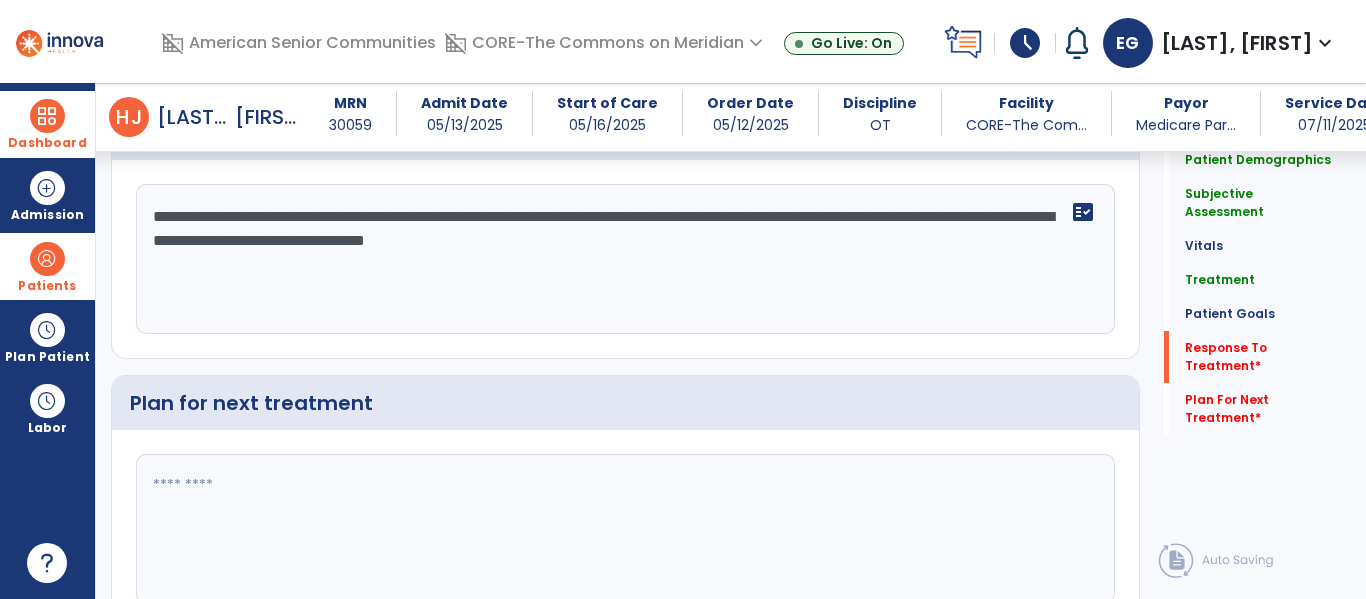 type on "**********" 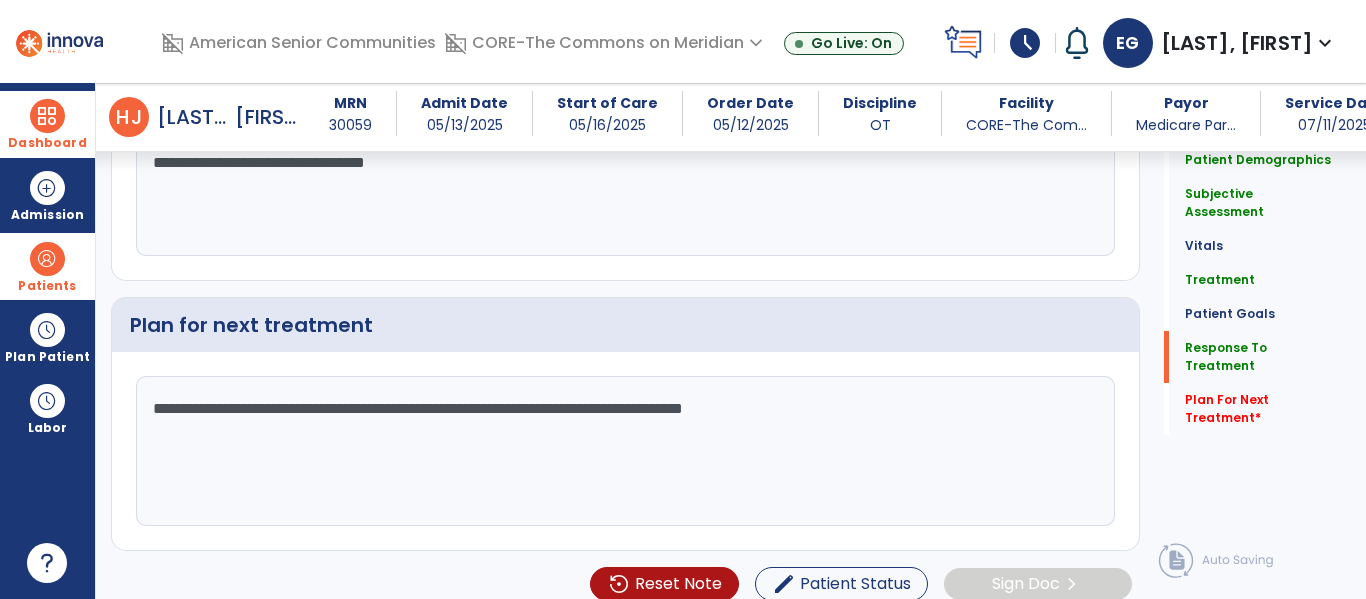 scroll, scrollTop: 2965, scrollLeft: 0, axis: vertical 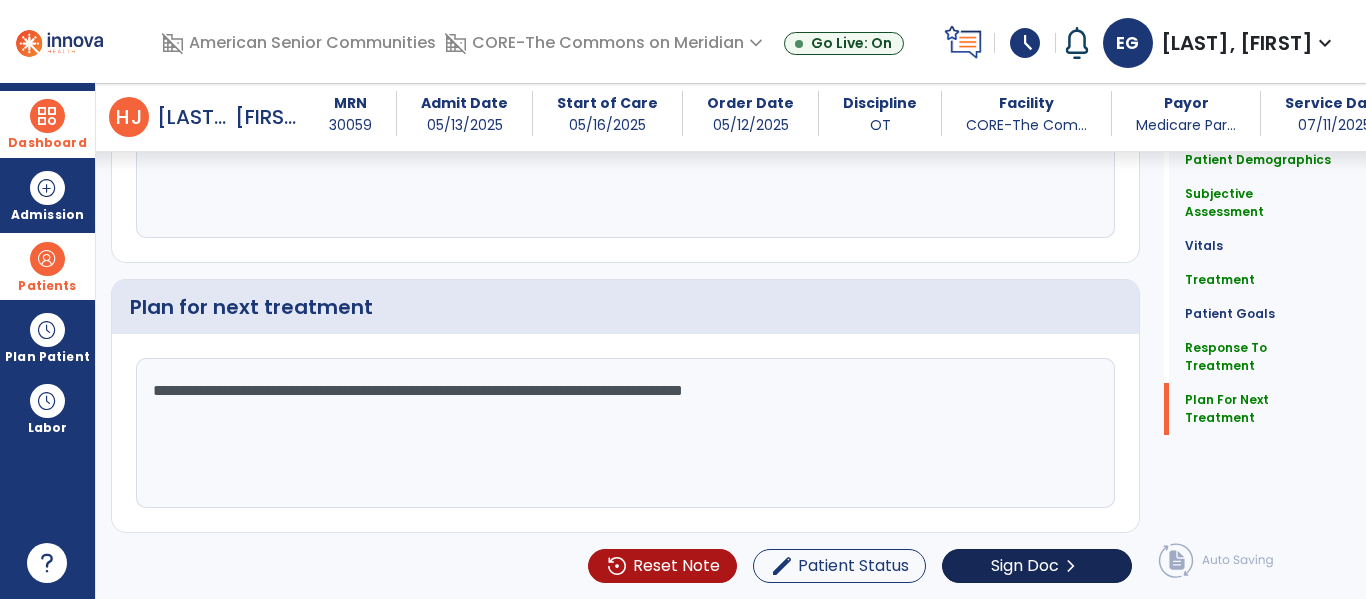 type on "**********" 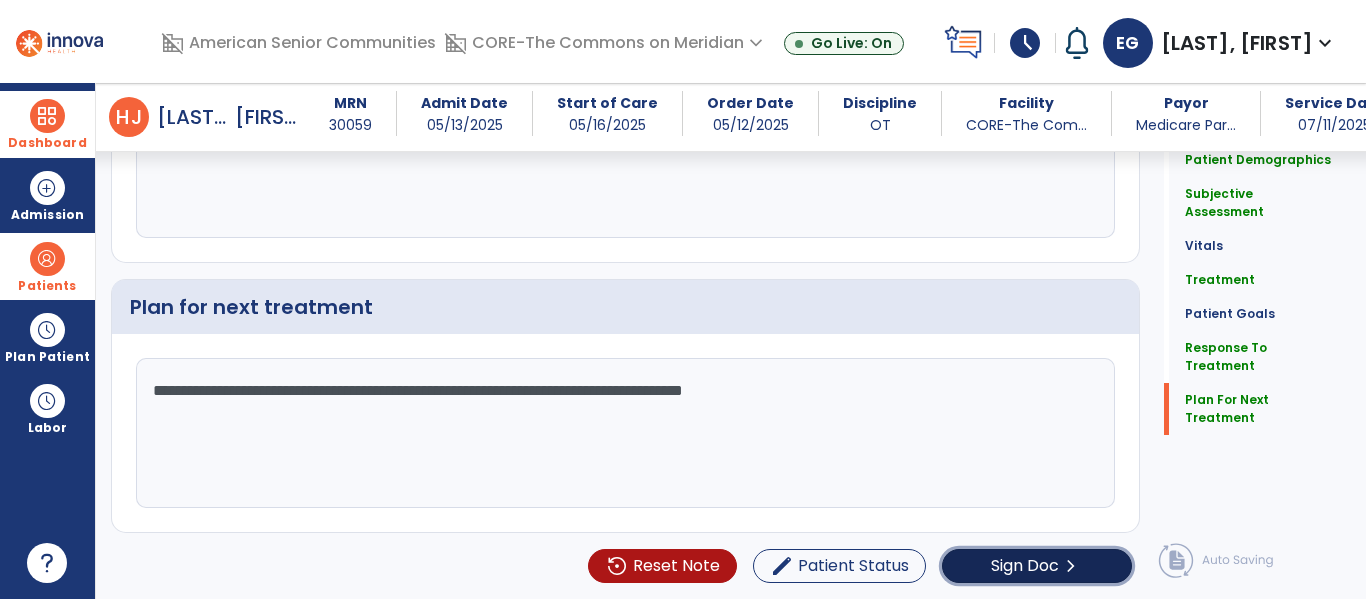 click on "Sign Doc" 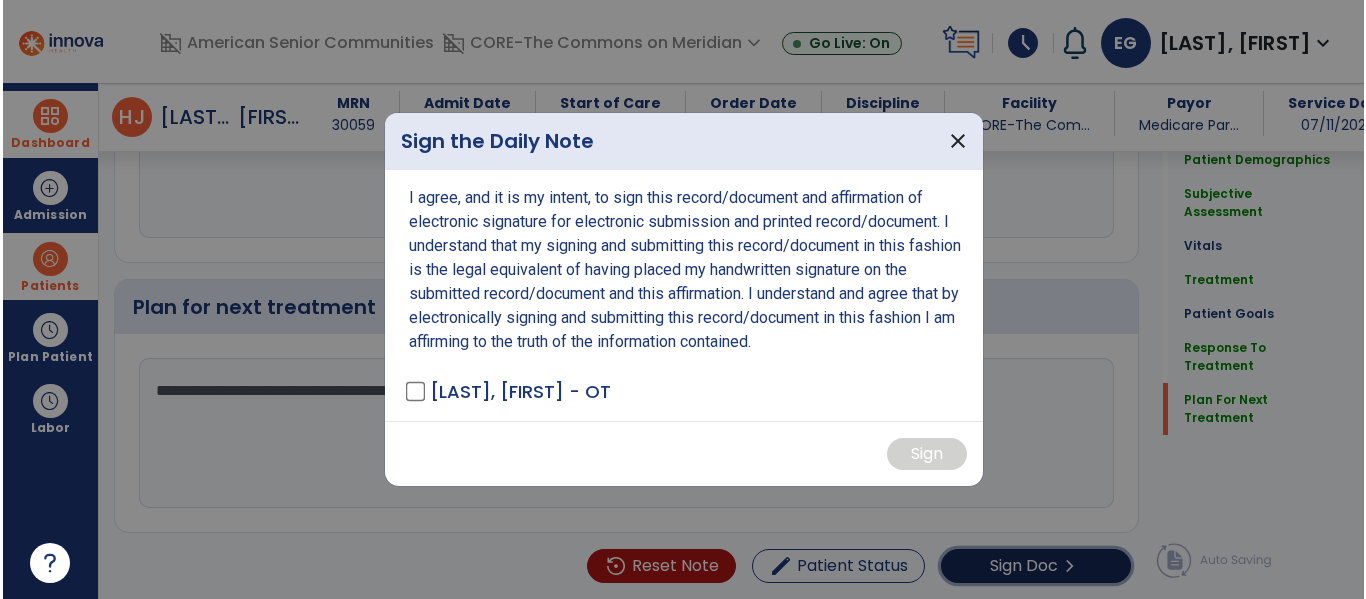 scroll, scrollTop: 2965, scrollLeft: 0, axis: vertical 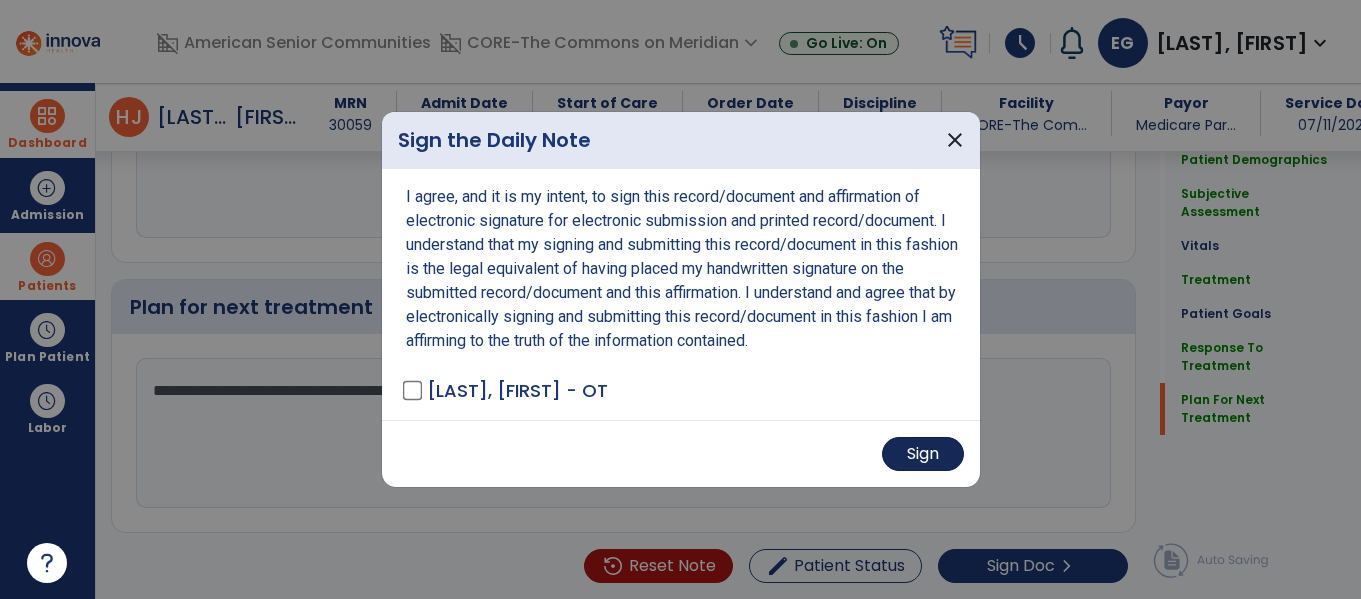 drag, startPoint x: 871, startPoint y: 441, endPoint x: 887, endPoint y: 446, distance: 16.763054 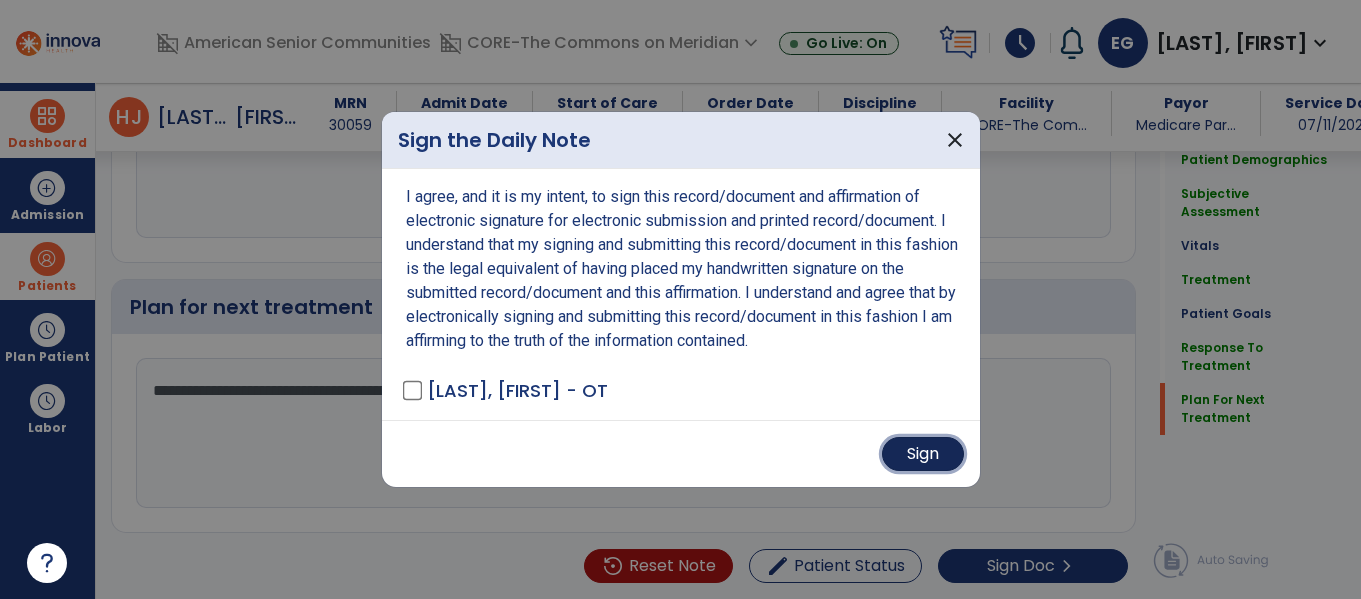 click on "Sign" at bounding box center [923, 454] 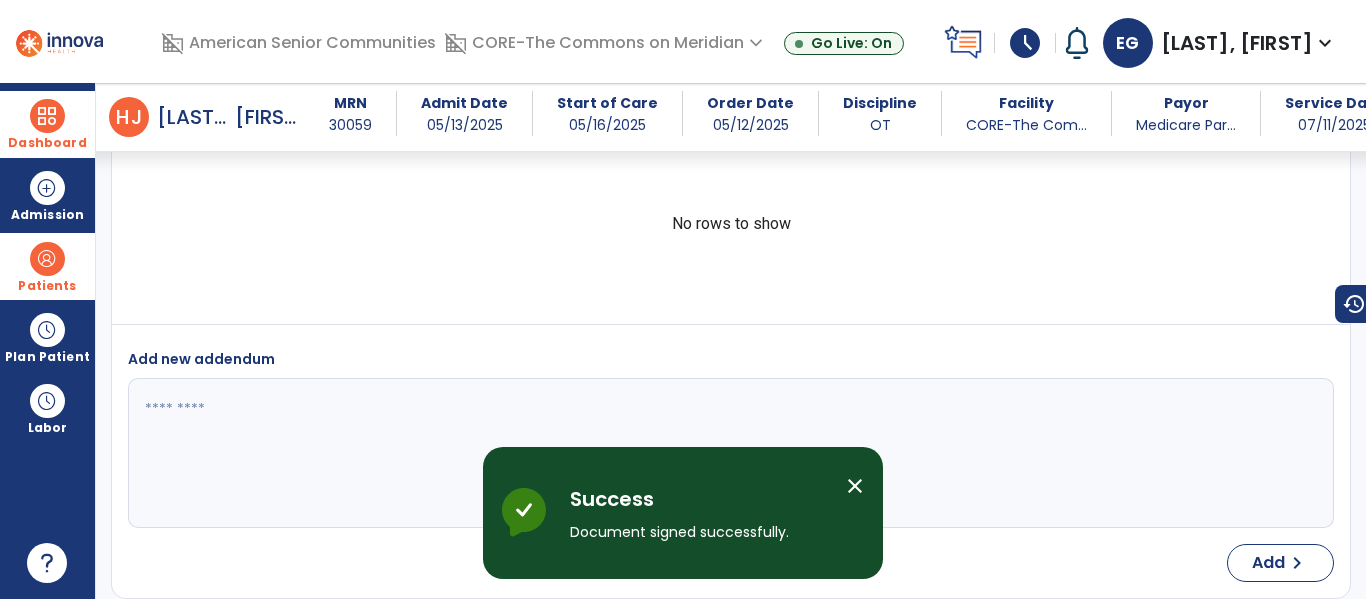 click on "Dashboard" at bounding box center [47, 124] 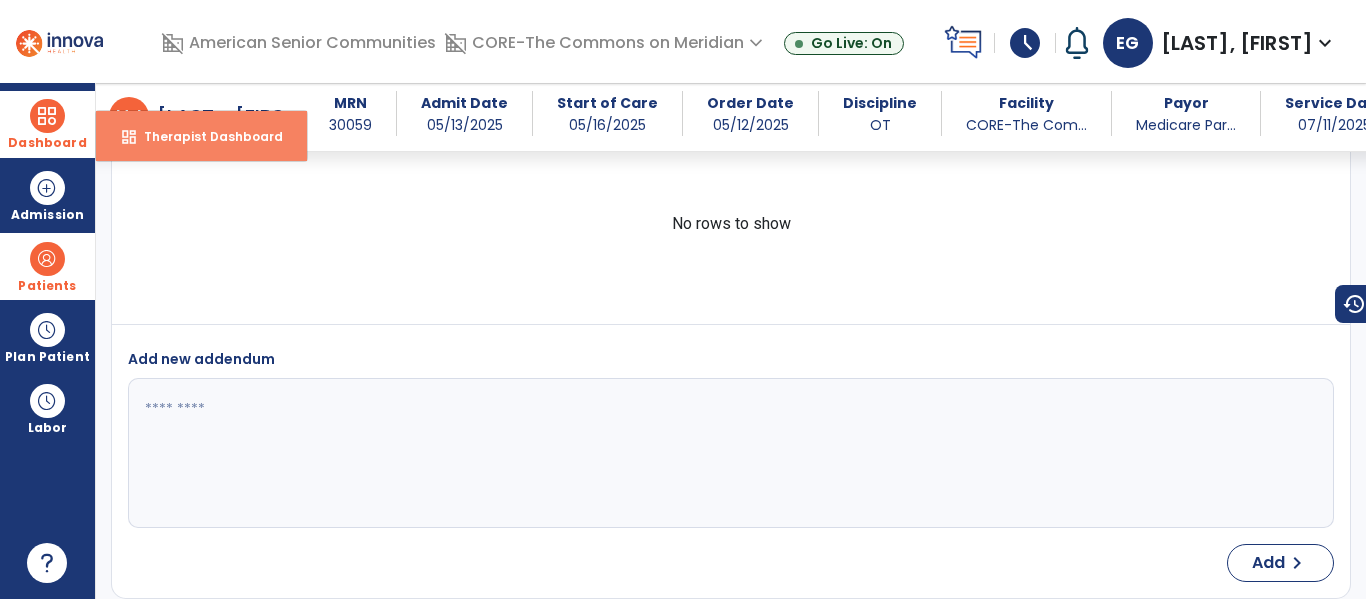 click on "Therapist Dashboard" at bounding box center (205, 136) 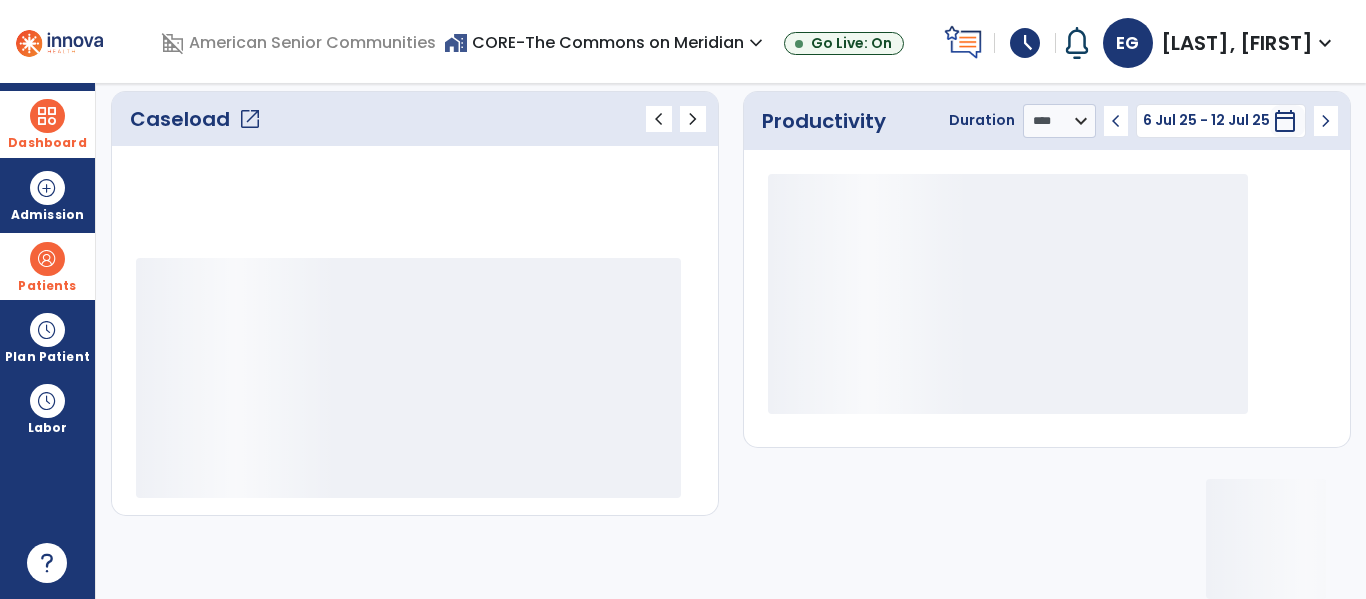 scroll, scrollTop: 278, scrollLeft: 0, axis: vertical 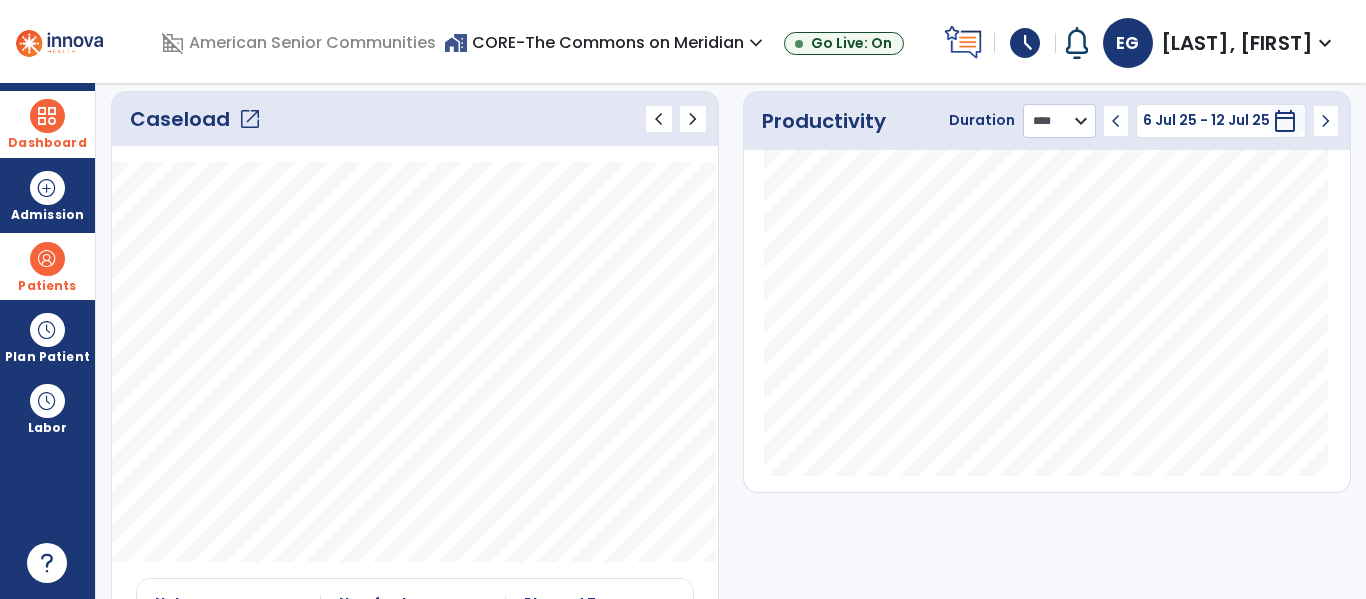 click on "******** **** ***" 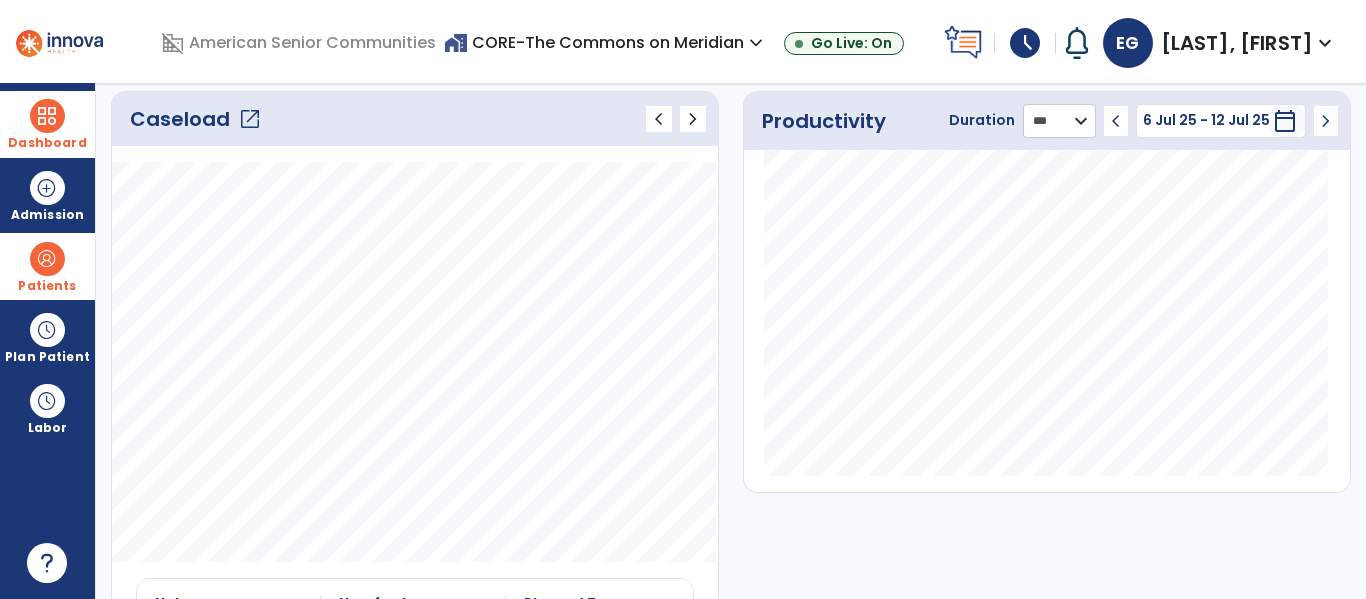 click on "******** **** ***" 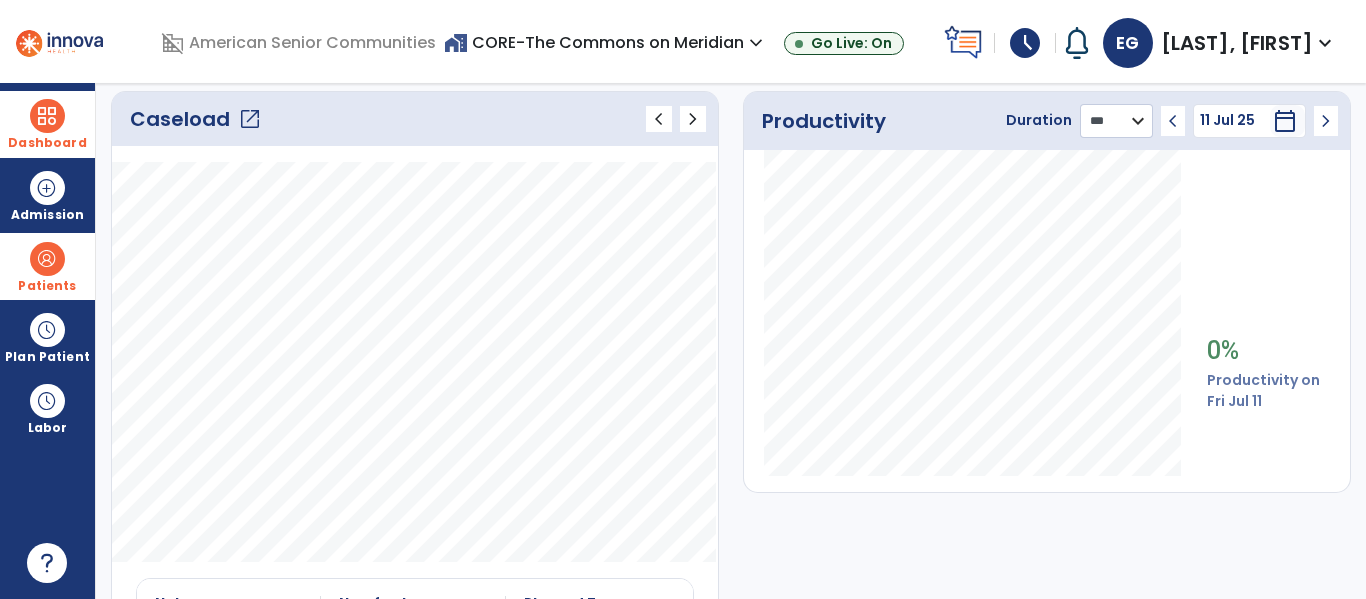 scroll, scrollTop: 550, scrollLeft: 0, axis: vertical 